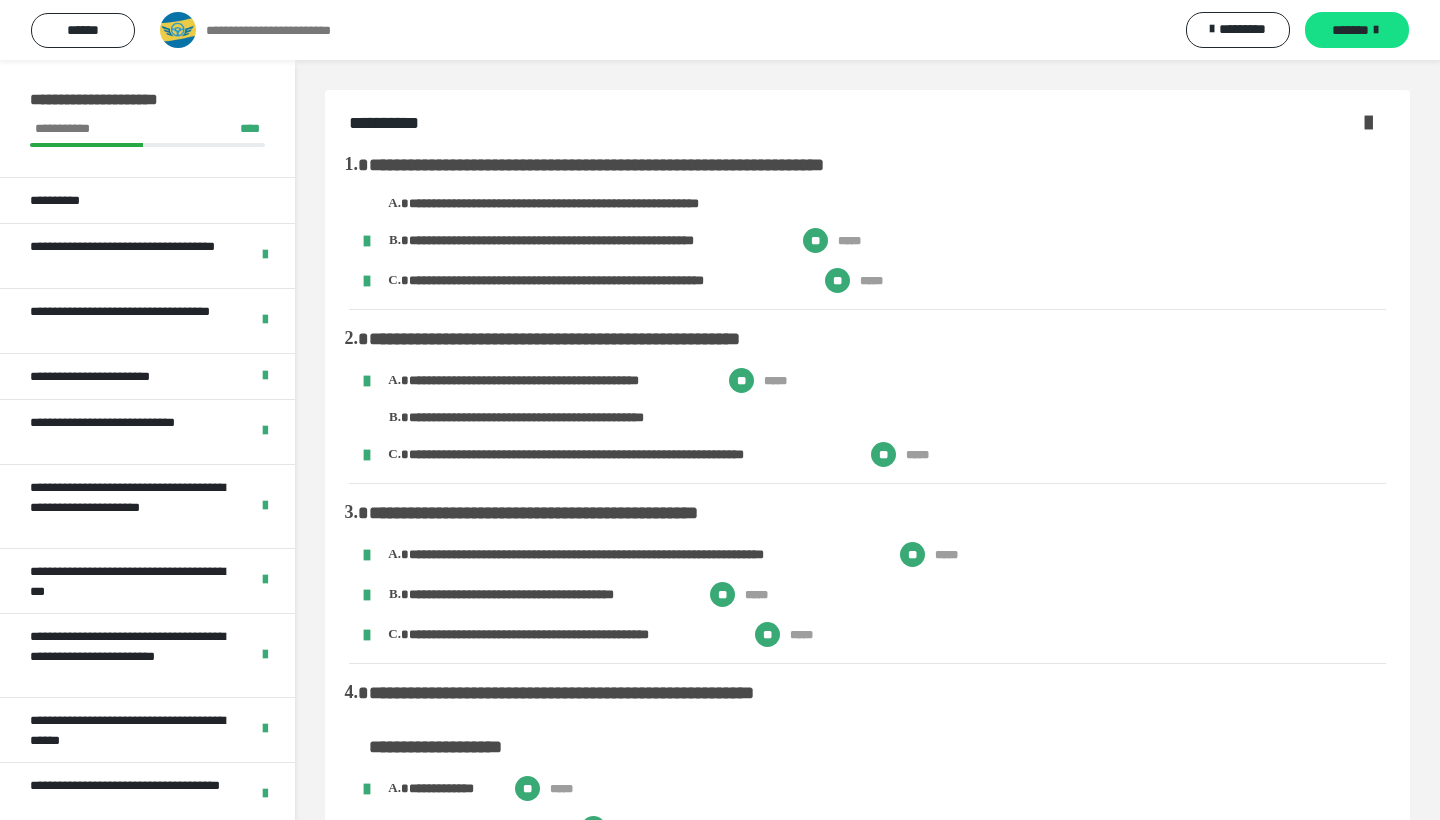 scroll, scrollTop: 4282, scrollLeft: 0, axis: vertical 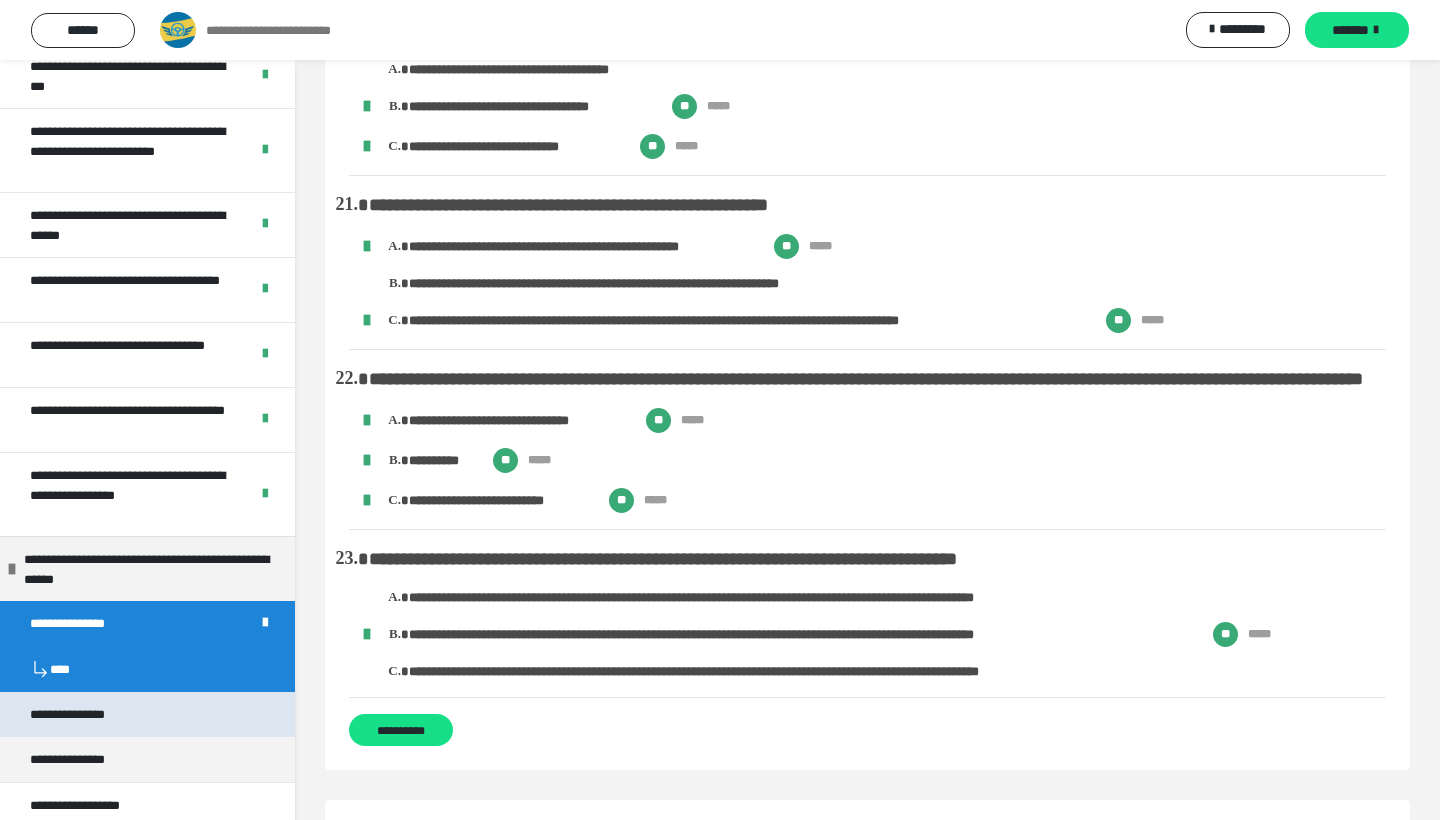 click on "**********" at bounding box center (147, 714) 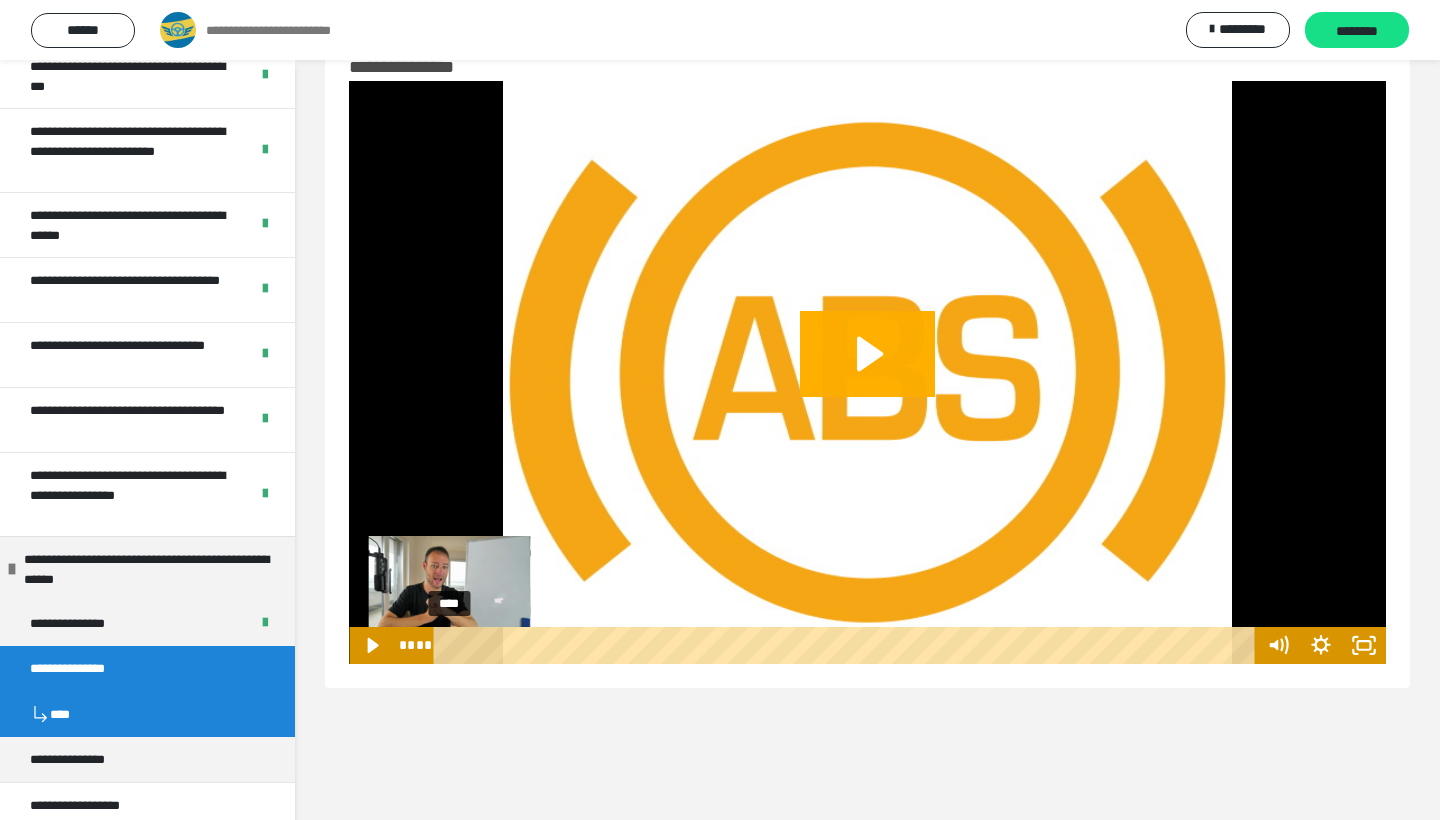click on "****" at bounding box center [848, 645] 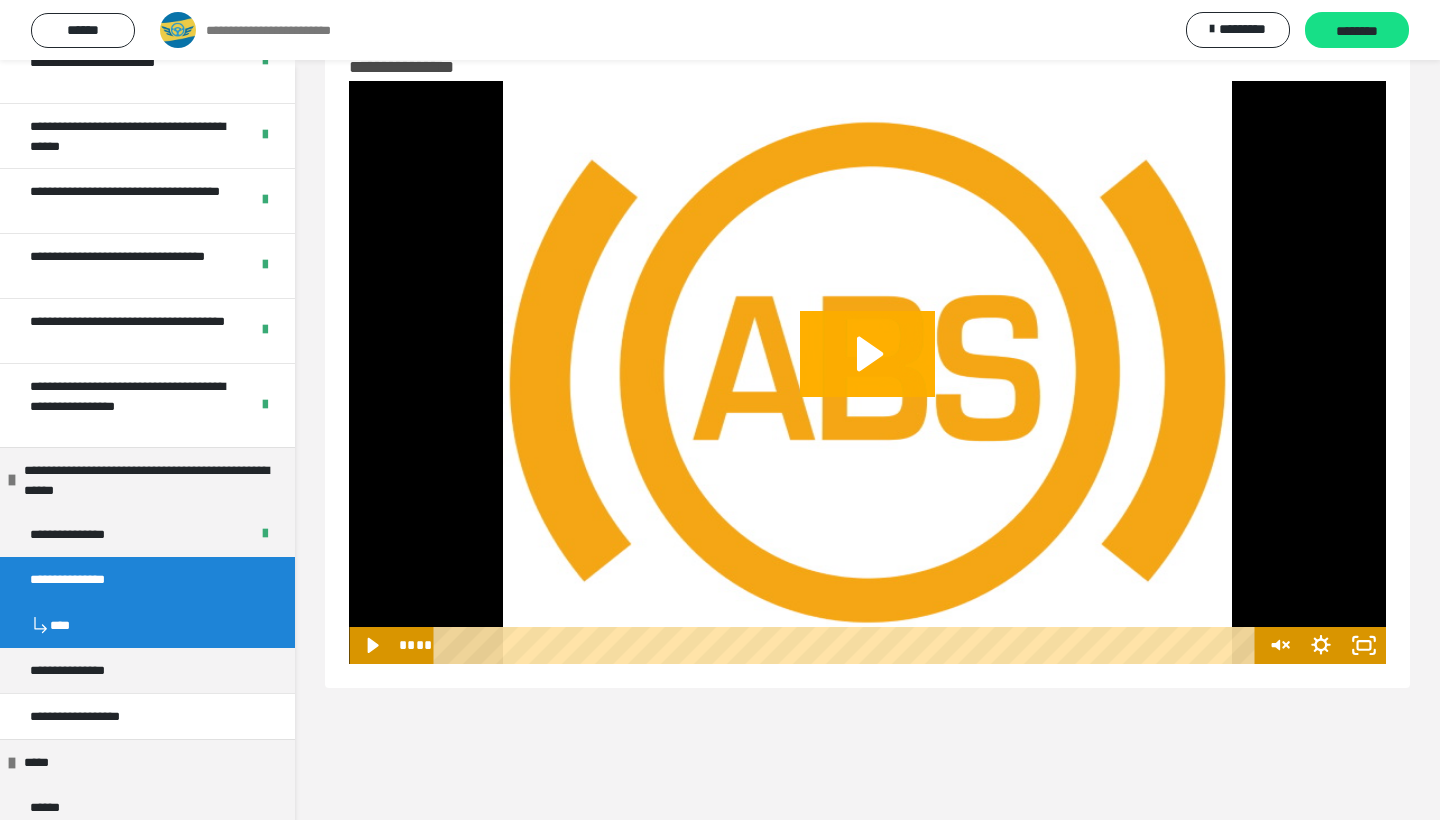 scroll, scrollTop: 608, scrollLeft: 0, axis: vertical 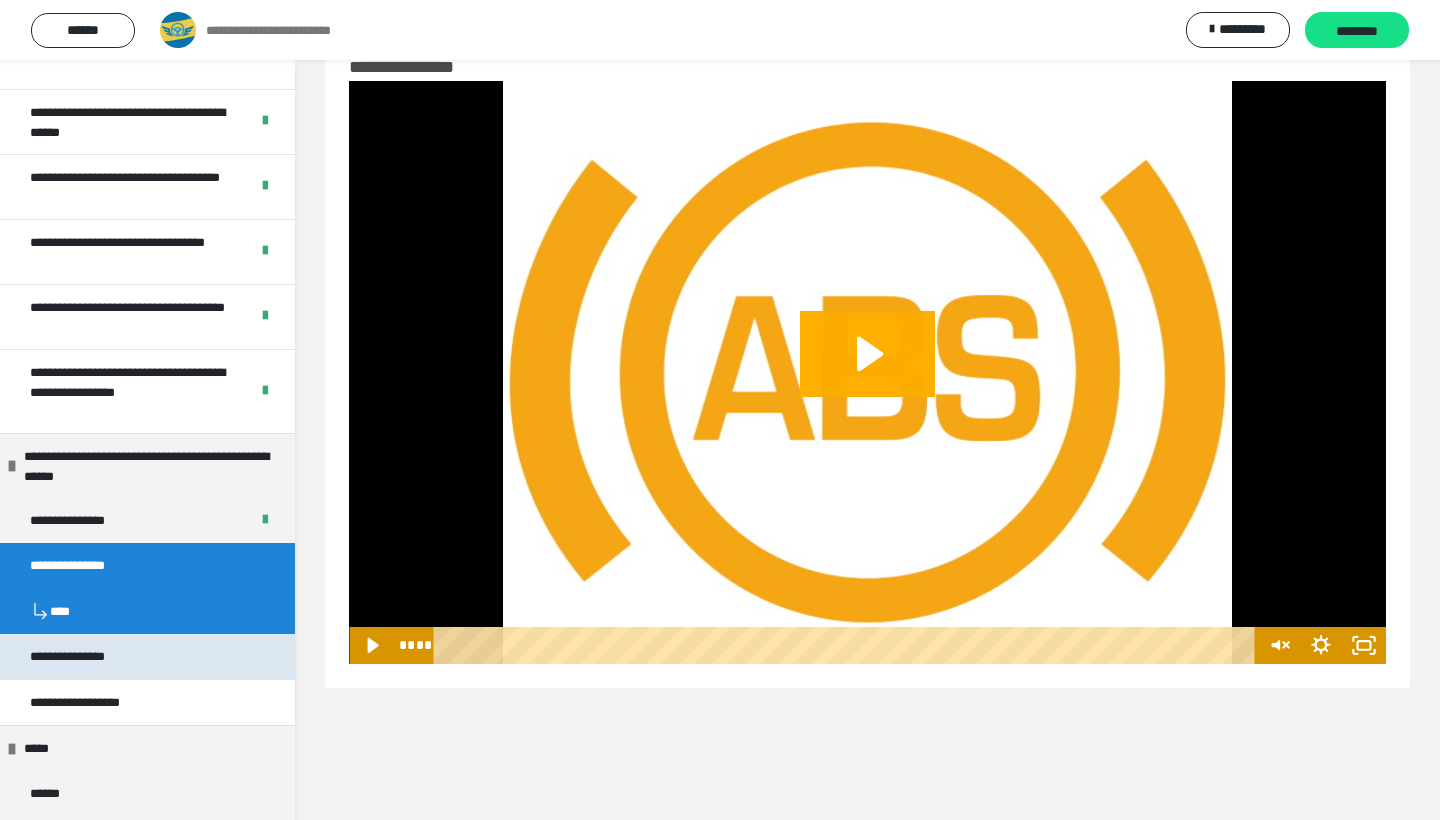 click on "**********" at bounding box center (147, 656) 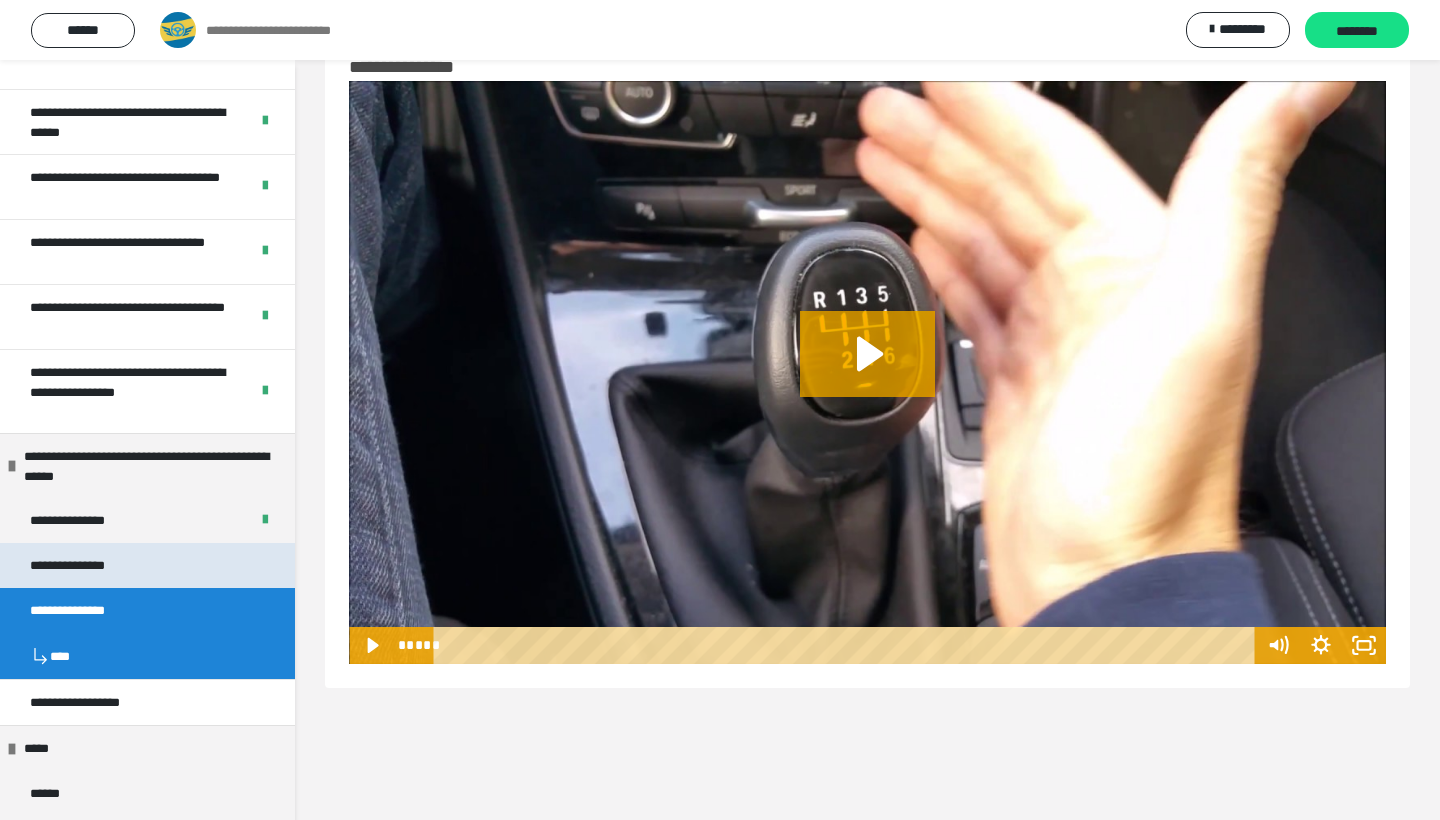 click on "**********" at bounding box center [77, 565] 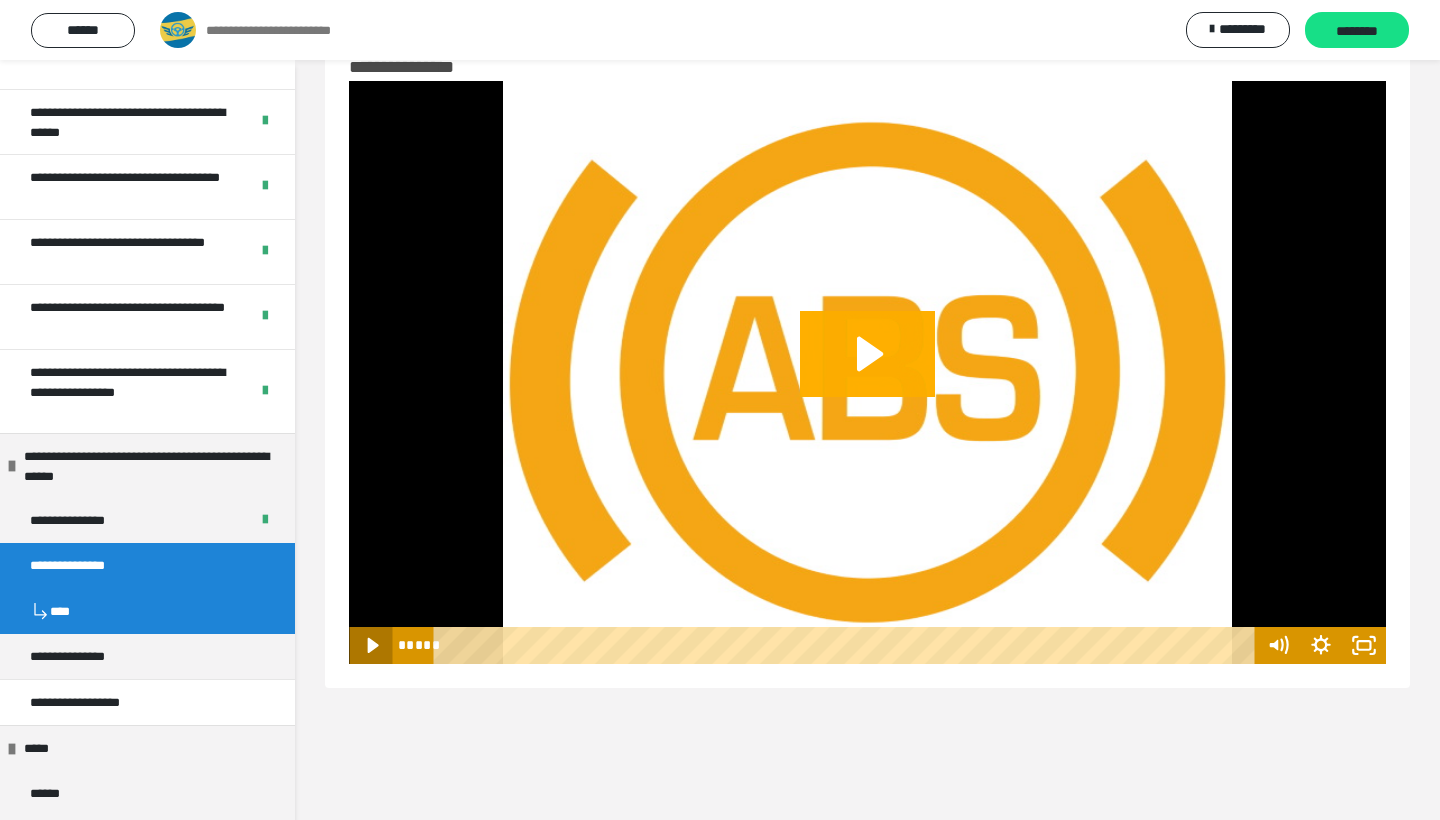 click 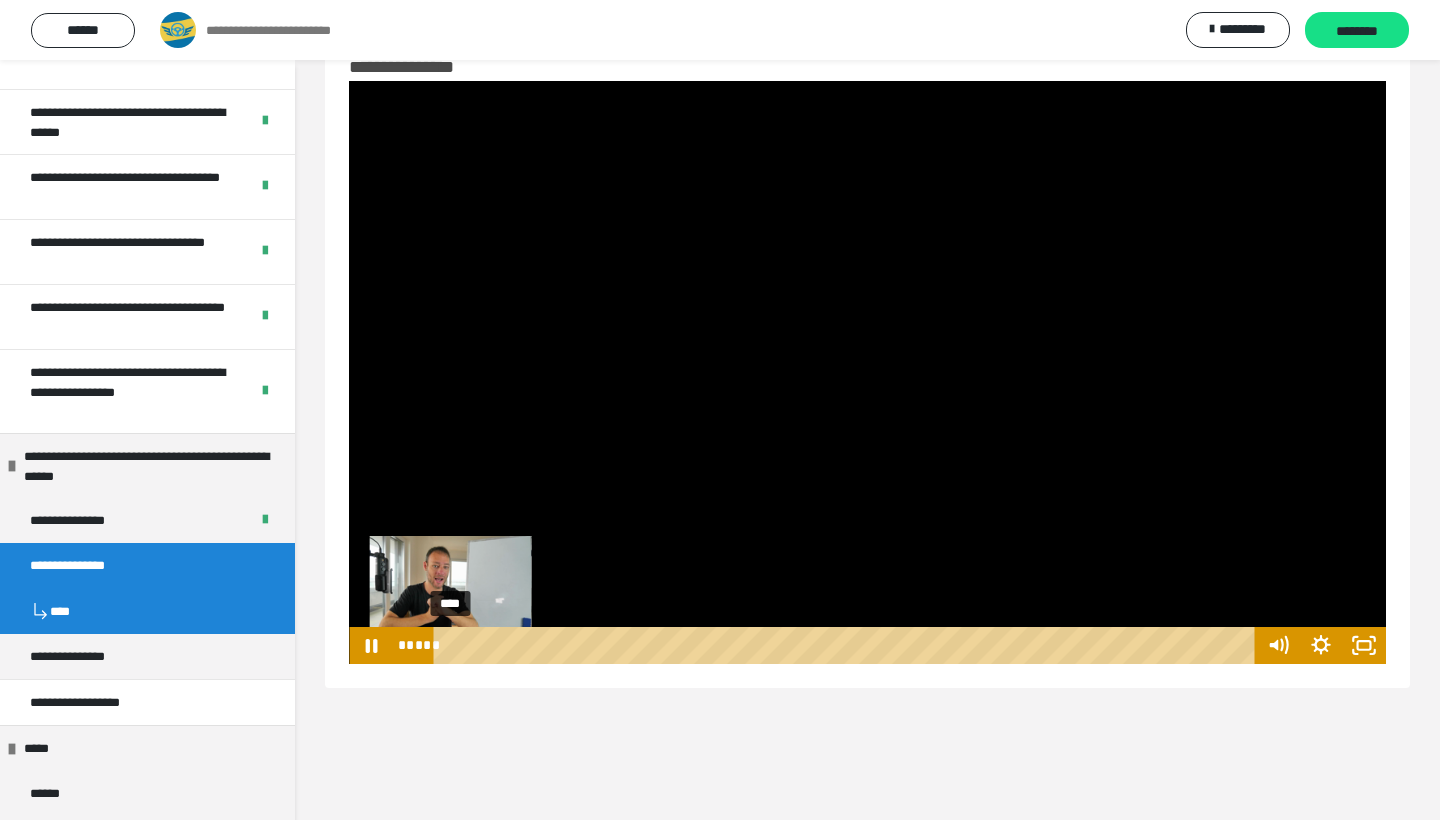 click on "****" at bounding box center [848, 645] 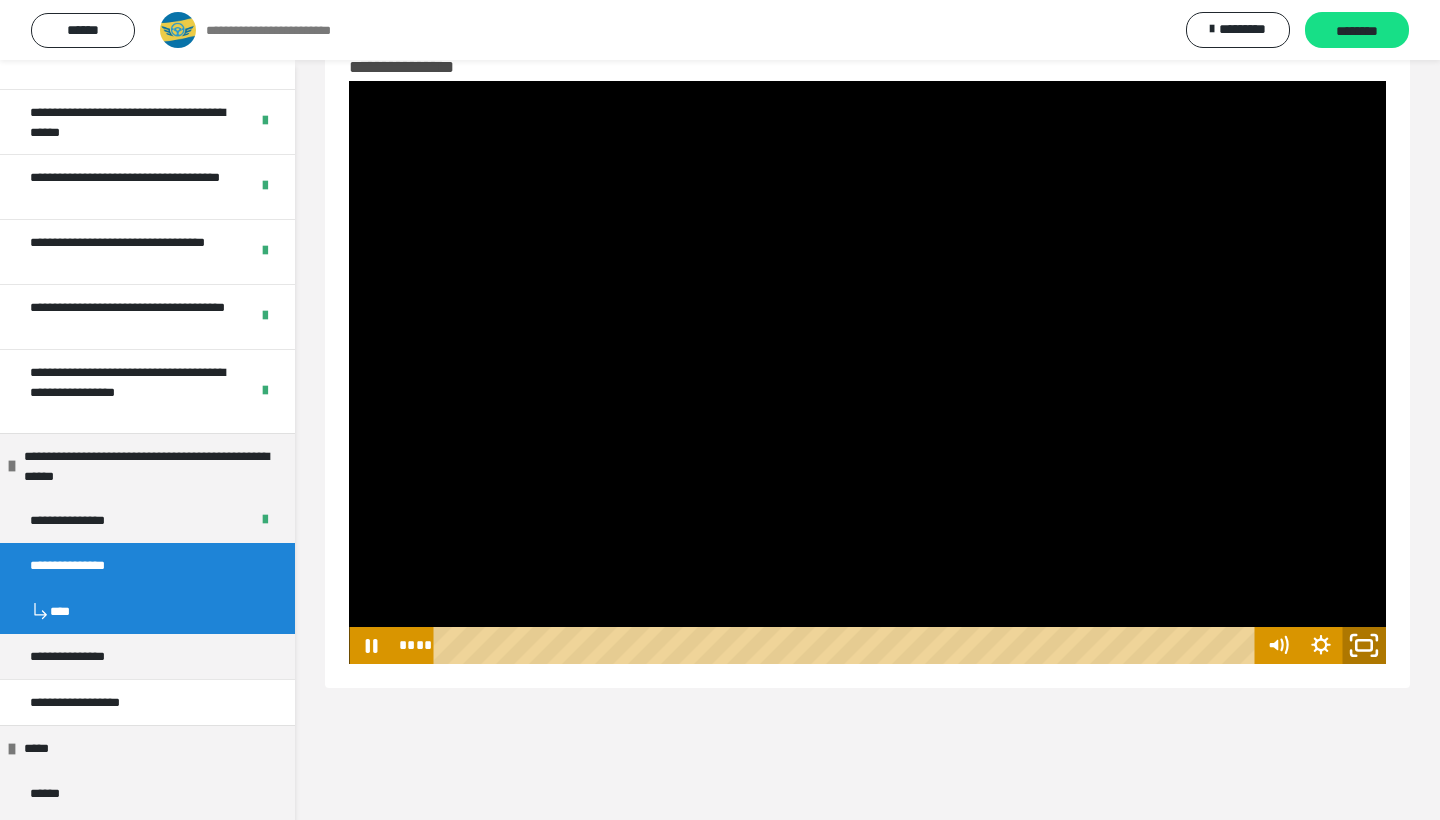 click 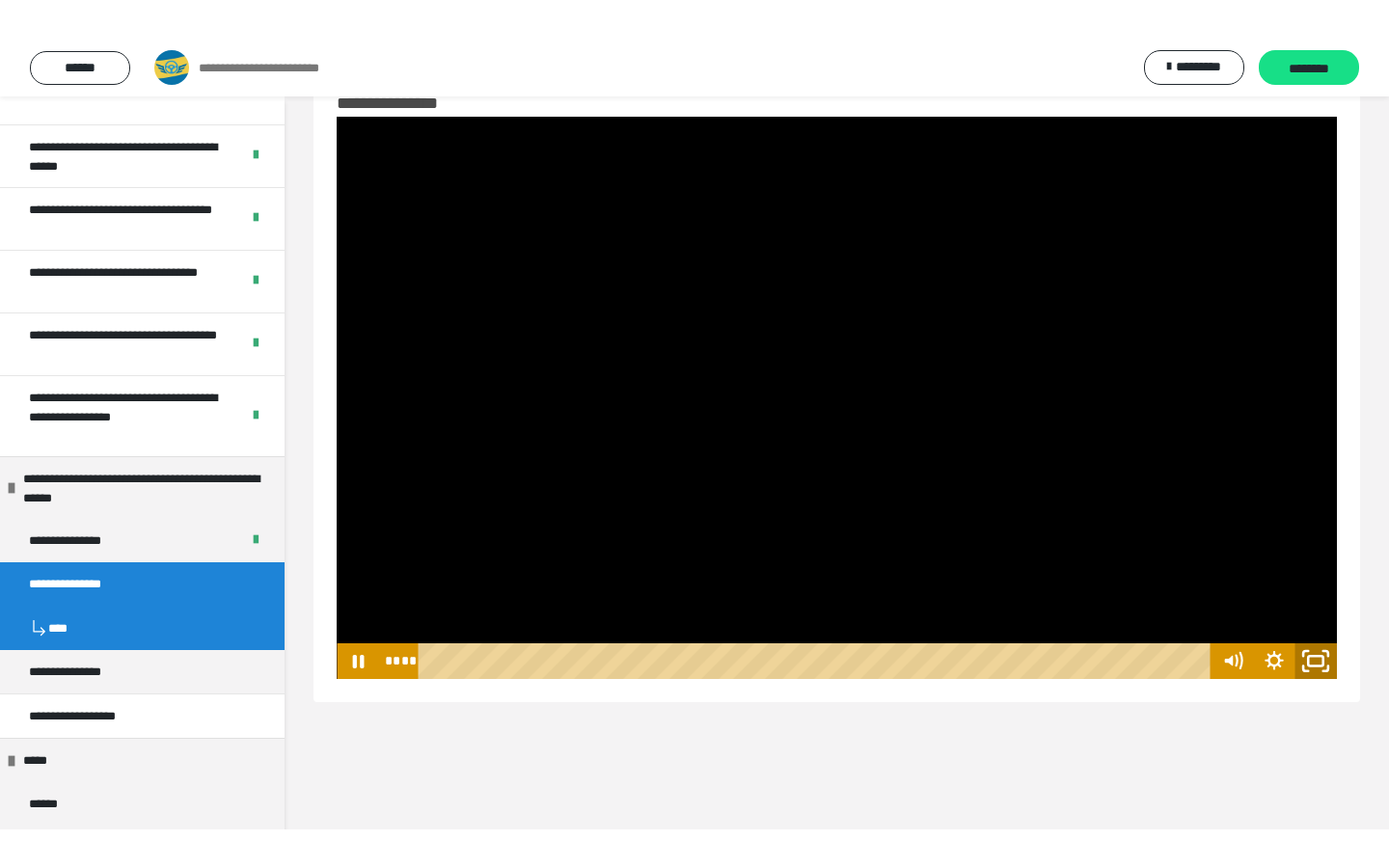 scroll, scrollTop: 0, scrollLeft: 0, axis: both 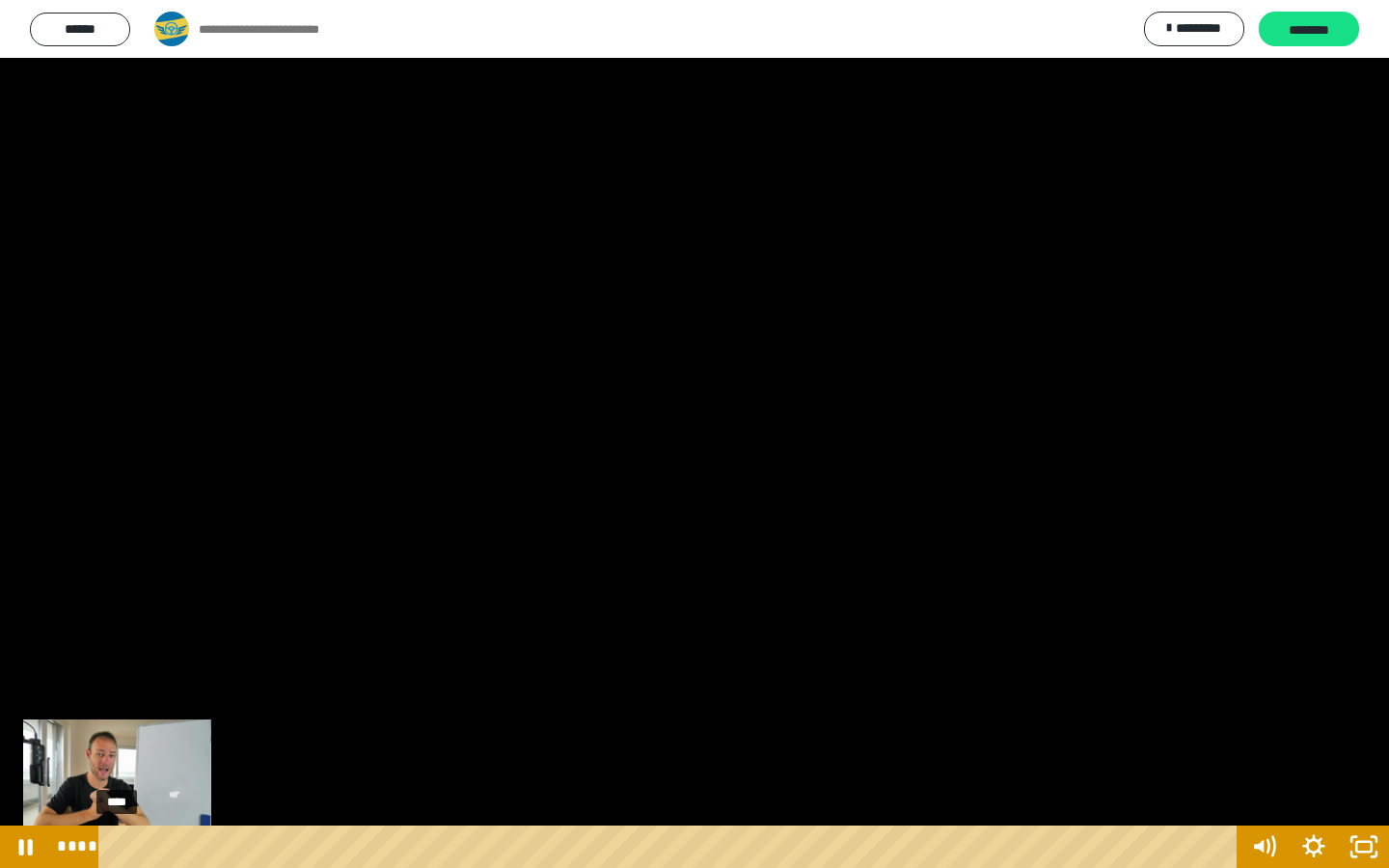 click on "****" at bounding box center (671, 847) 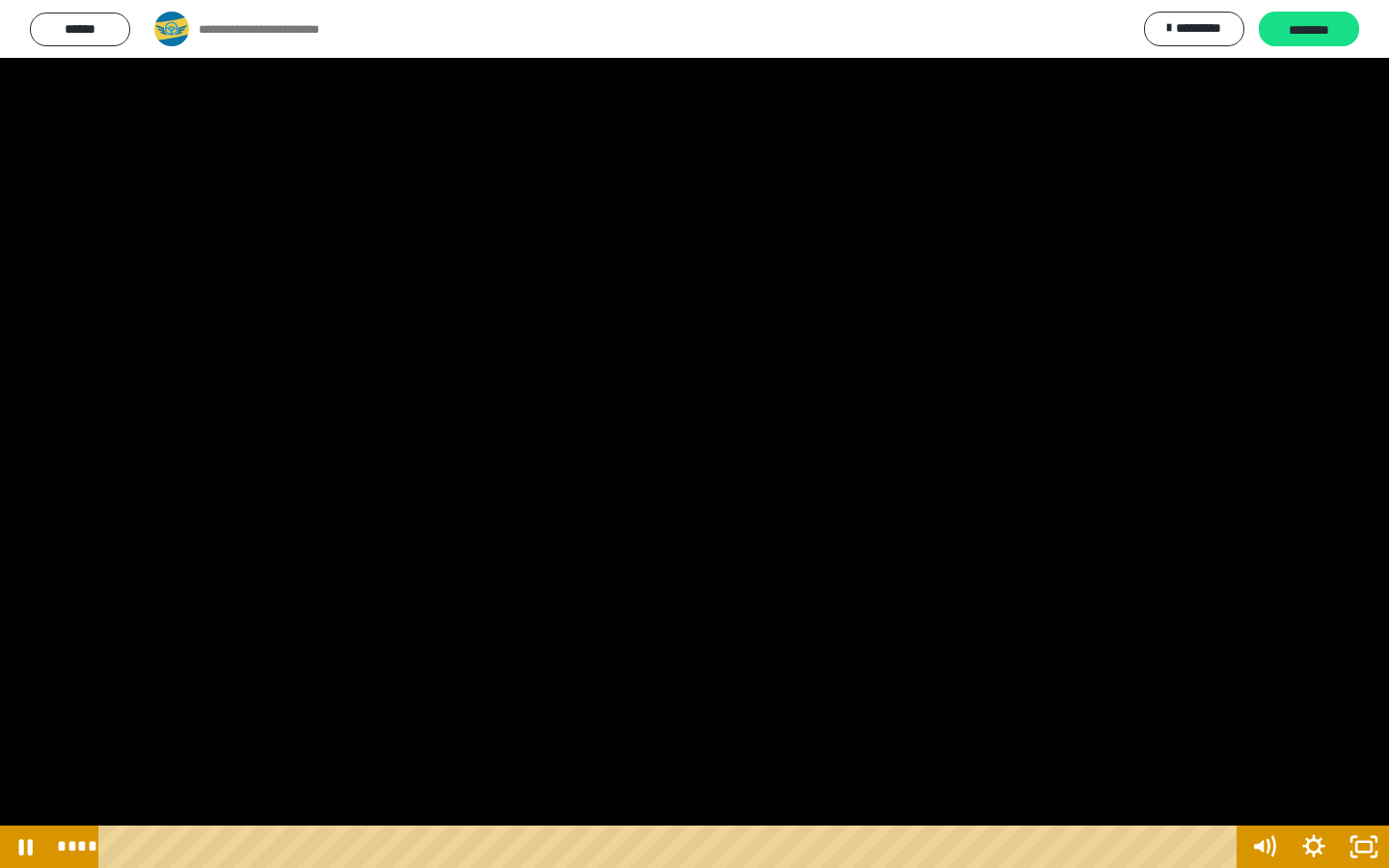 click at bounding box center (694, 434) 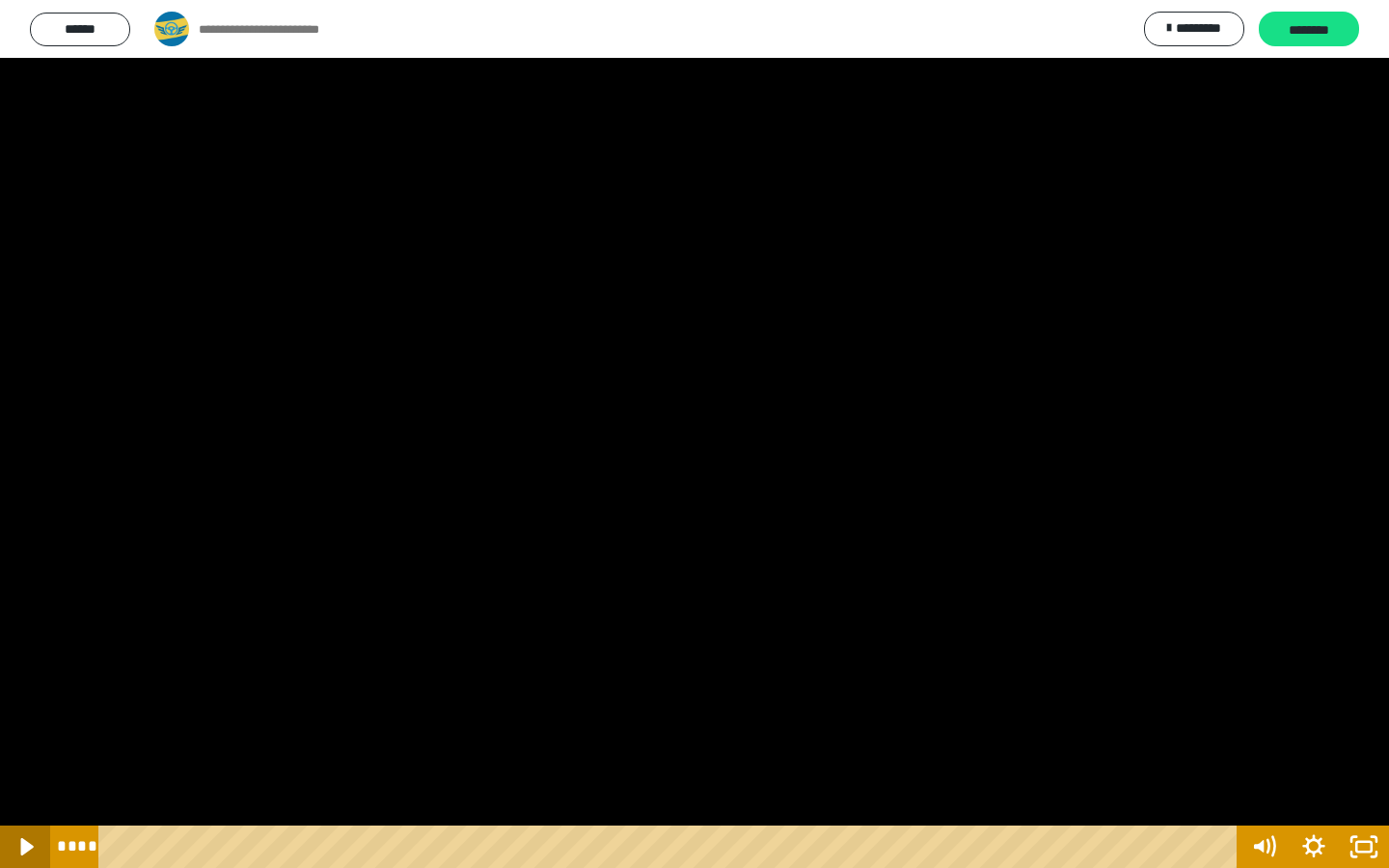 click 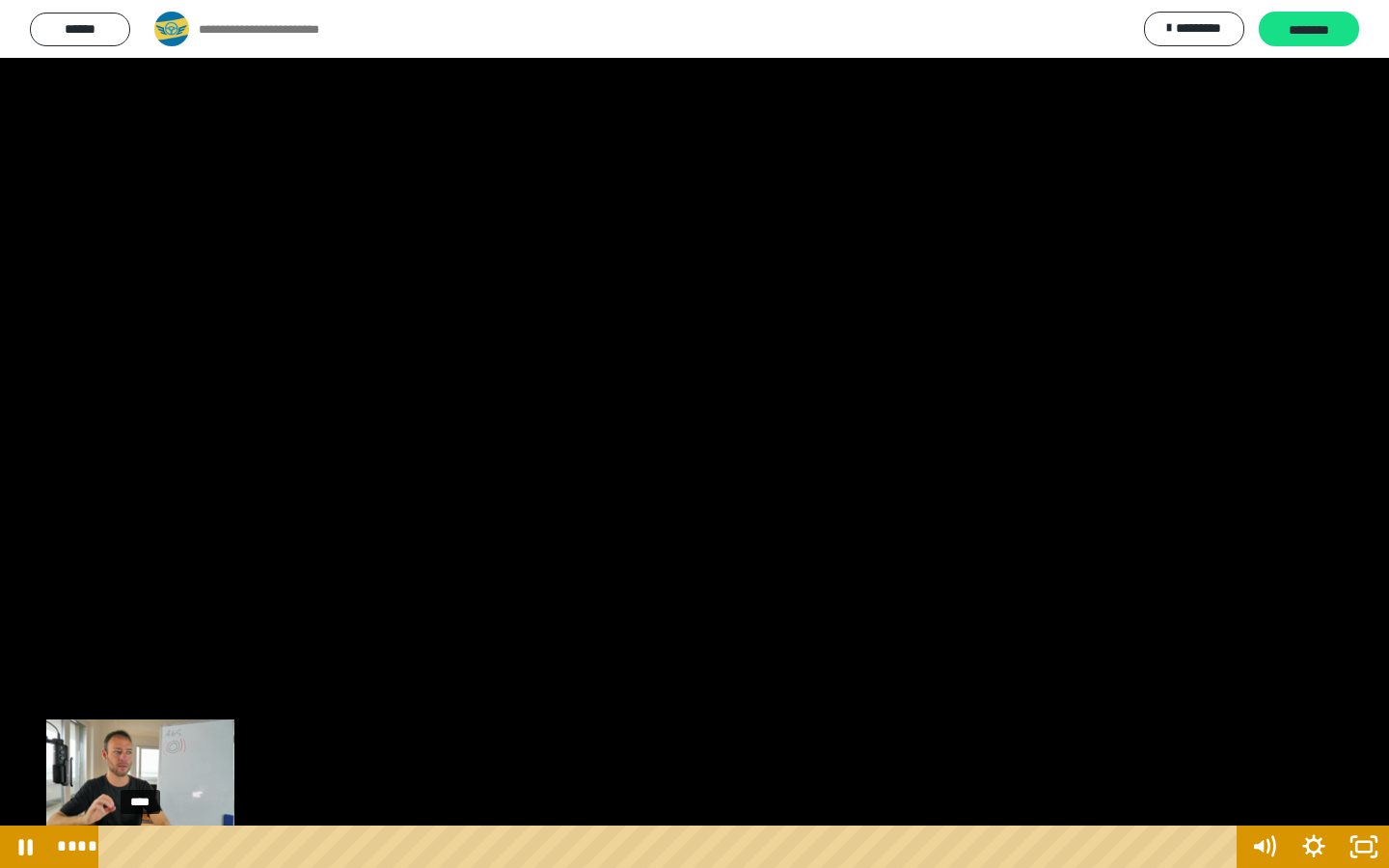 click on "****" at bounding box center (671, 847) 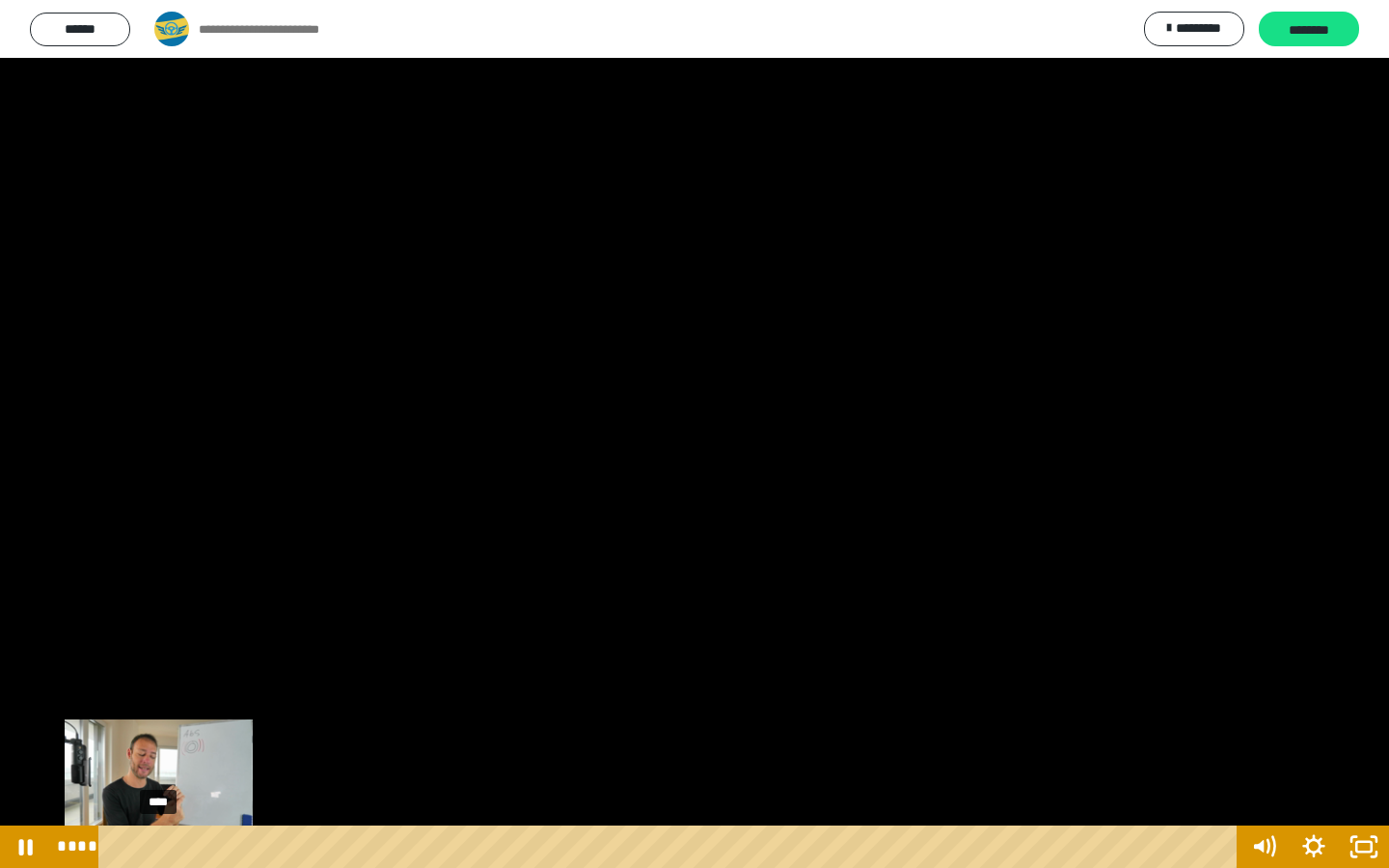 click on "****" at bounding box center [671, 847] 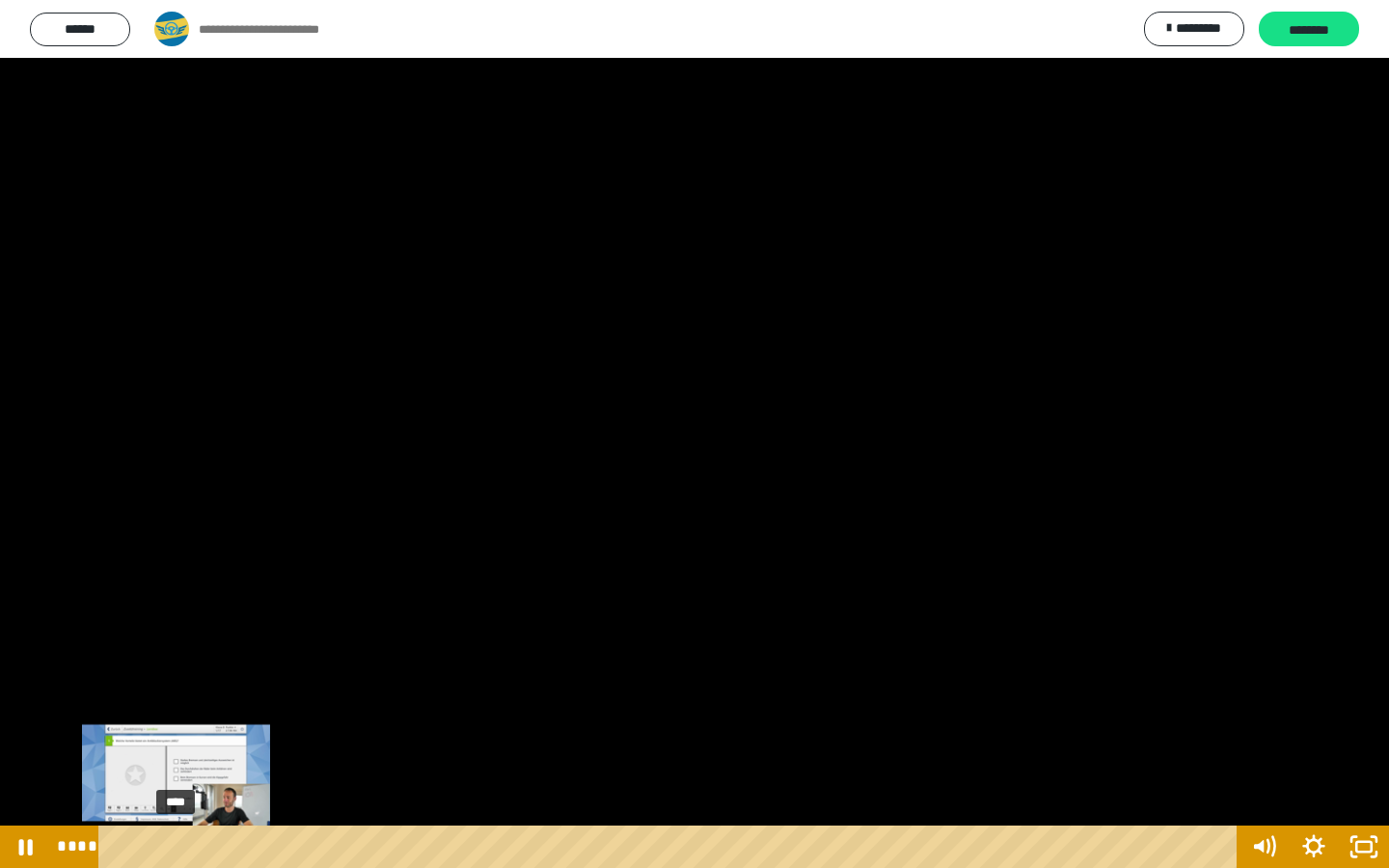 click on "****" at bounding box center (671, 847) 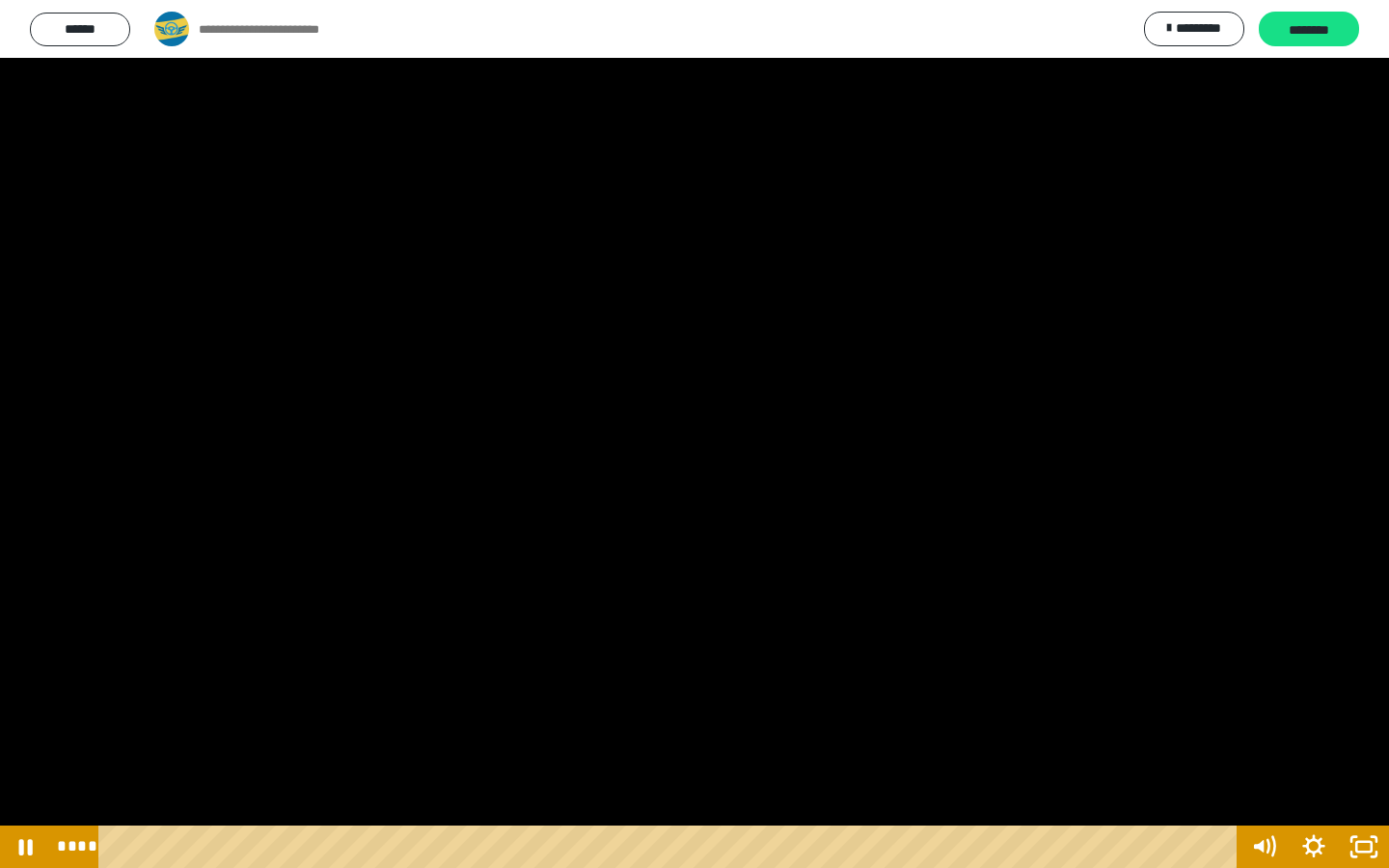 click at bounding box center (694, 434) 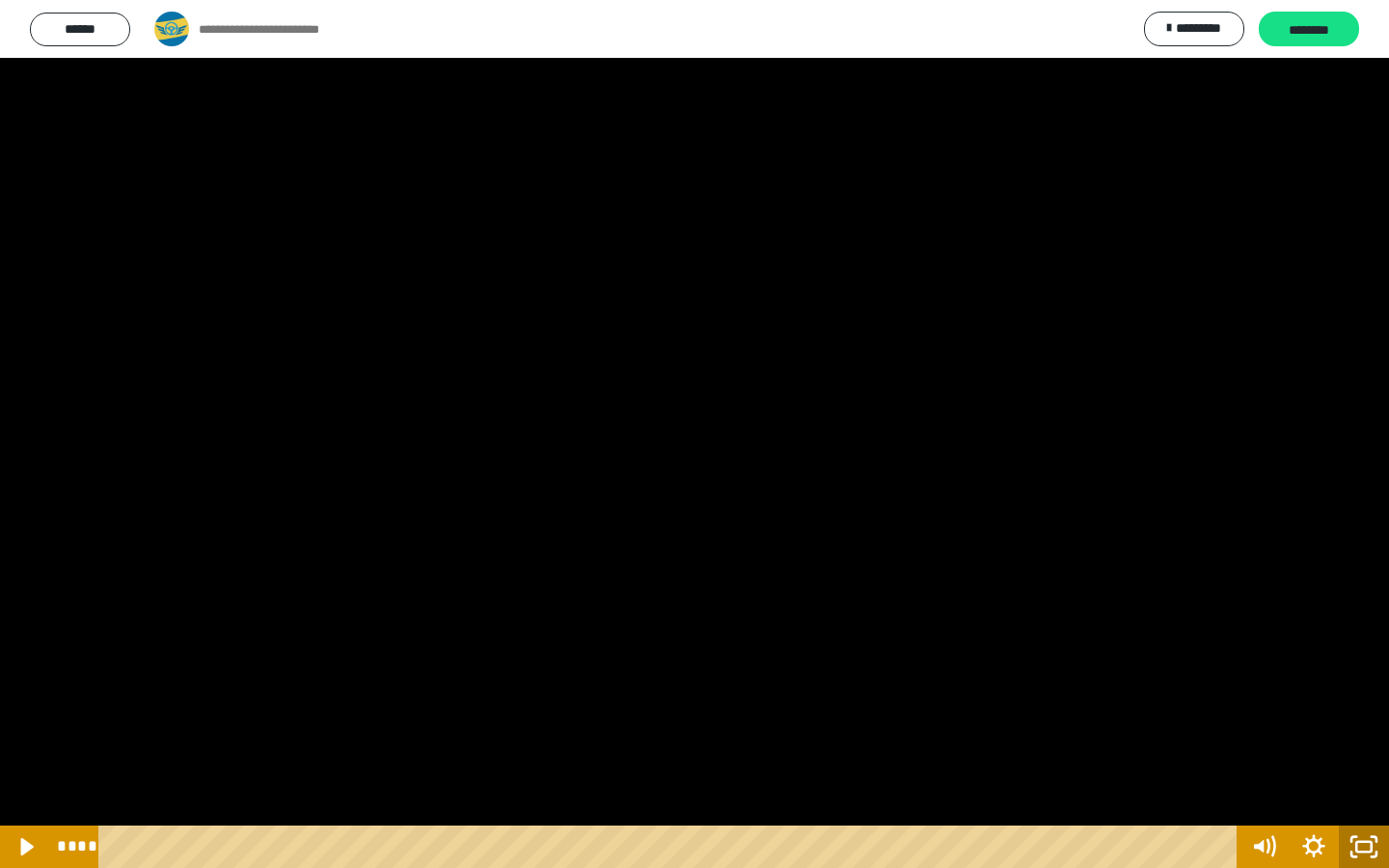 click 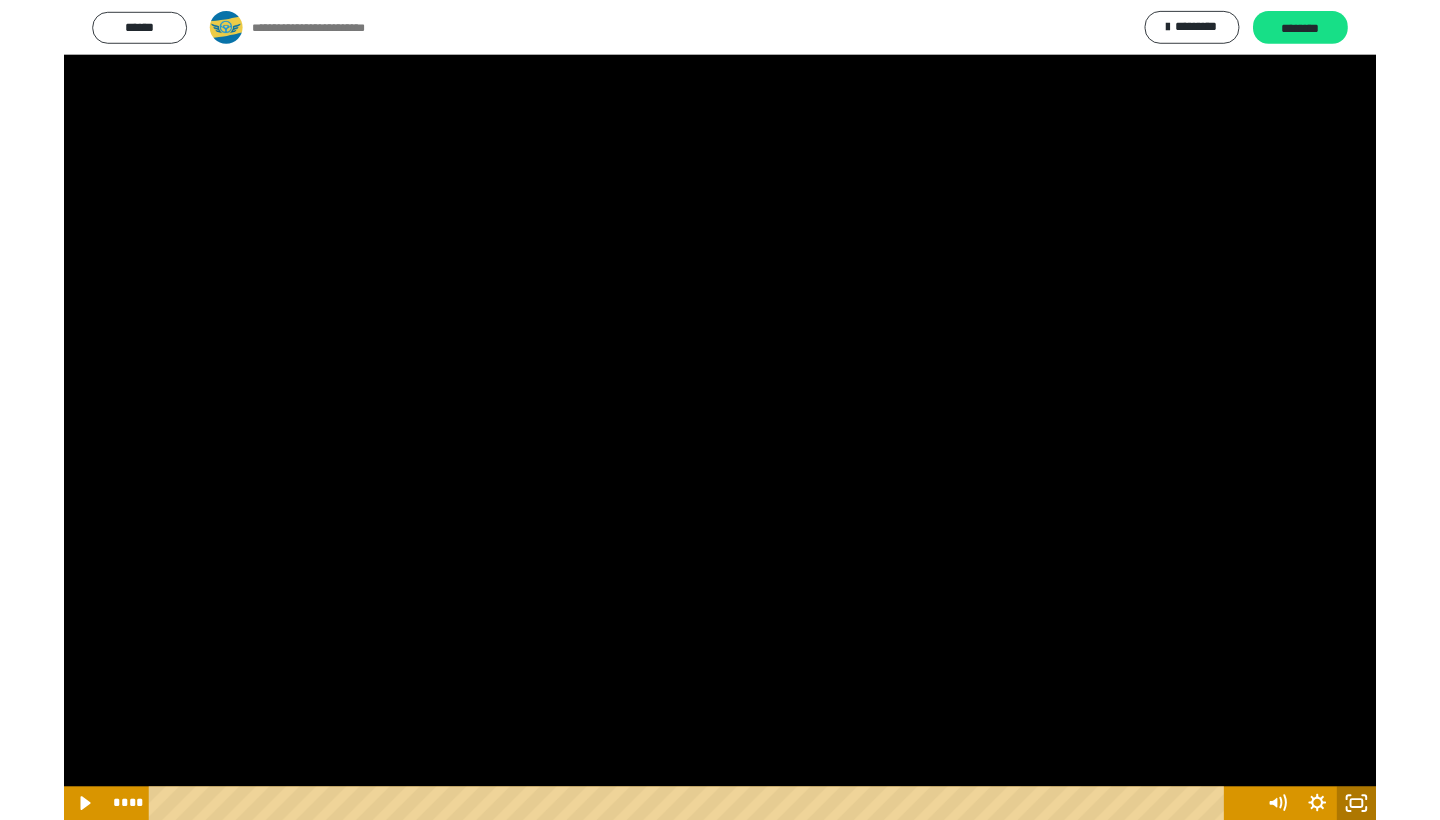 scroll, scrollTop: 60, scrollLeft: 0, axis: vertical 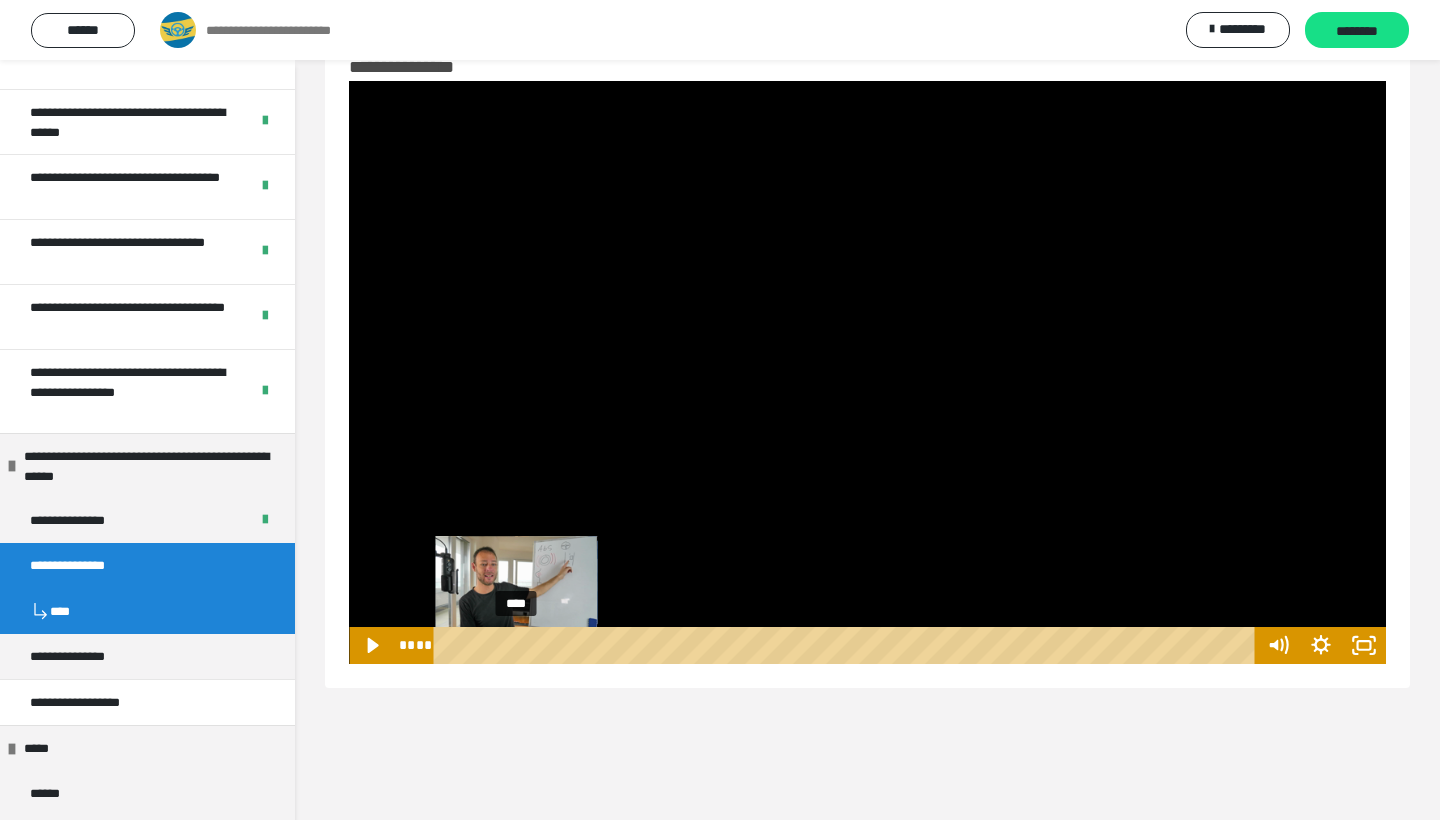click on "****" at bounding box center (848, 645) 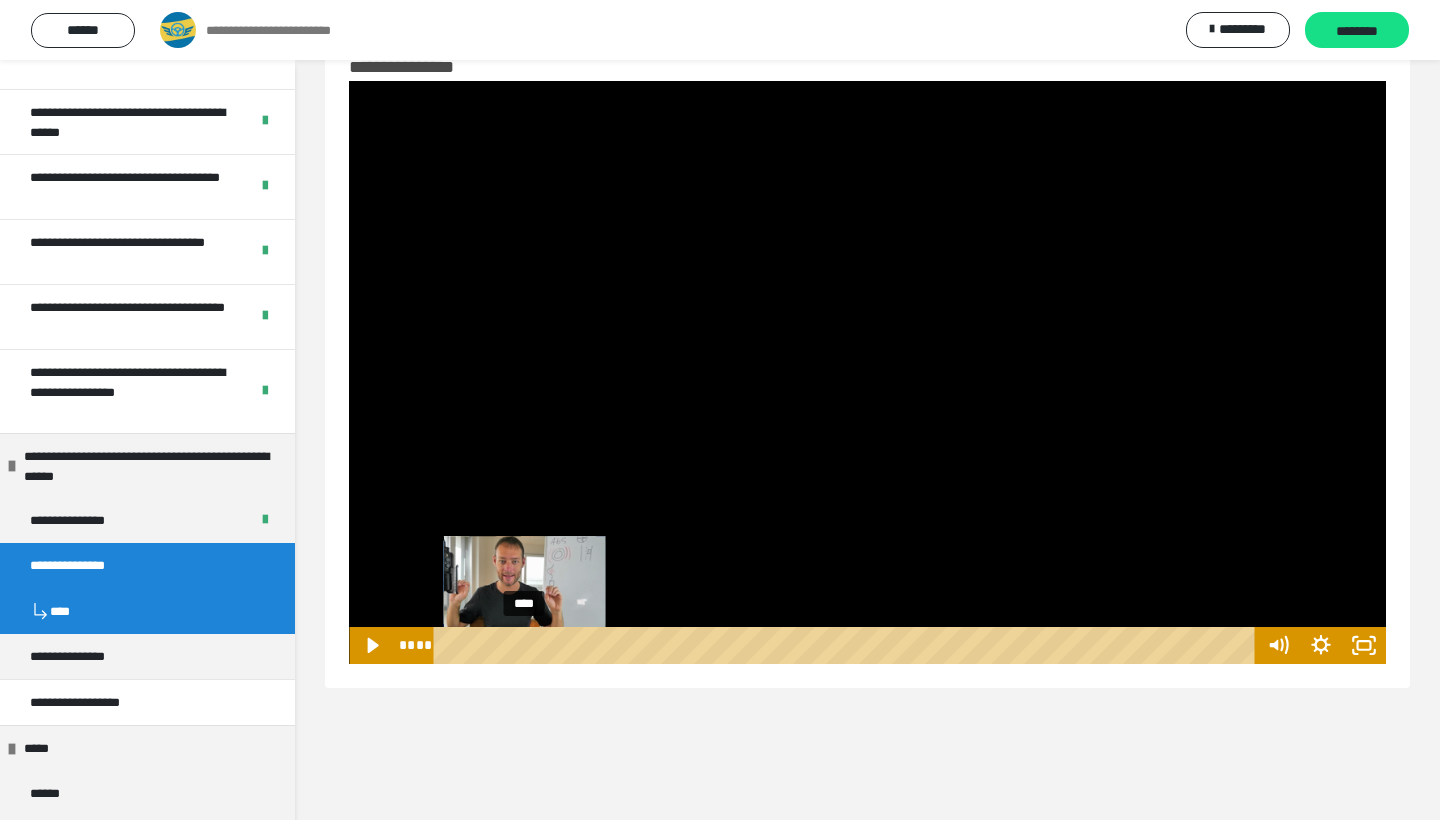 click on "****" at bounding box center [848, 645] 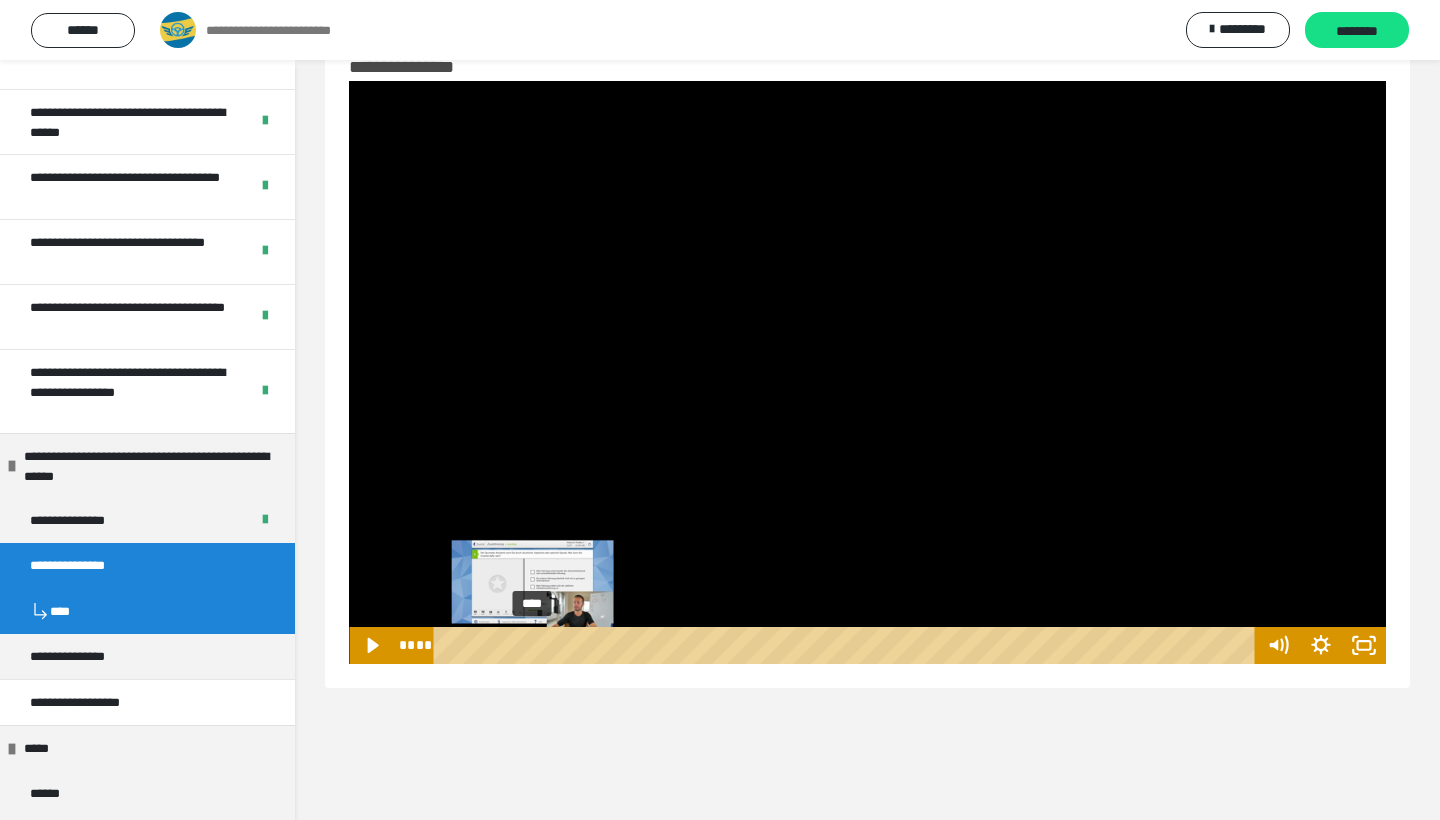 click on "****" at bounding box center [848, 645] 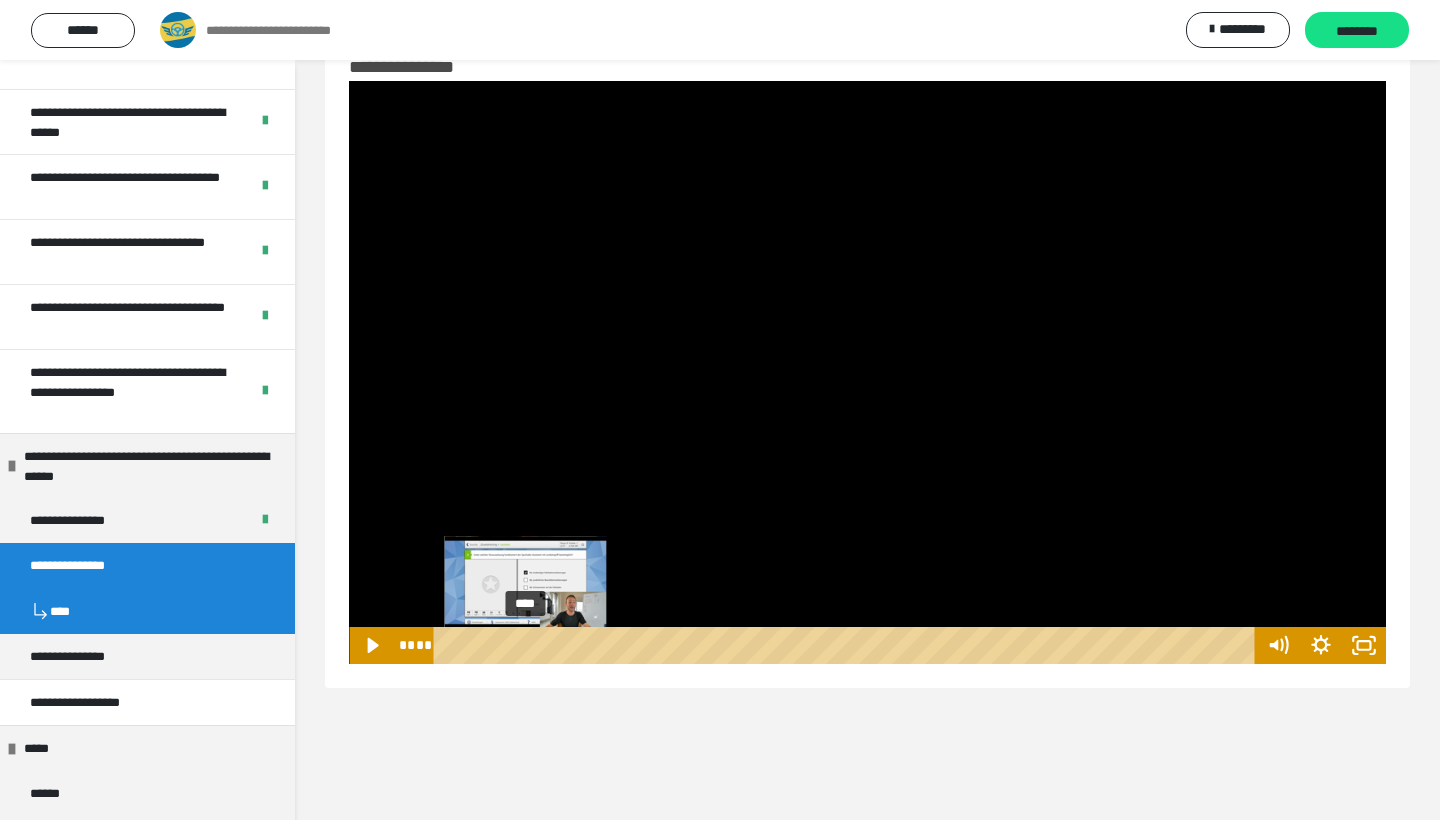 click on "****" at bounding box center (848, 645) 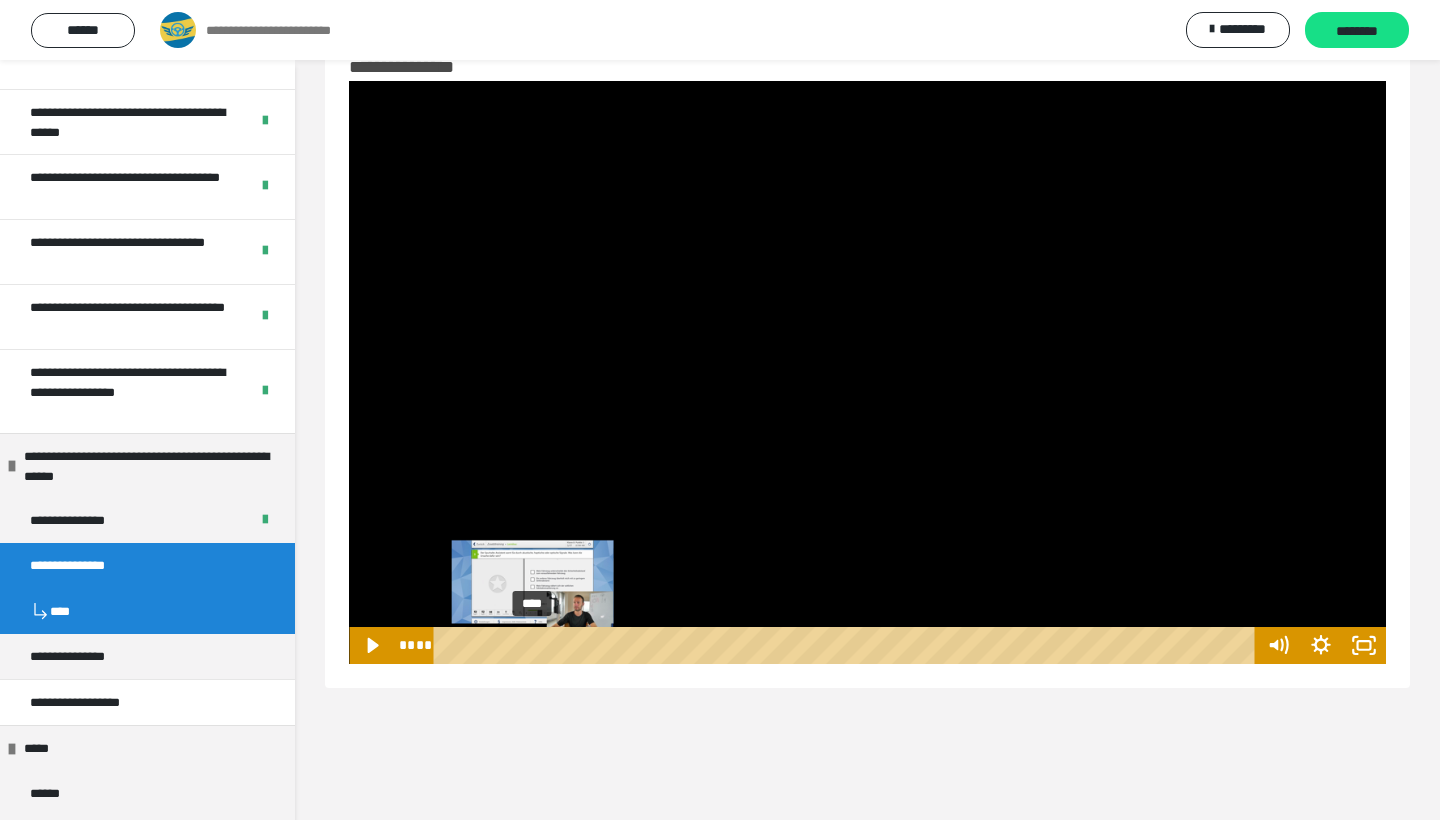 click on "****" at bounding box center (848, 645) 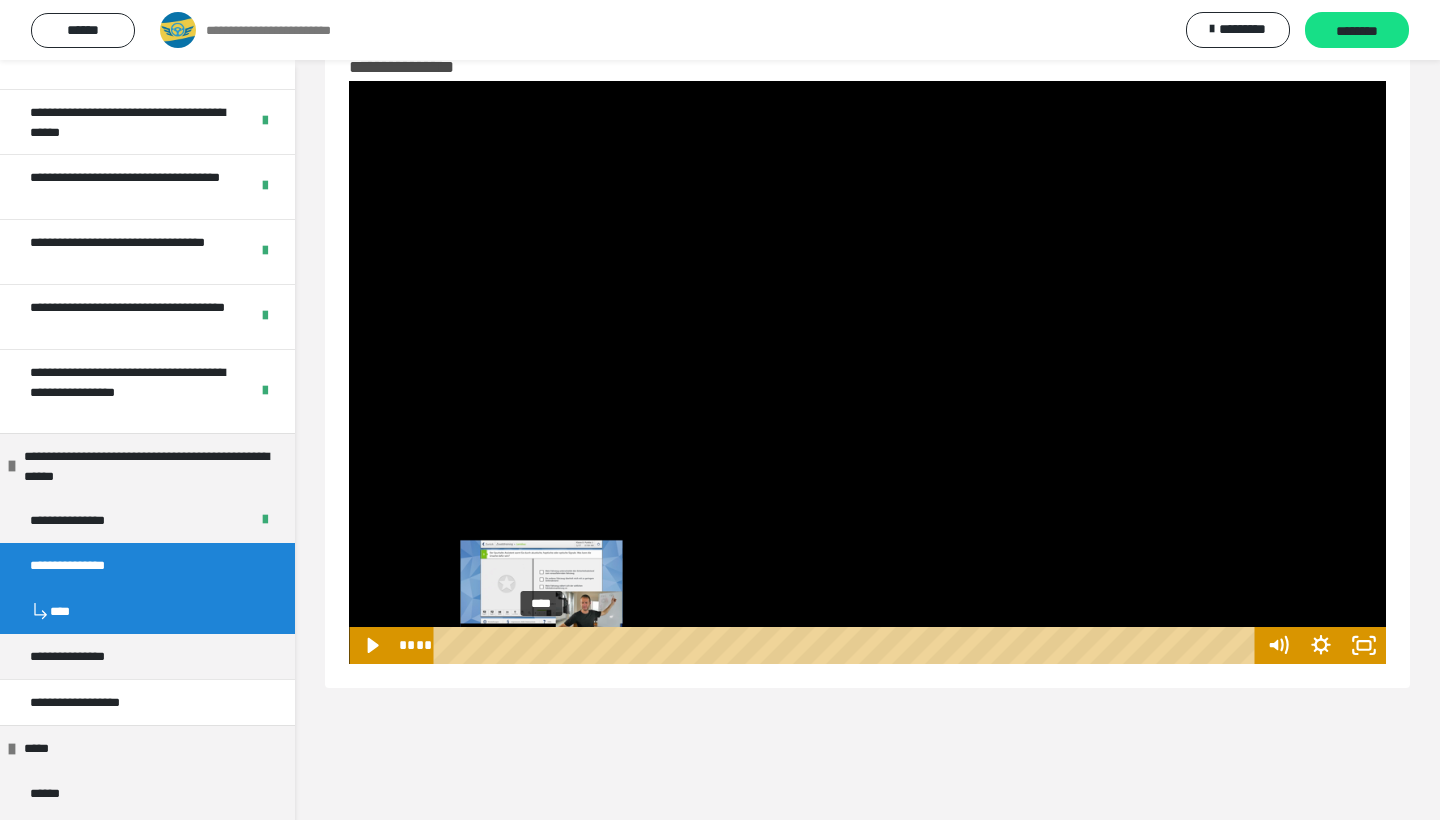 click on "****" at bounding box center [848, 645] 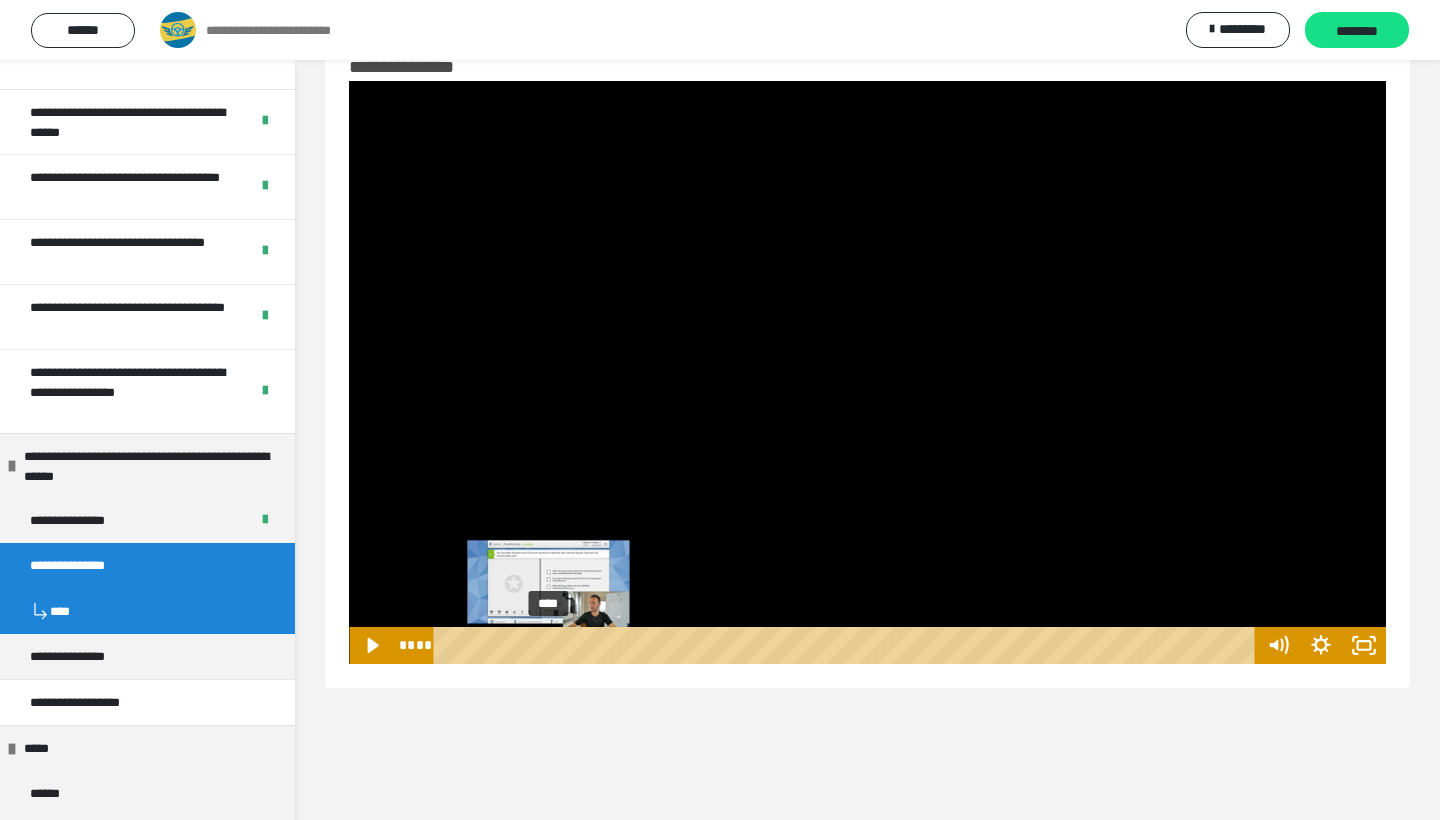 click on "****" at bounding box center (848, 645) 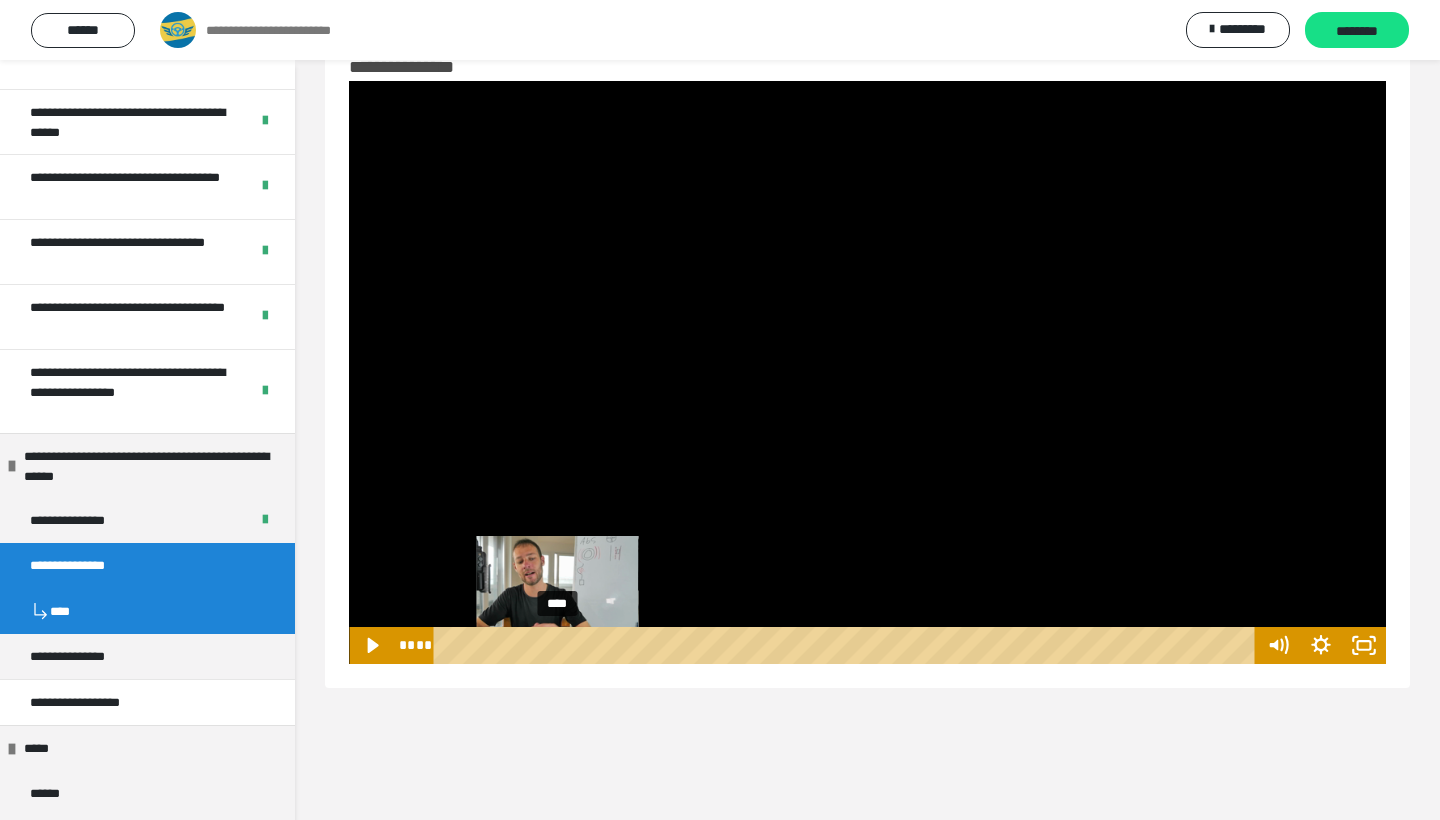 click on "****" at bounding box center [848, 645] 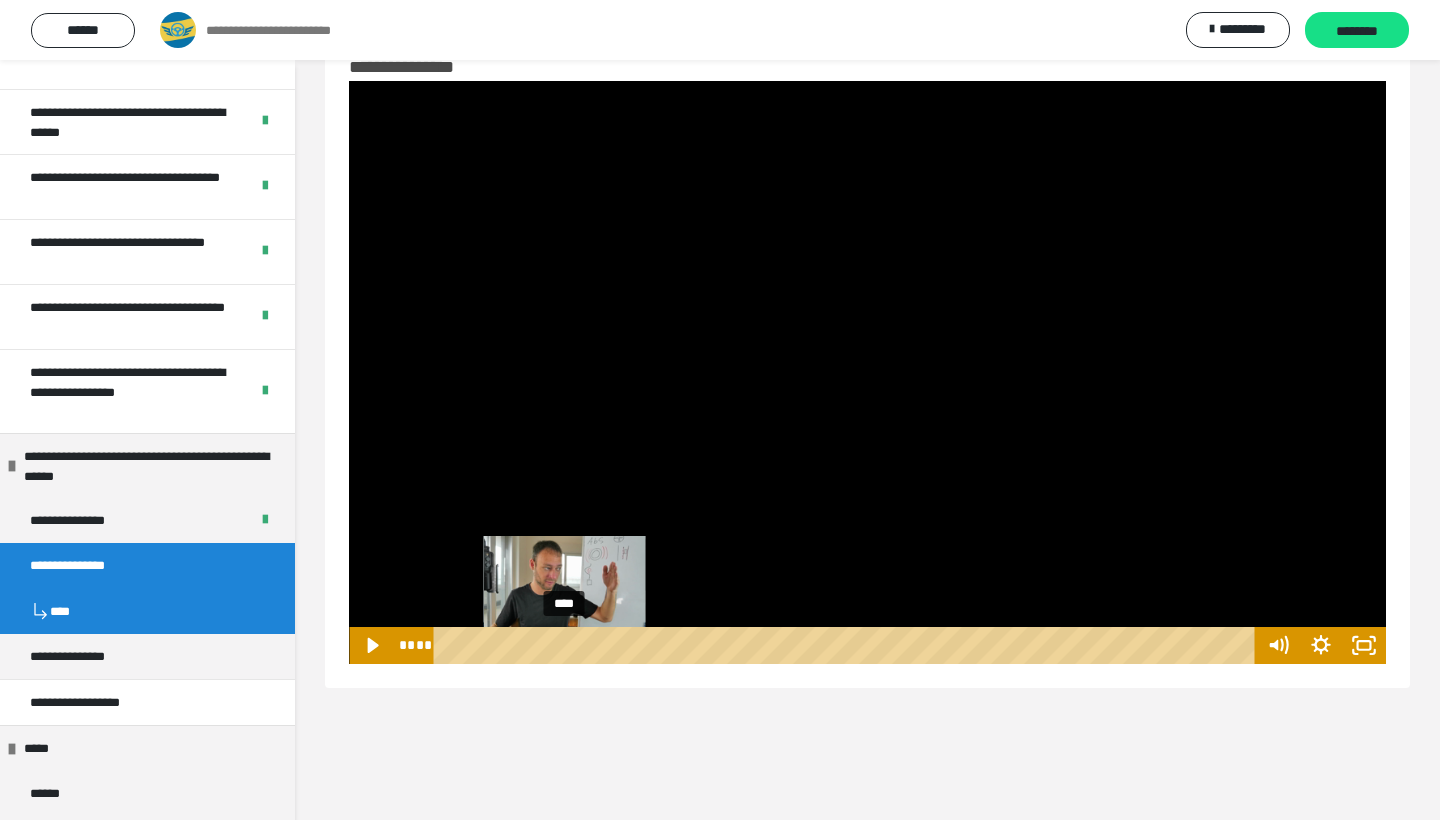 click on "****" at bounding box center [848, 645] 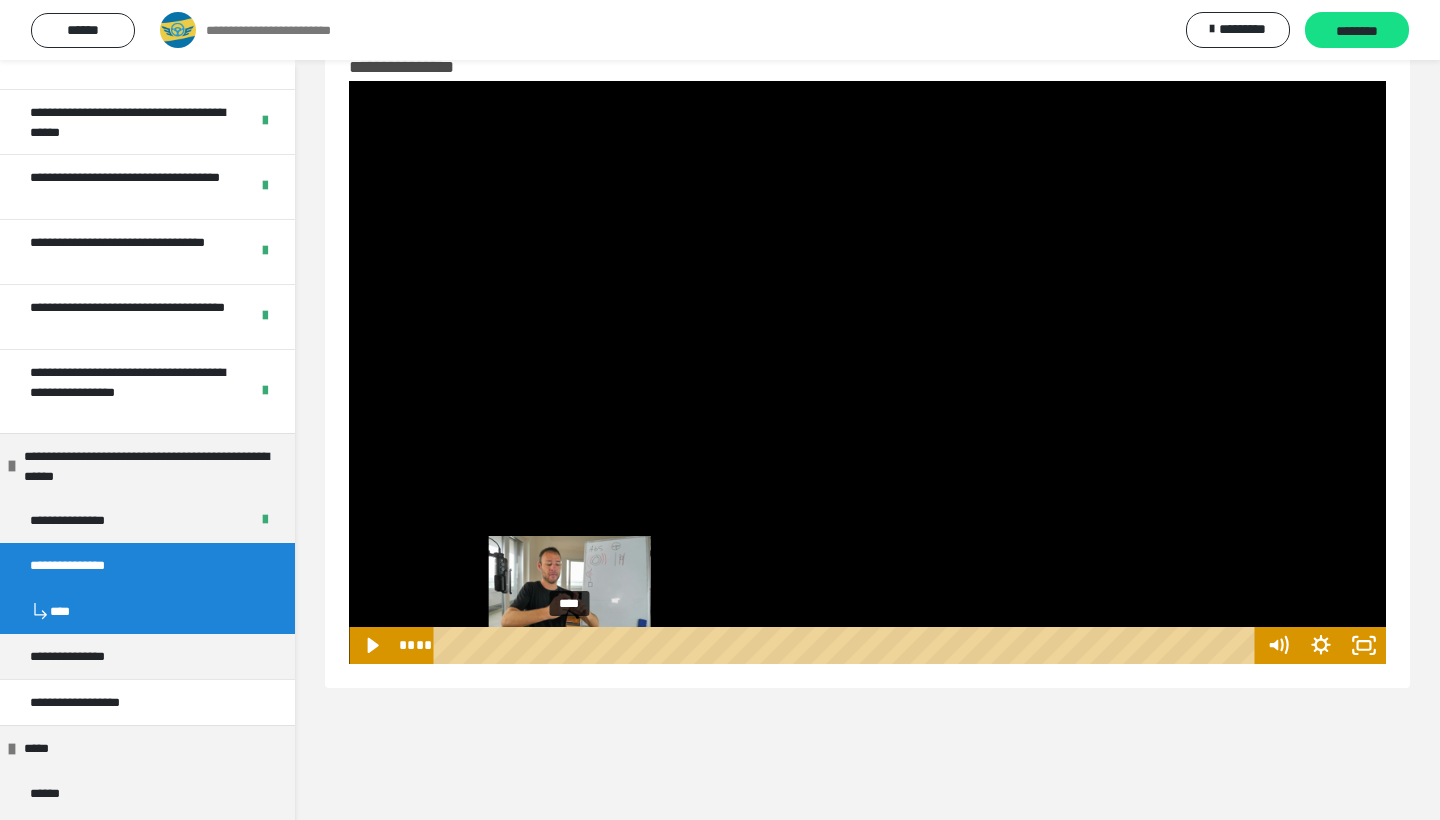 click at bounding box center (565, 646) 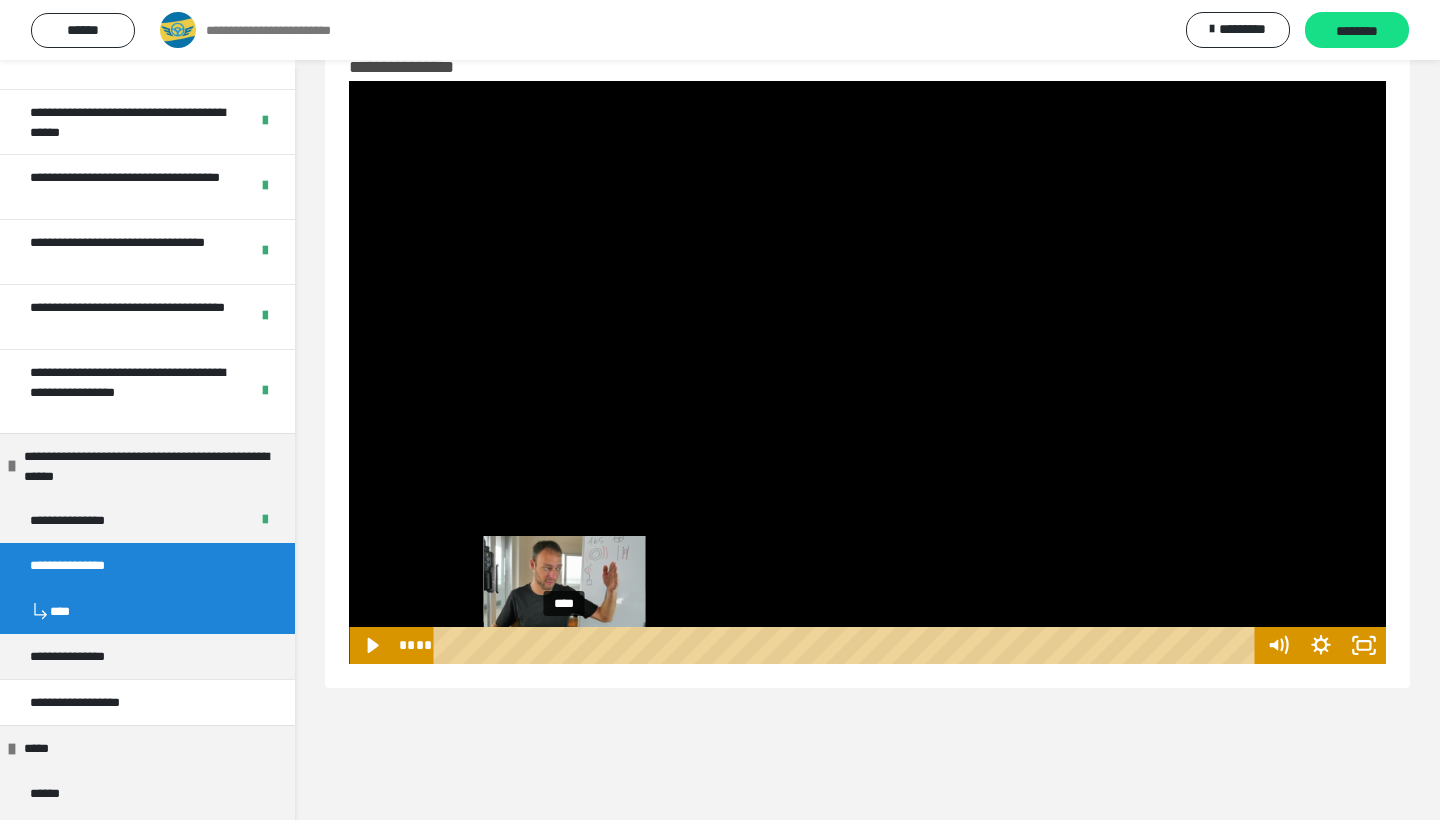 click at bounding box center (570, 646) 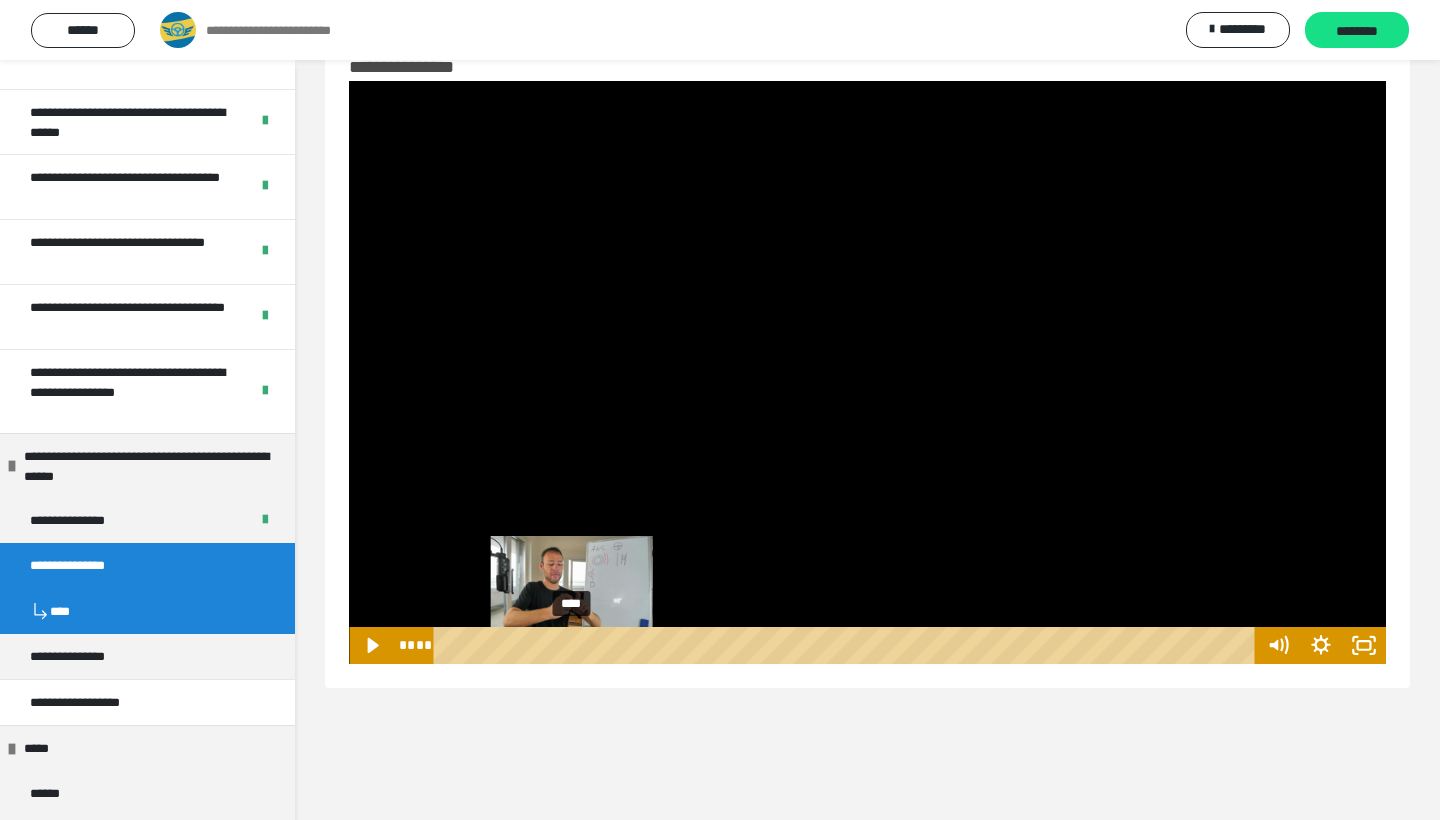 click on "****" at bounding box center (848, 645) 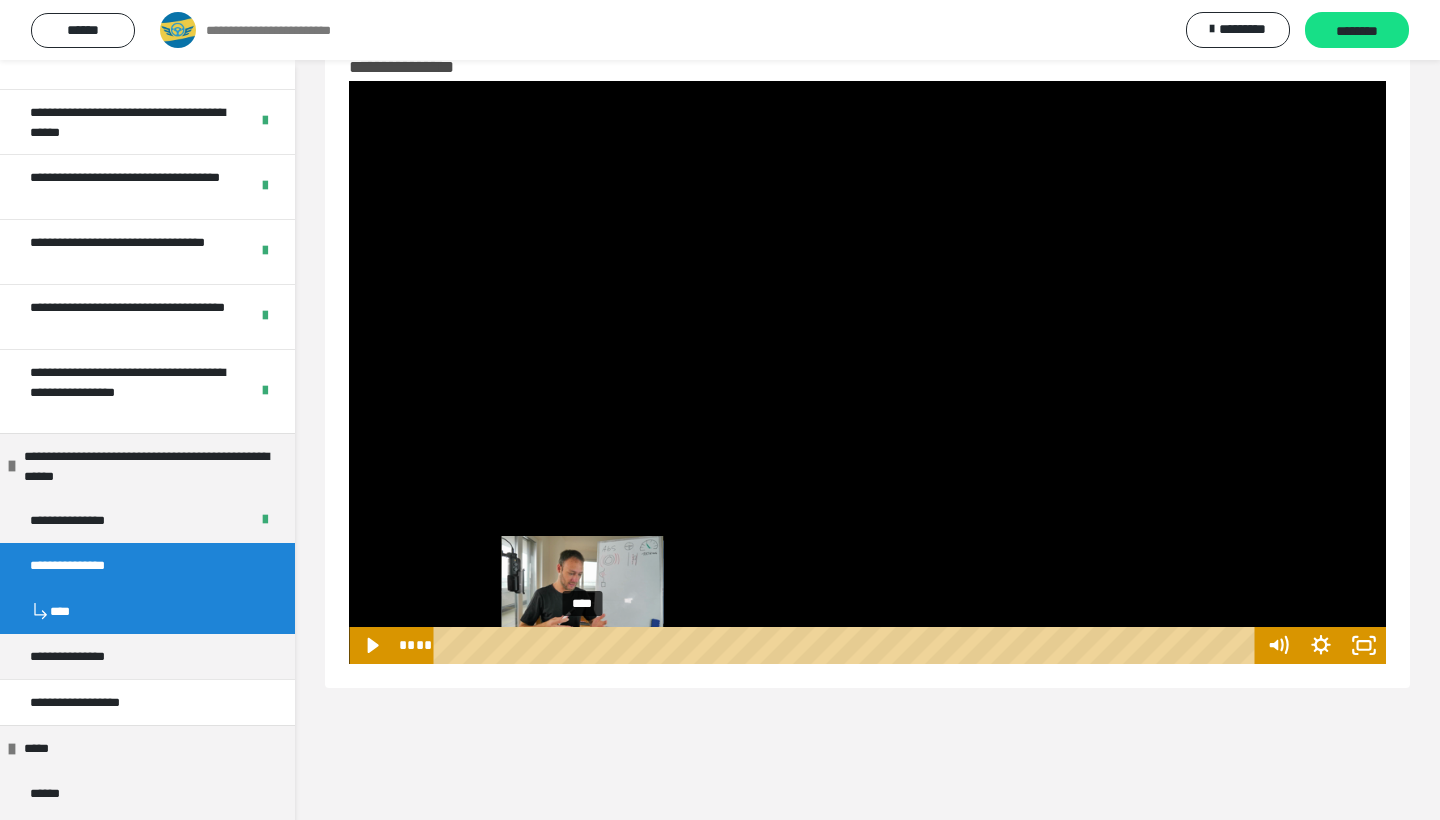 click on "****" at bounding box center [848, 645] 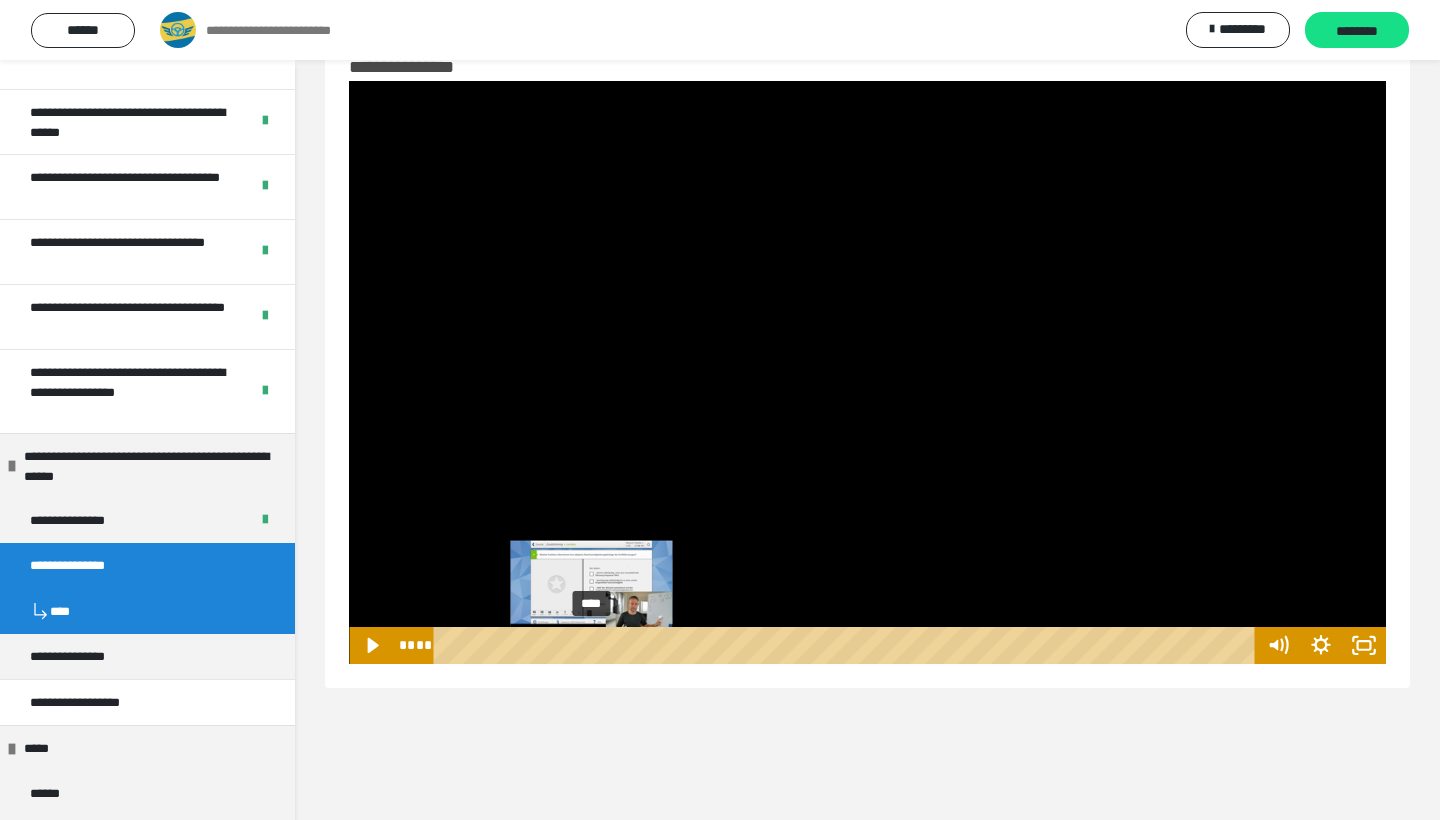 click on "****" at bounding box center [848, 645] 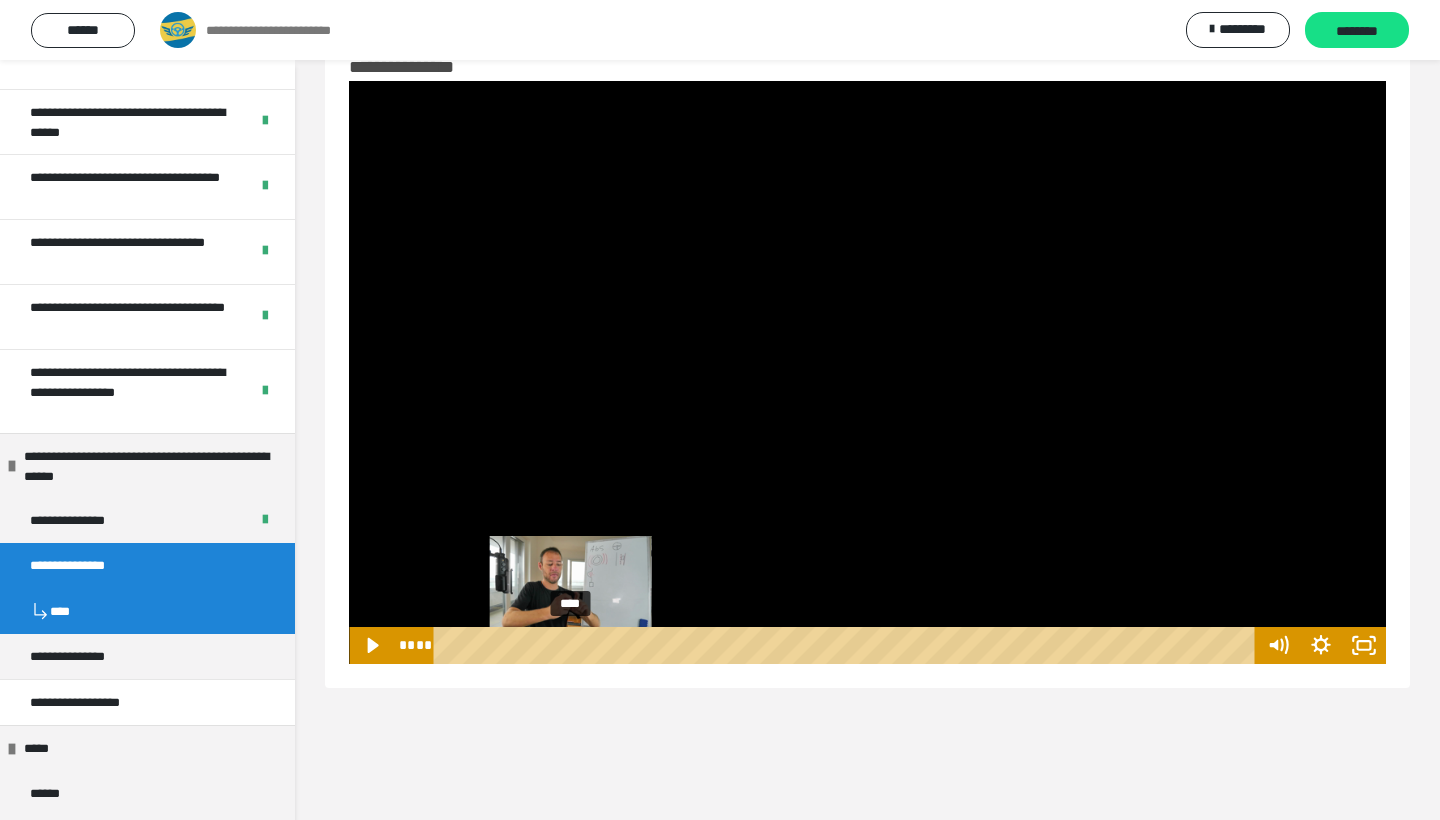 click on "****" at bounding box center (848, 645) 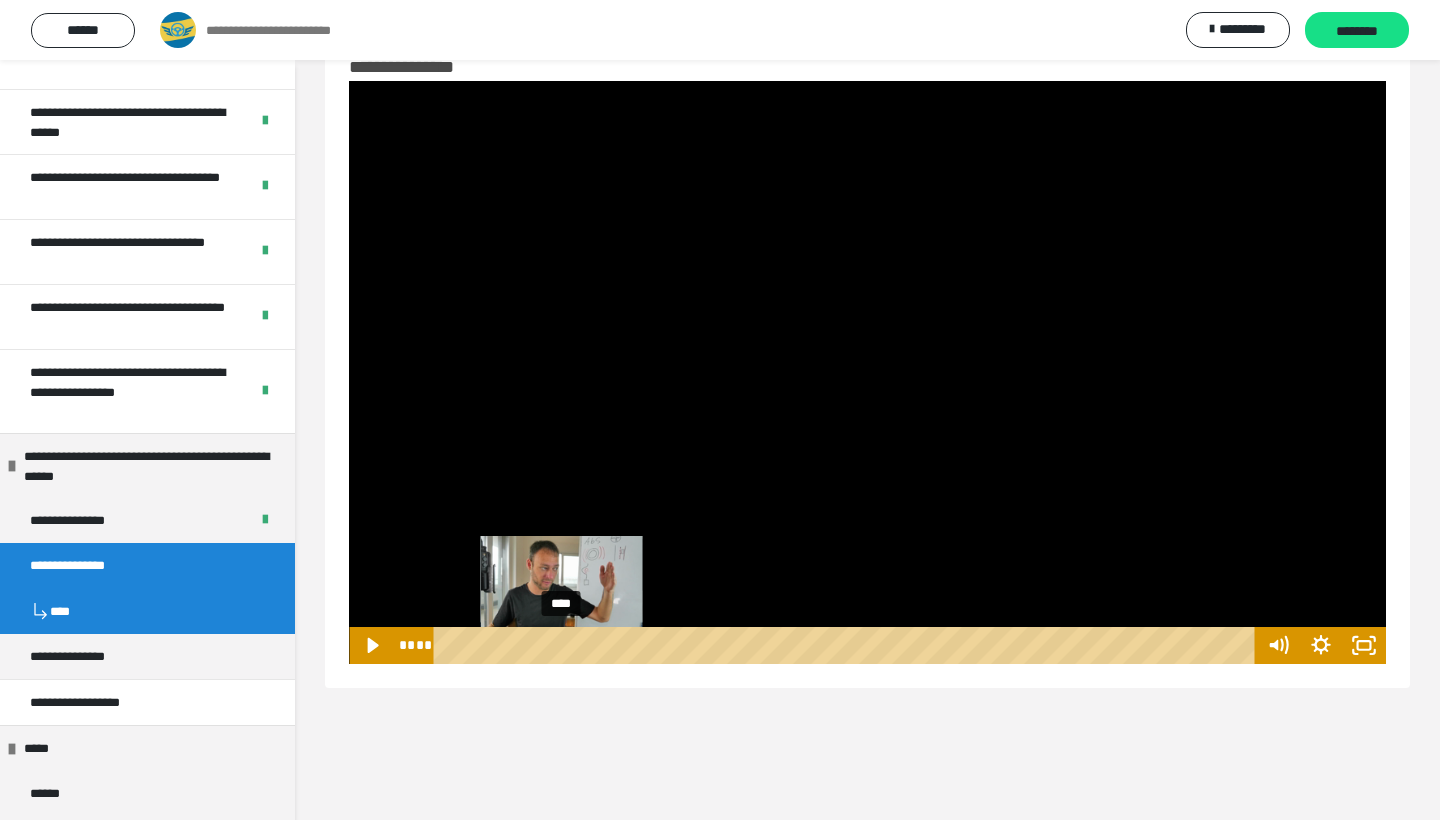 click on "****" at bounding box center [848, 645] 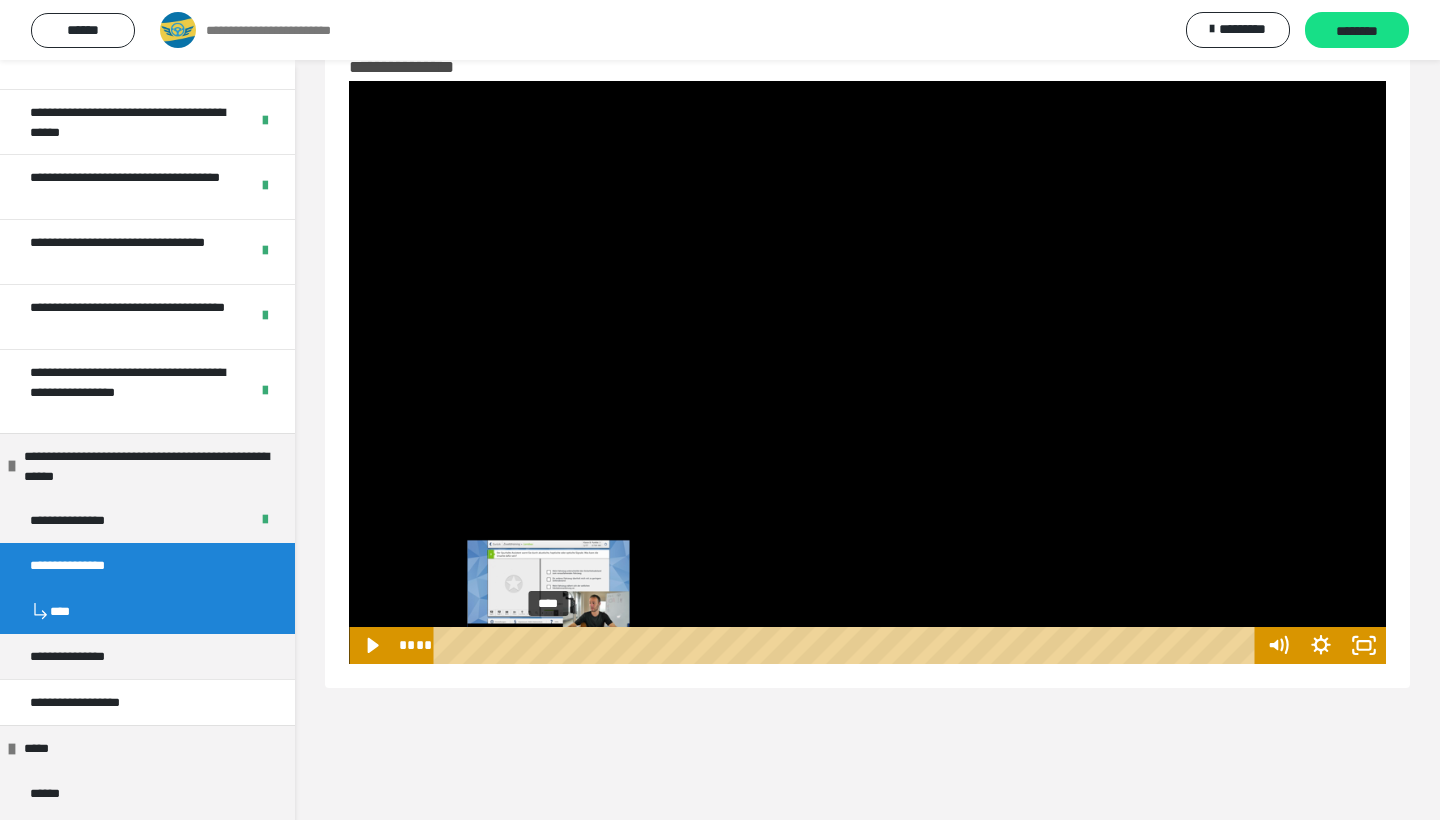 click on "****" at bounding box center (848, 645) 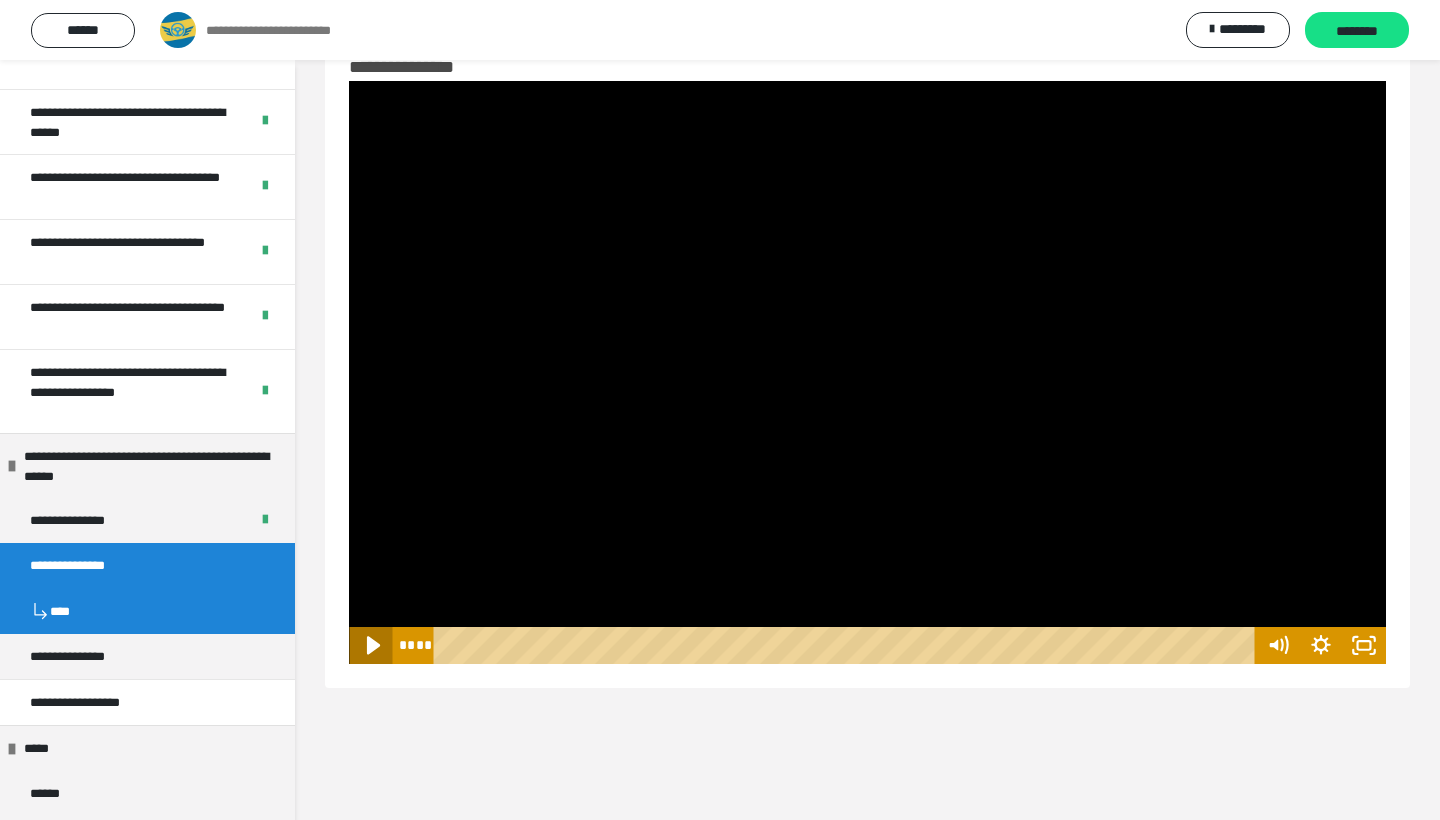 click 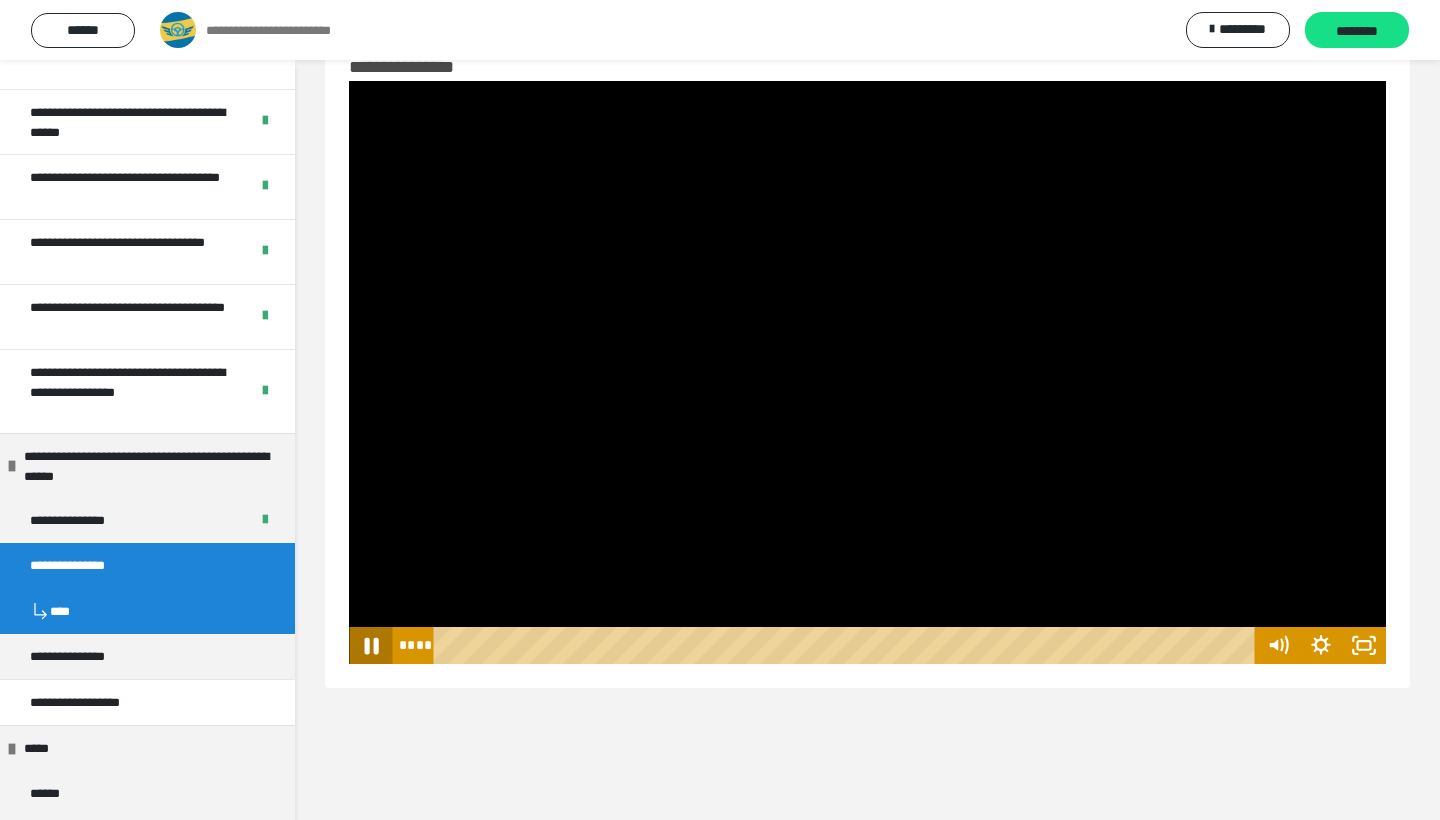 click 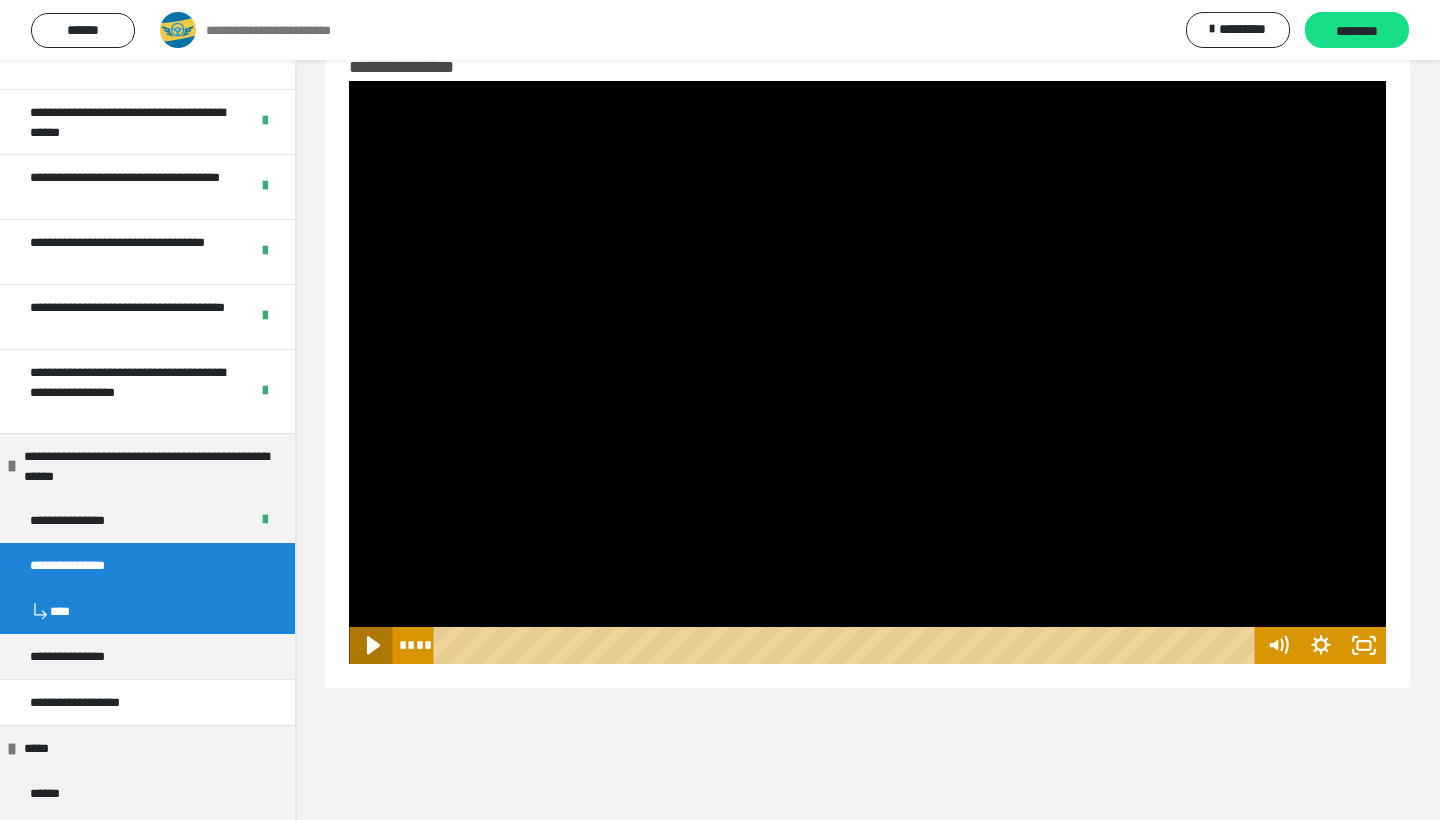 click 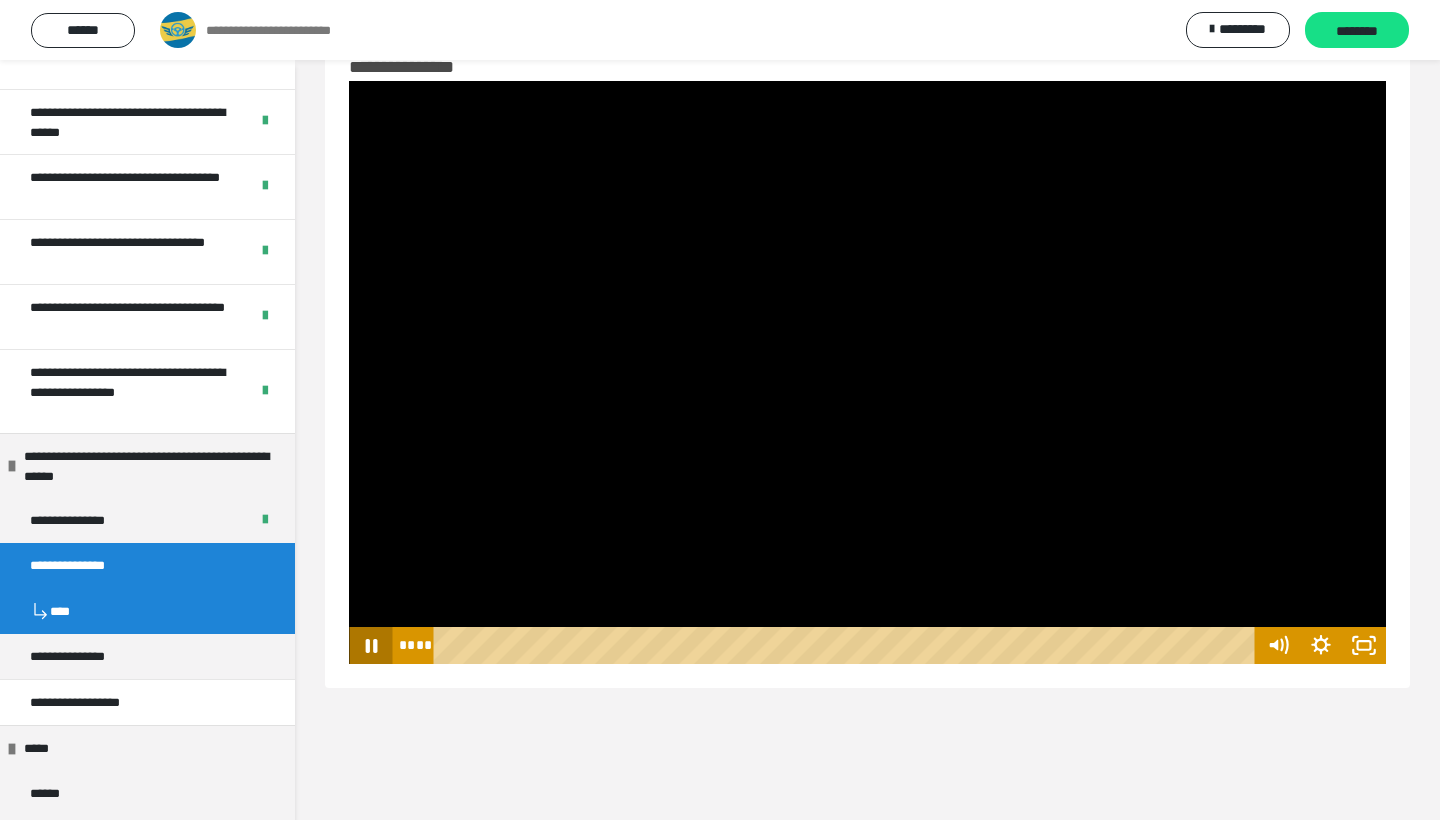 click 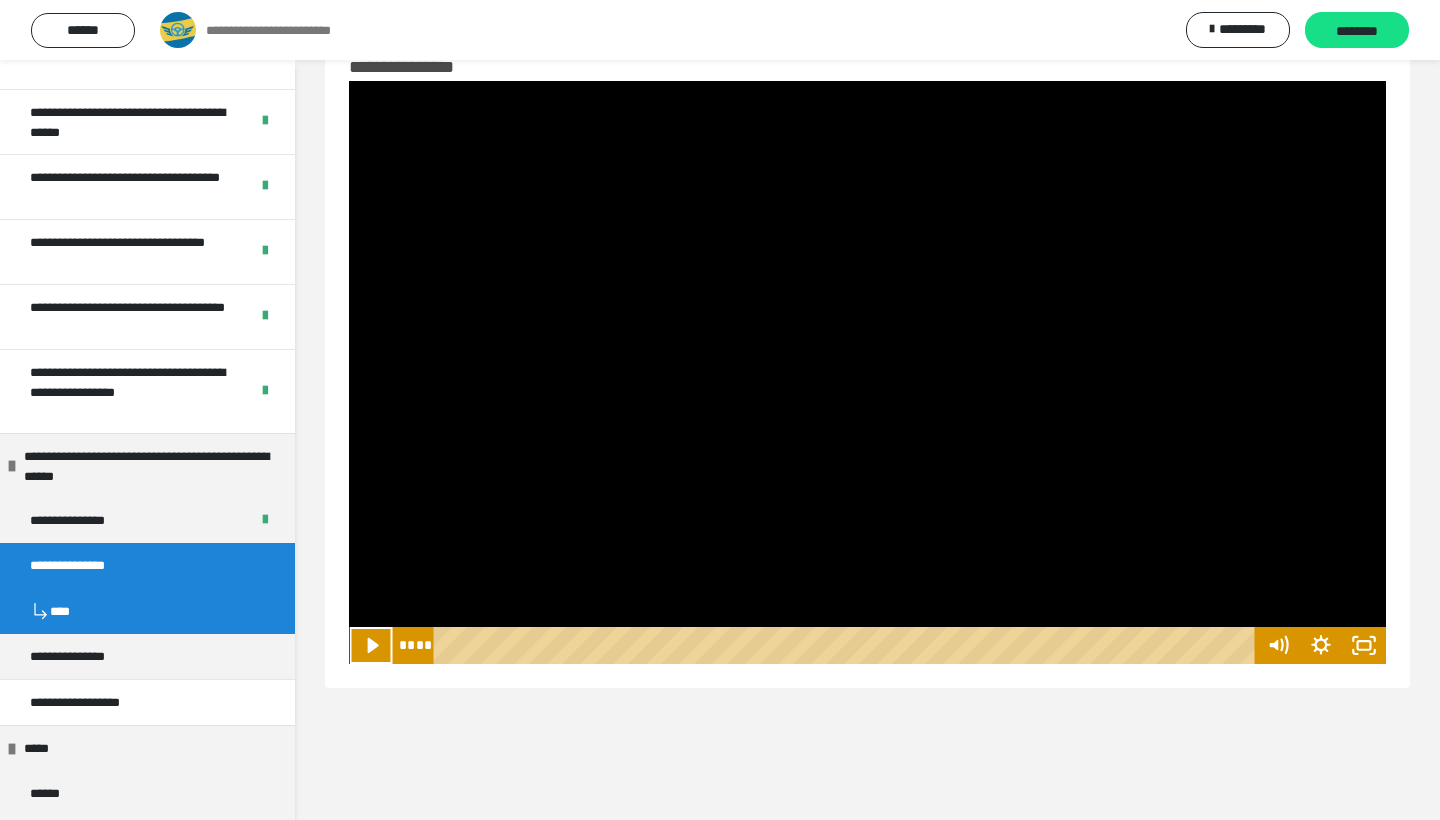 click at bounding box center [867, 372] 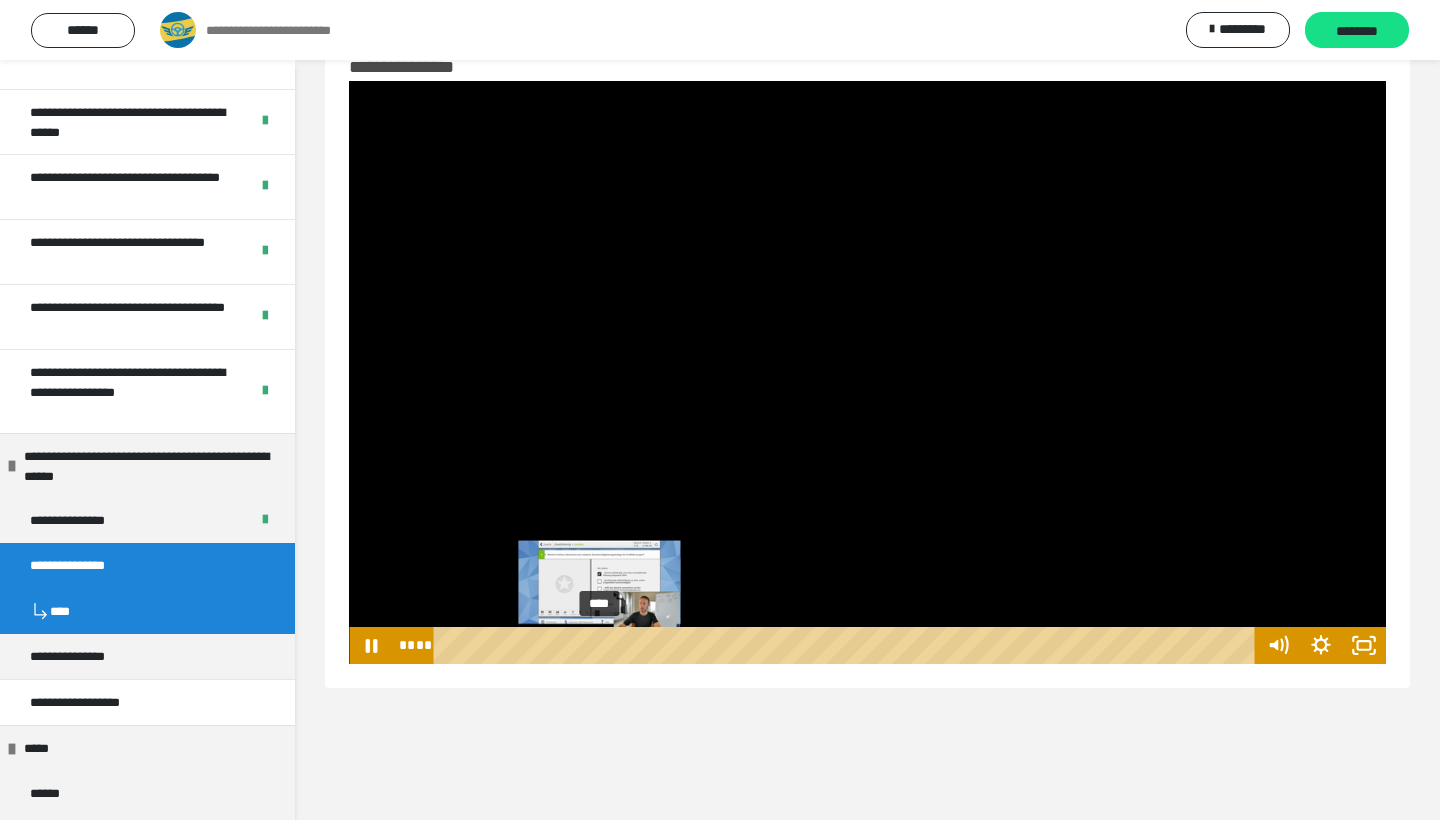 click on "****" at bounding box center [848, 645] 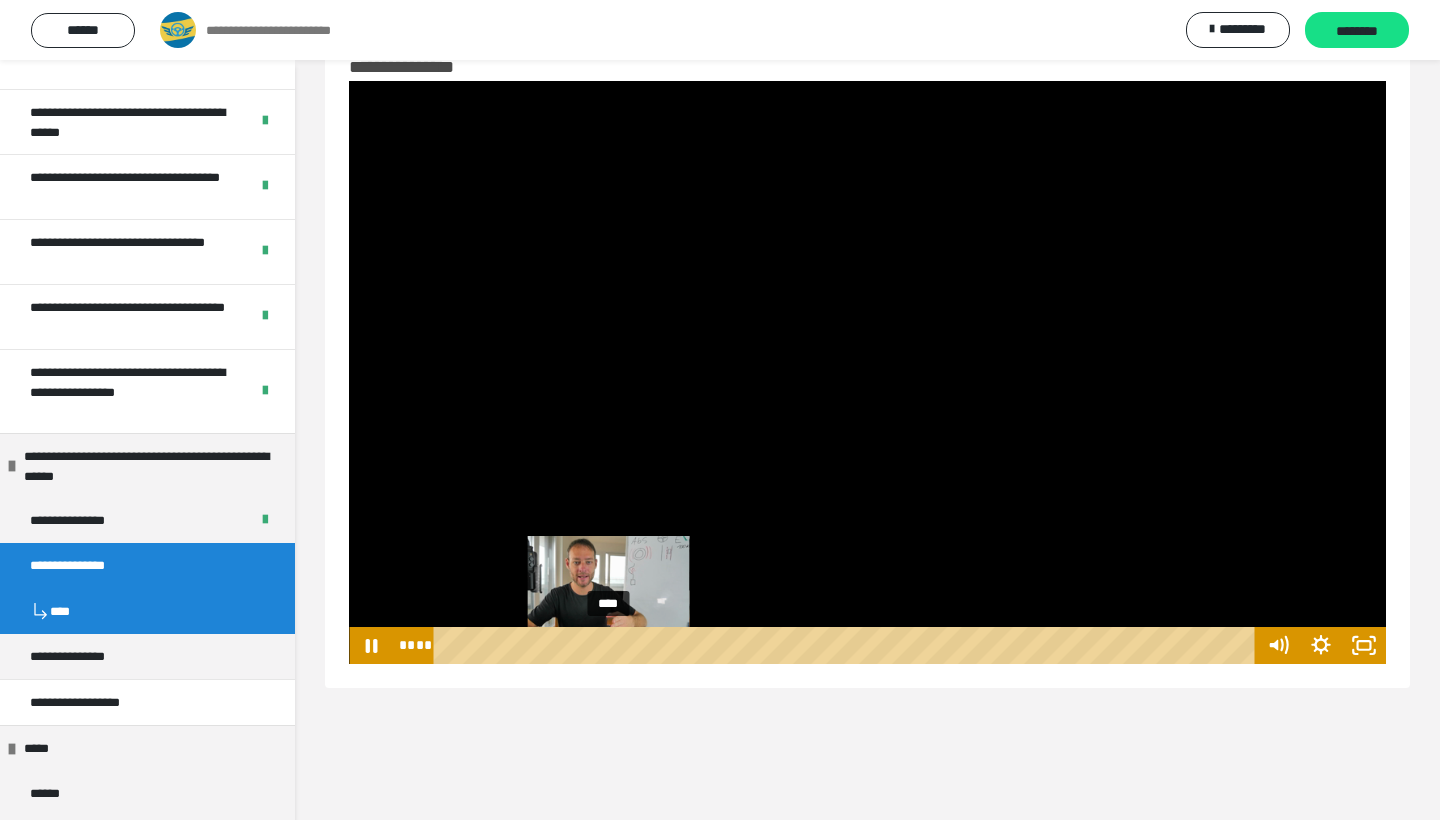 click on "****" at bounding box center [848, 645] 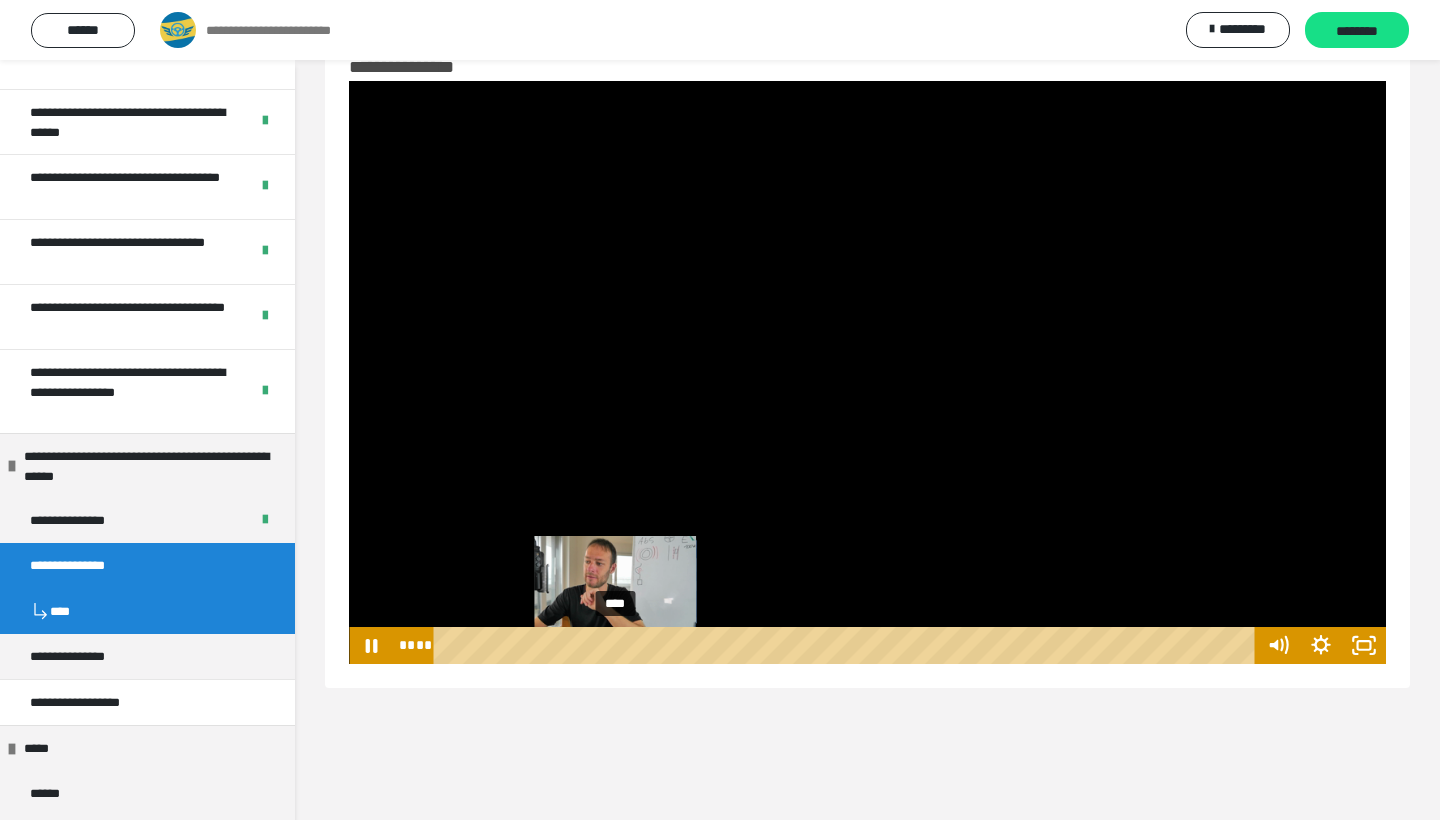 click on "****" at bounding box center (848, 645) 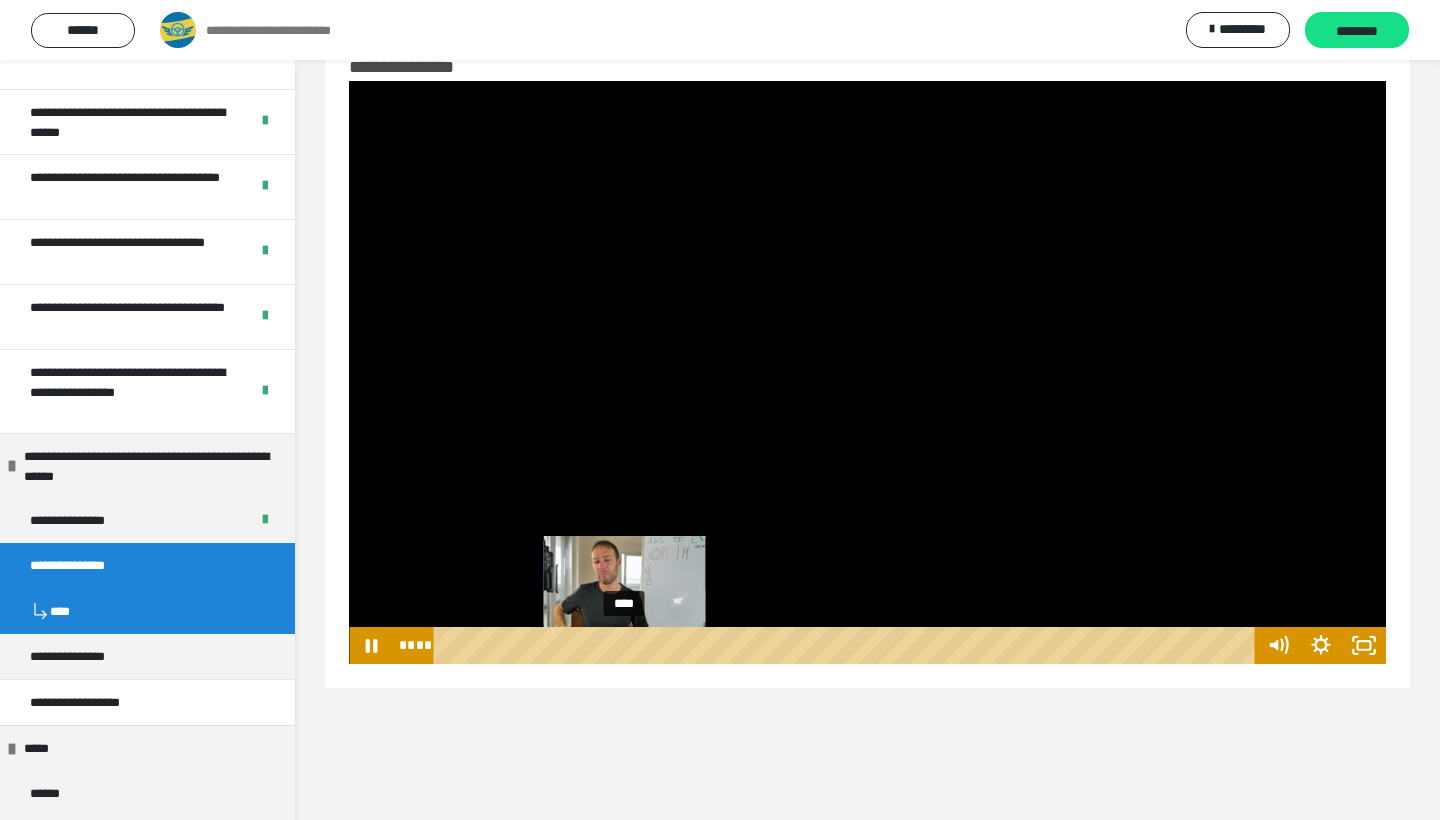 click on "****" at bounding box center (848, 645) 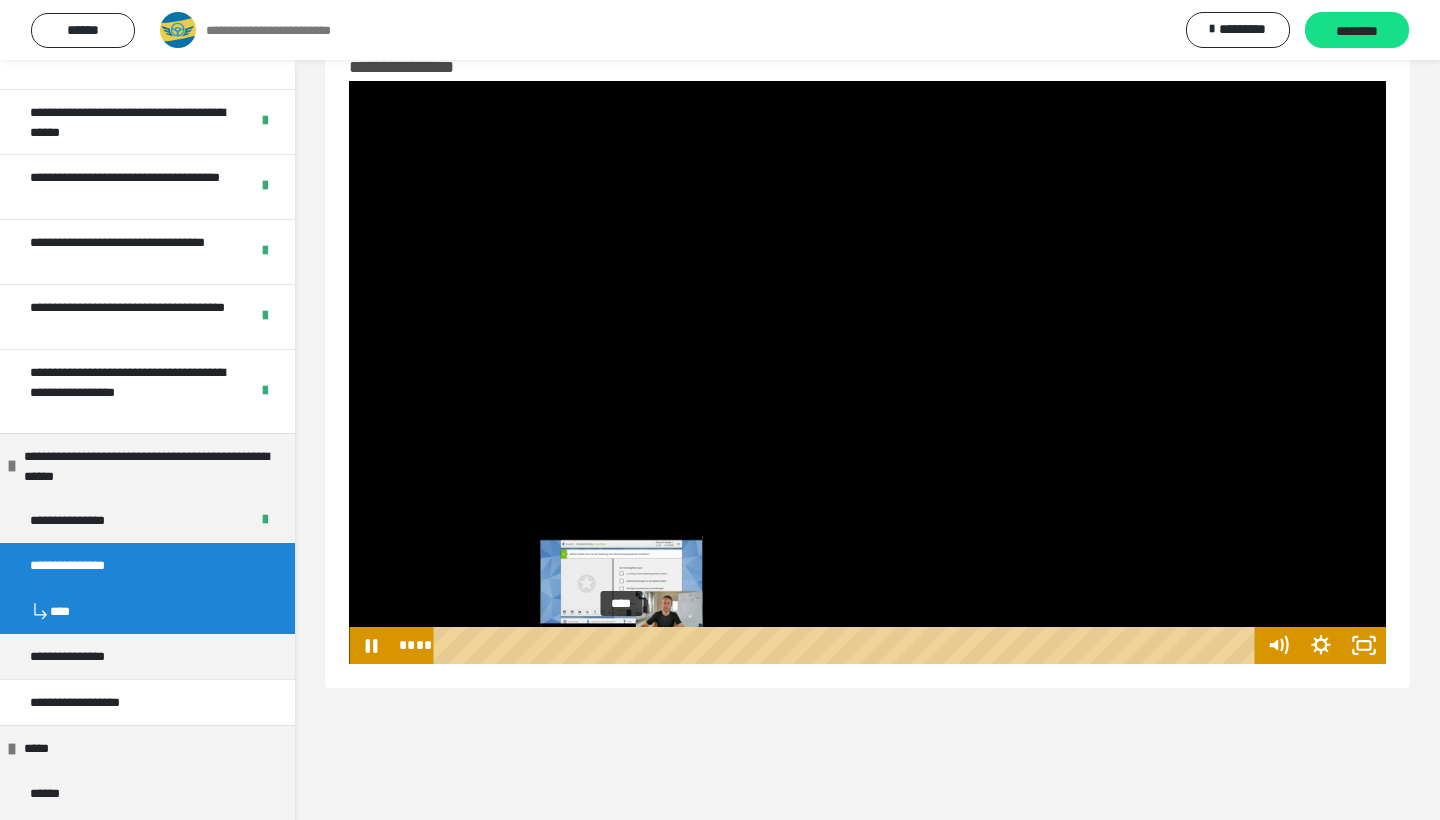 click at bounding box center [622, 646] 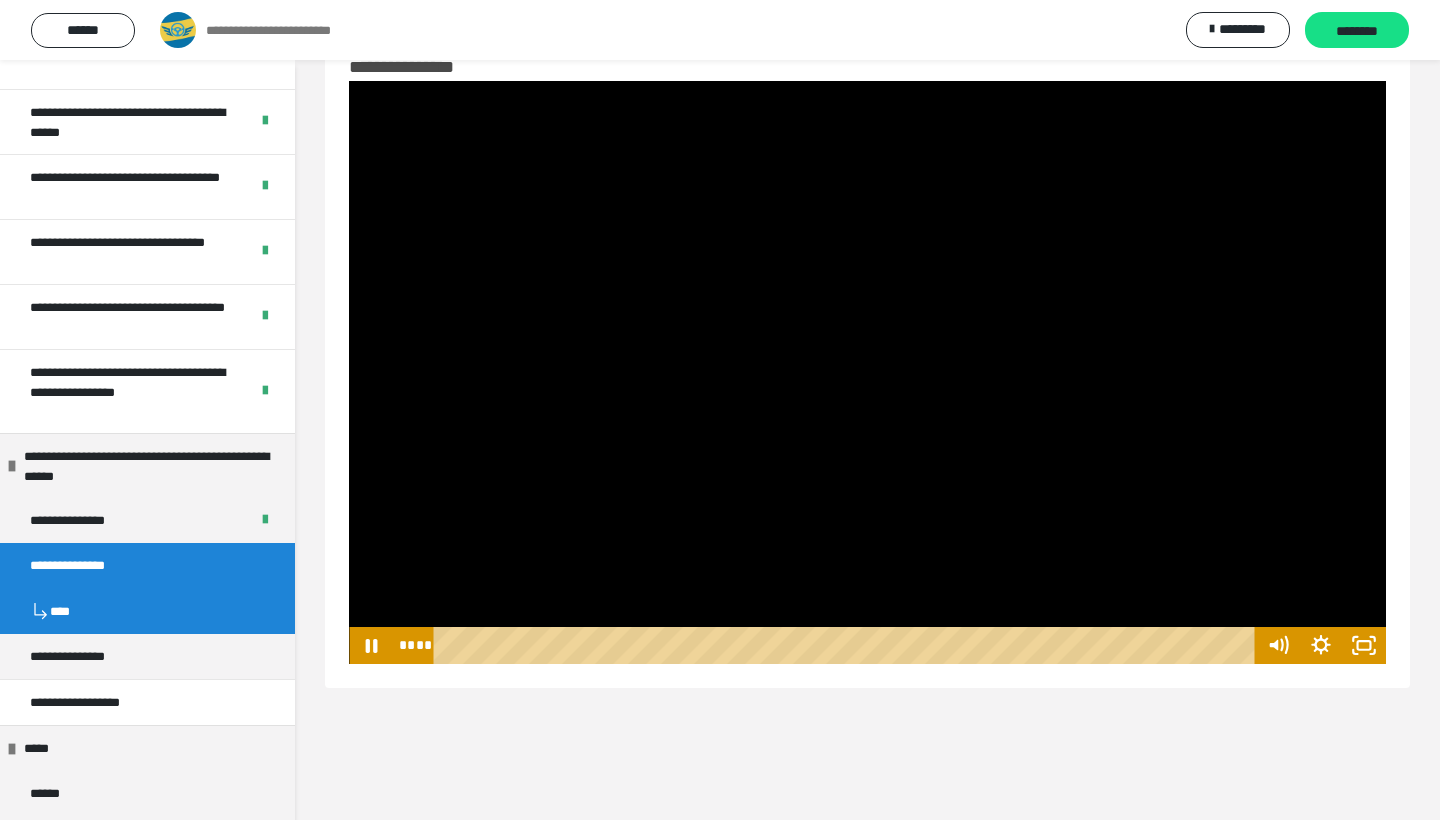 click at bounding box center (867, 372) 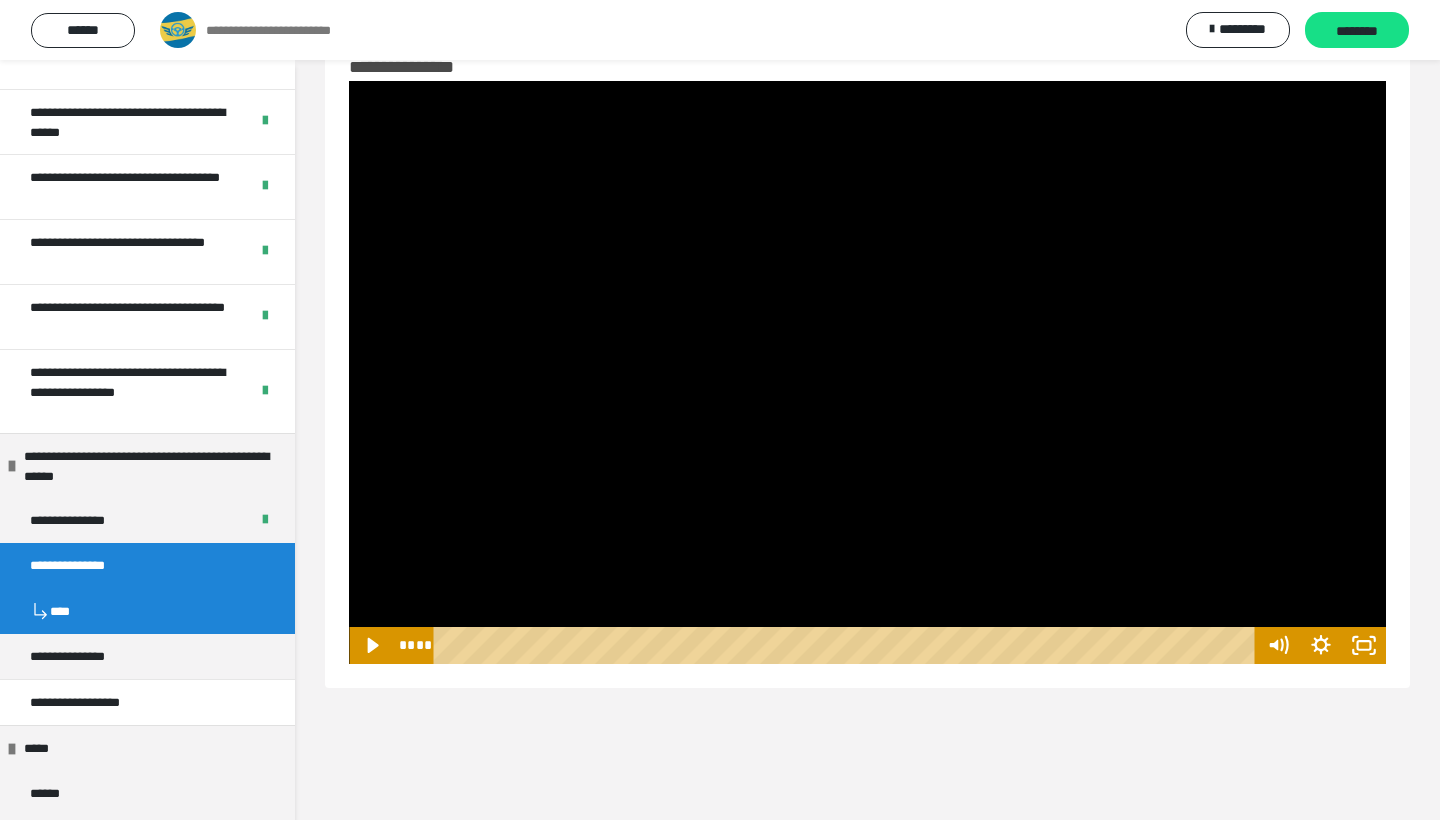 click at bounding box center [867, 372] 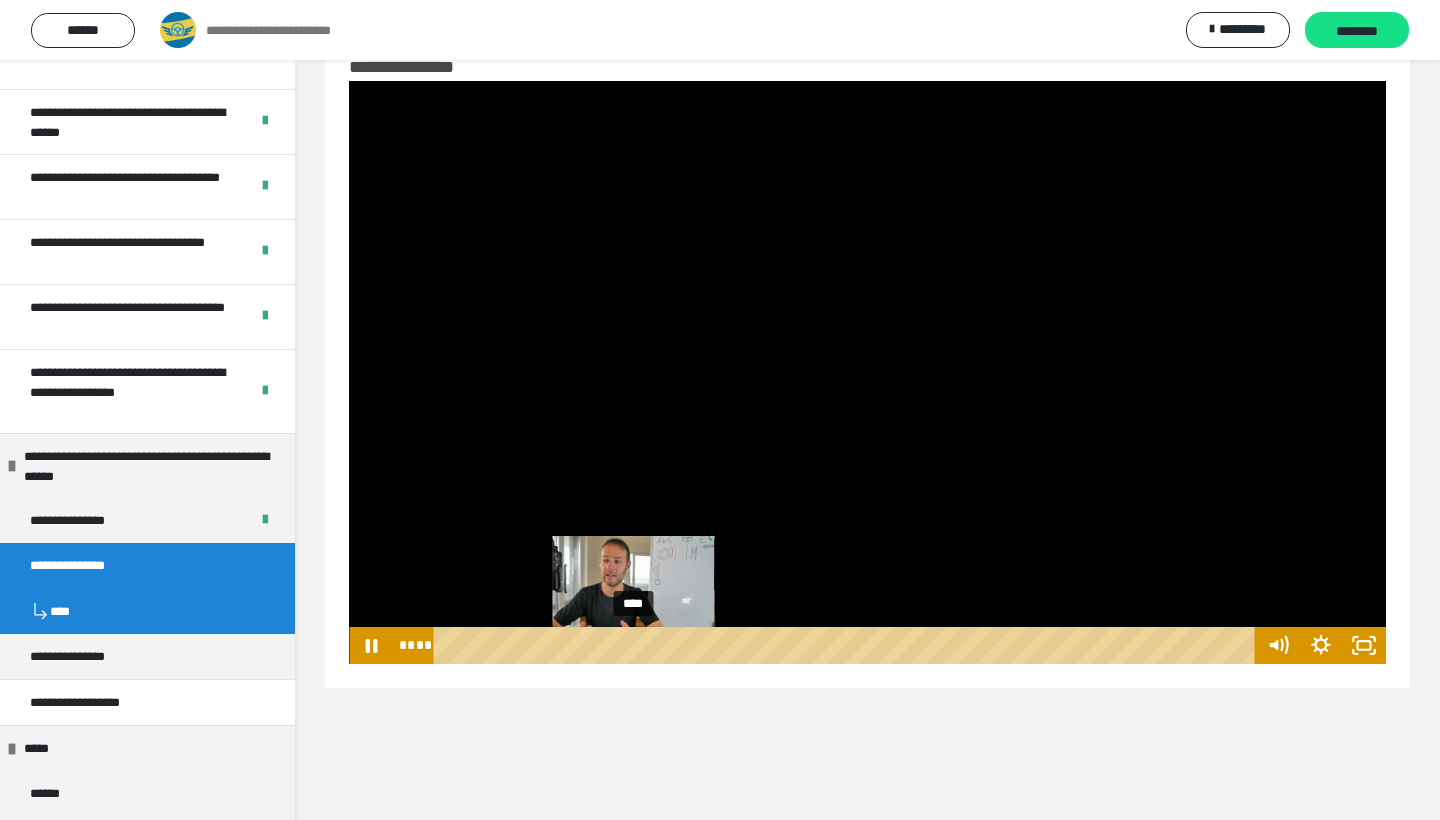 click on "****" at bounding box center [848, 645] 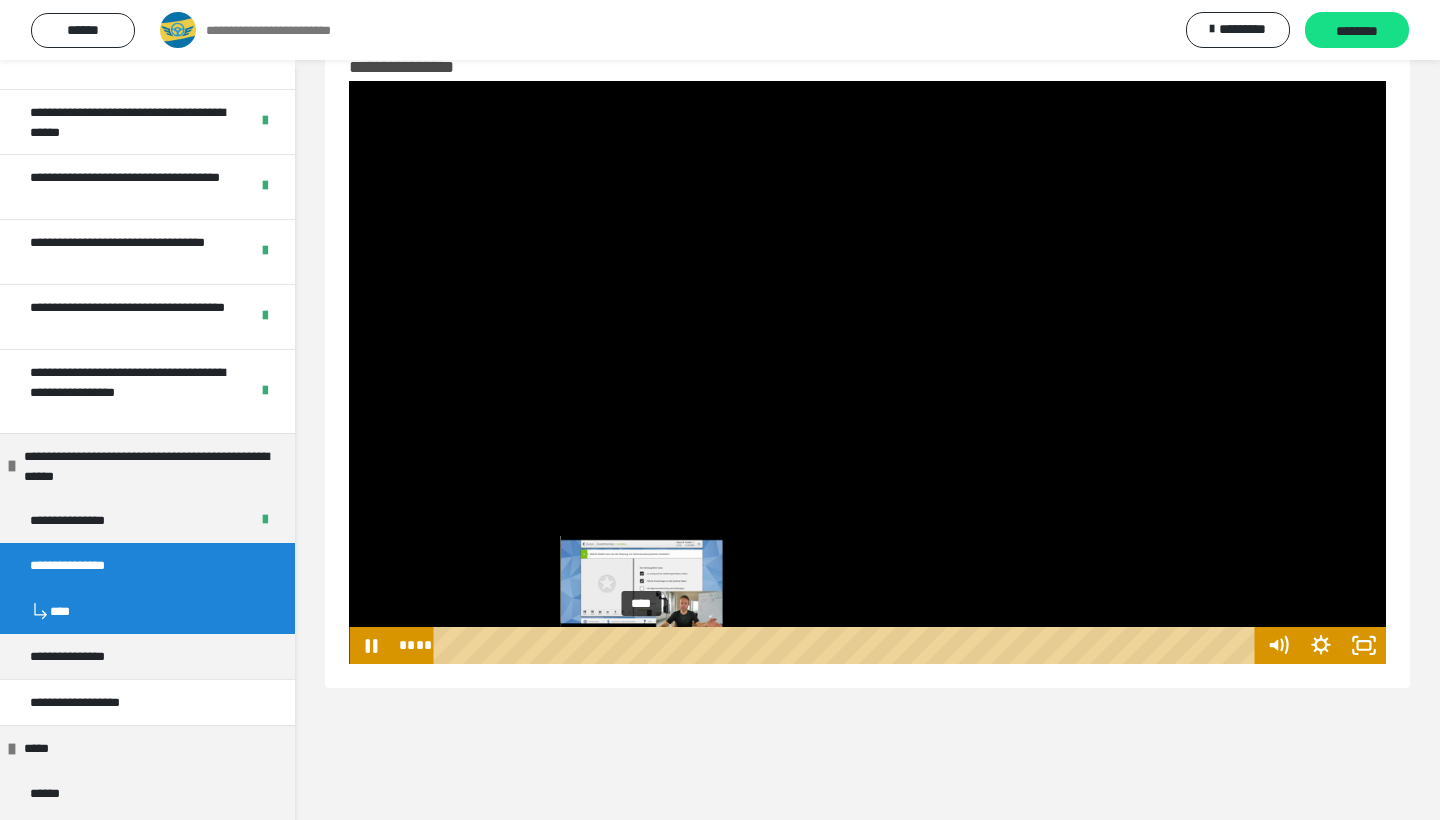 click on "****" at bounding box center (848, 645) 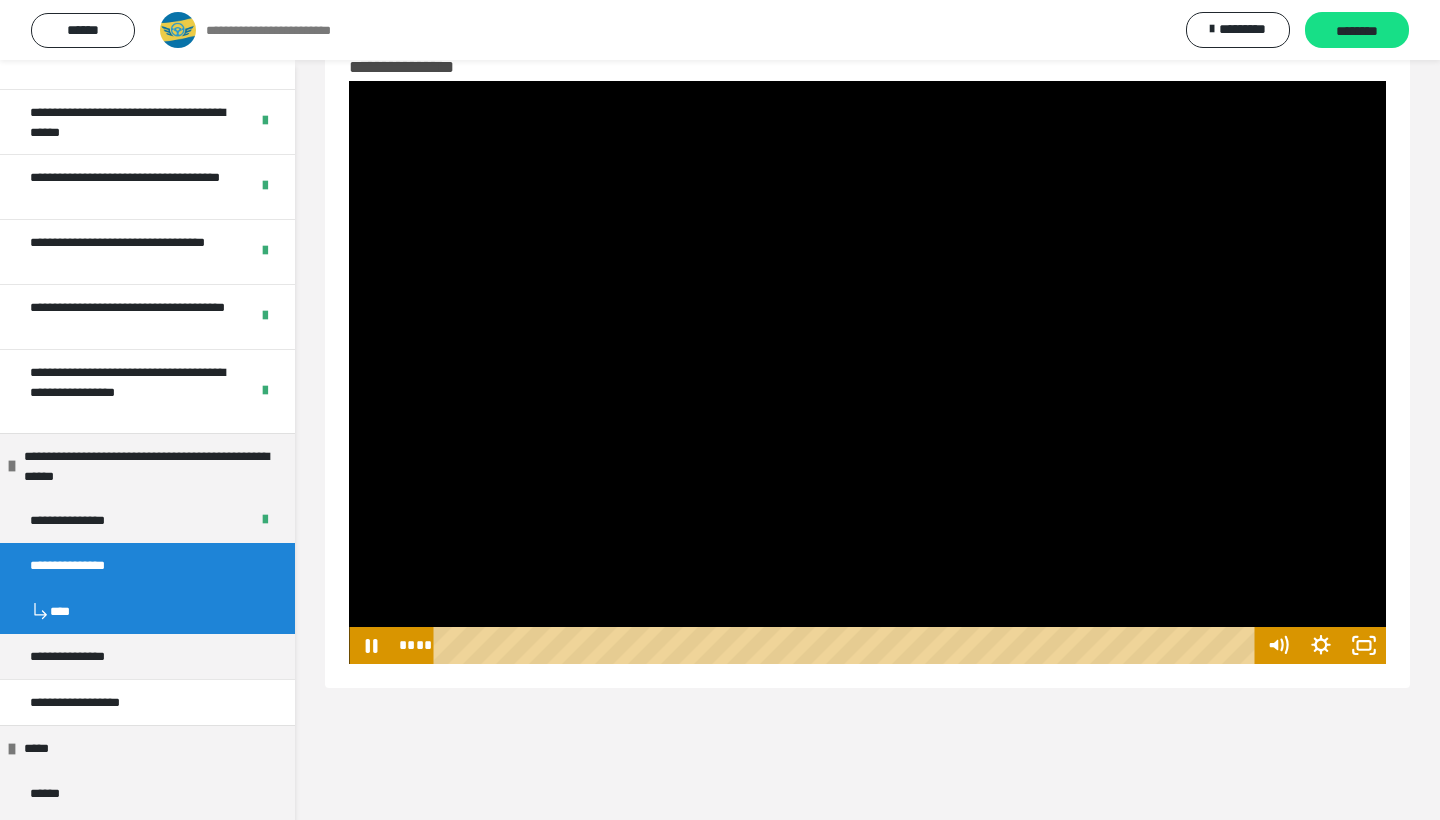 click at bounding box center [867, 372] 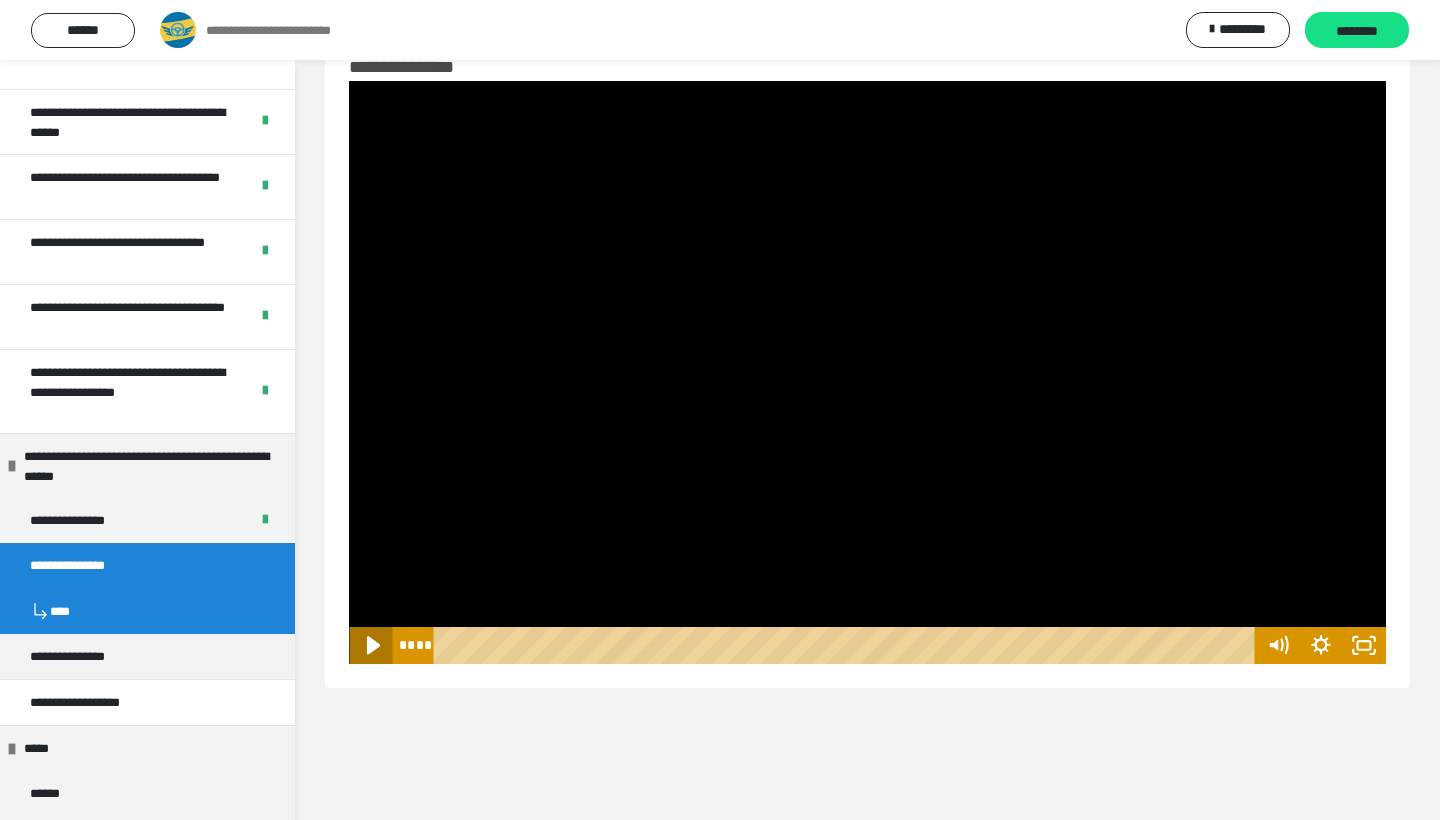 click 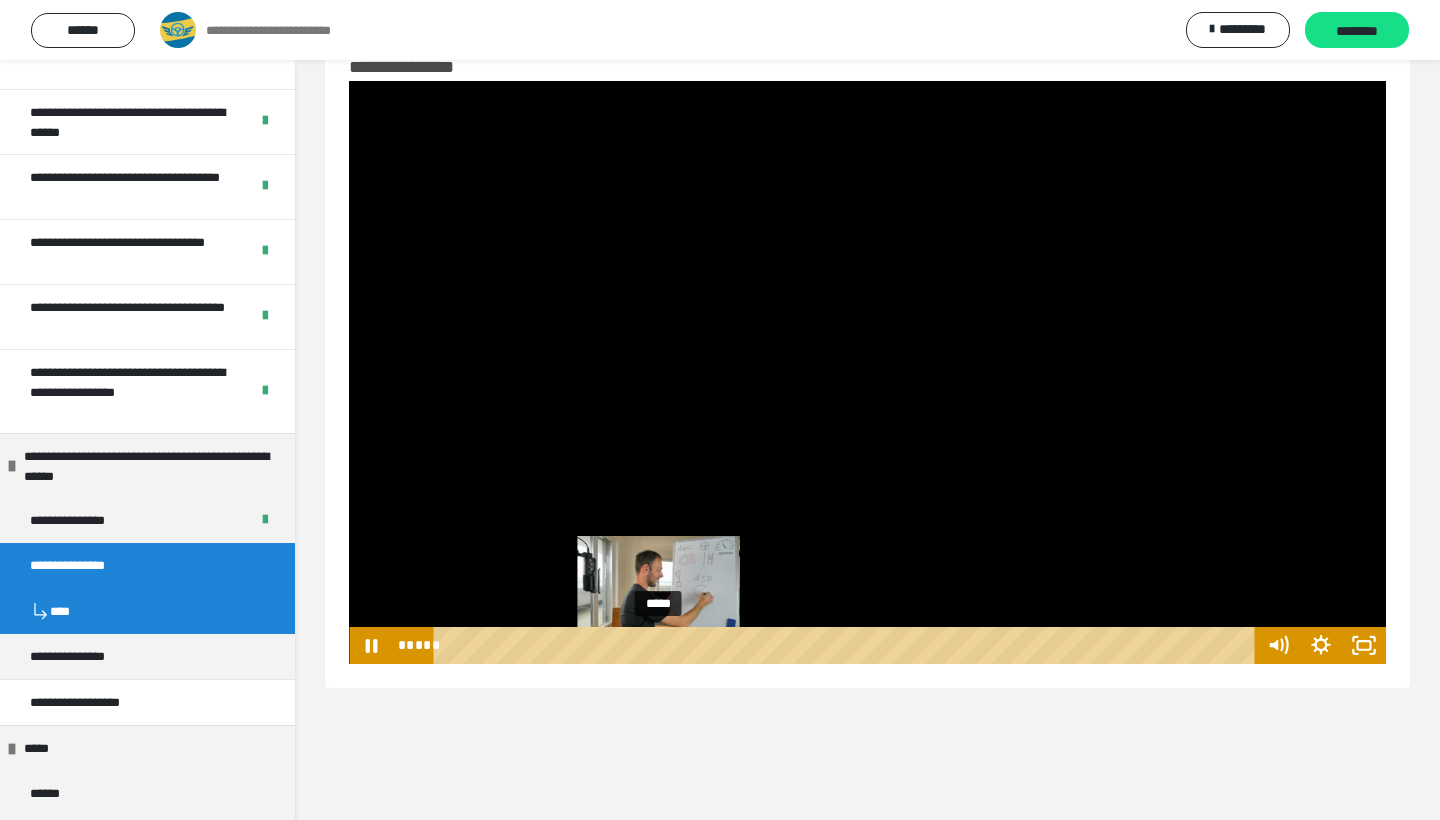 click on "*****" at bounding box center (848, 645) 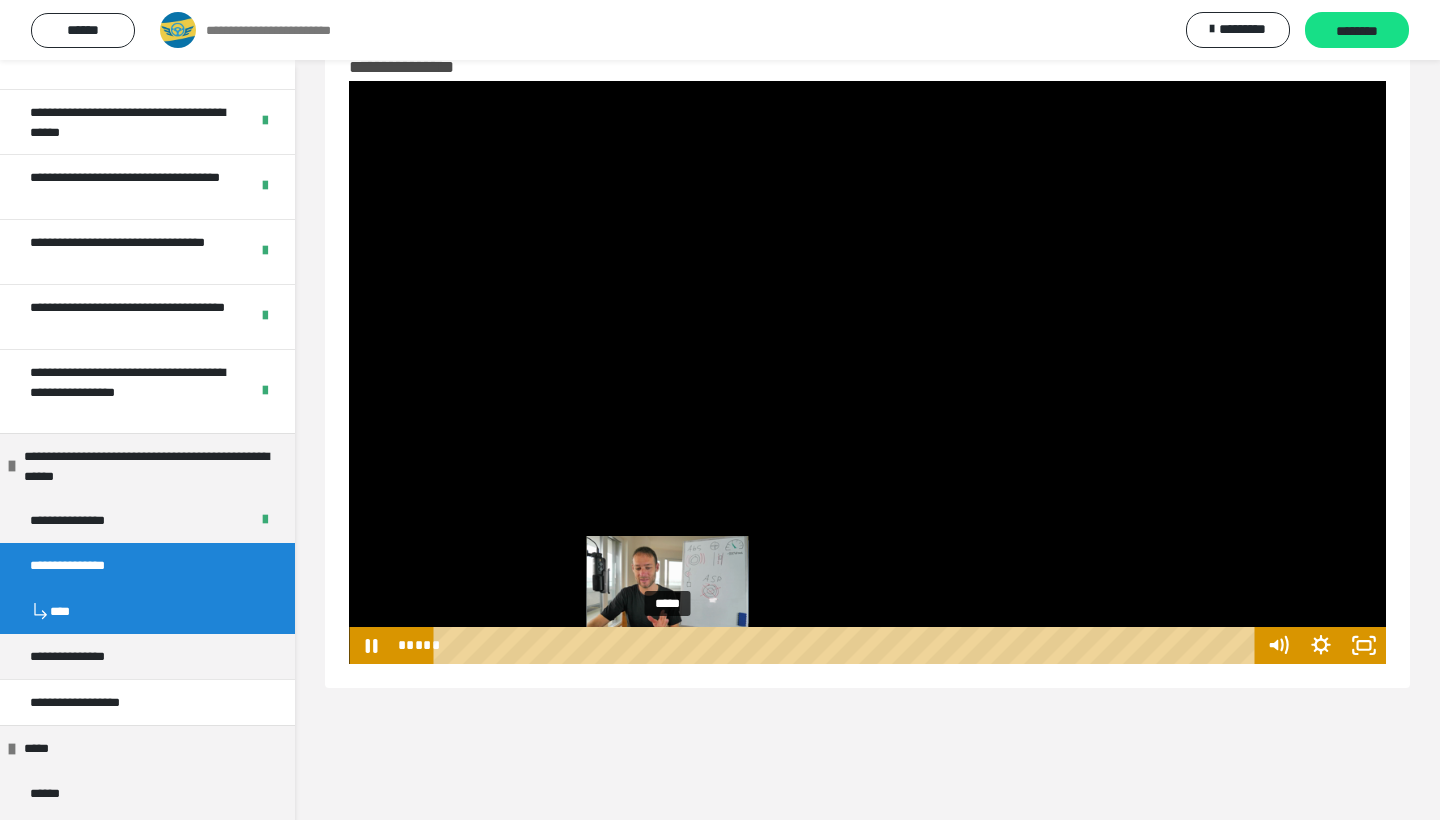 click on "*****" at bounding box center [848, 645] 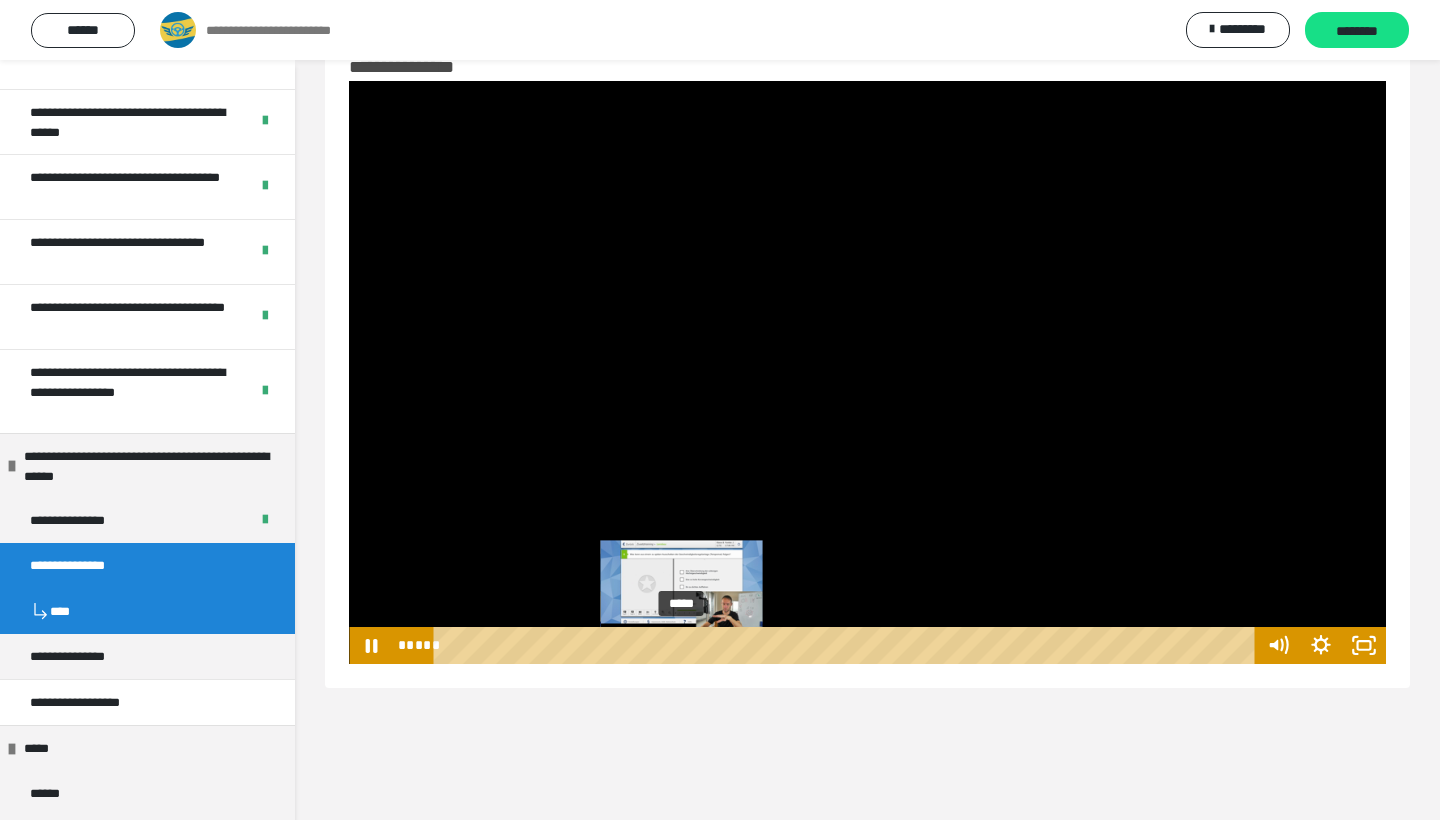 click on "*****" at bounding box center (848, 645) 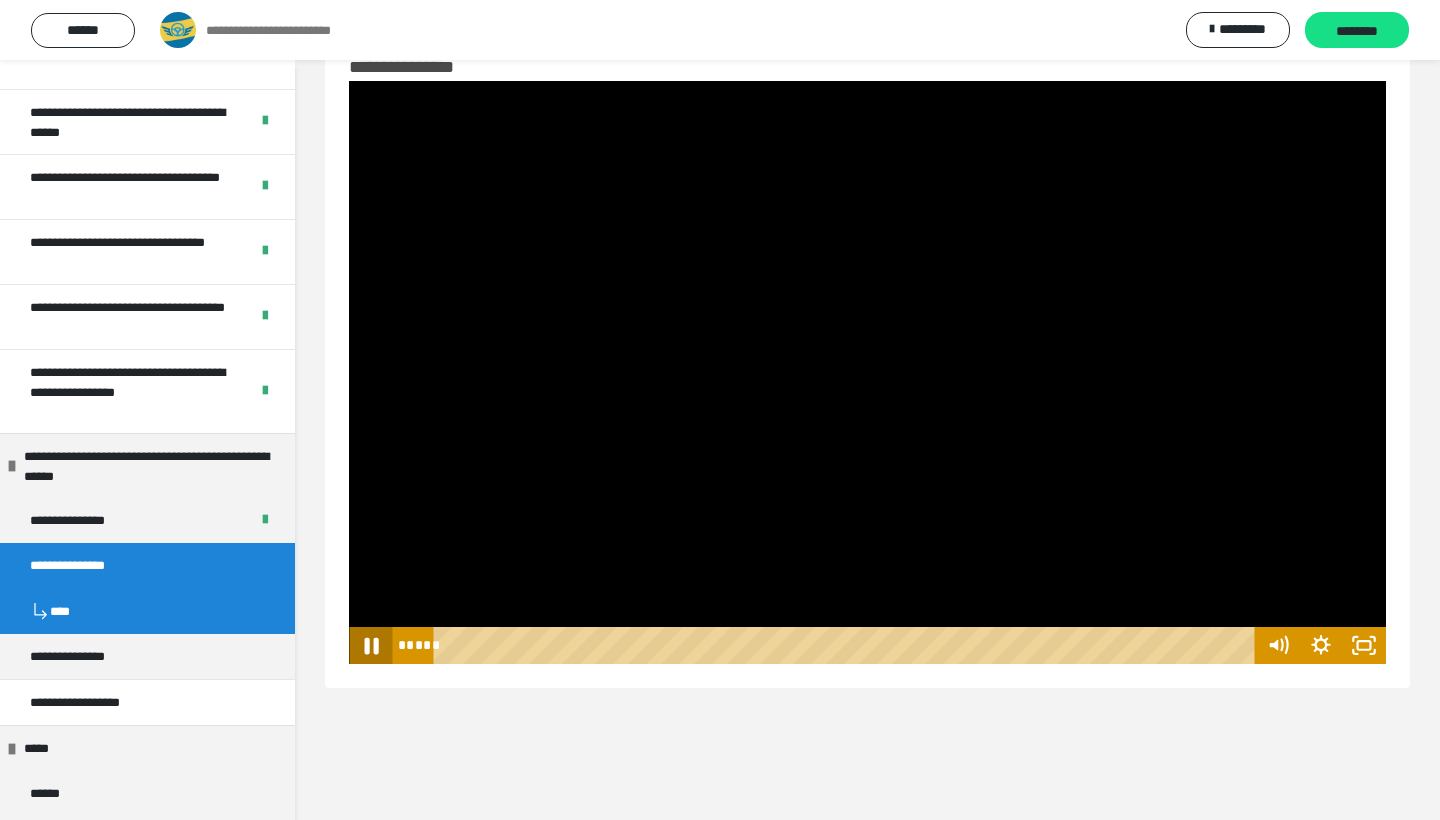 click 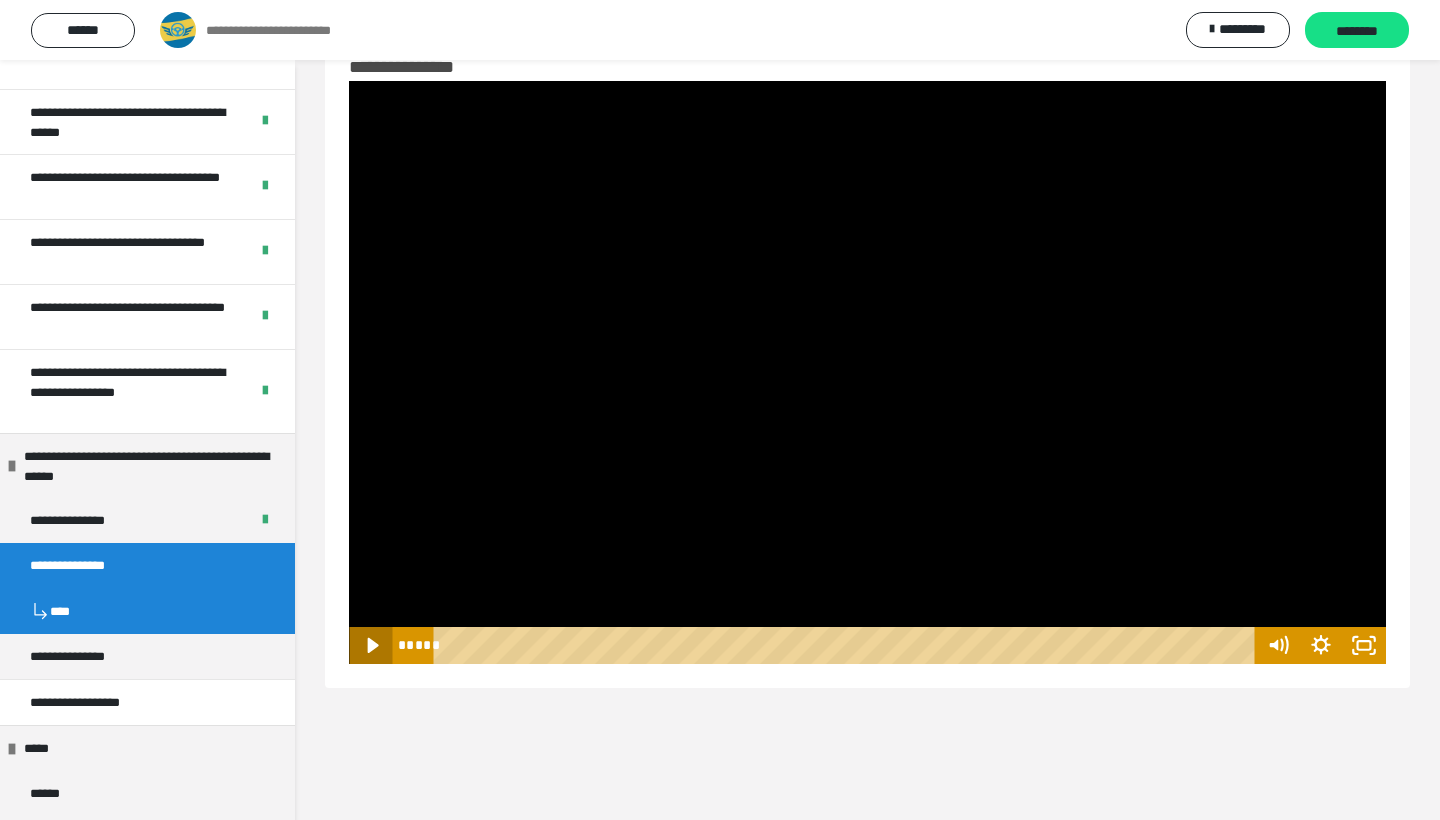 click 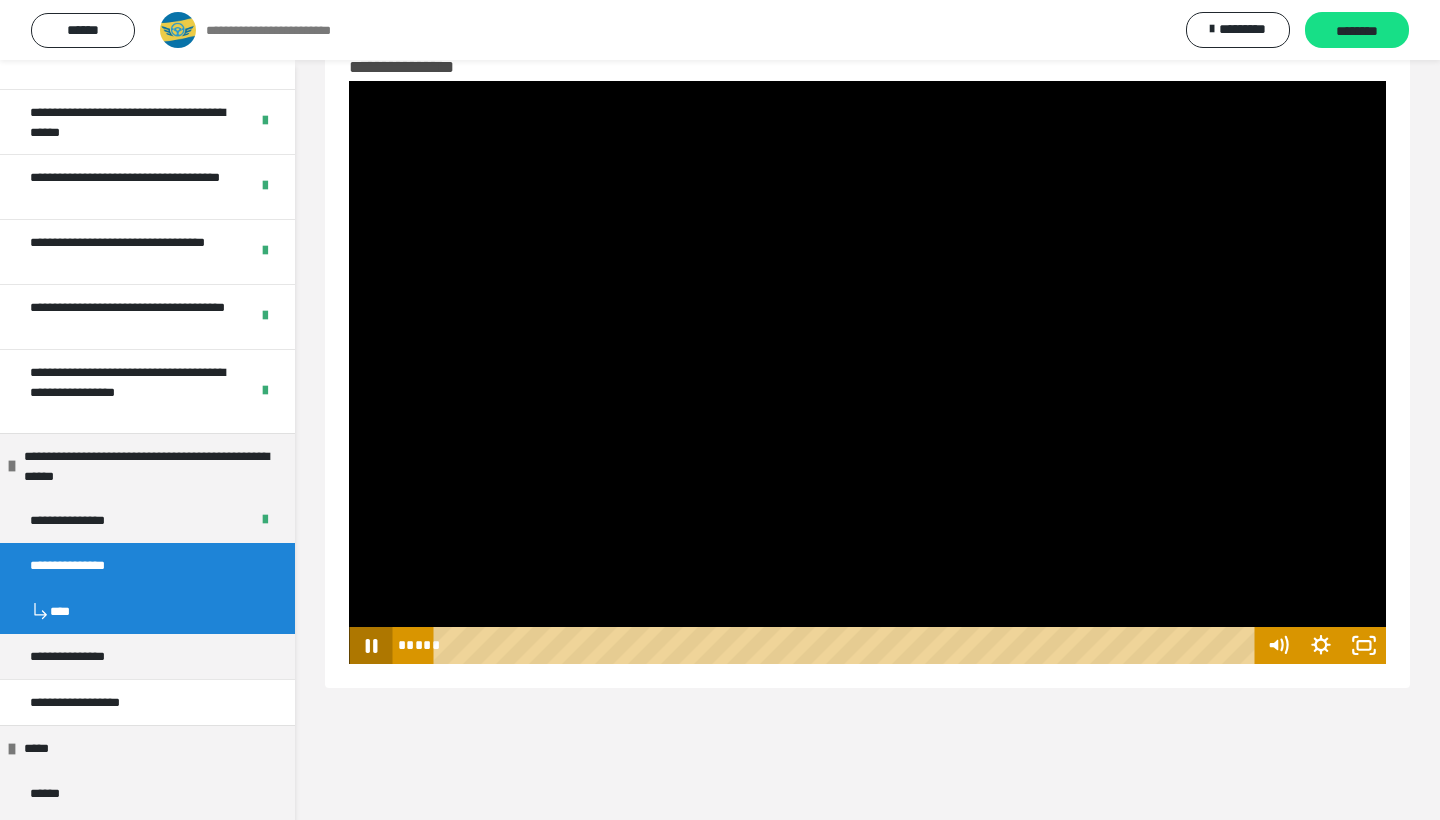 click 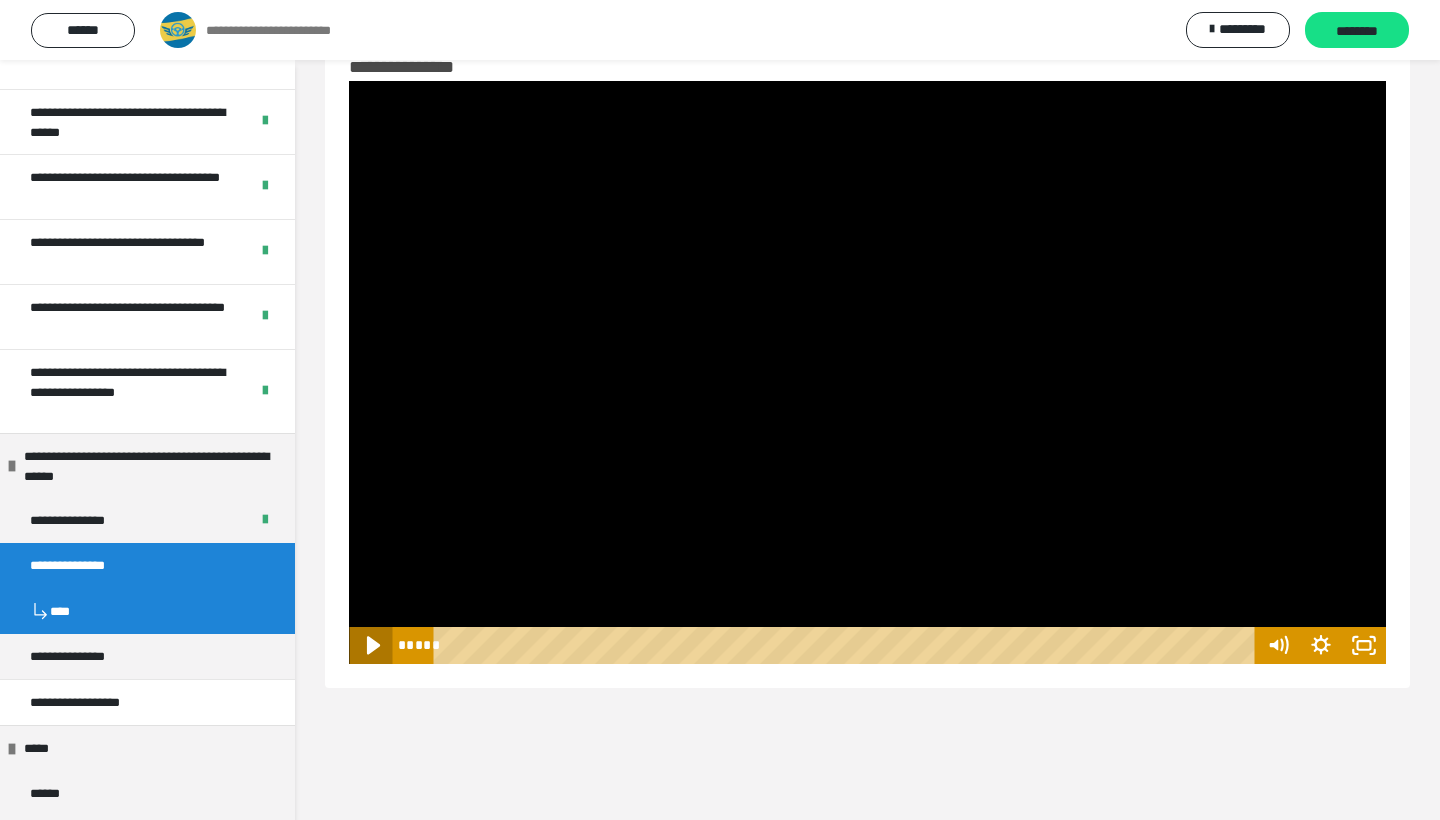 click 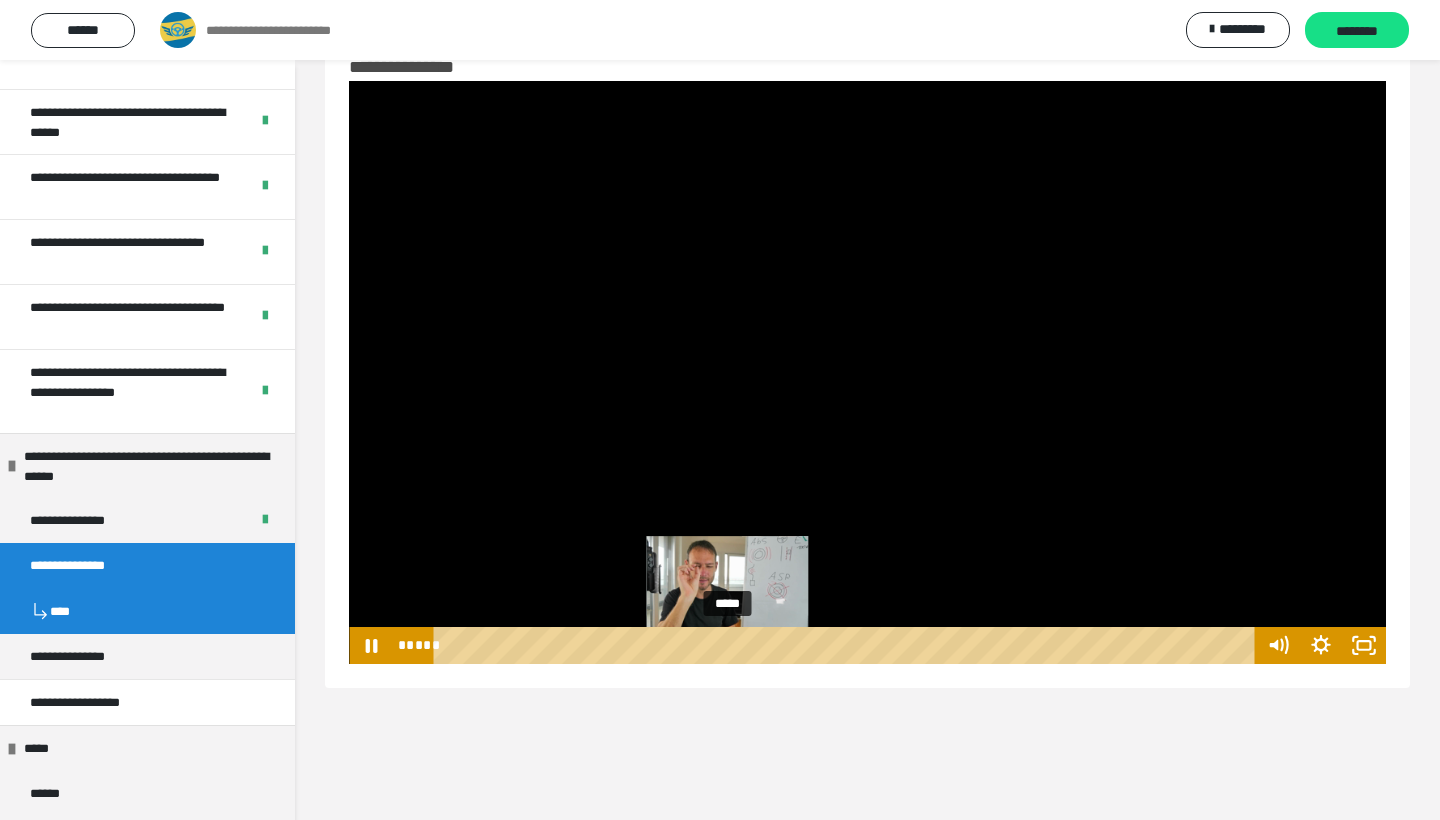 click on "*****" at bounding box center (848, 645) 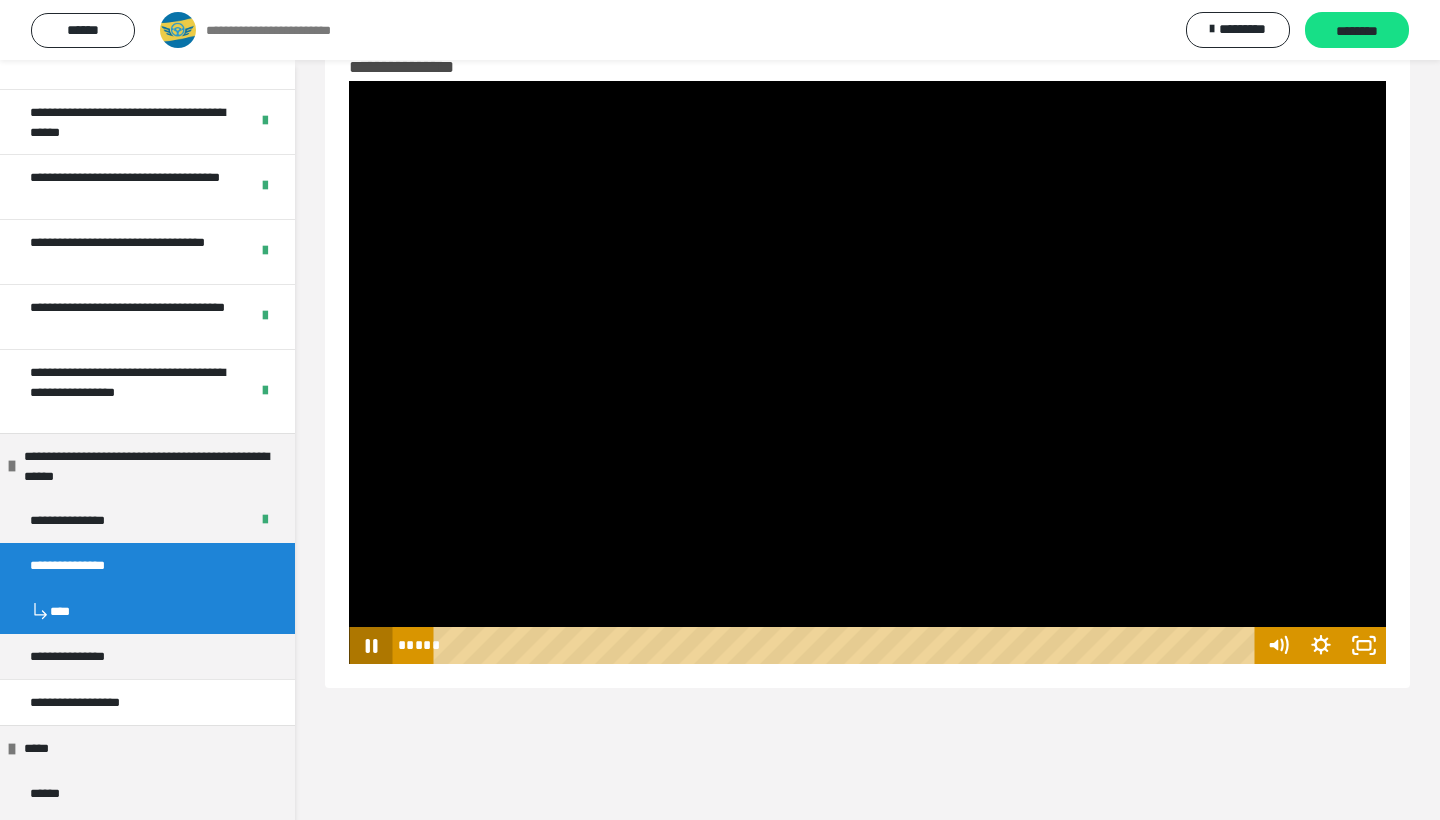 click 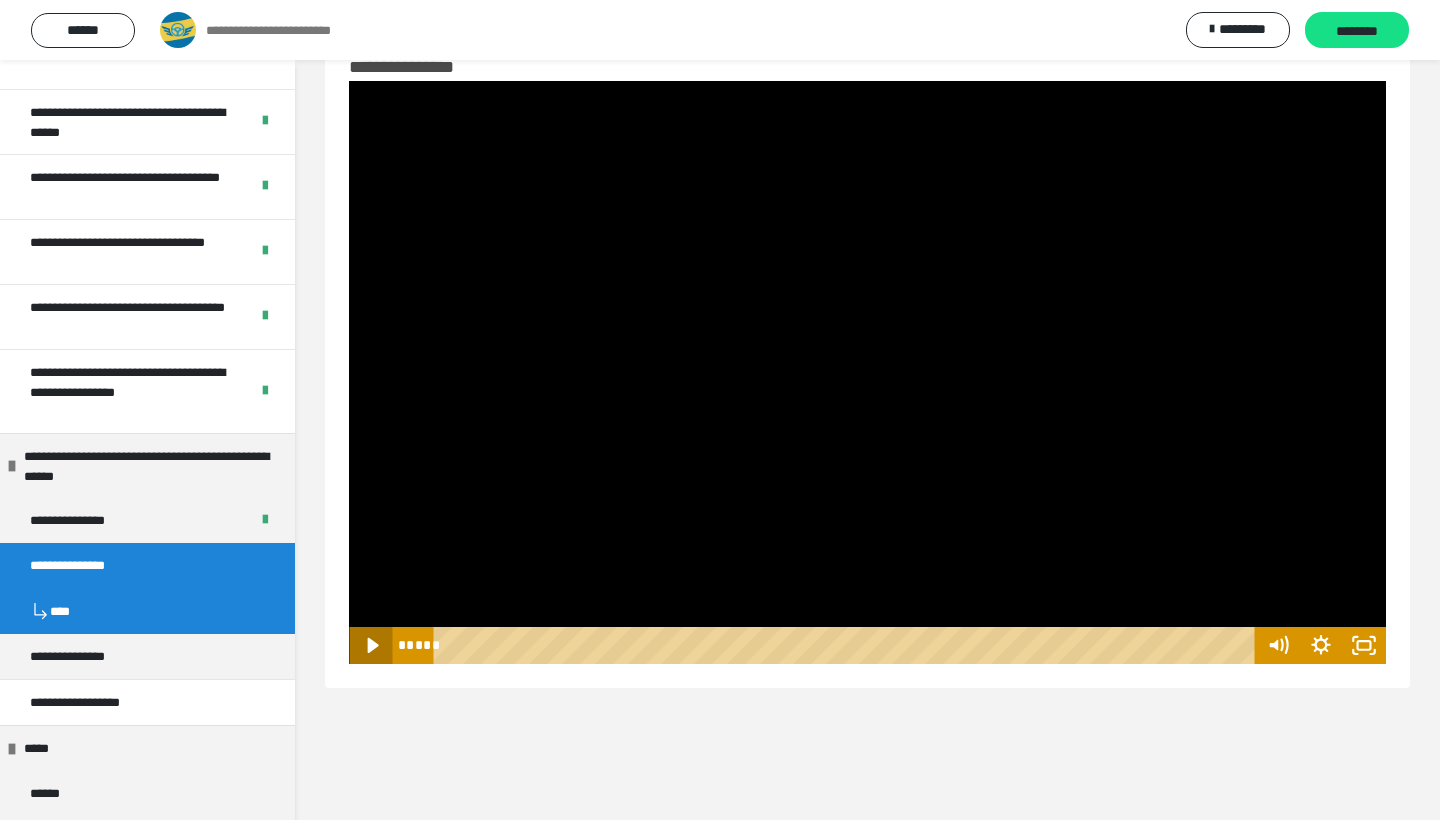 click 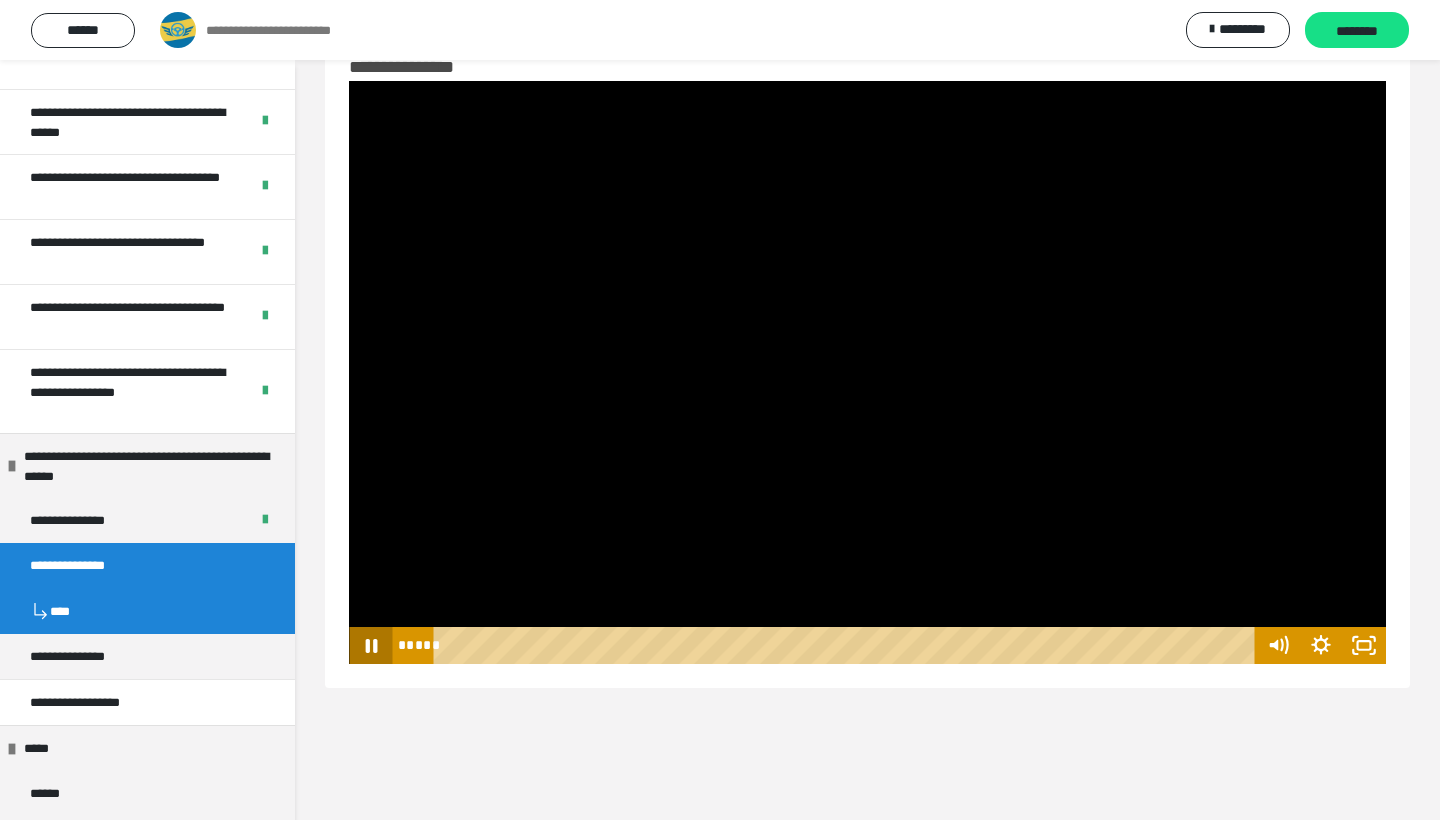 click 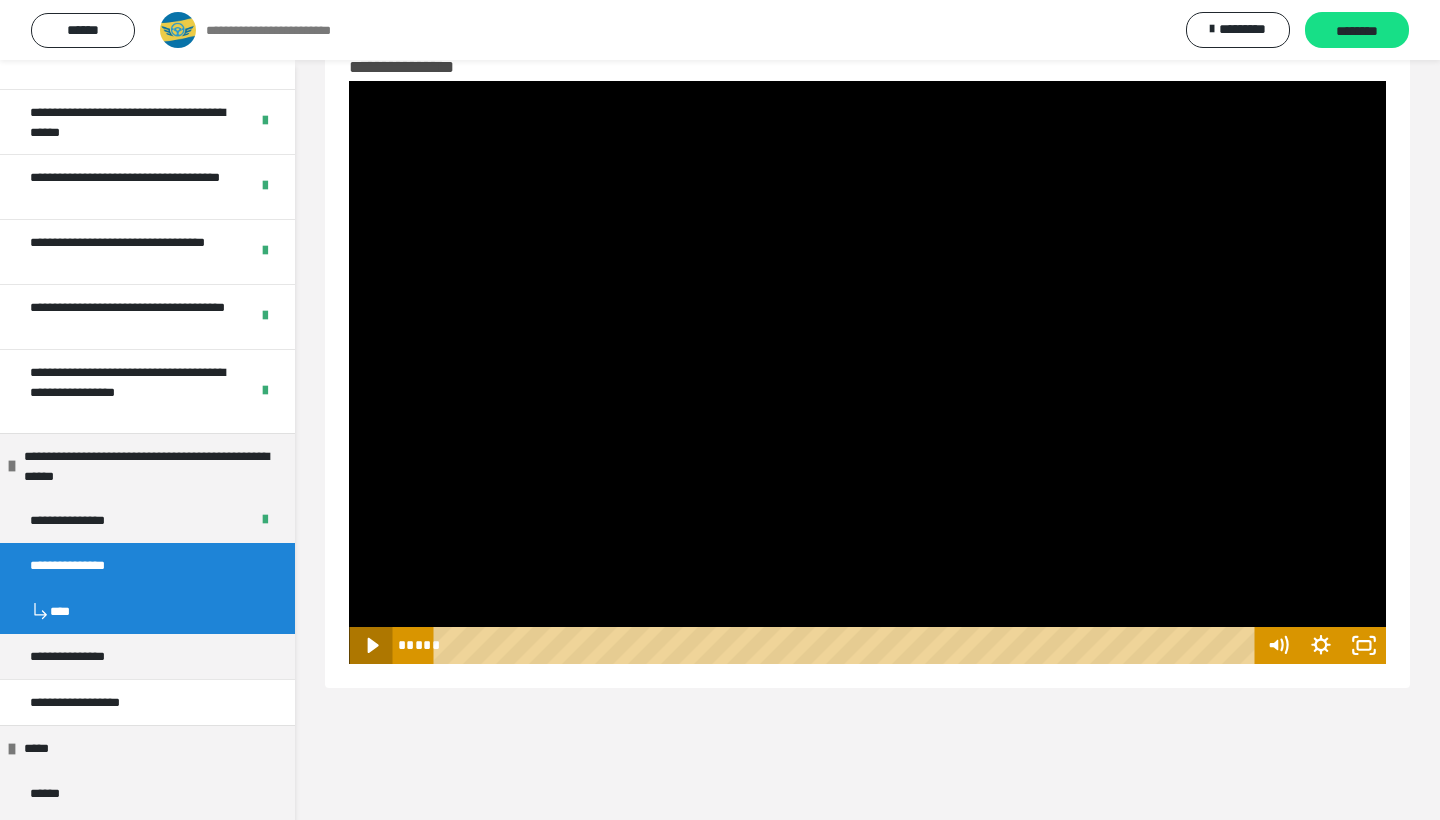 click 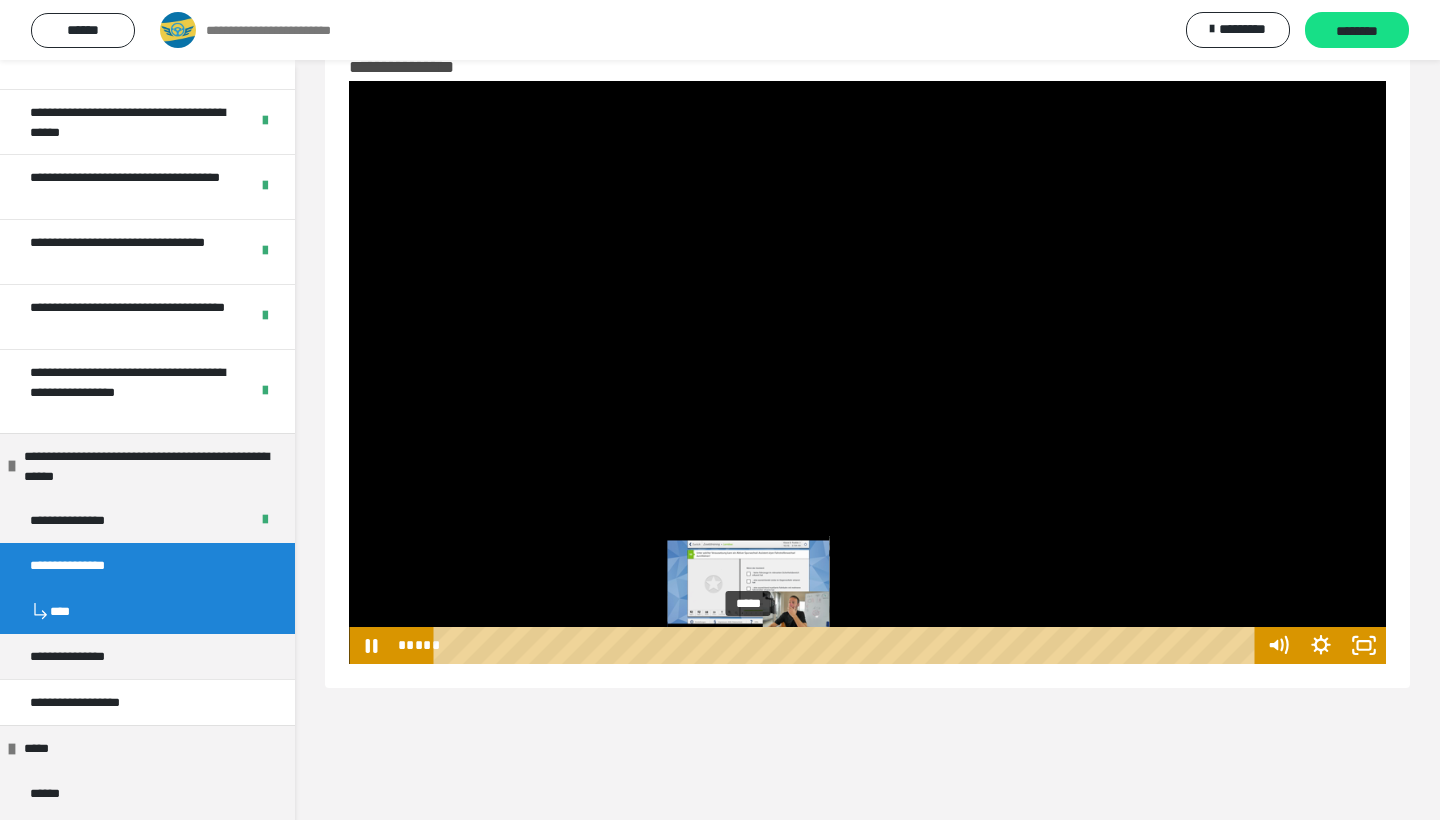 click on "*****" at bounding box center (848, 645) 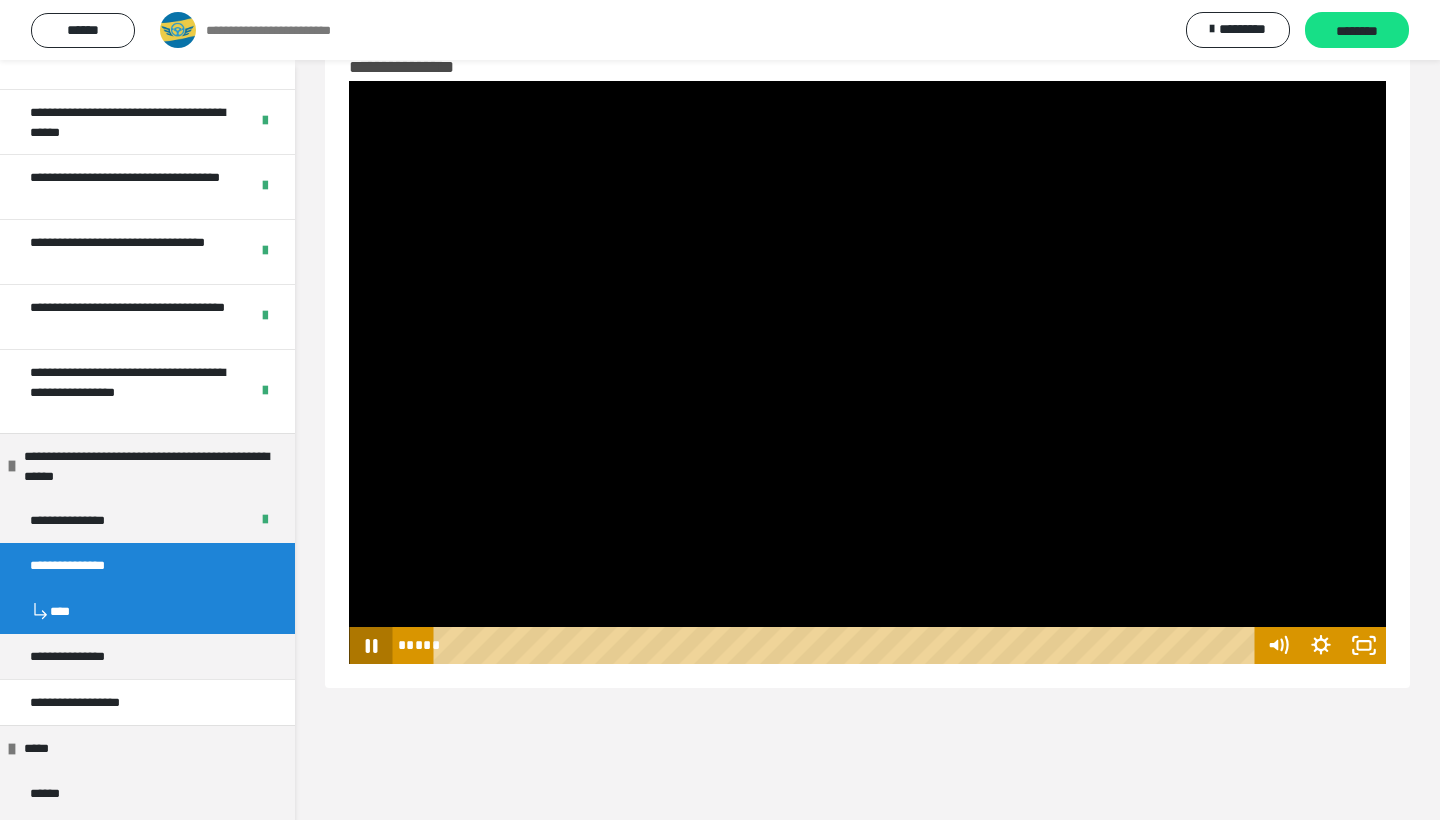 click 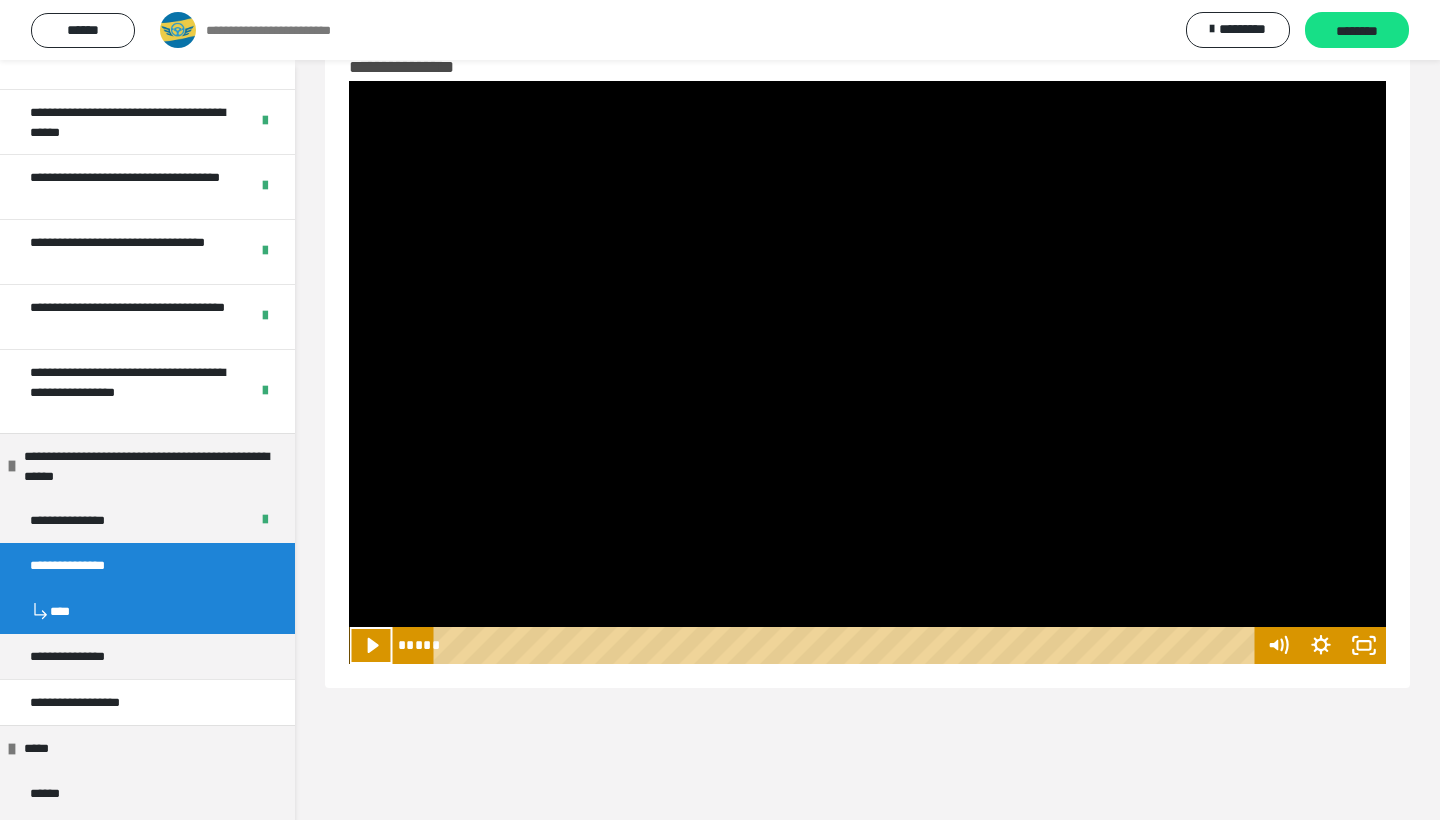 click at bounding box center [867, 372] 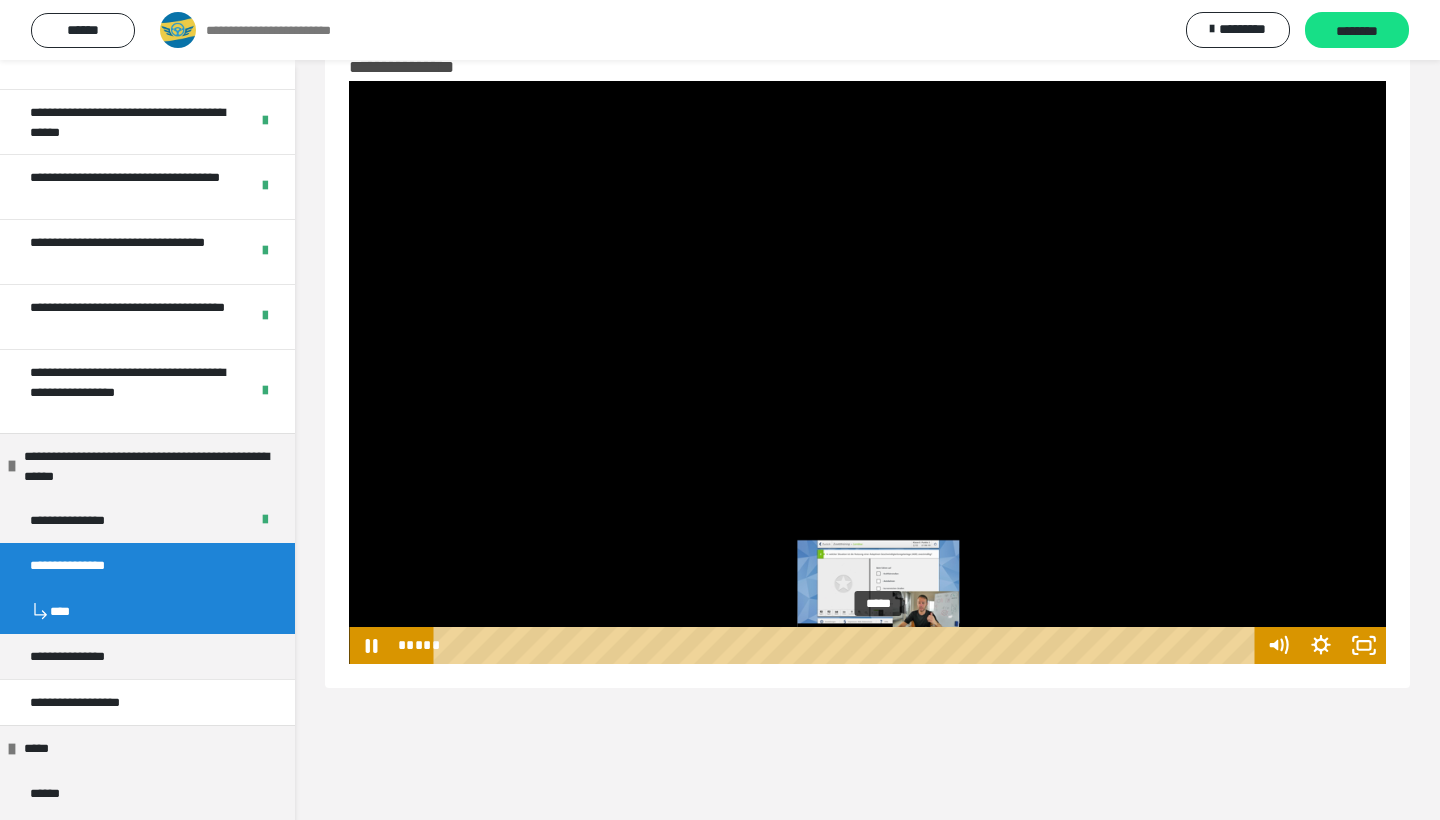 click on "*****" at bounding box center [848, 645] 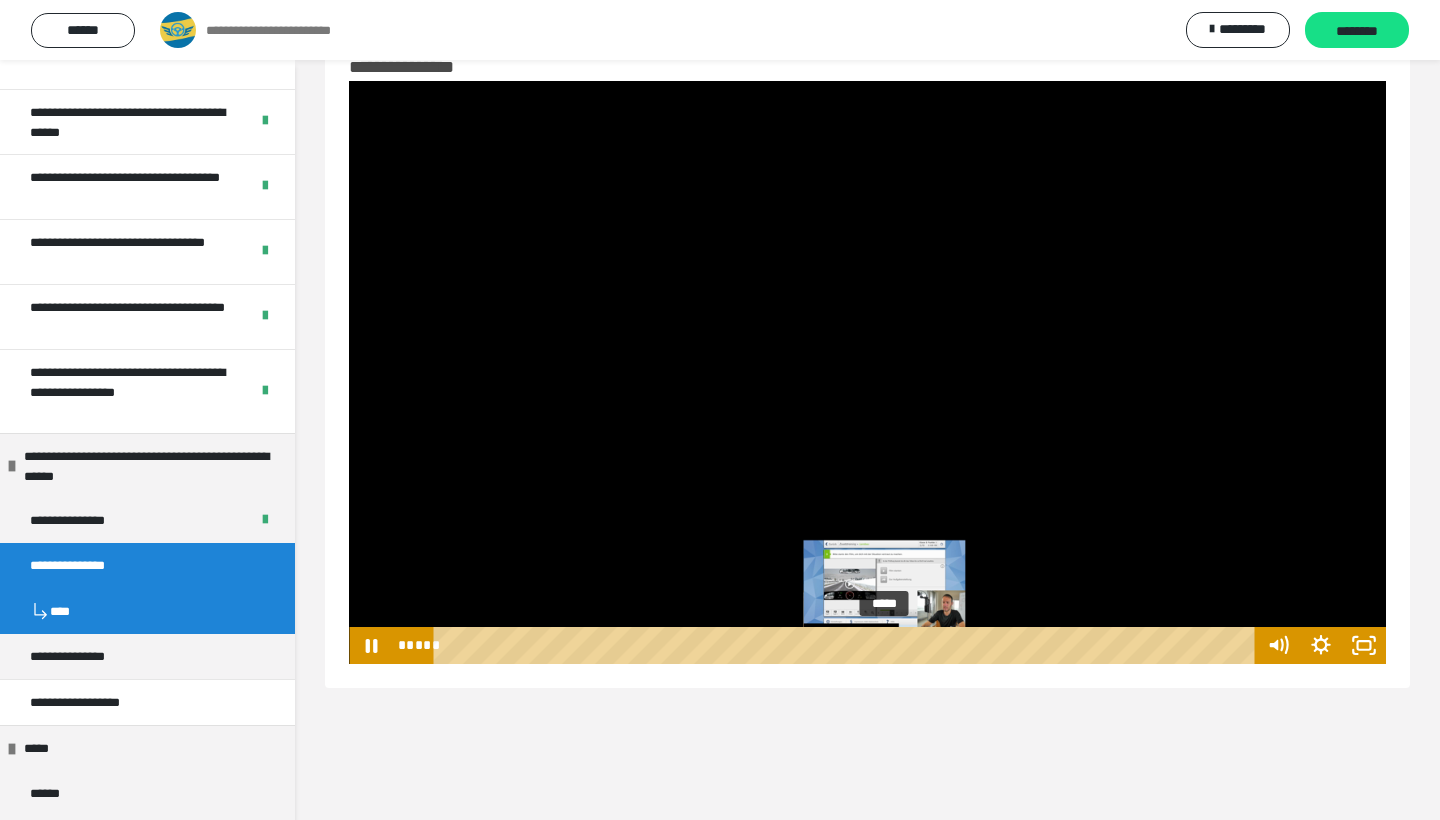 click at bounding box center (879, 646) 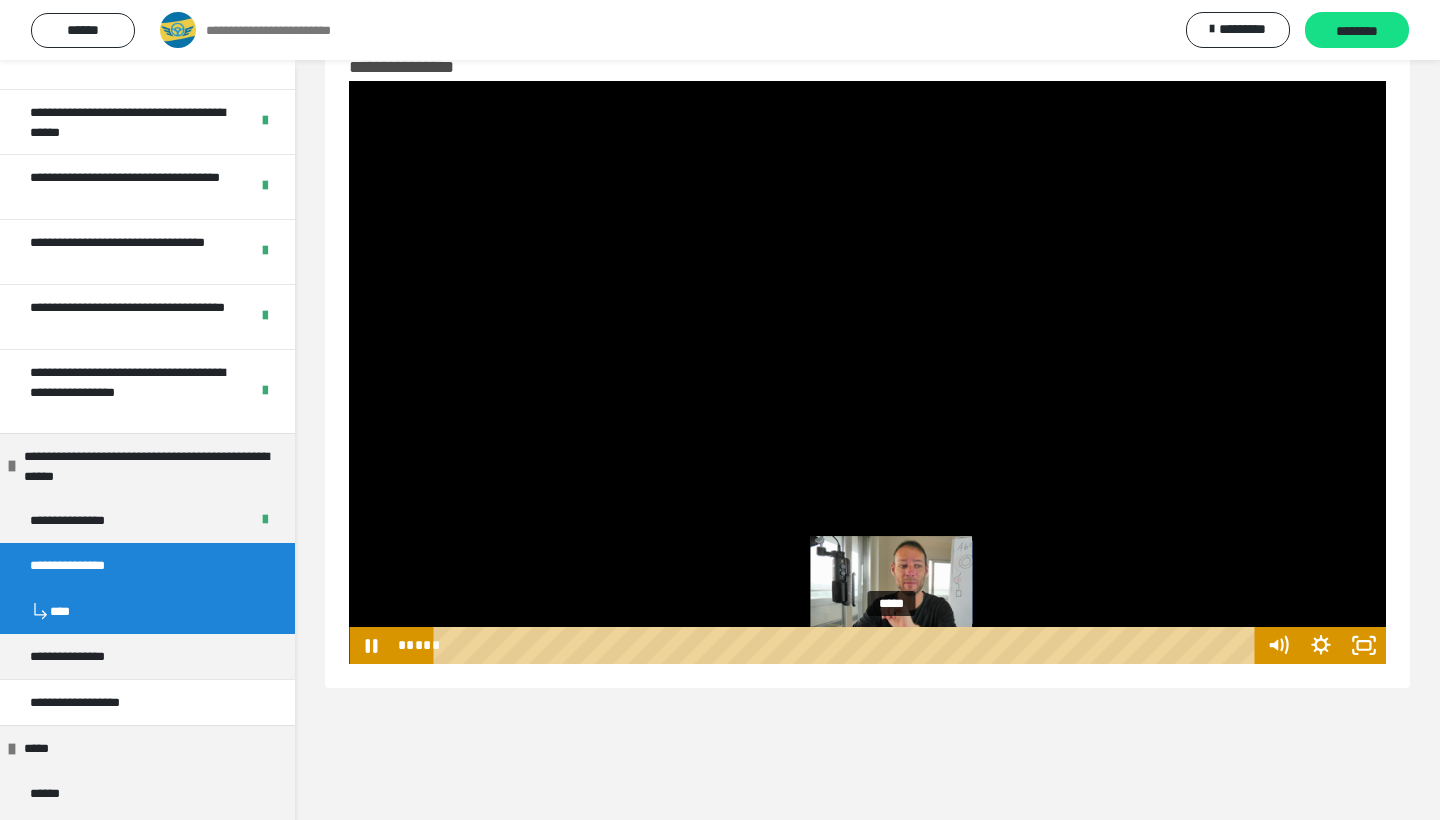 click on "*****" at bounding box center [848, 645] 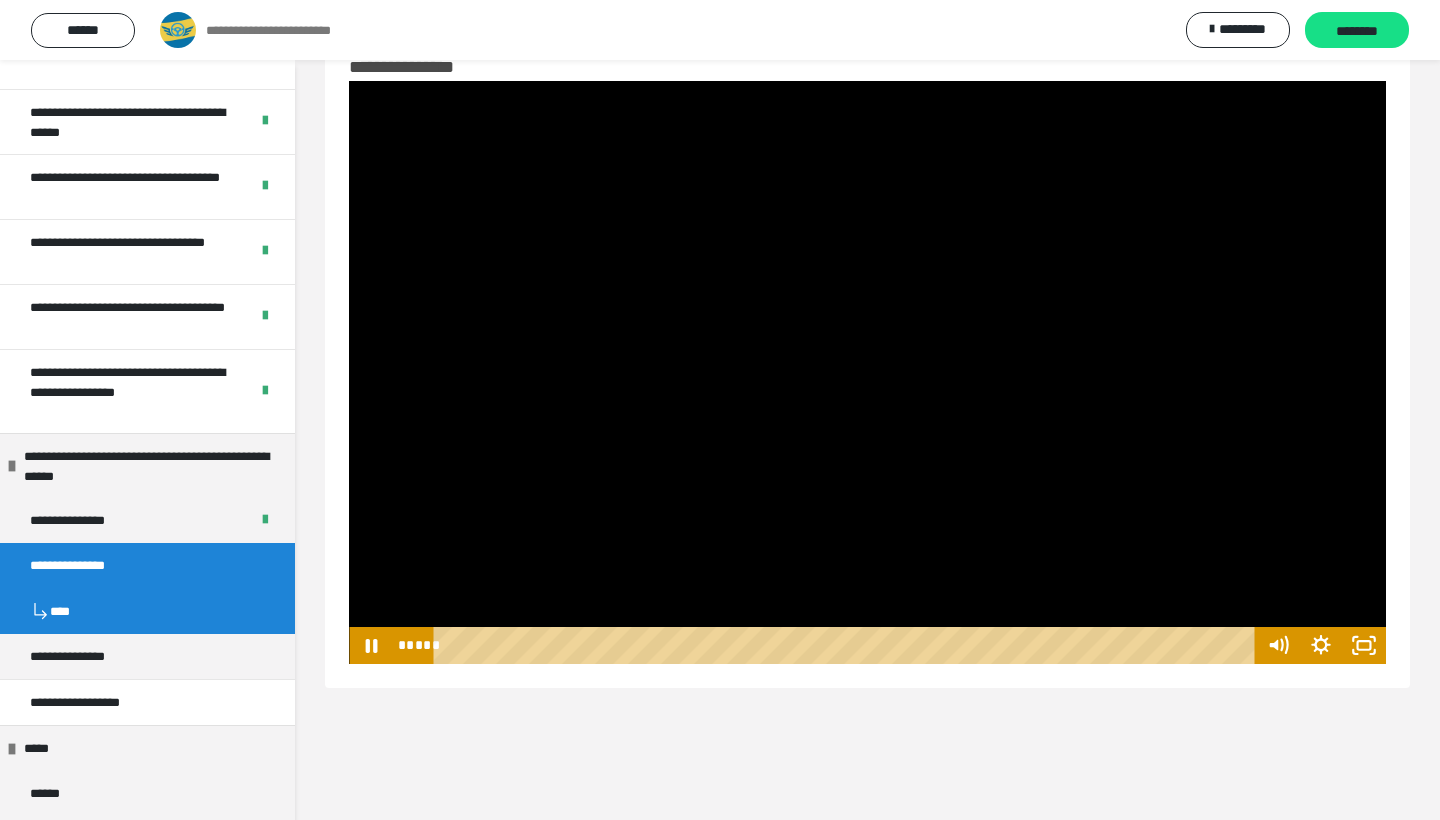 click at bounding box center [867, 372] 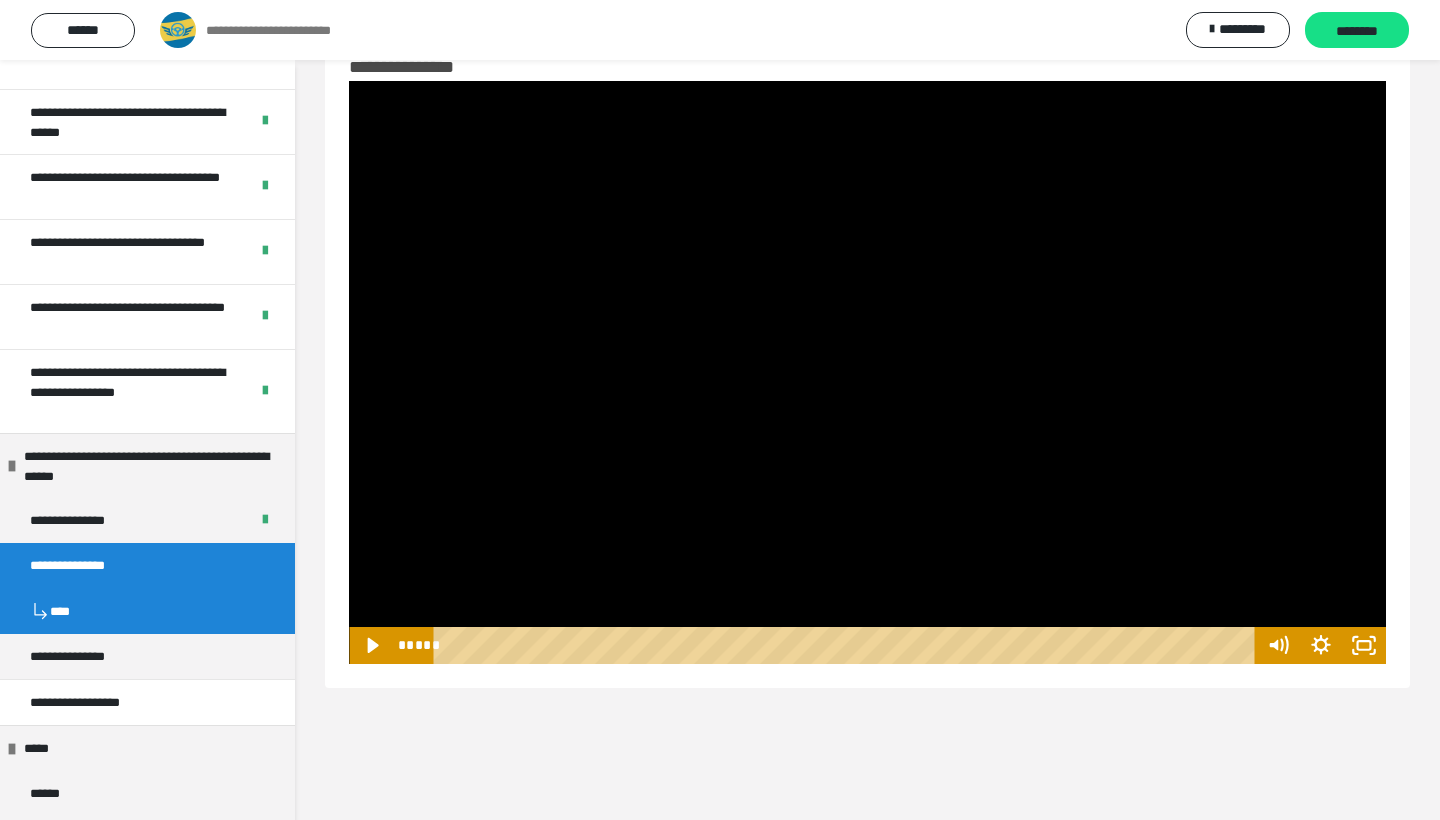 click at bounding box center (867, 372) 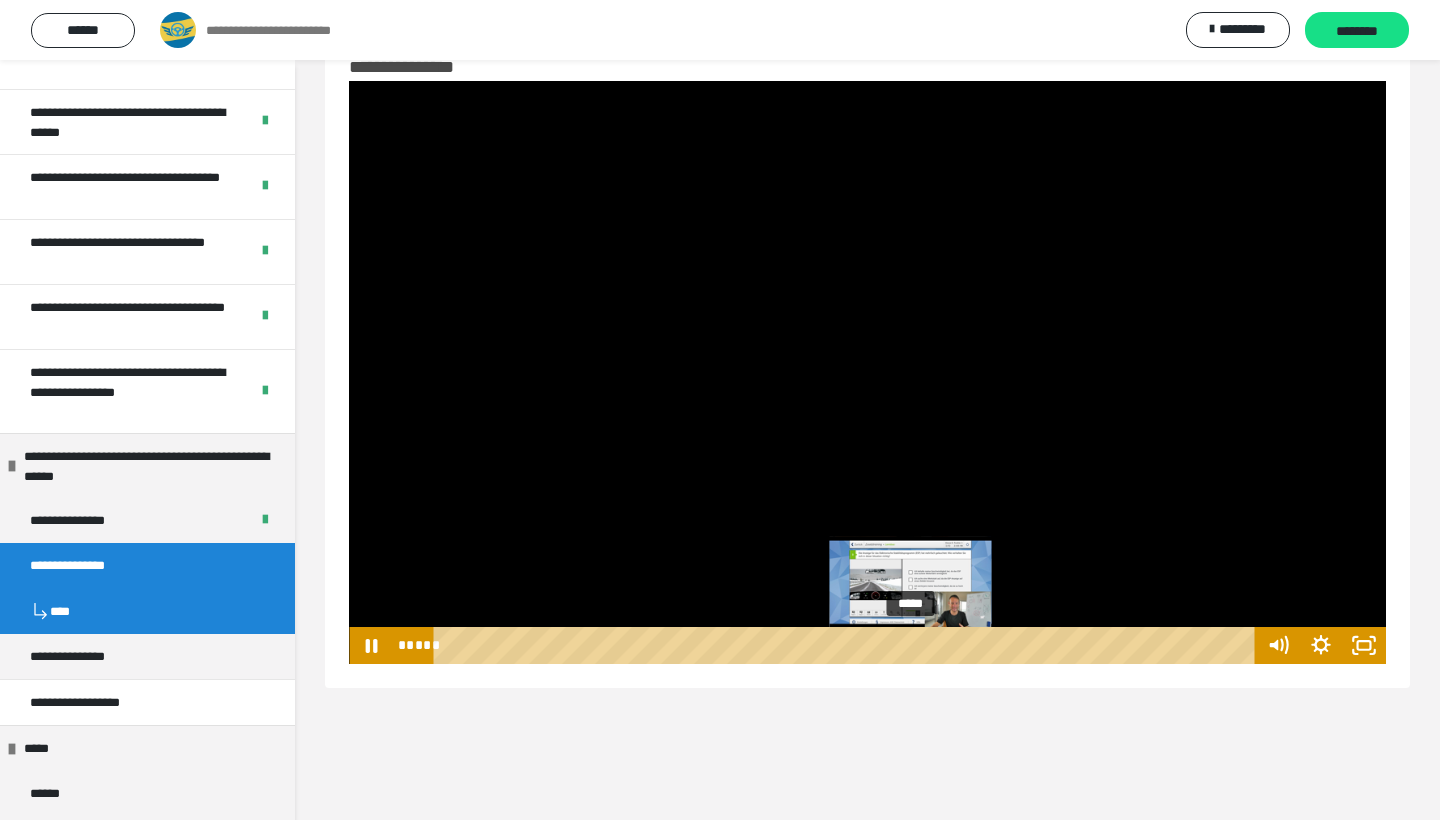 click on "*****" at bounding box center [848, 645] 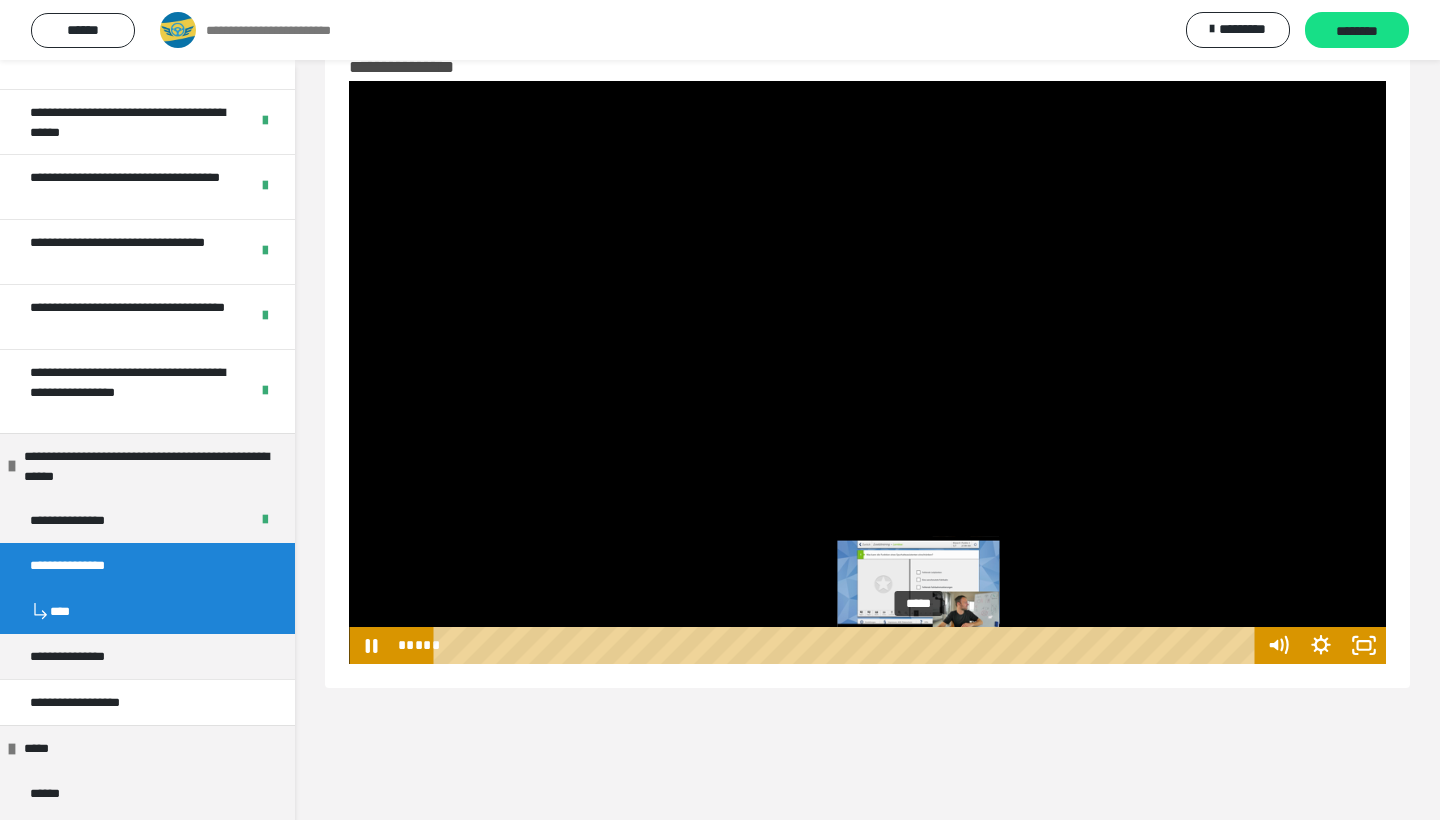 click on "*****" at bounding box center [848, 645] 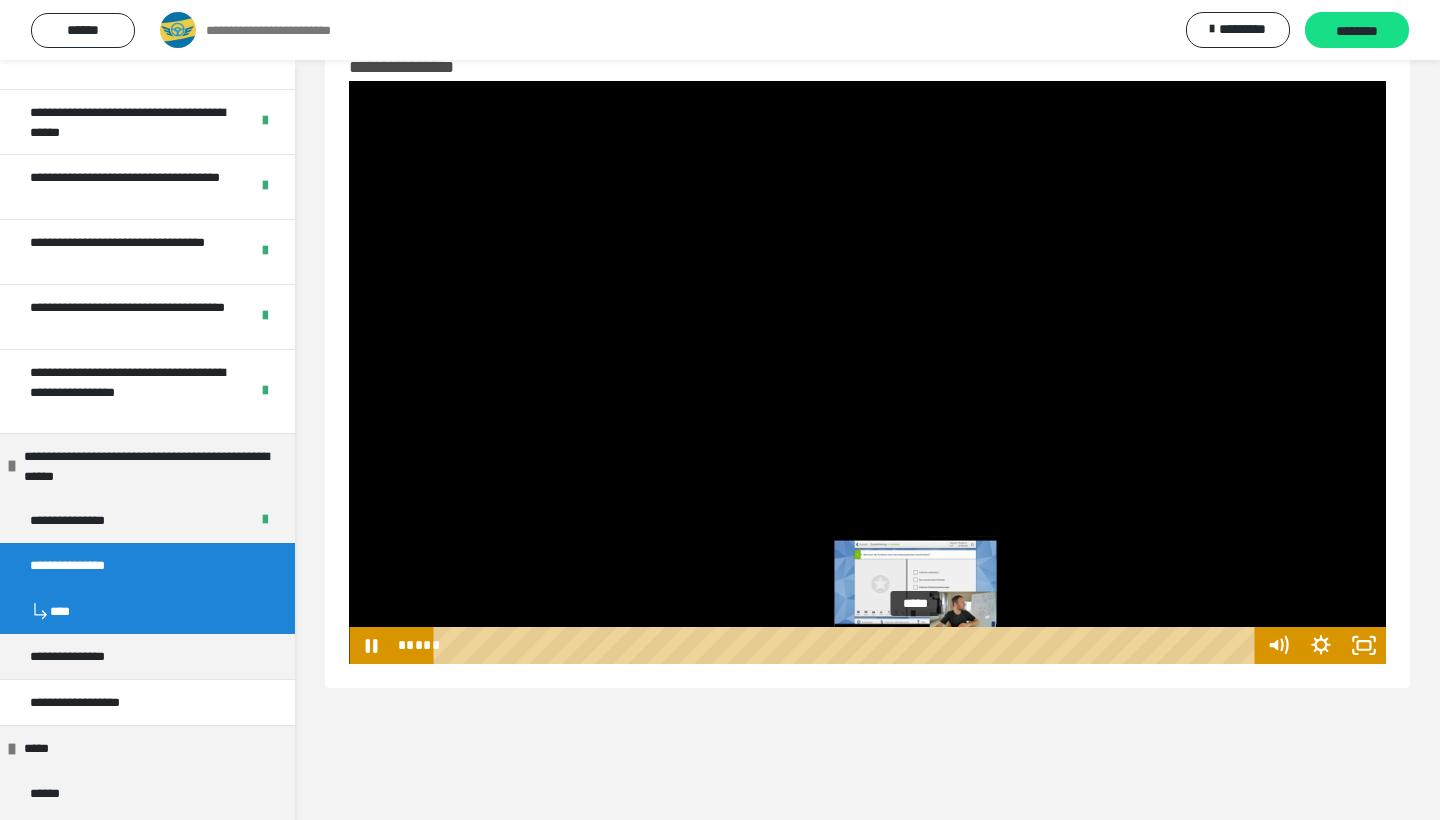 click at bounding box center [915, 646] 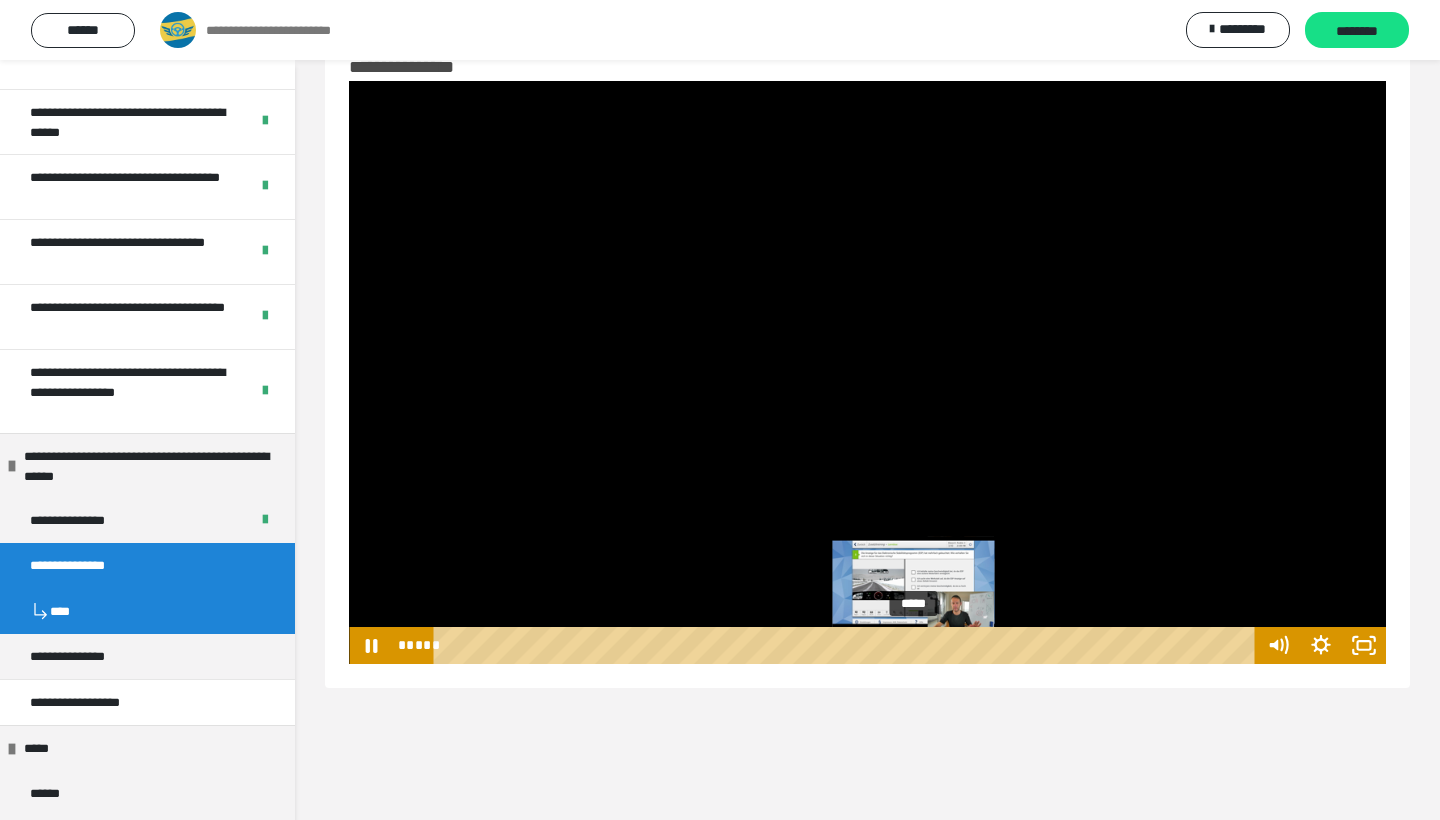 click at bounding box center [915, 646] 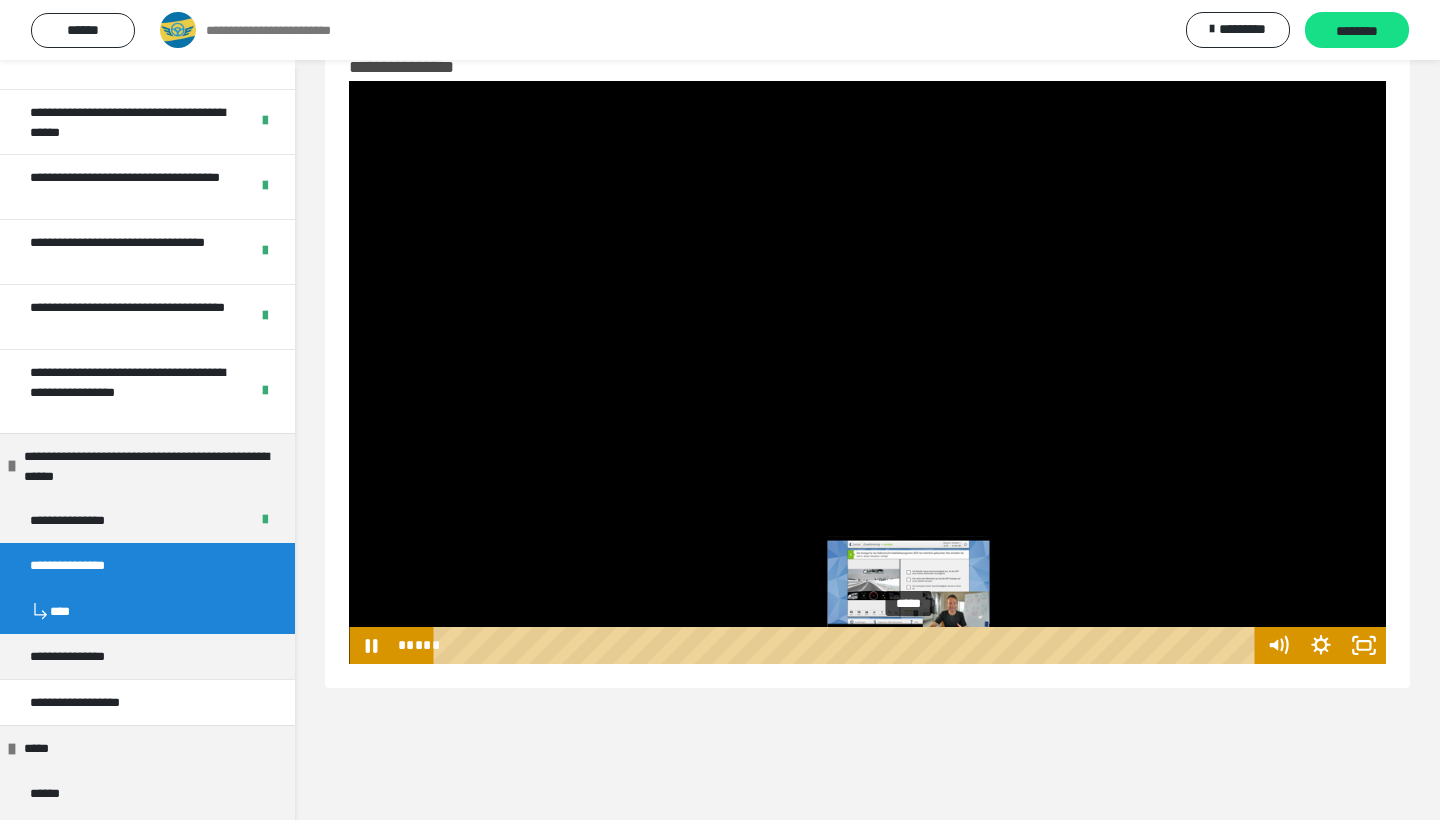click on "*****" at bounding box center (848, 645) 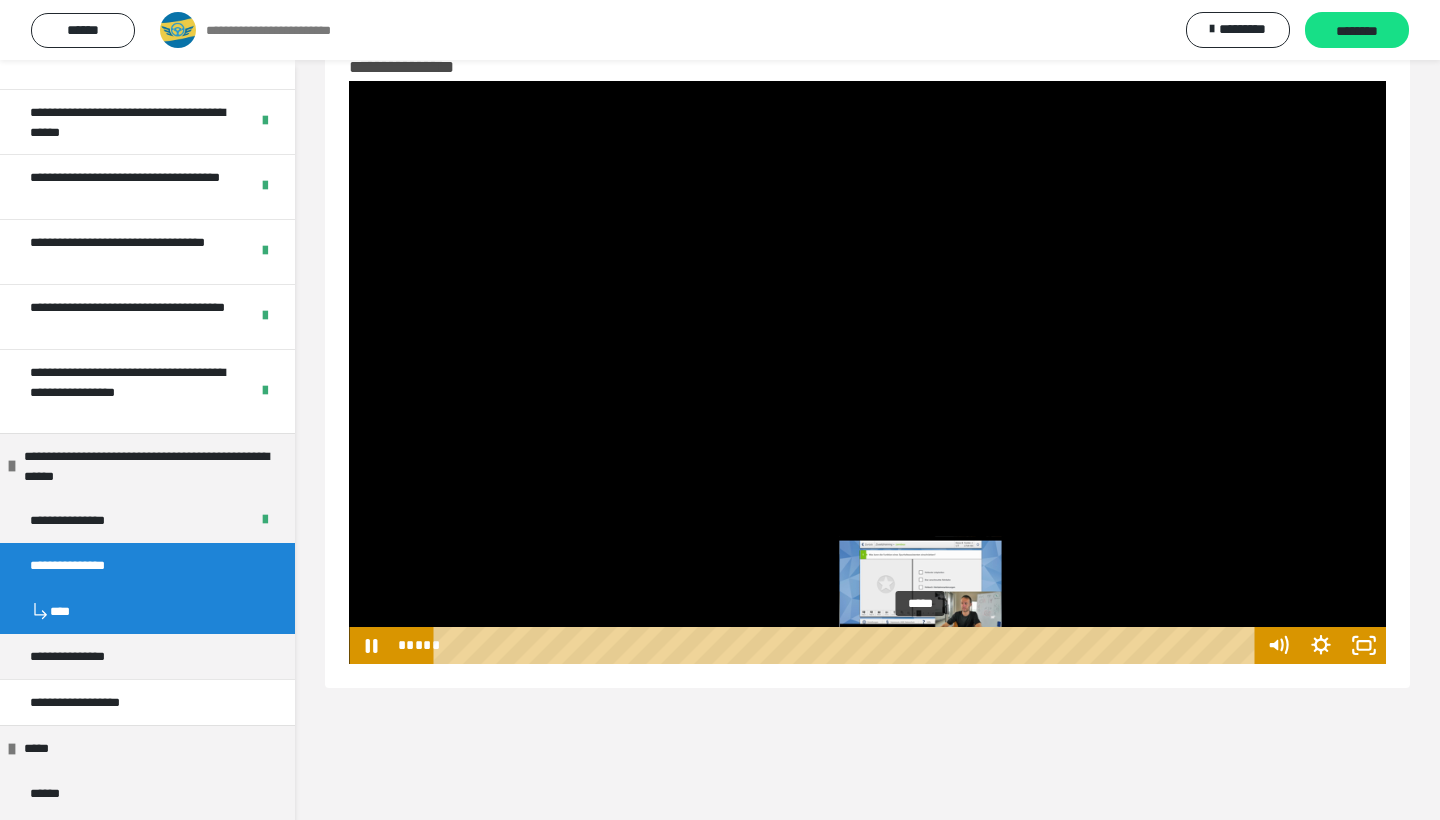 click on "*****" at bounding box center (848, 645) 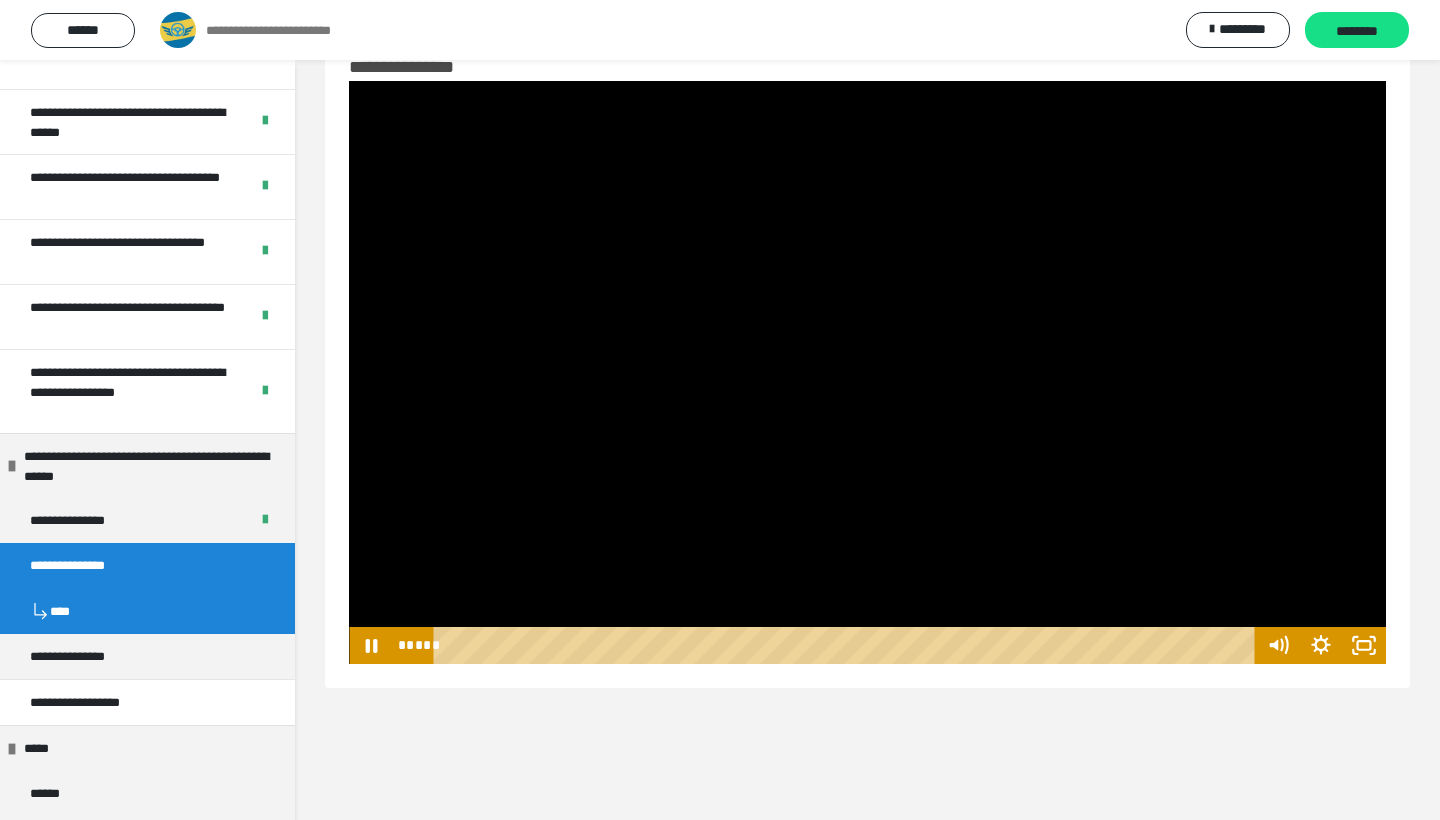 click at bounding box center [867, 372] 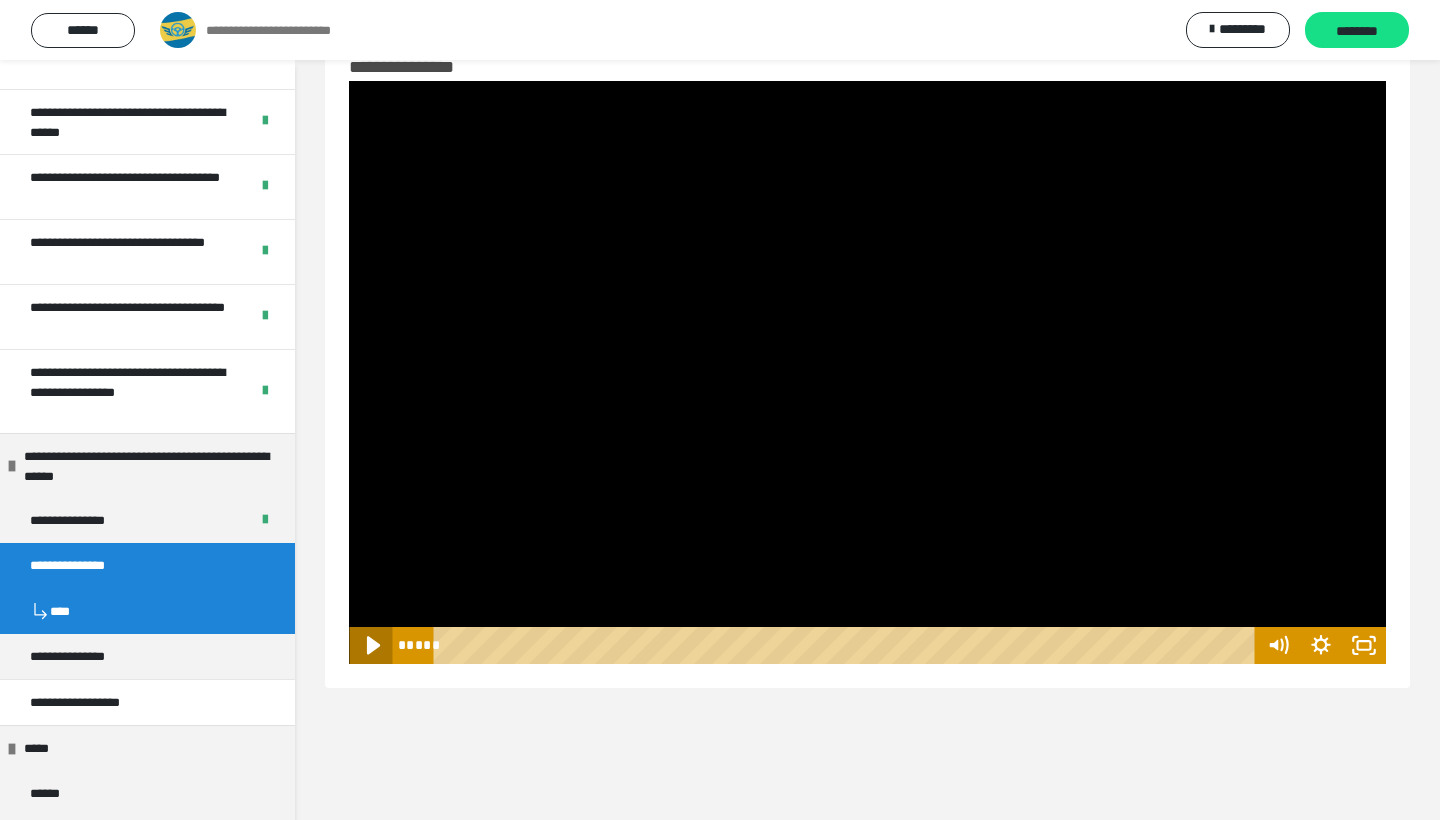 click 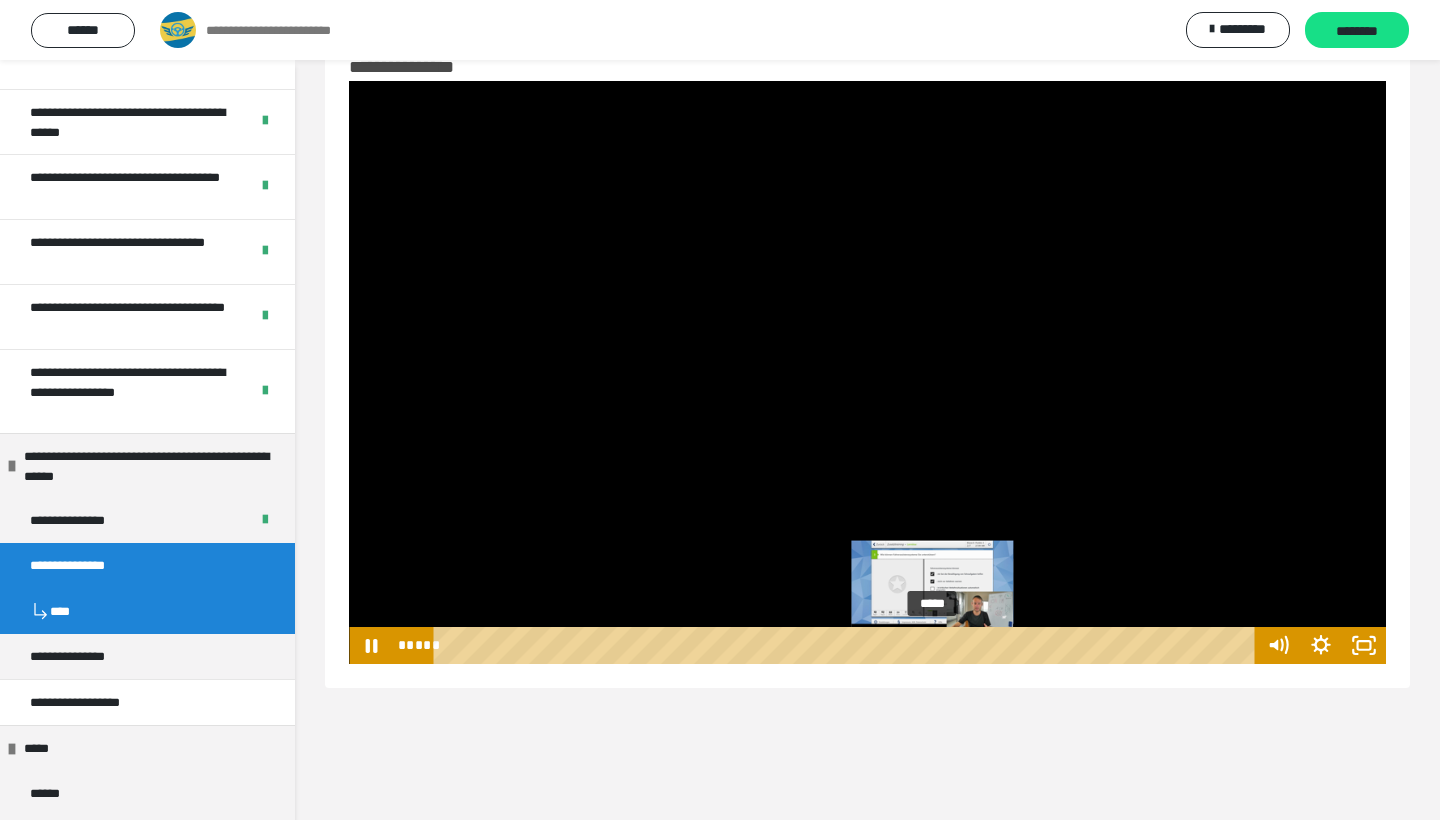 click on "*****" at bounding box center [848, 645] 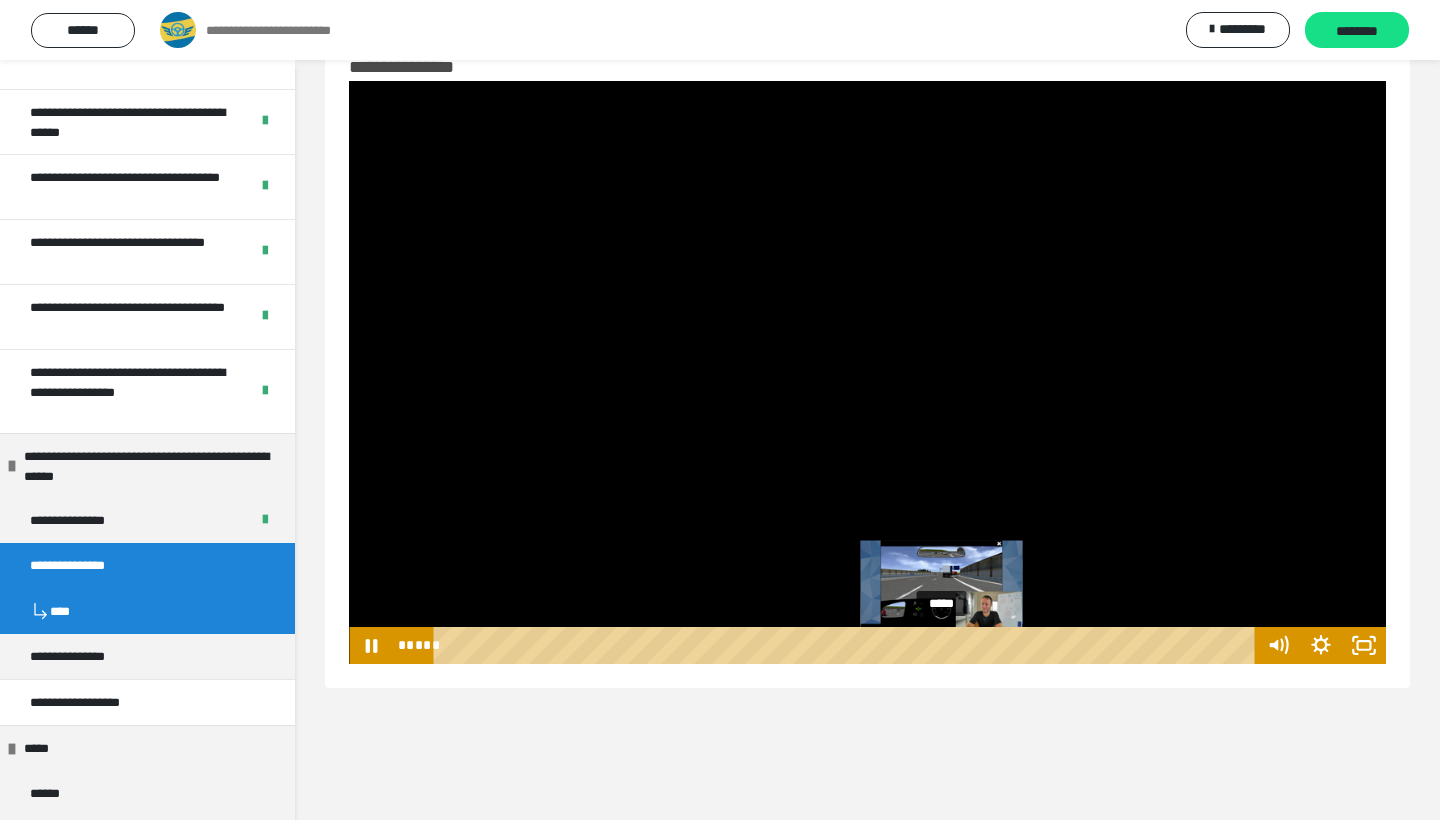 click on "*****" at bounding box center [848, 645] 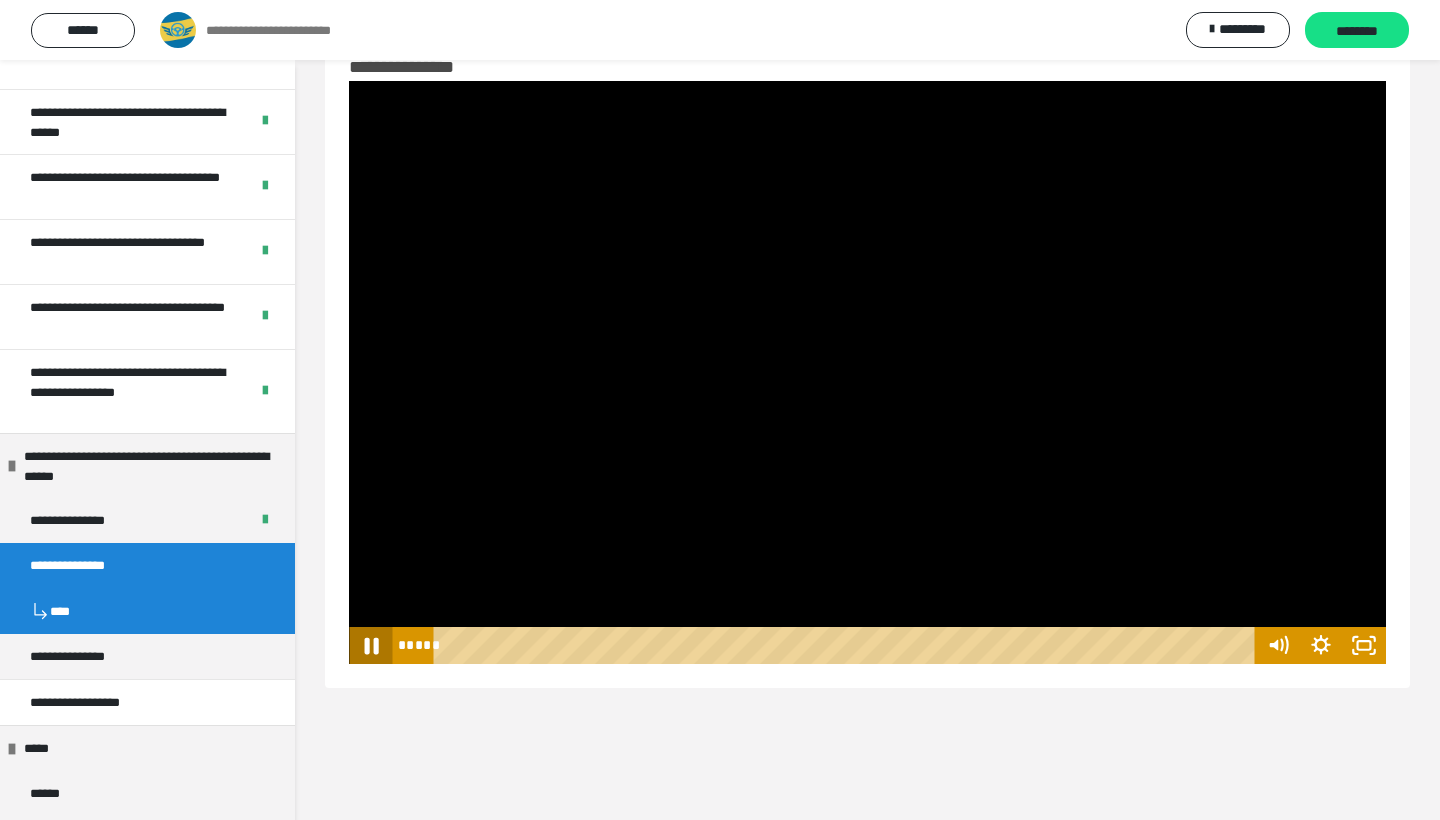 click 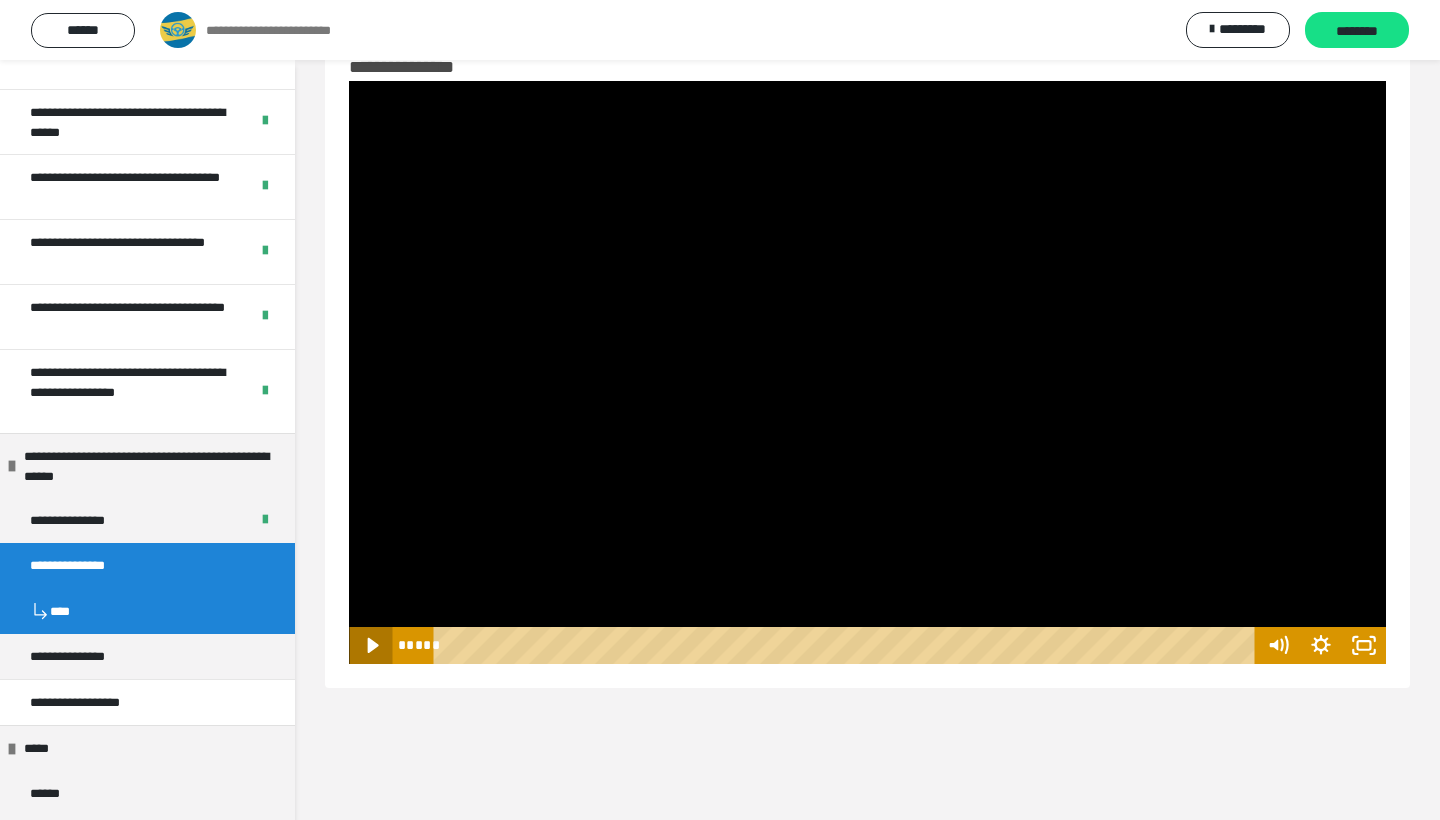 click 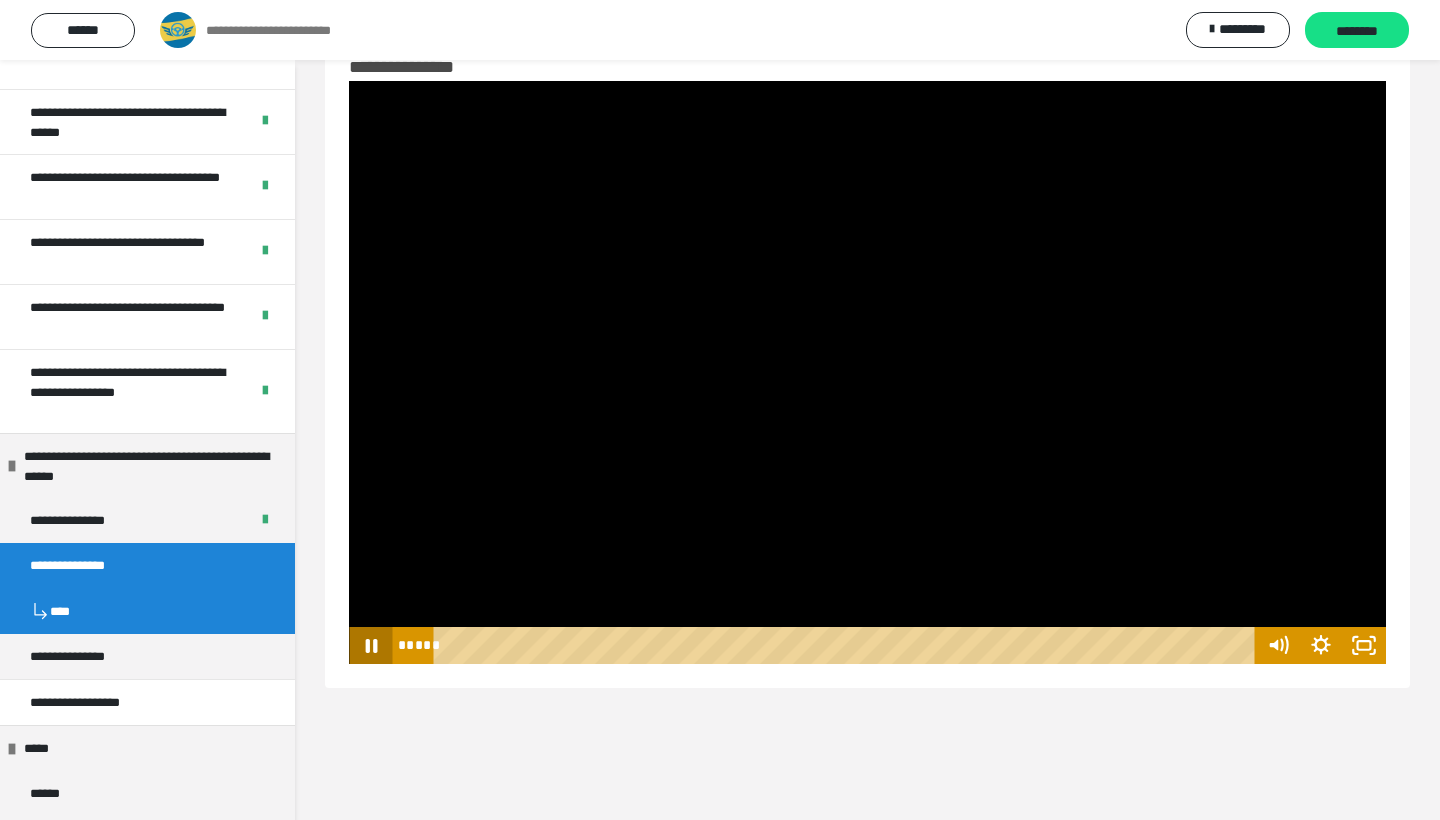 click 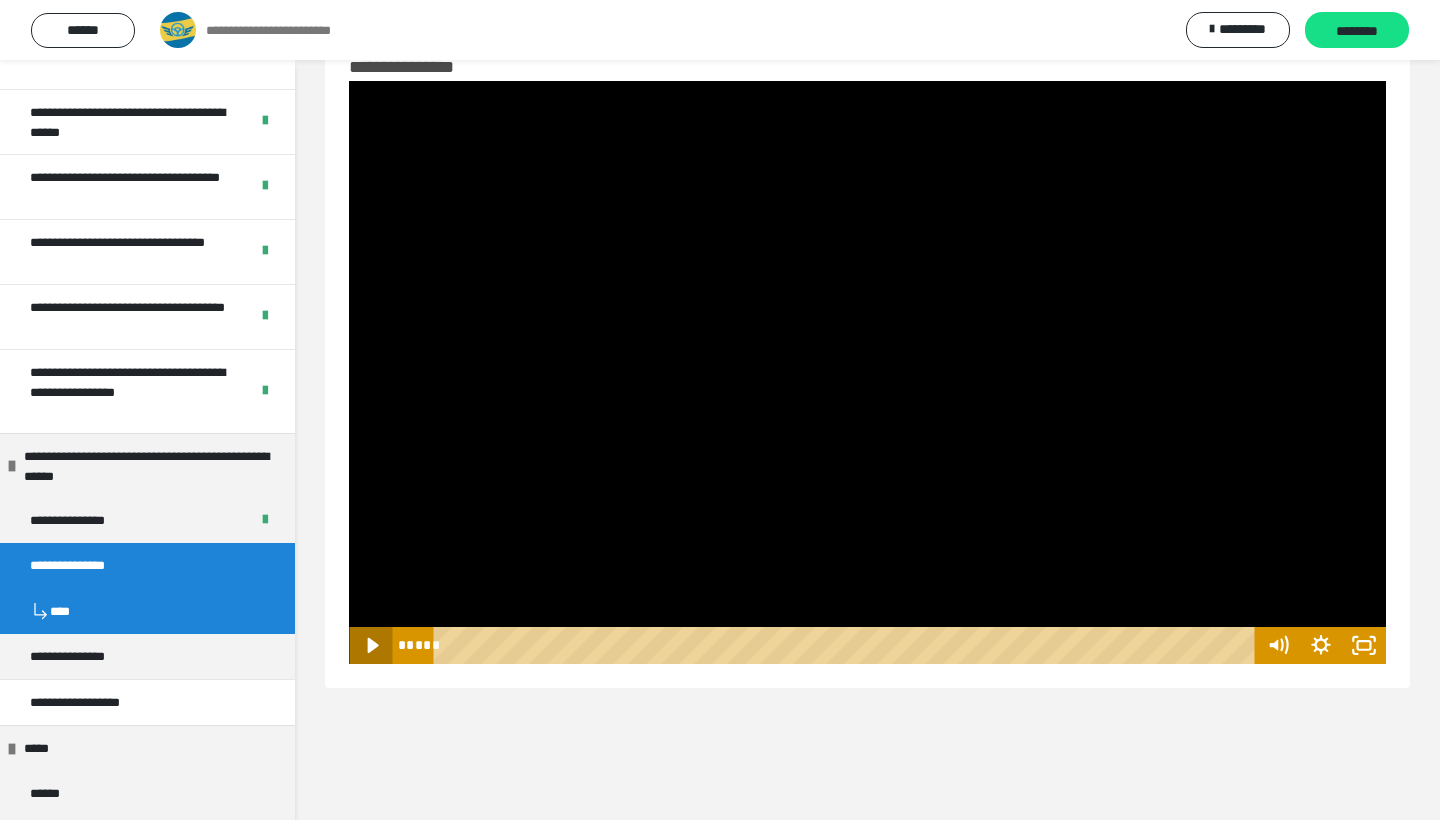 click 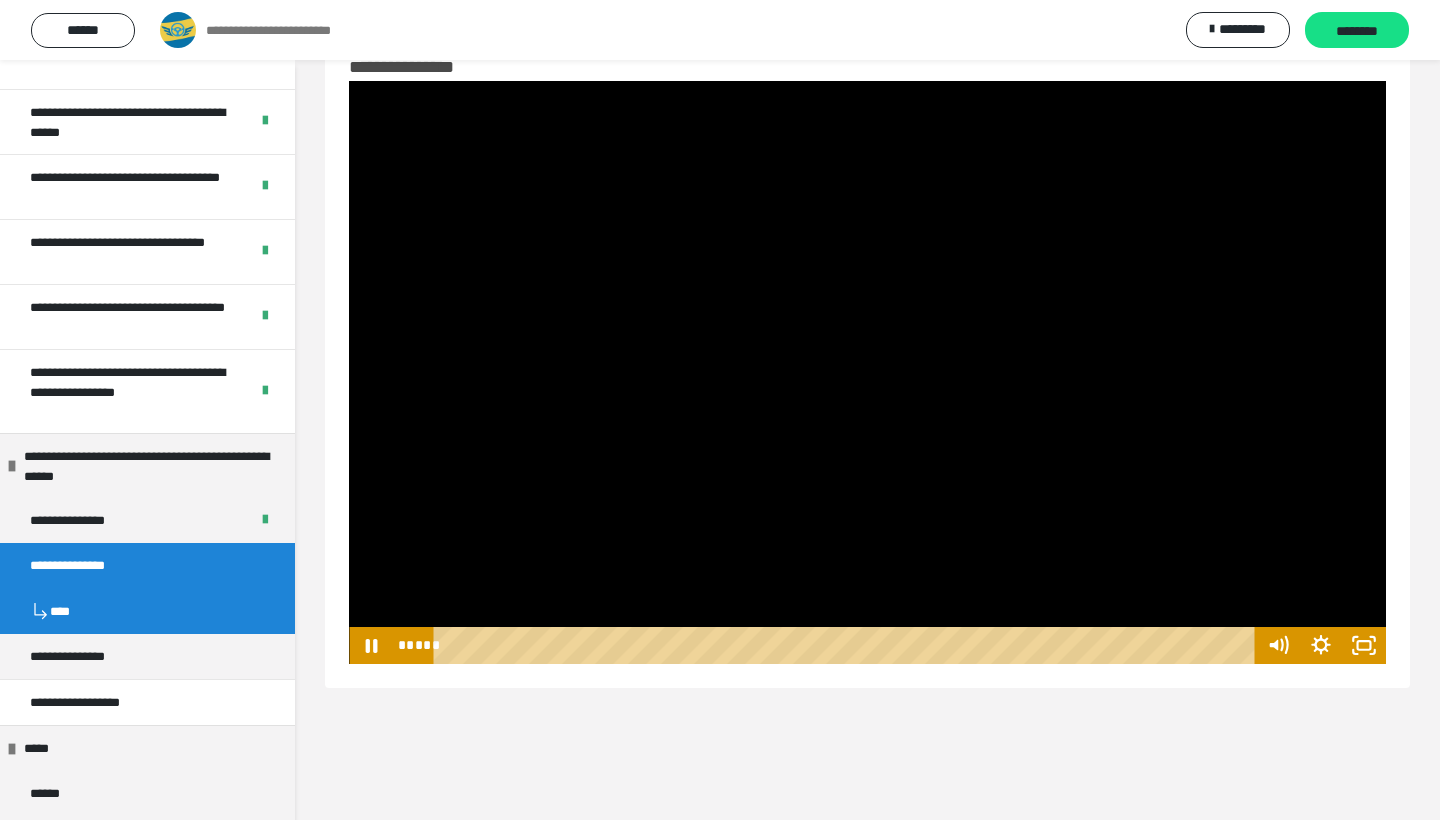 click at bounding box center (867, 372) 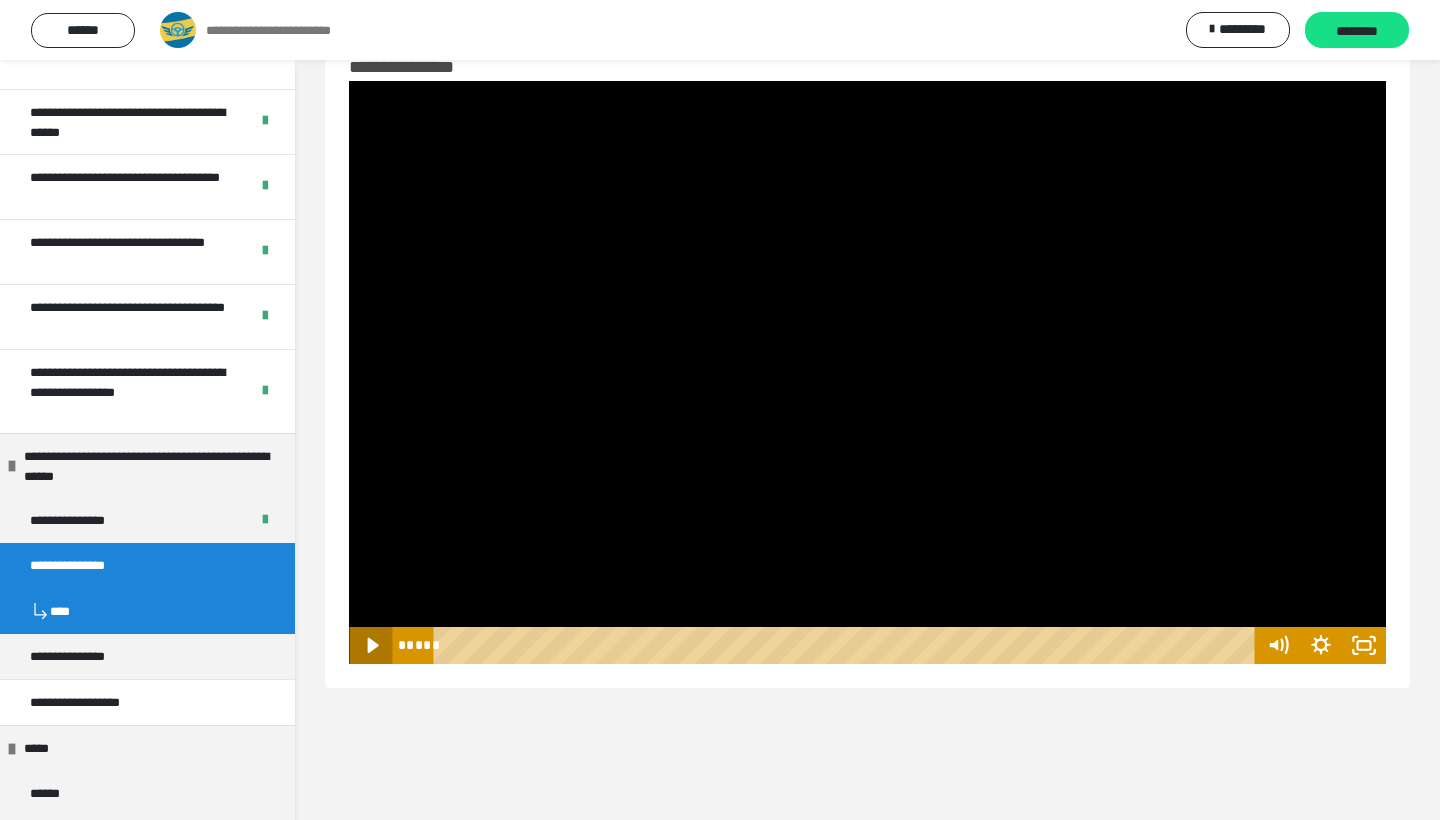 click 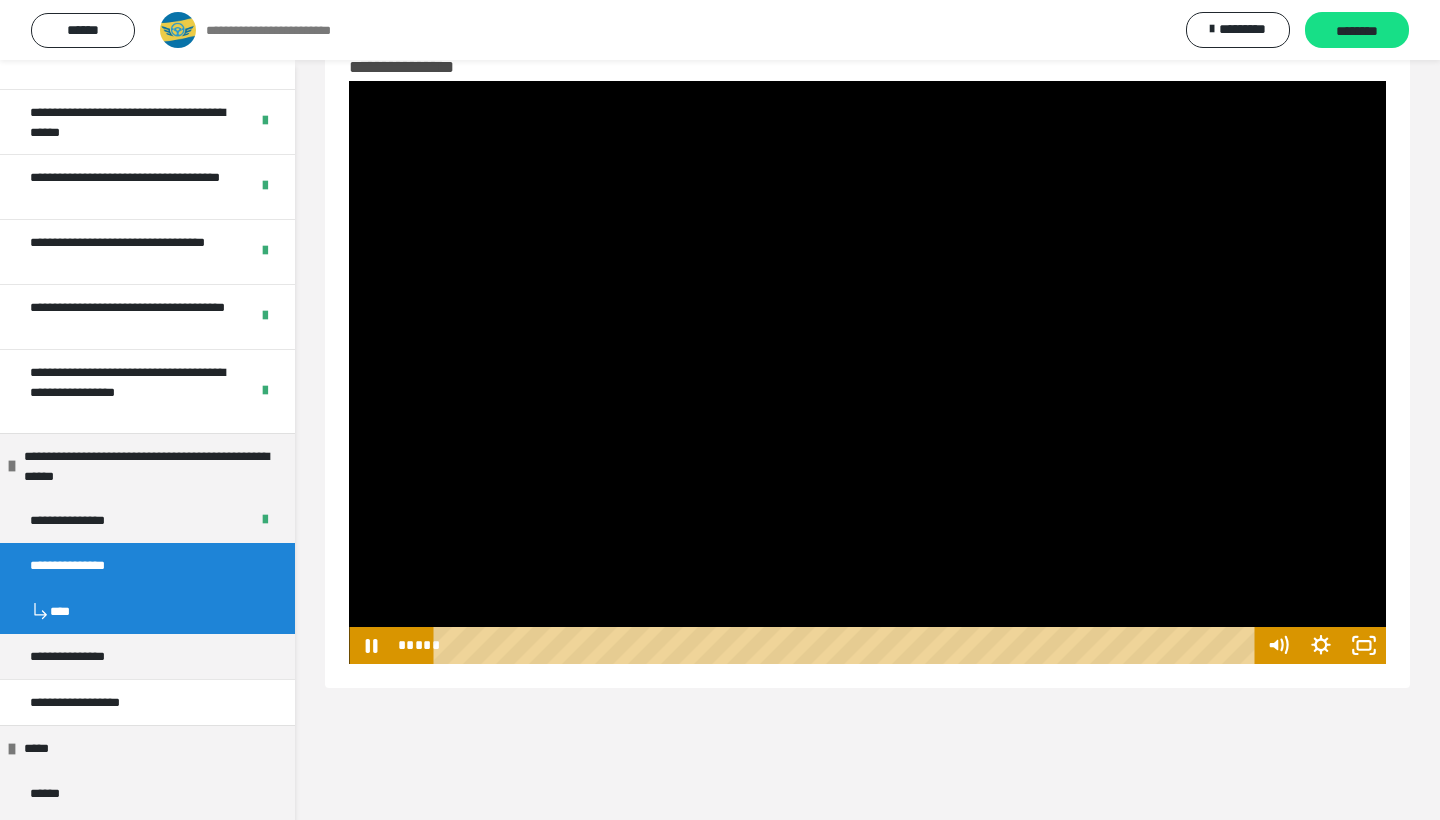 click at bounding box center (867, 372) 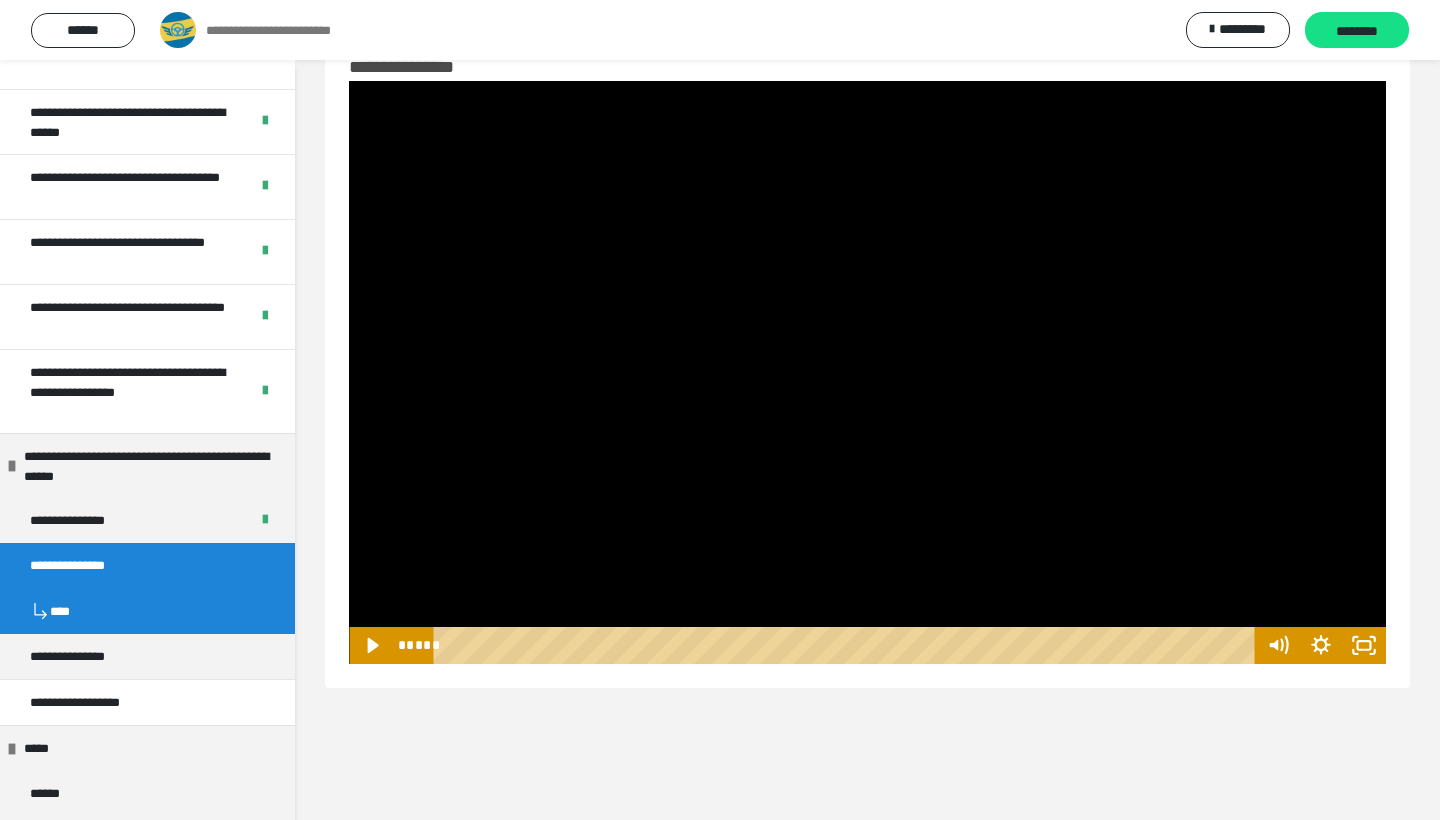 click at bounding box center [867, 372] 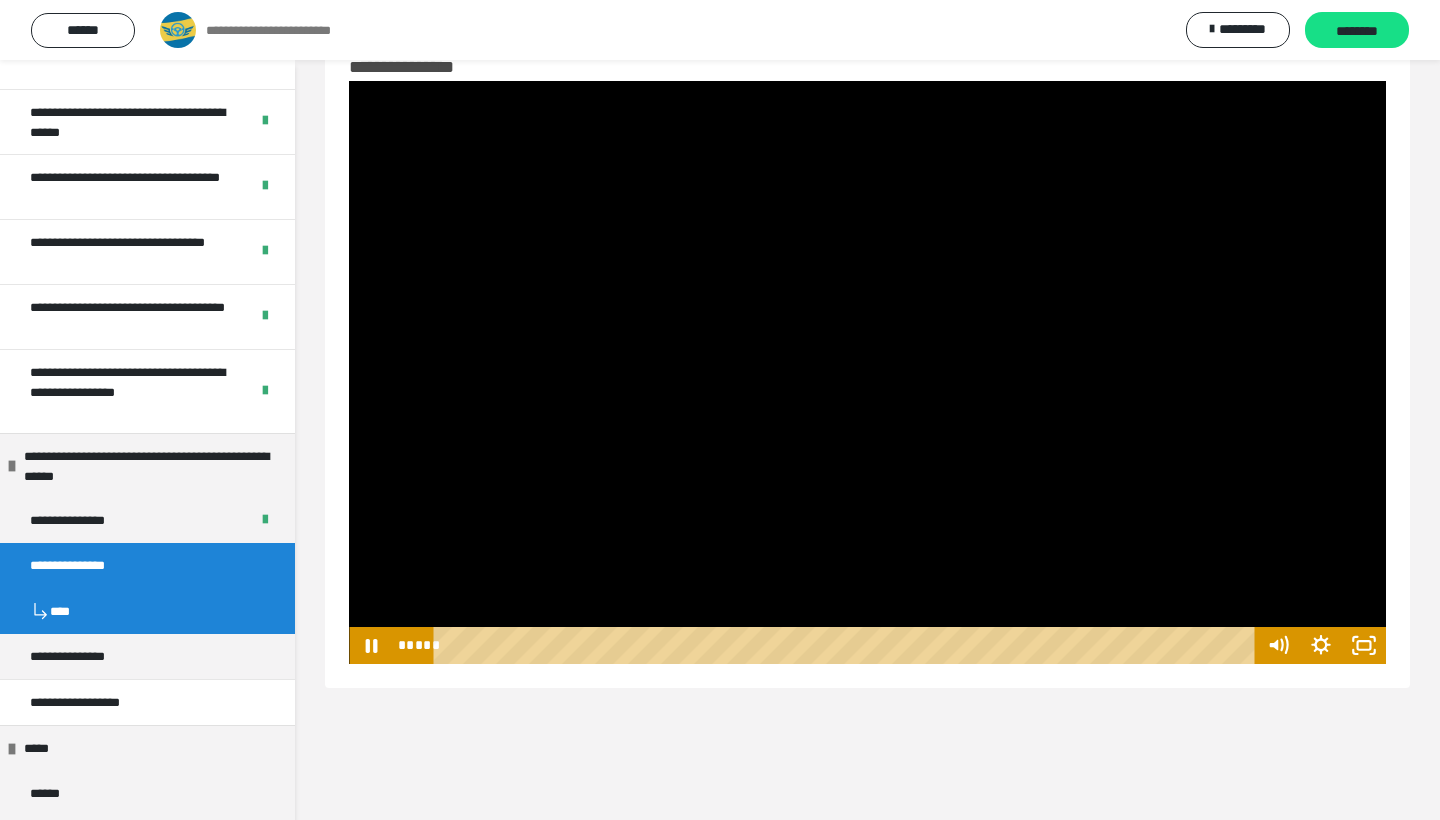click at bounding box center [867, 372] 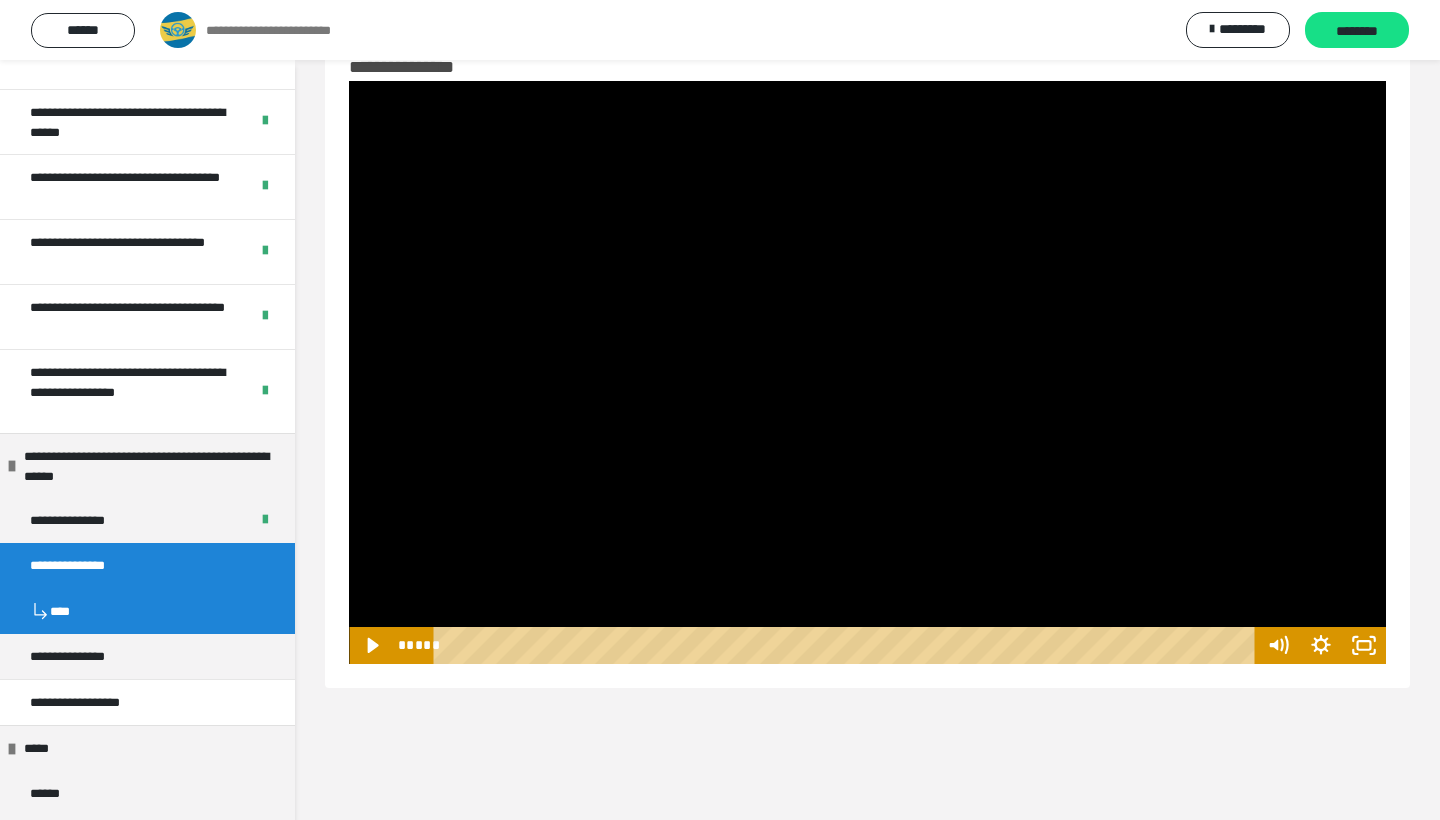click at bounding box center [867, 372] 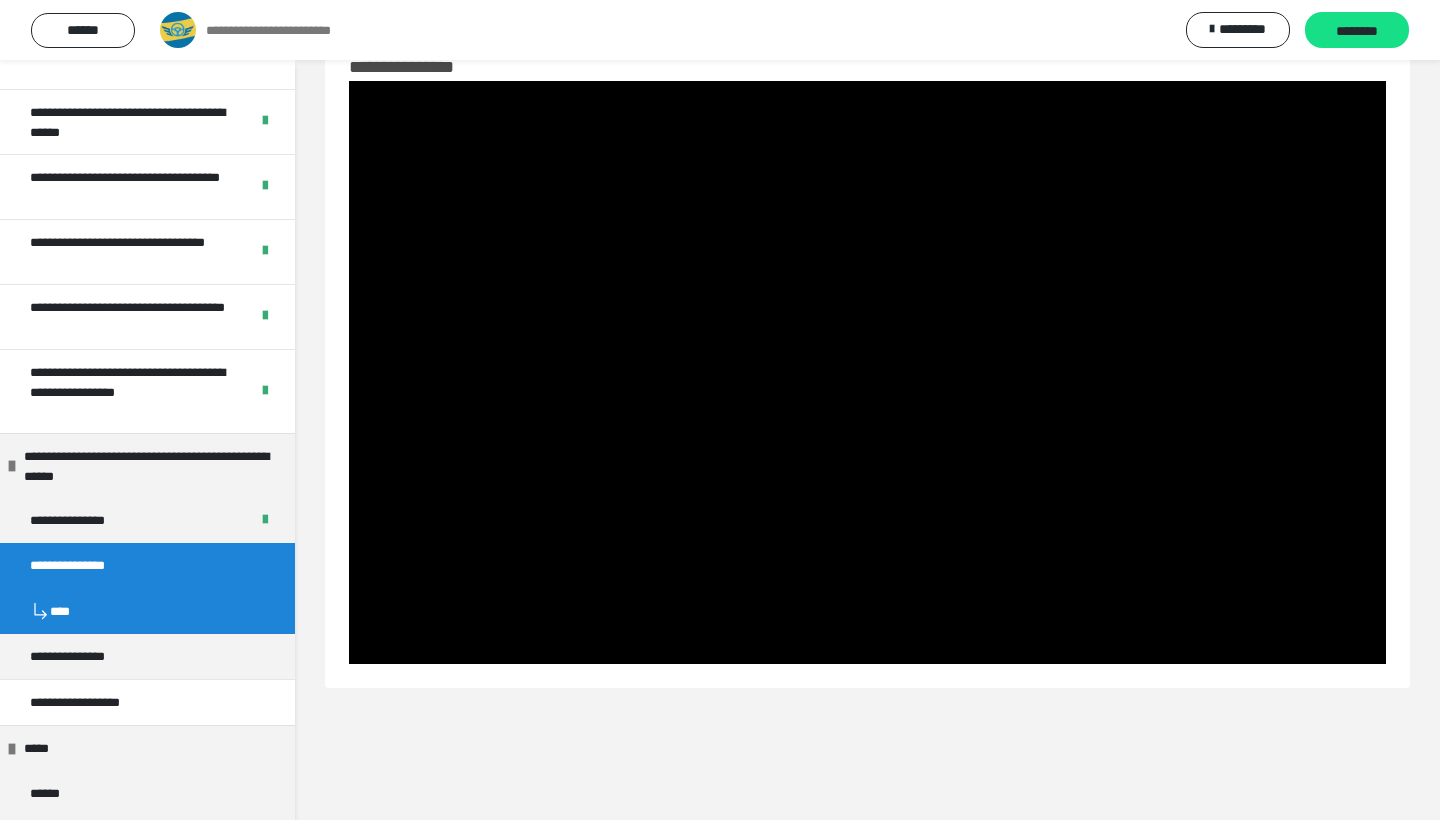 click at bounding box center (867, 372) 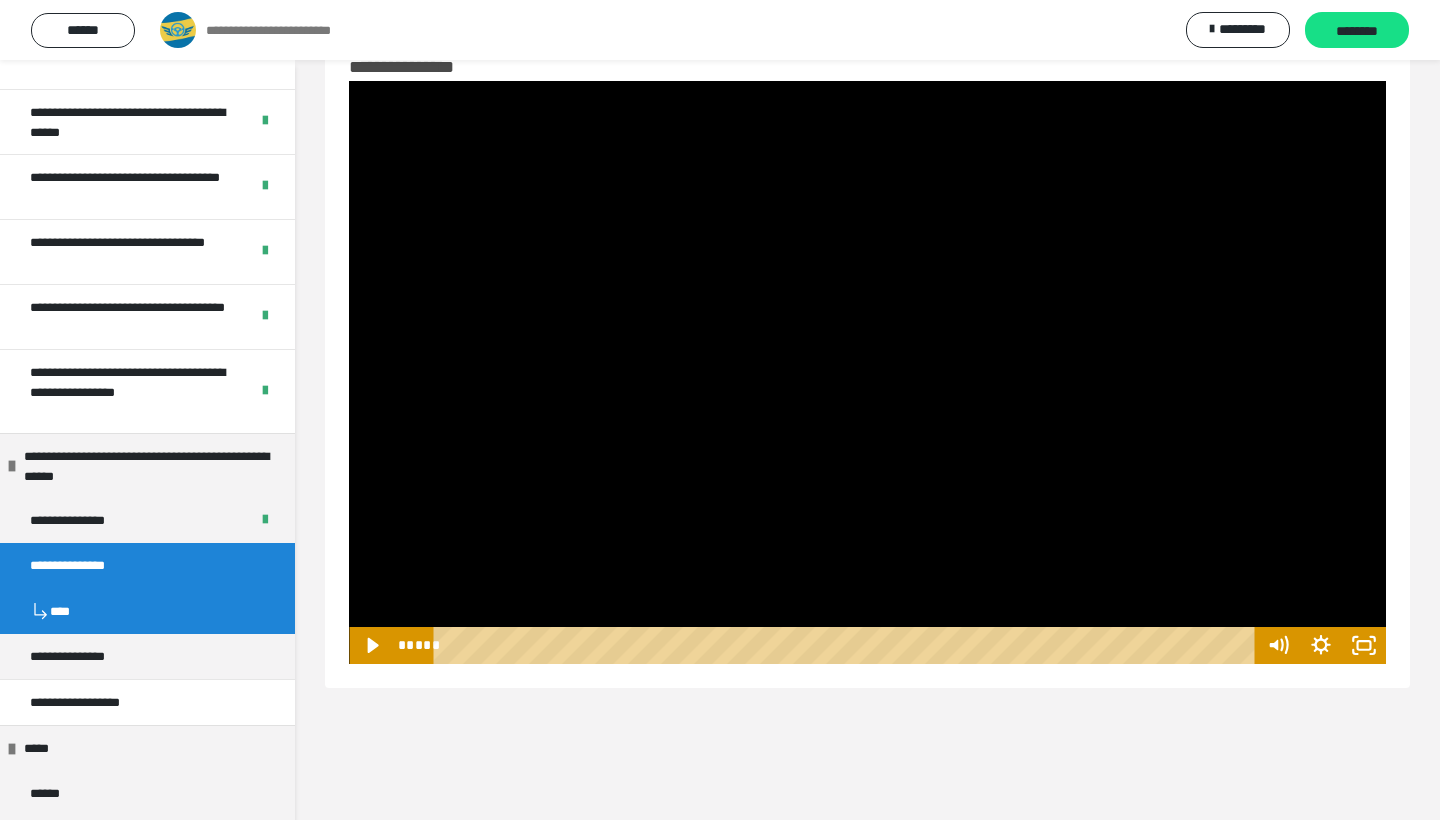 click at bounding box center [867, 372] 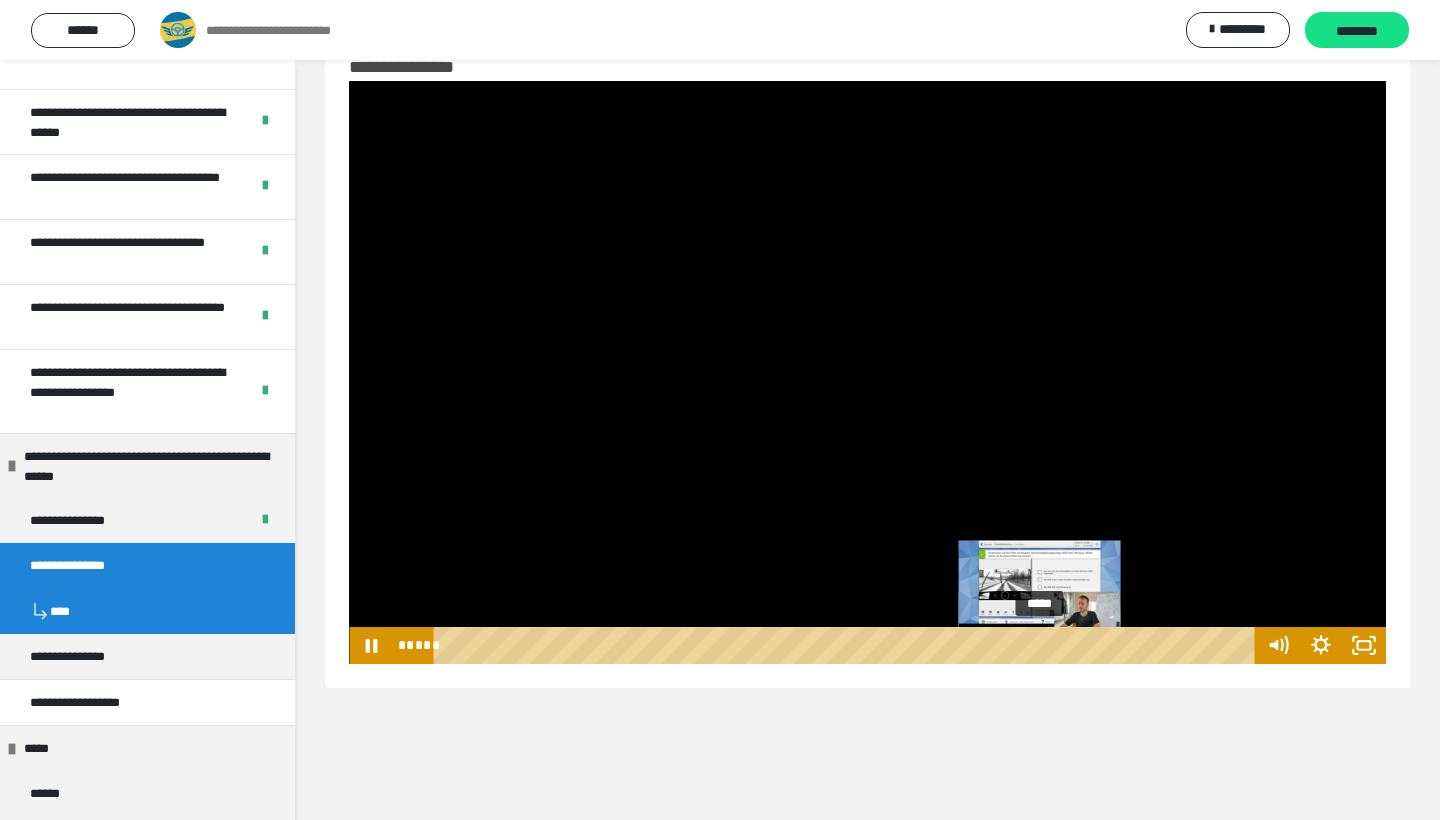 click on "*****" at bounding box center (848, 645) 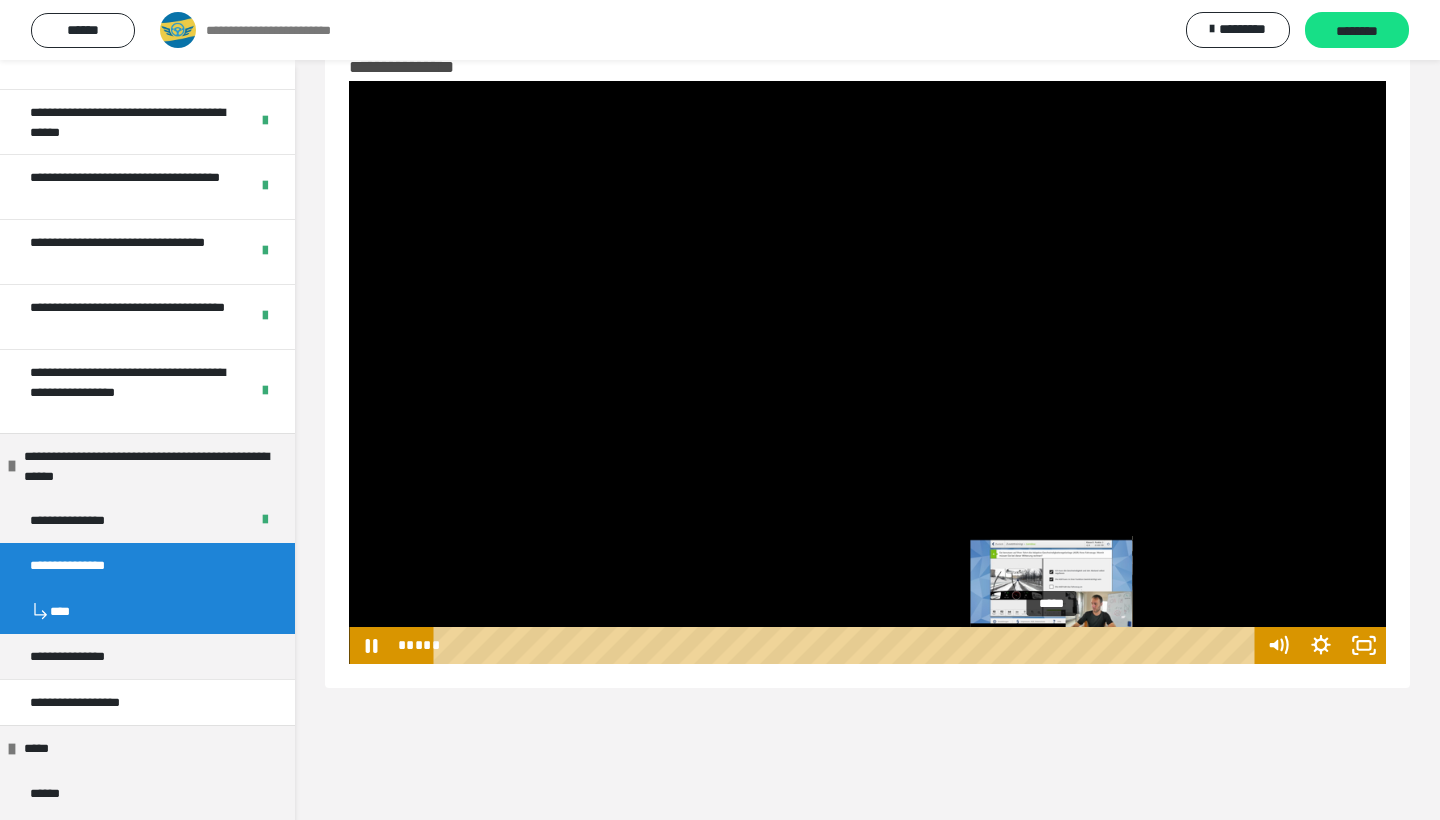 click on "*****" at bounding box center [848, 645] 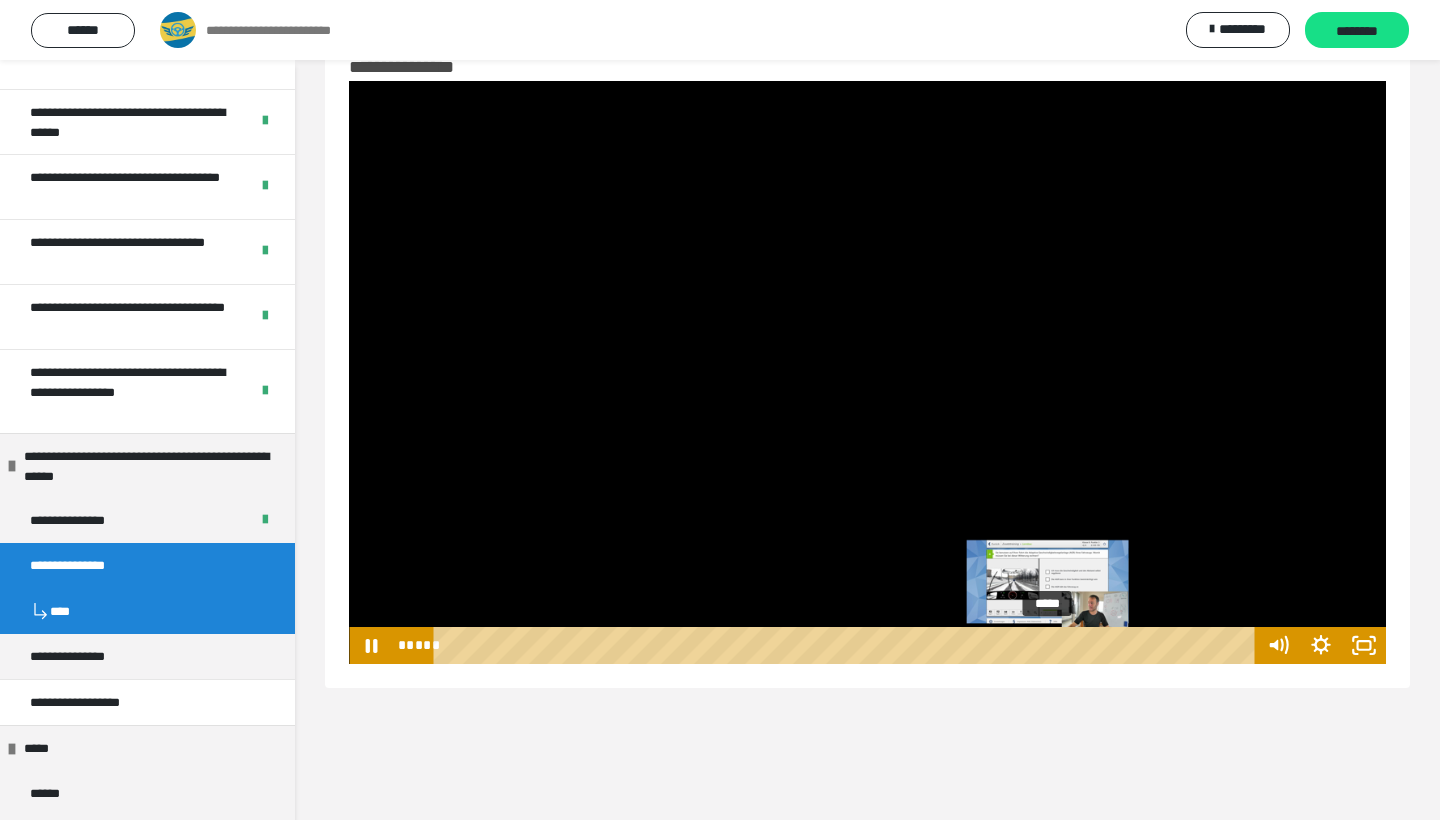 click at bounding box center (1048, 646) 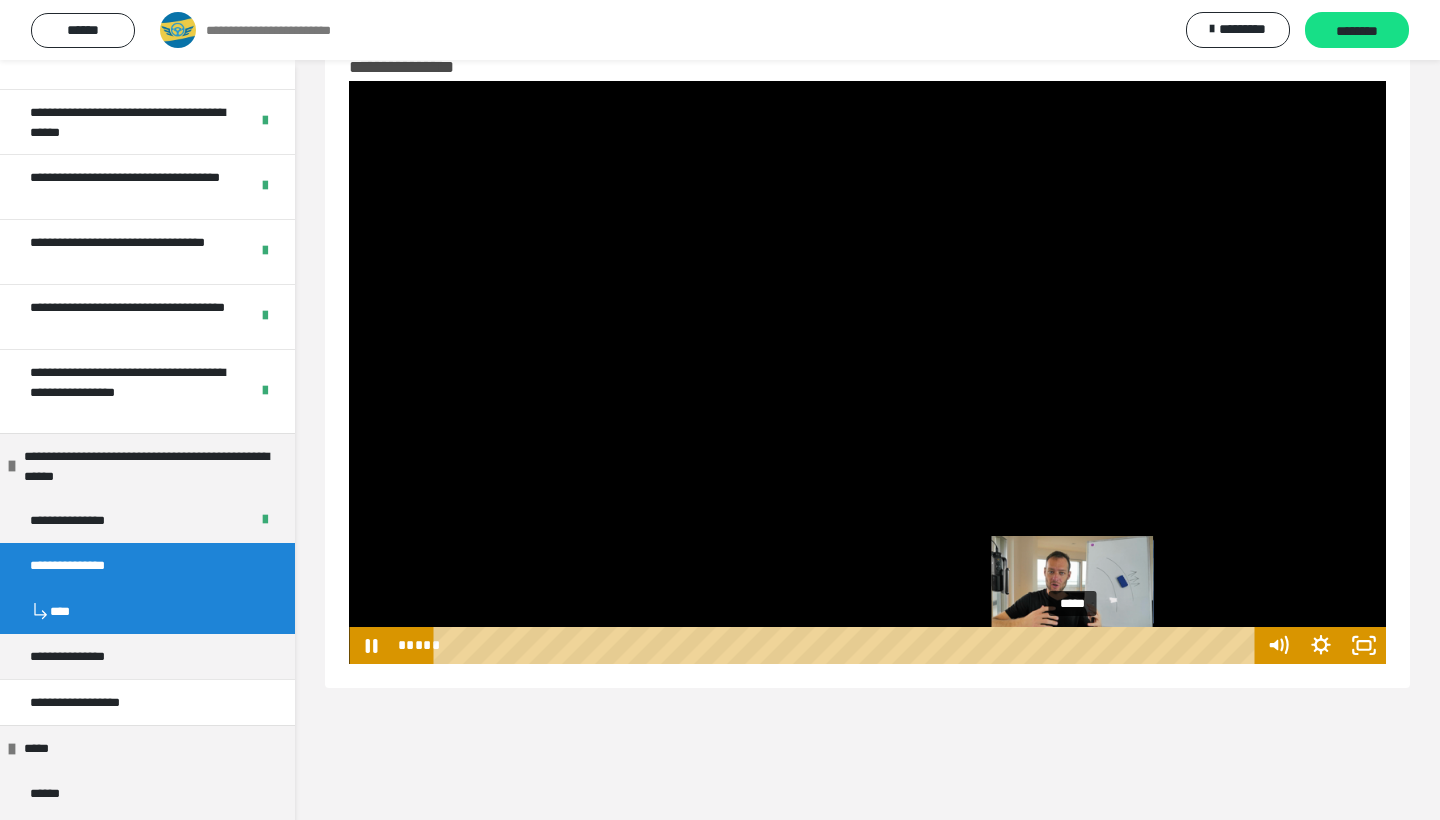 click on "*****" at bounding box center [848, 645] 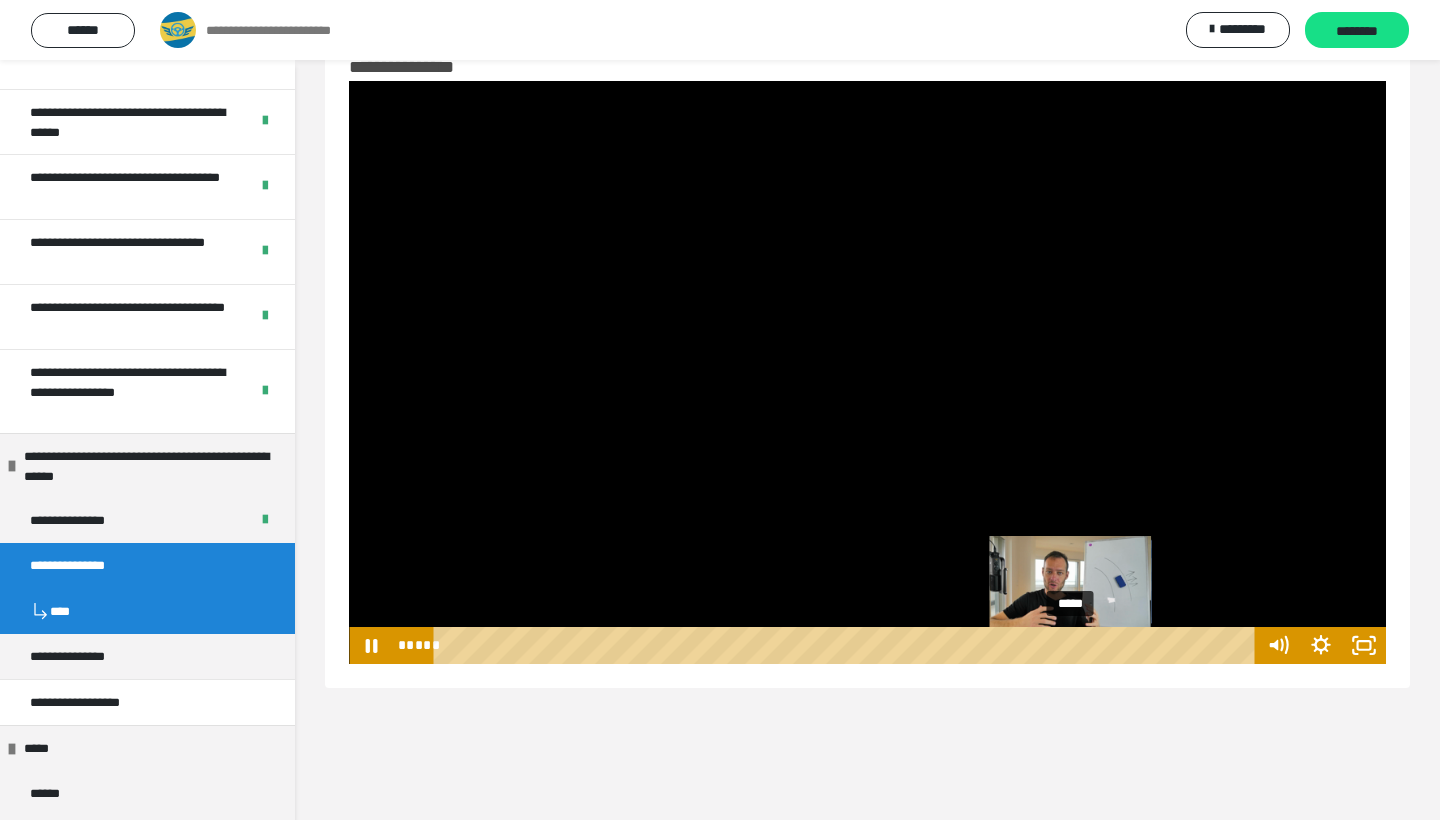 click at bounding box center (1073, 646) 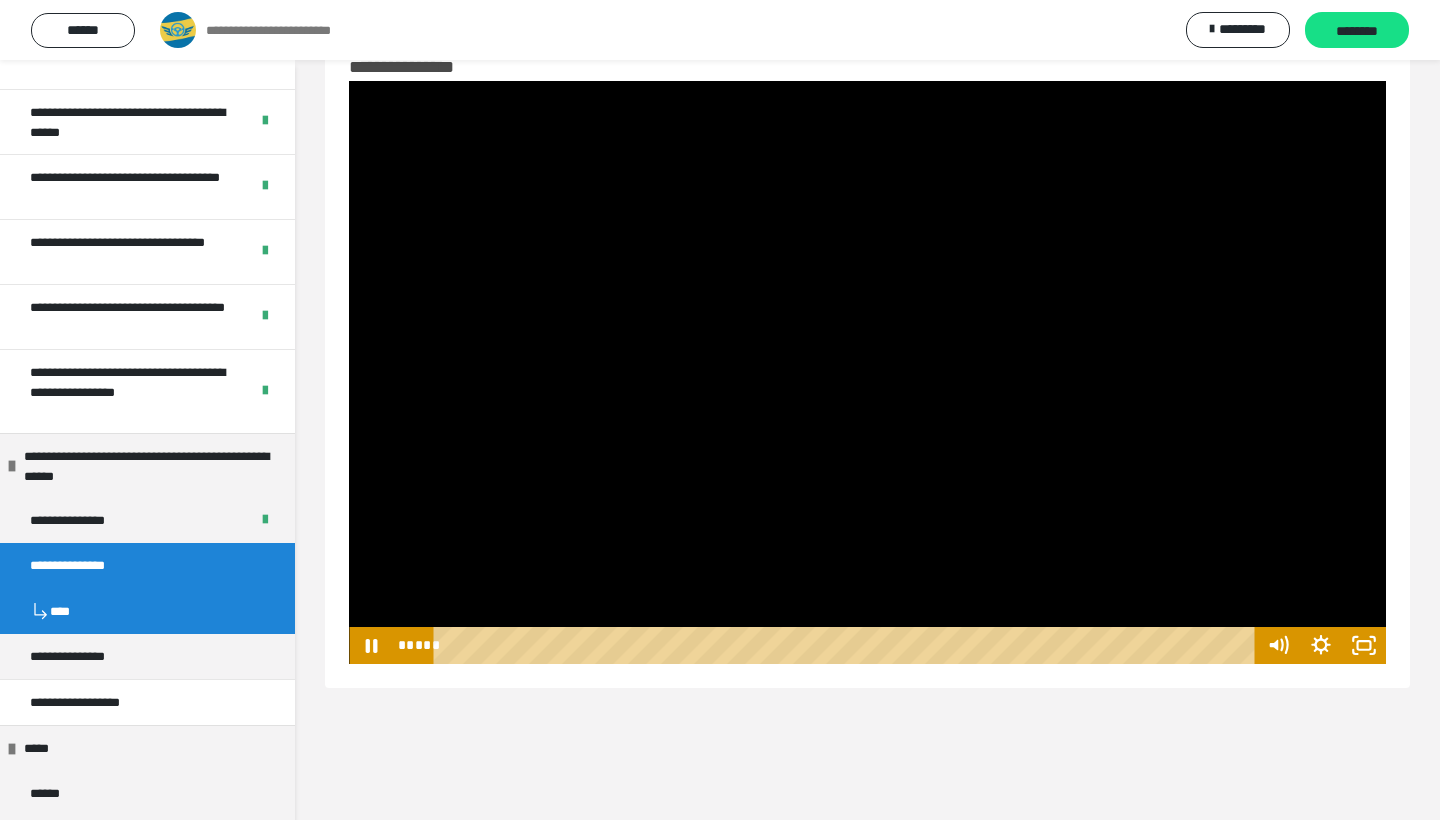 click at bounding box center (867, 372) 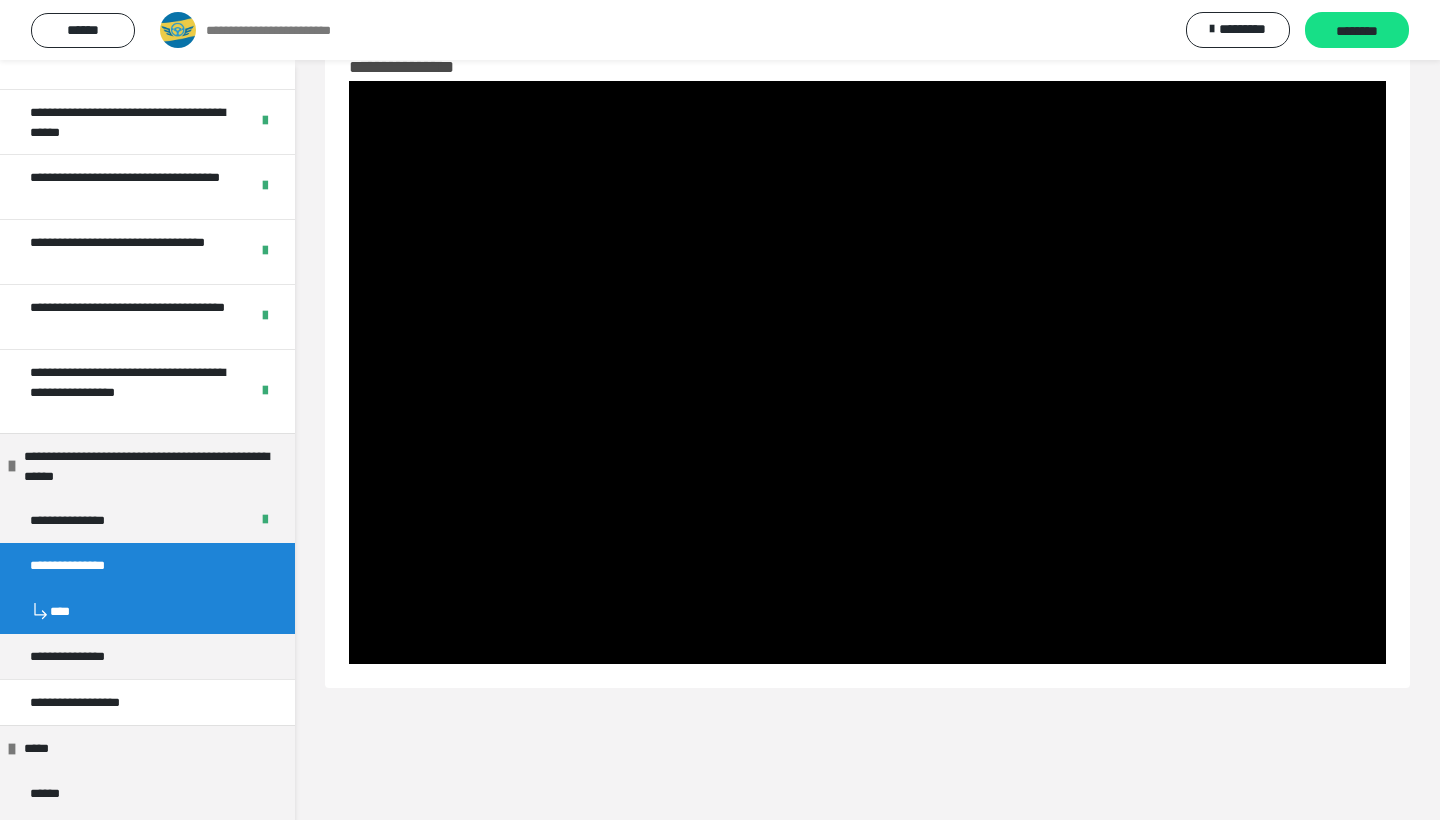 click at bounding box center (867, 372) 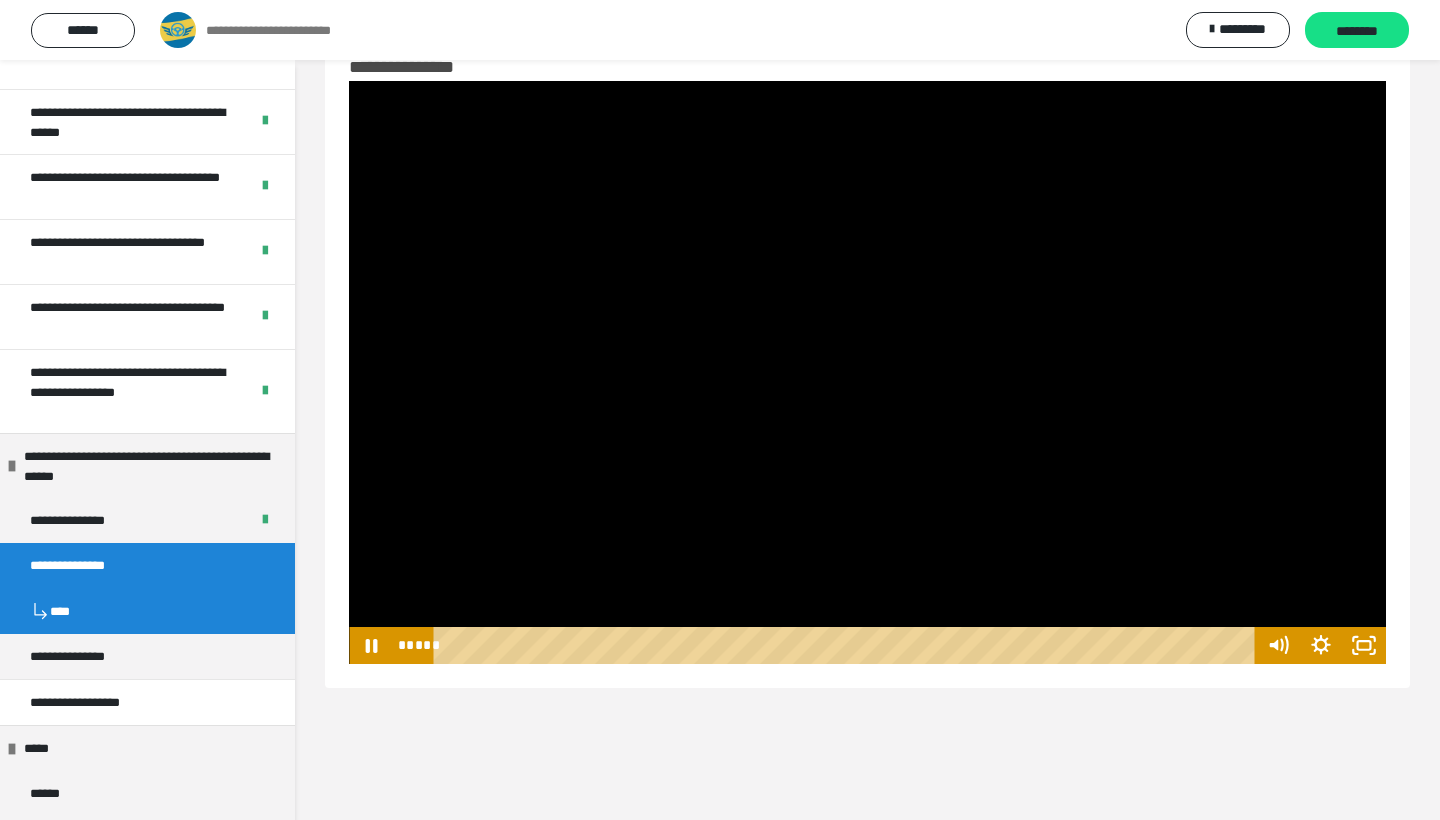 click at bounding box center [867, 372] 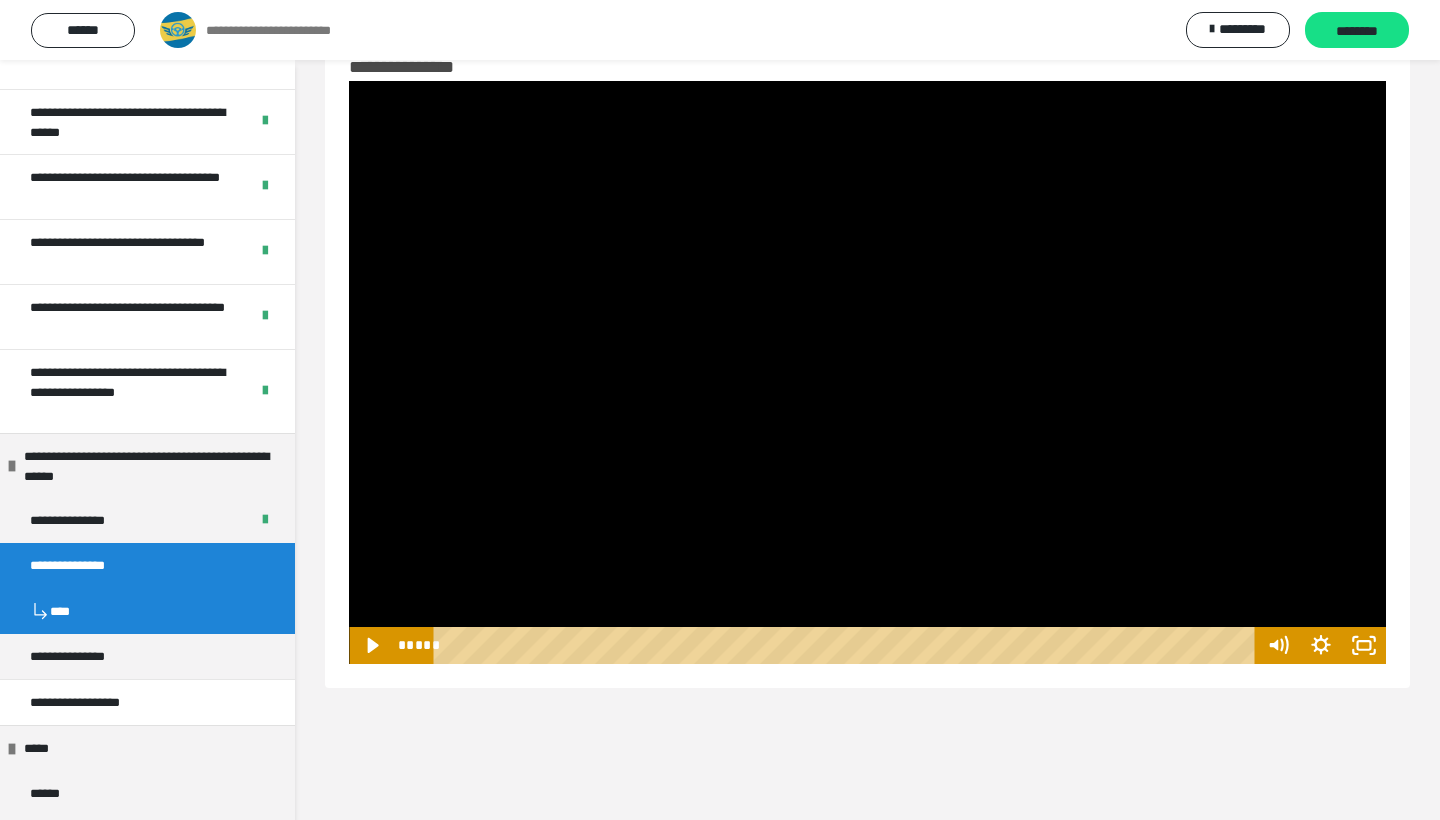 click at bounding box center [867, 372] 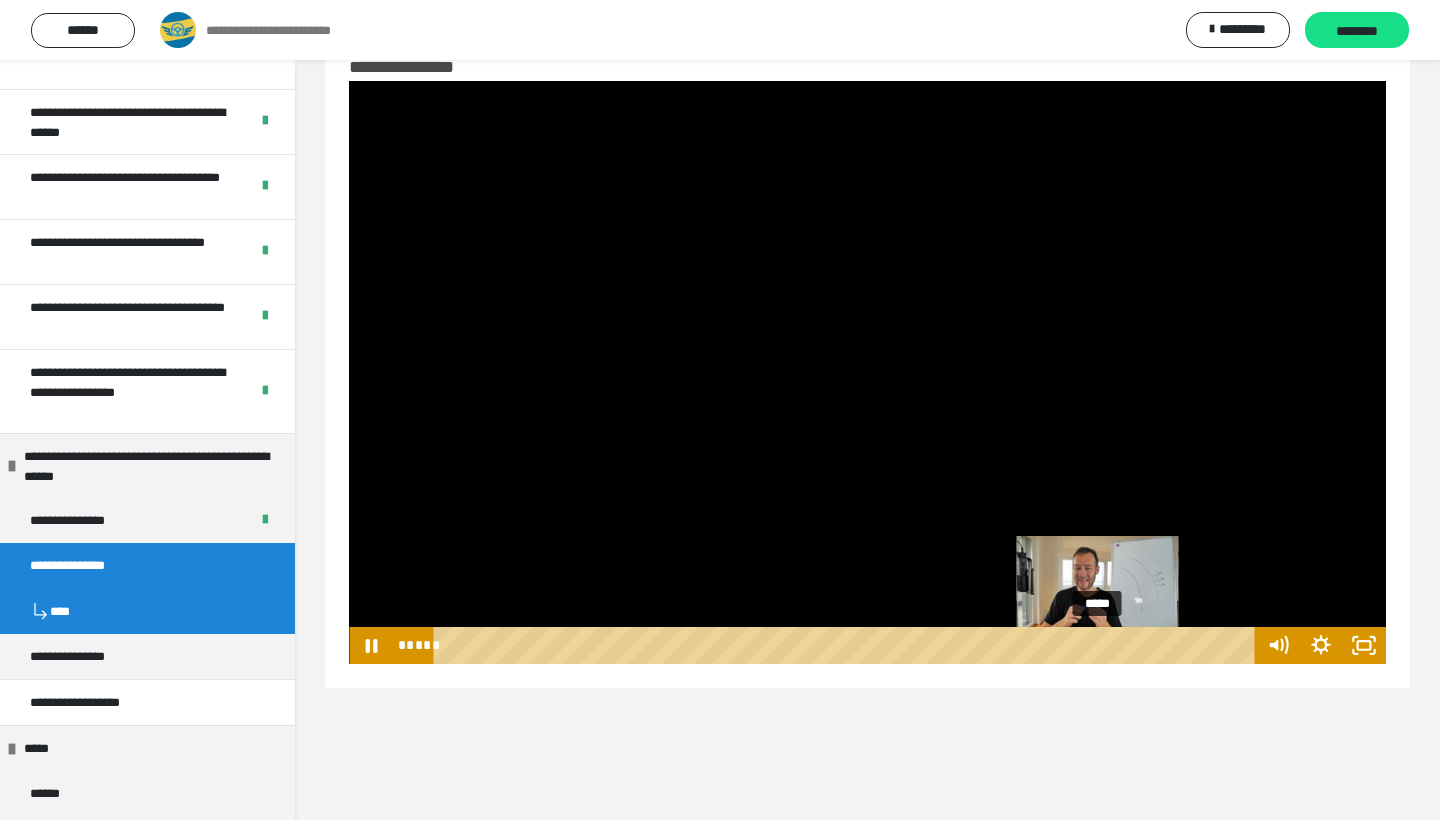 click on "*****" at bounding box center (848, 645) 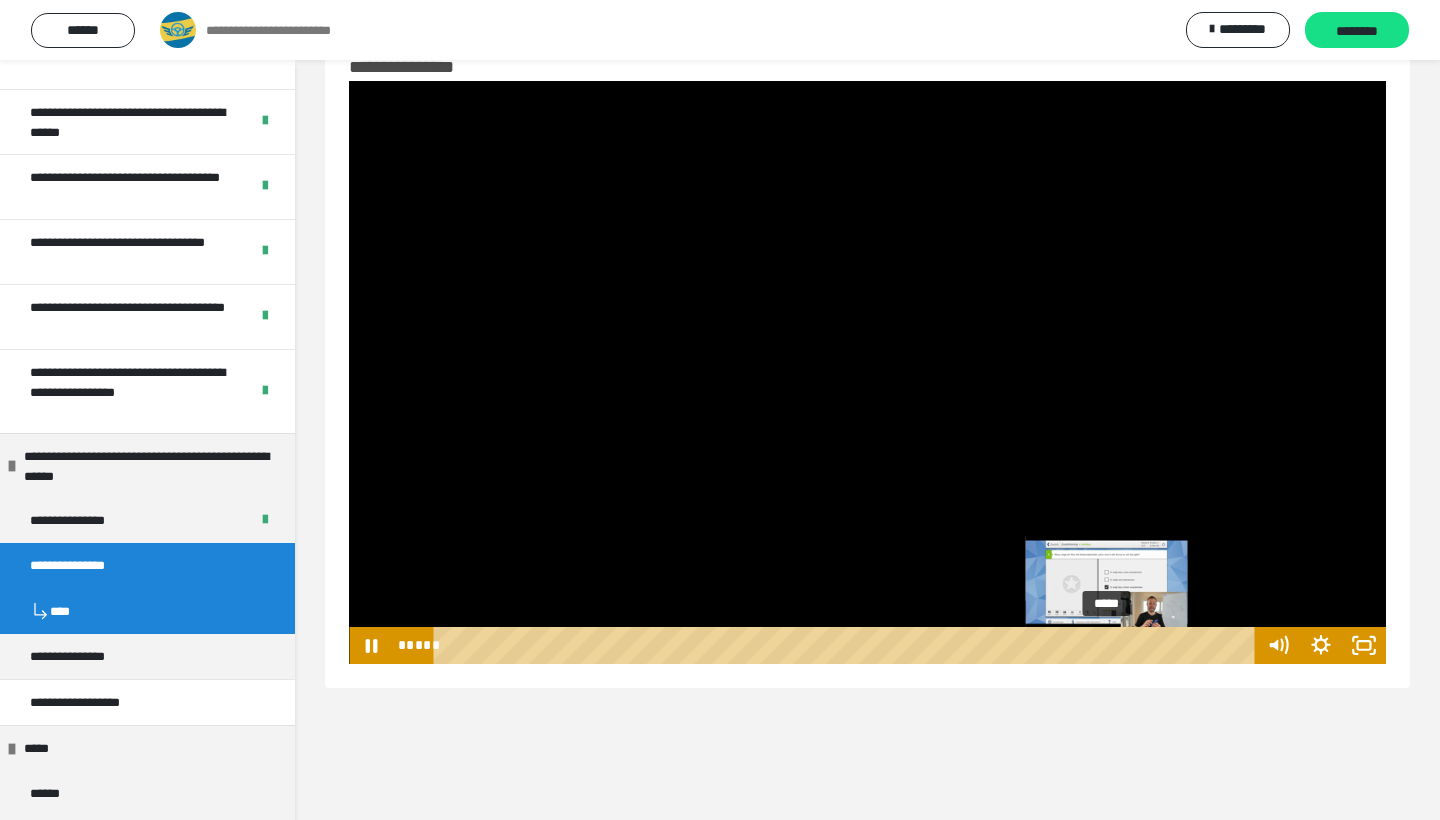 click on "*****" at bounding box center [848, 645] 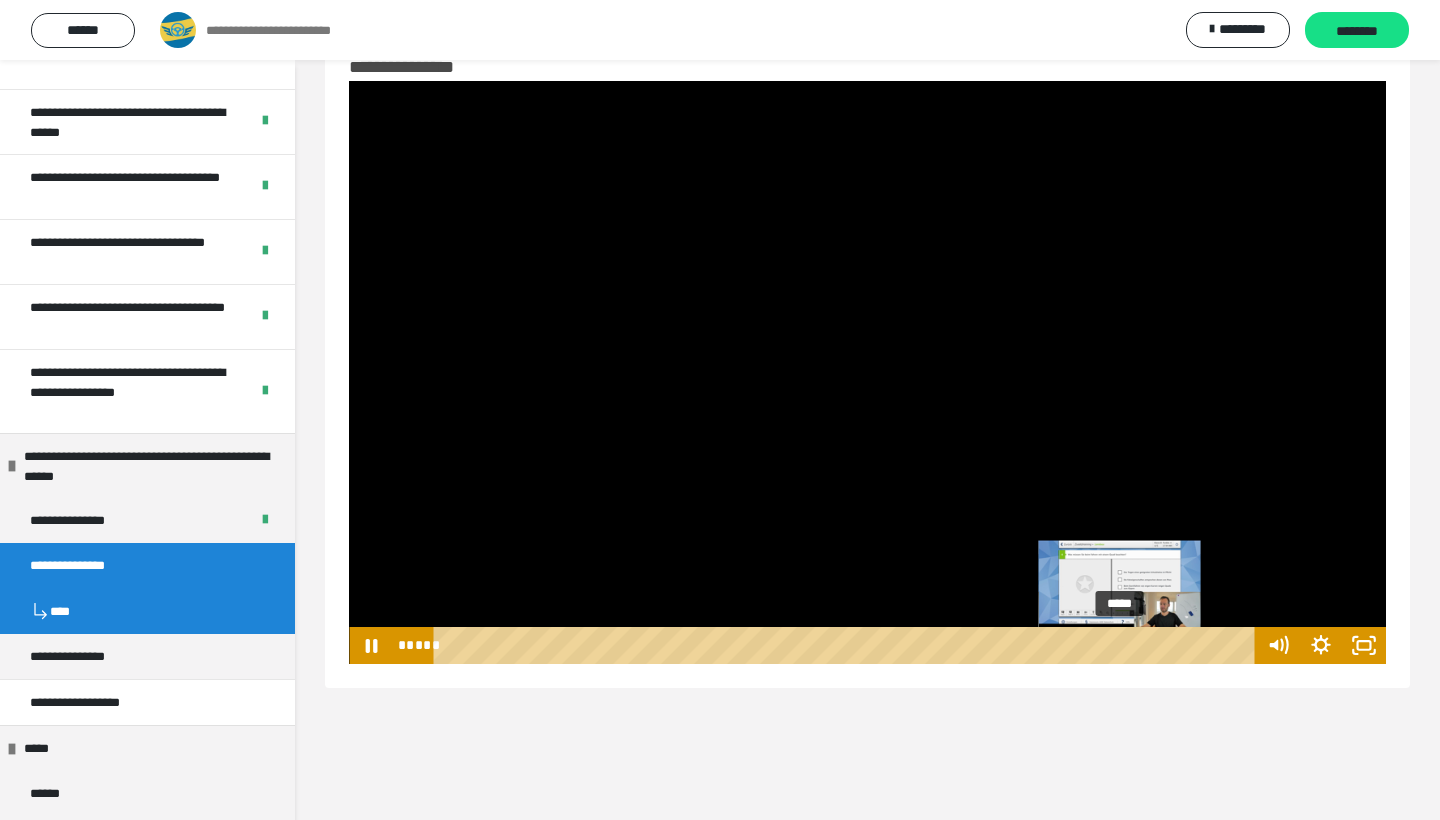 click on "*****" at bounding box center (848, 645) 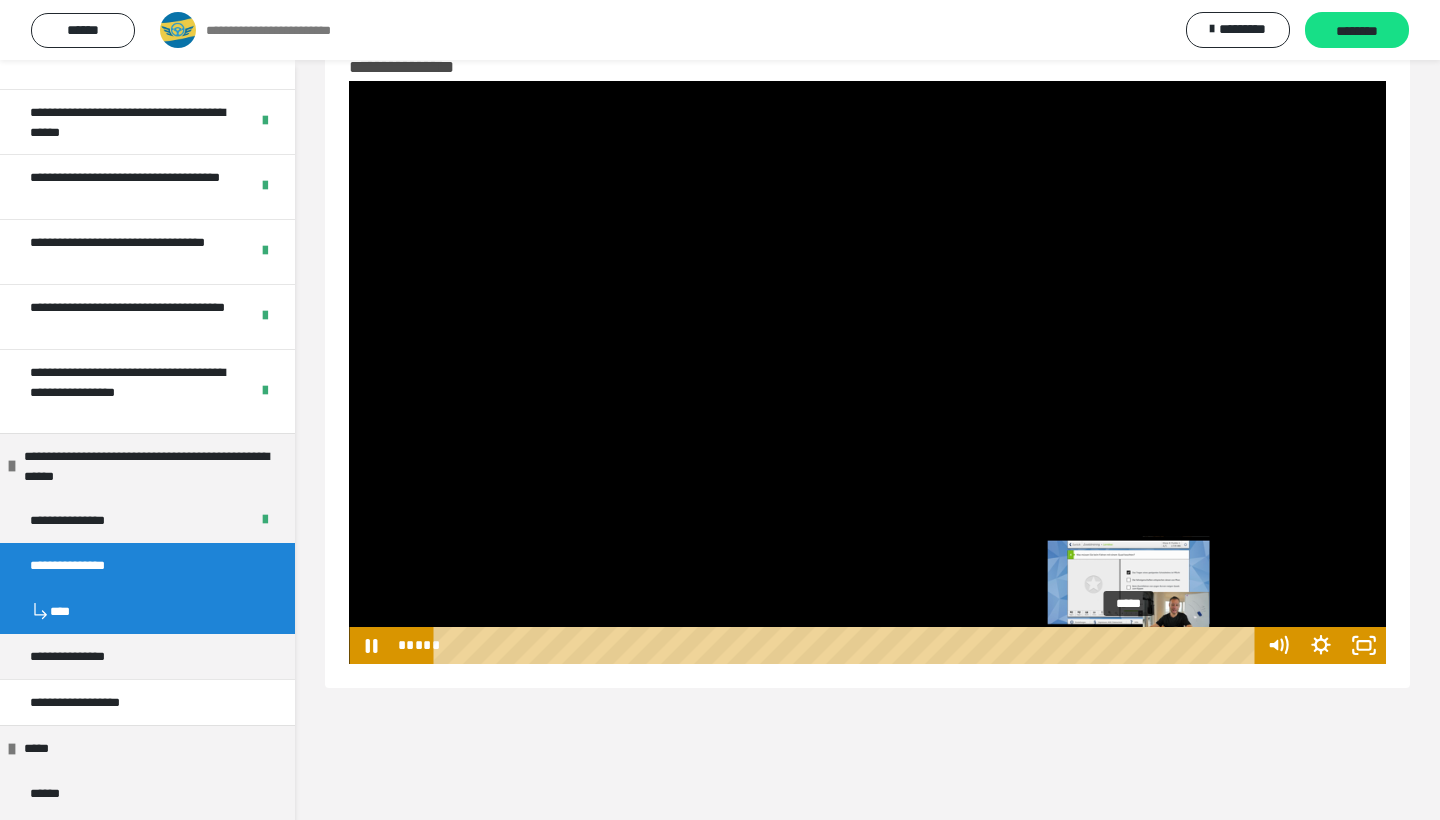 click on "*****" at bounding box center [848, 645] 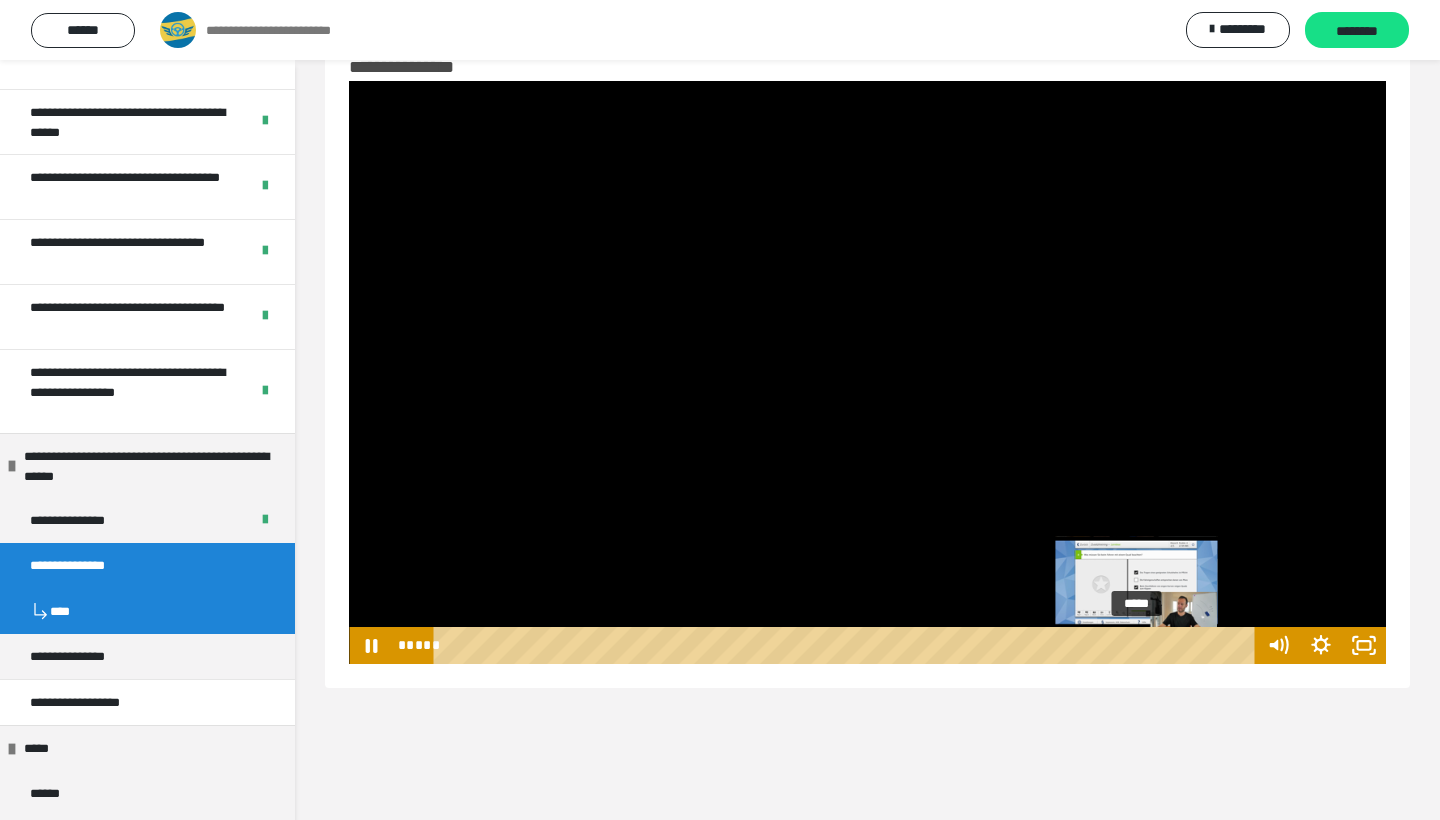 click on "*****" at bounding box center (848, 645) 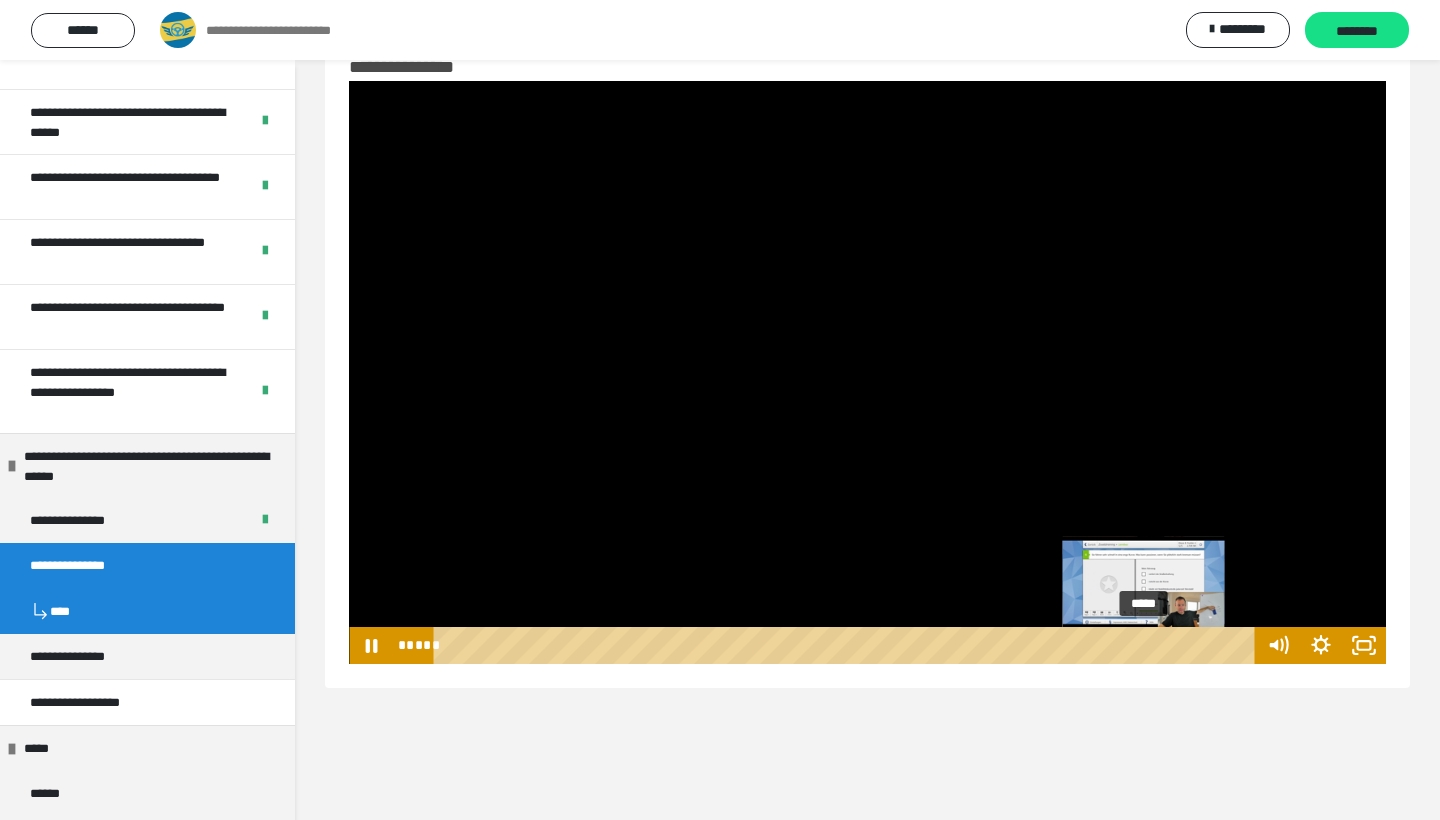 click on "*****" at bounding box center [848, 645] 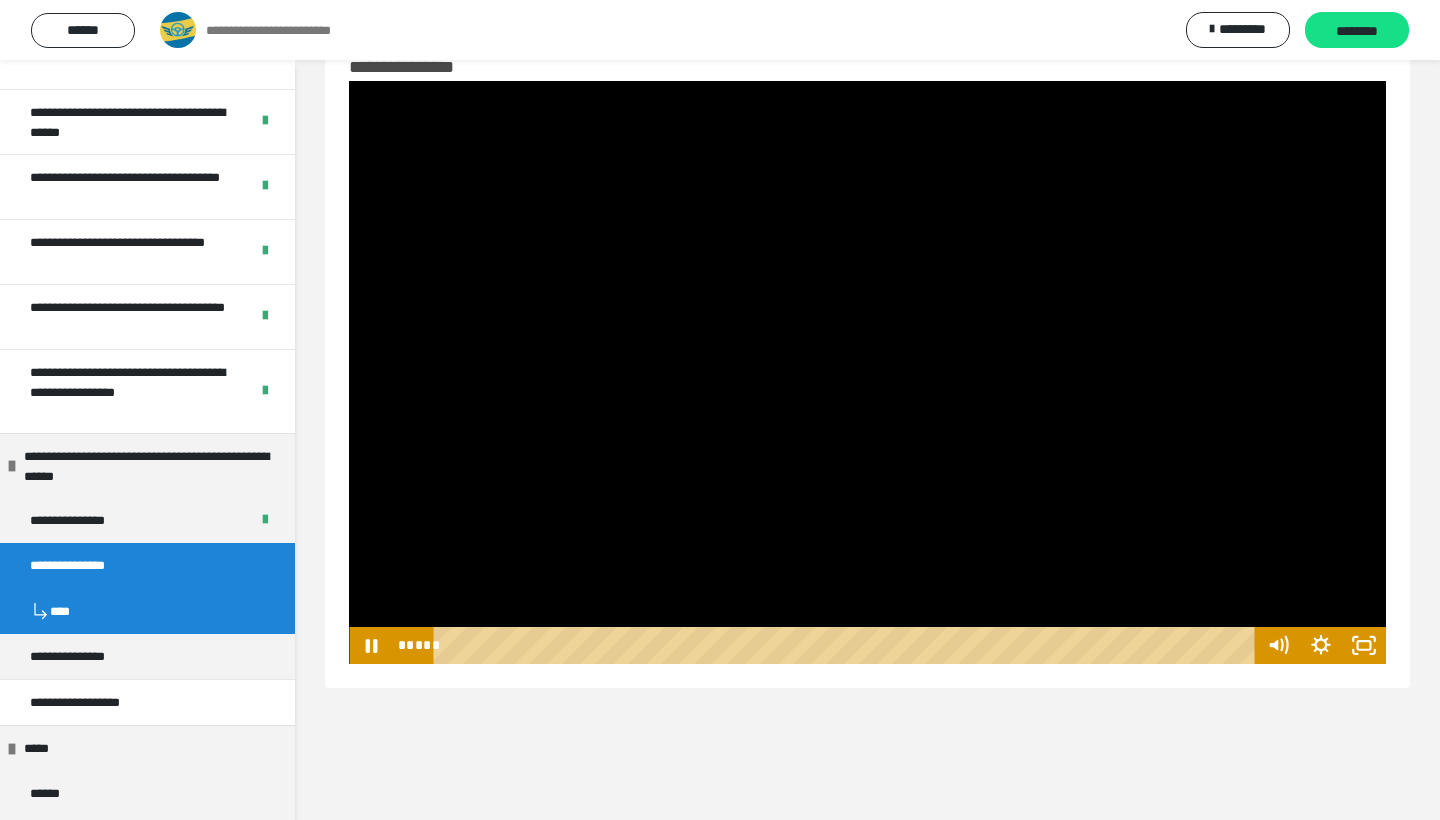 click at bounding box center [867, 372] 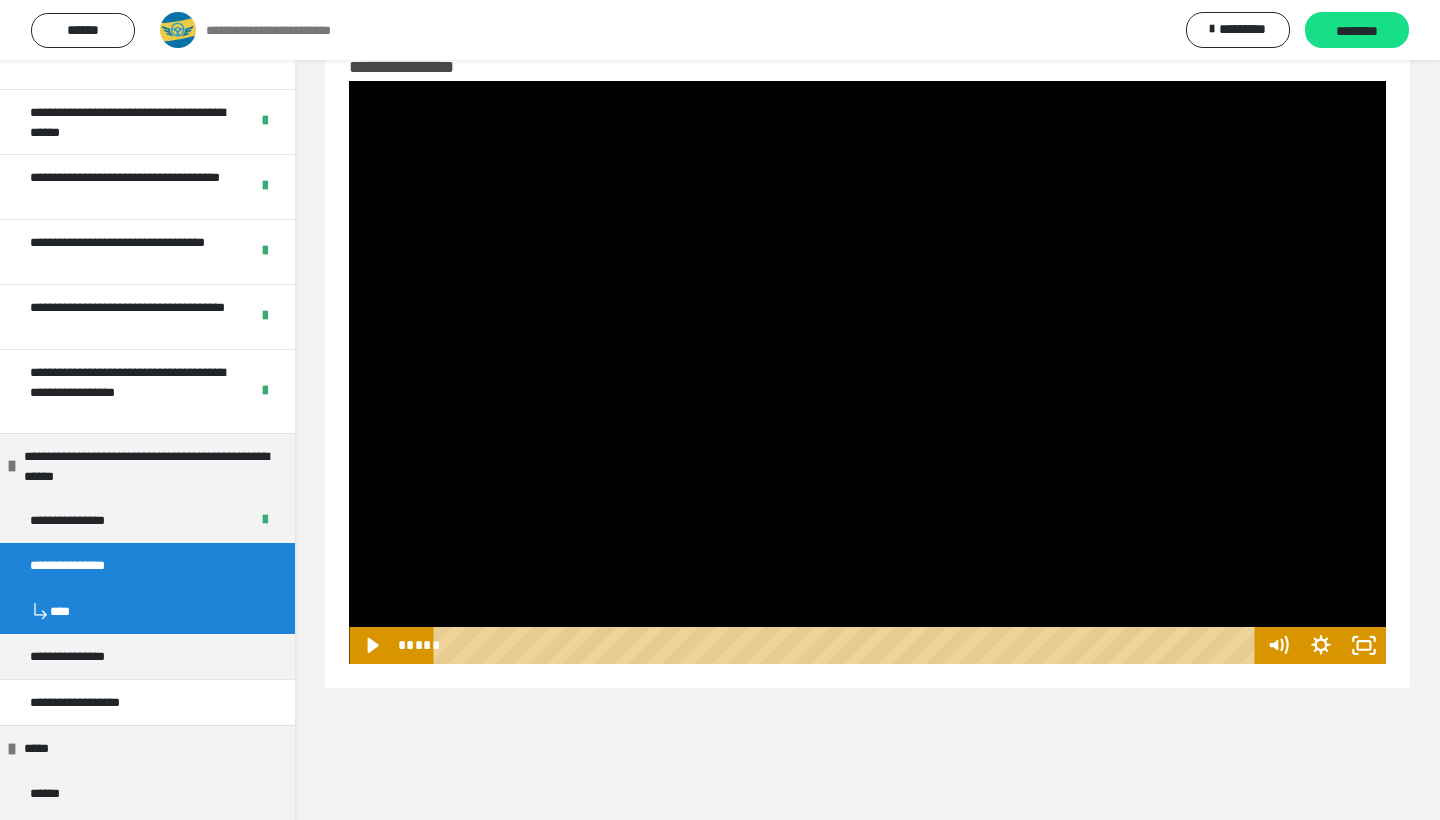 click at bounding box center (867, 372) 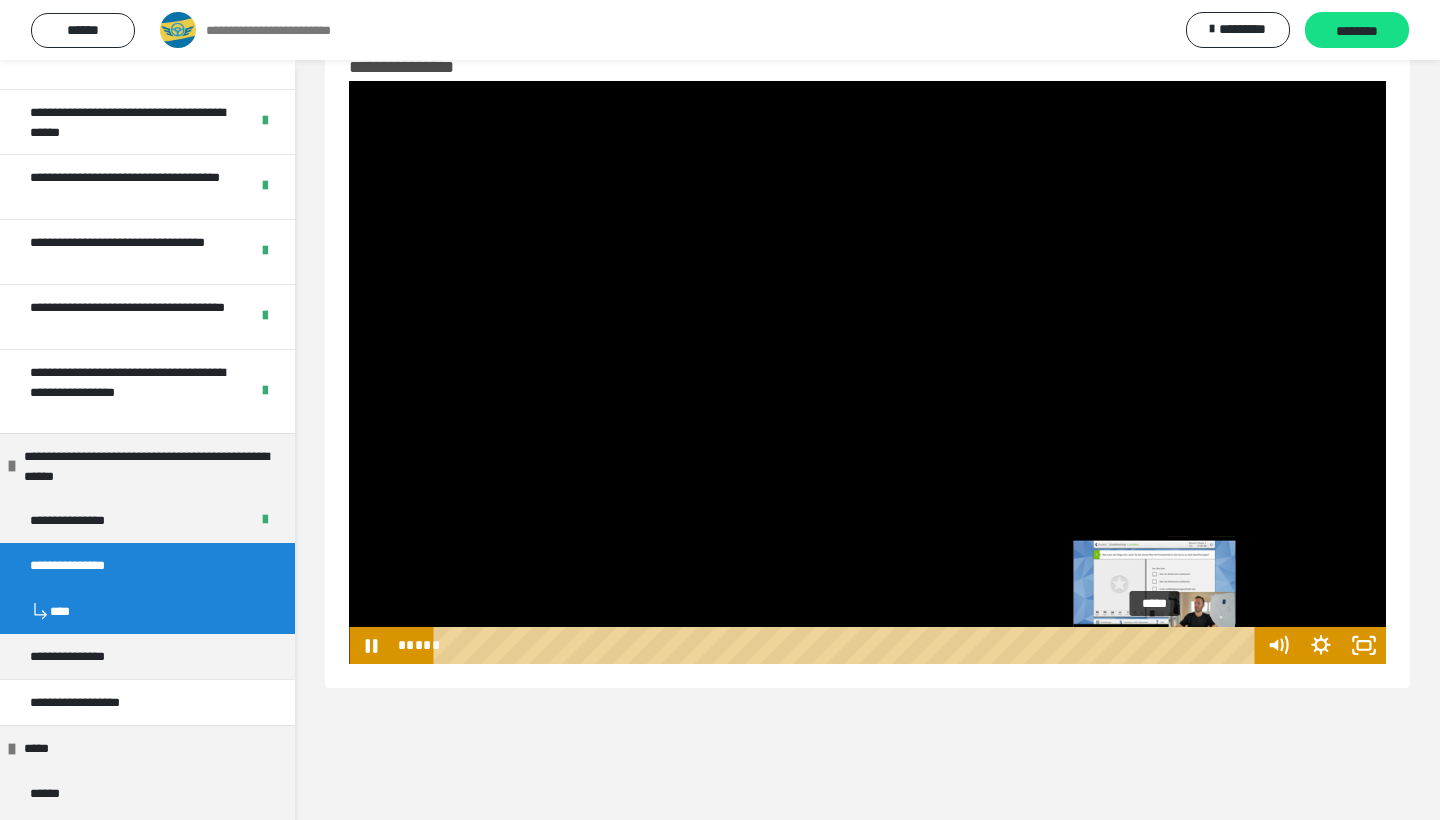 click on "*****" at bounding box center [848, 645] 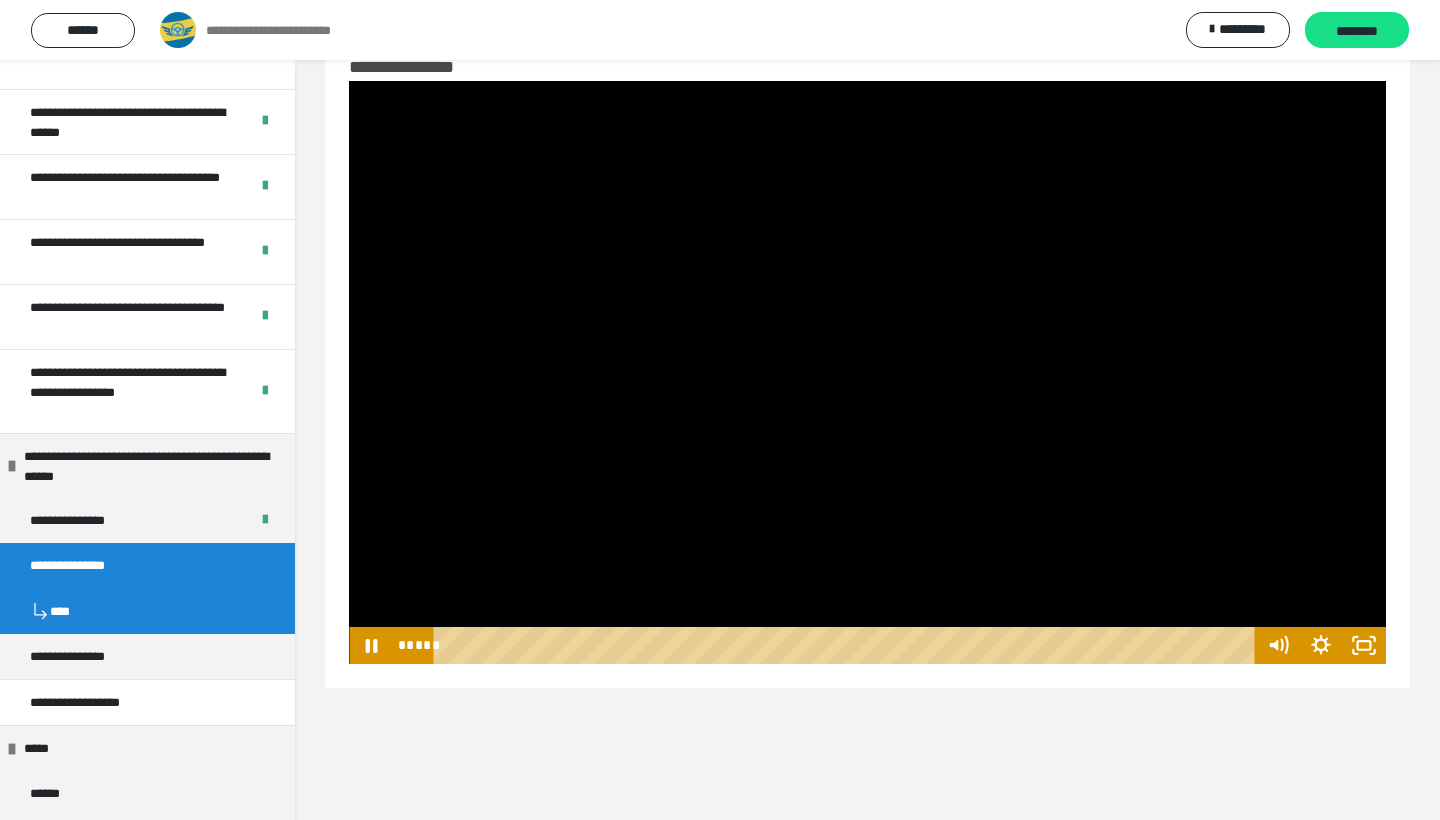 click at bounding box center (867, 372) 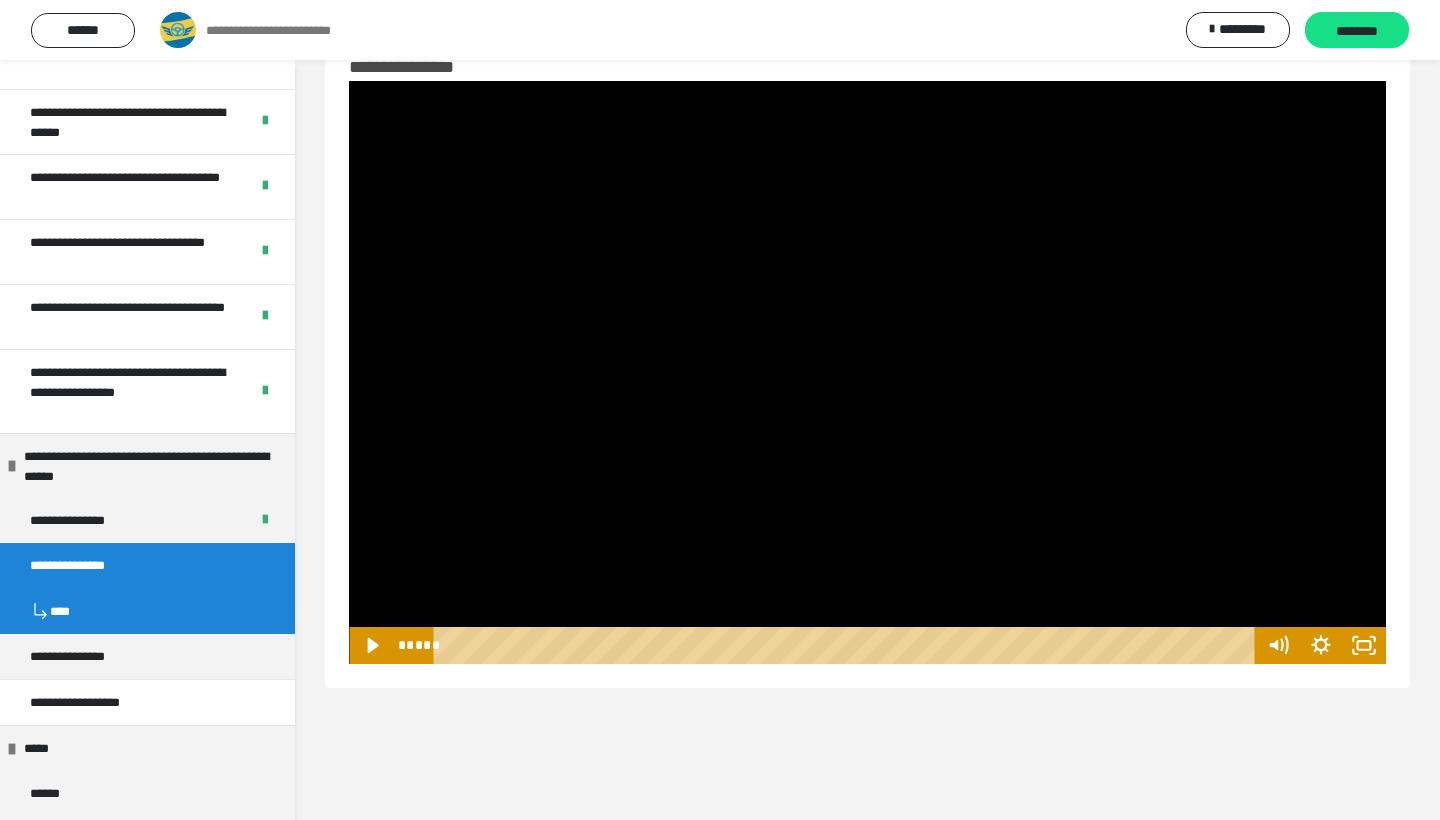 click at bounding box center (867, 372) 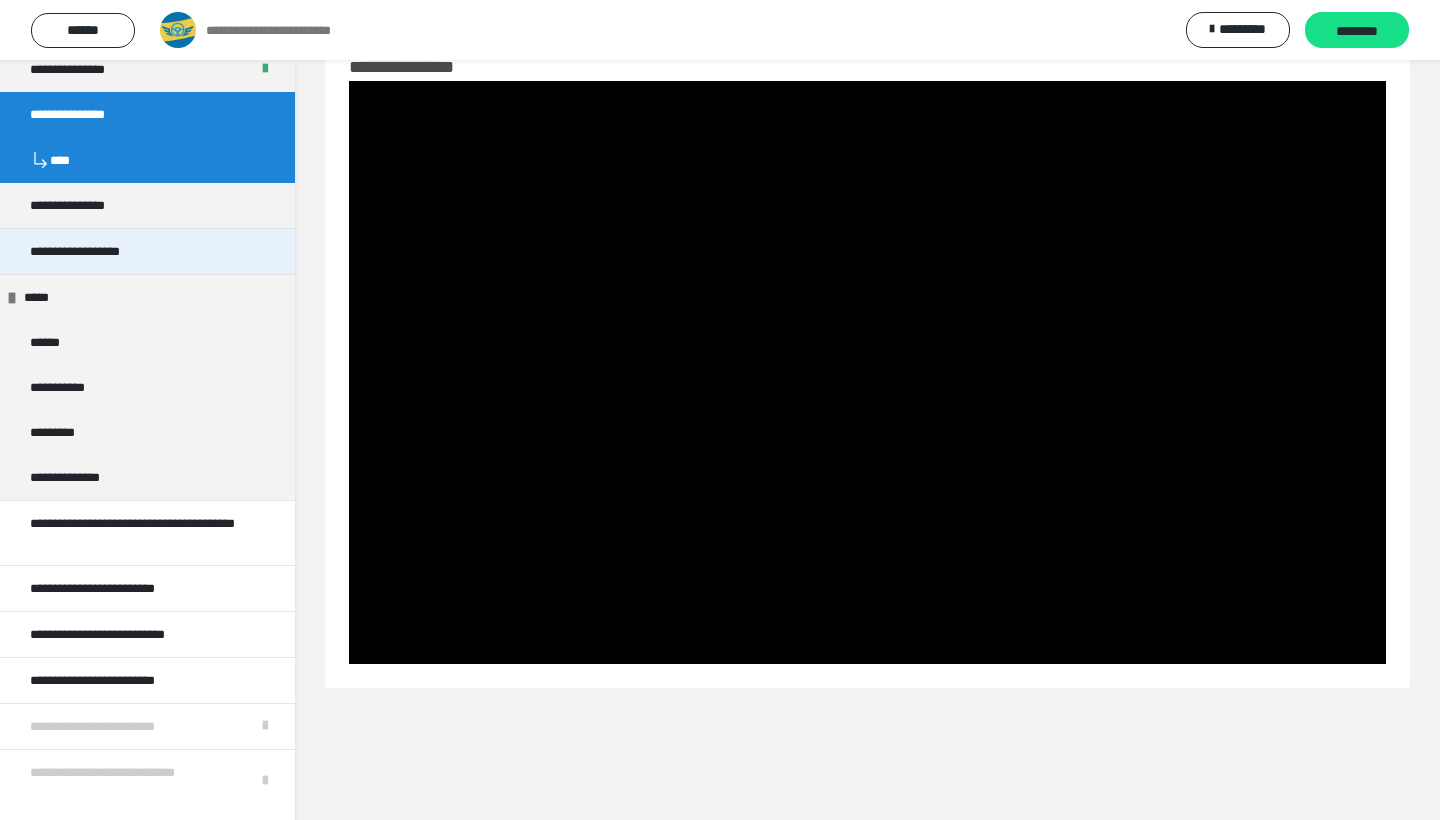 scroll, scrollTop: 1058, scrollLeft: 0, axis: vertical 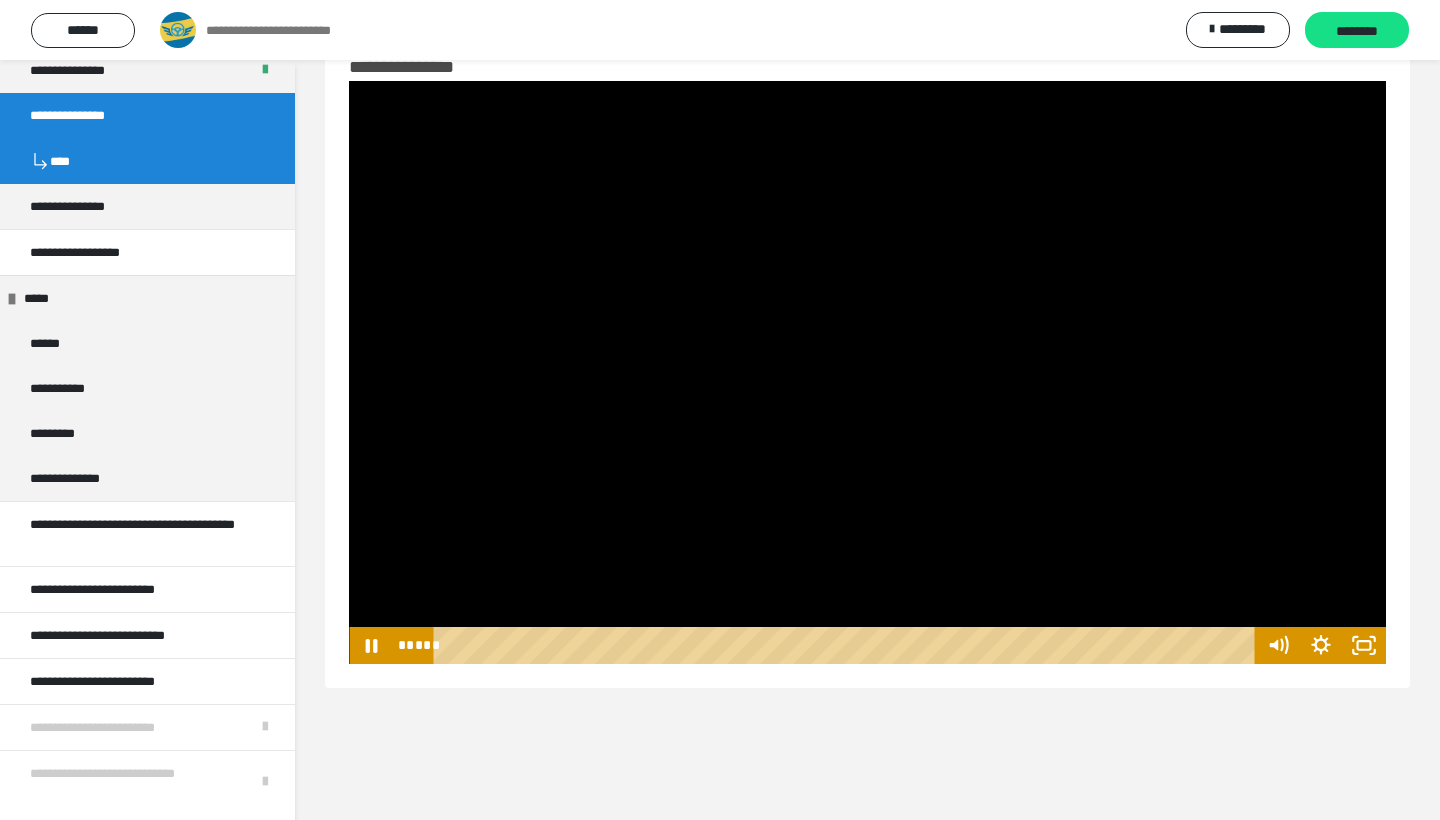 click at bounding box center [867, 372] 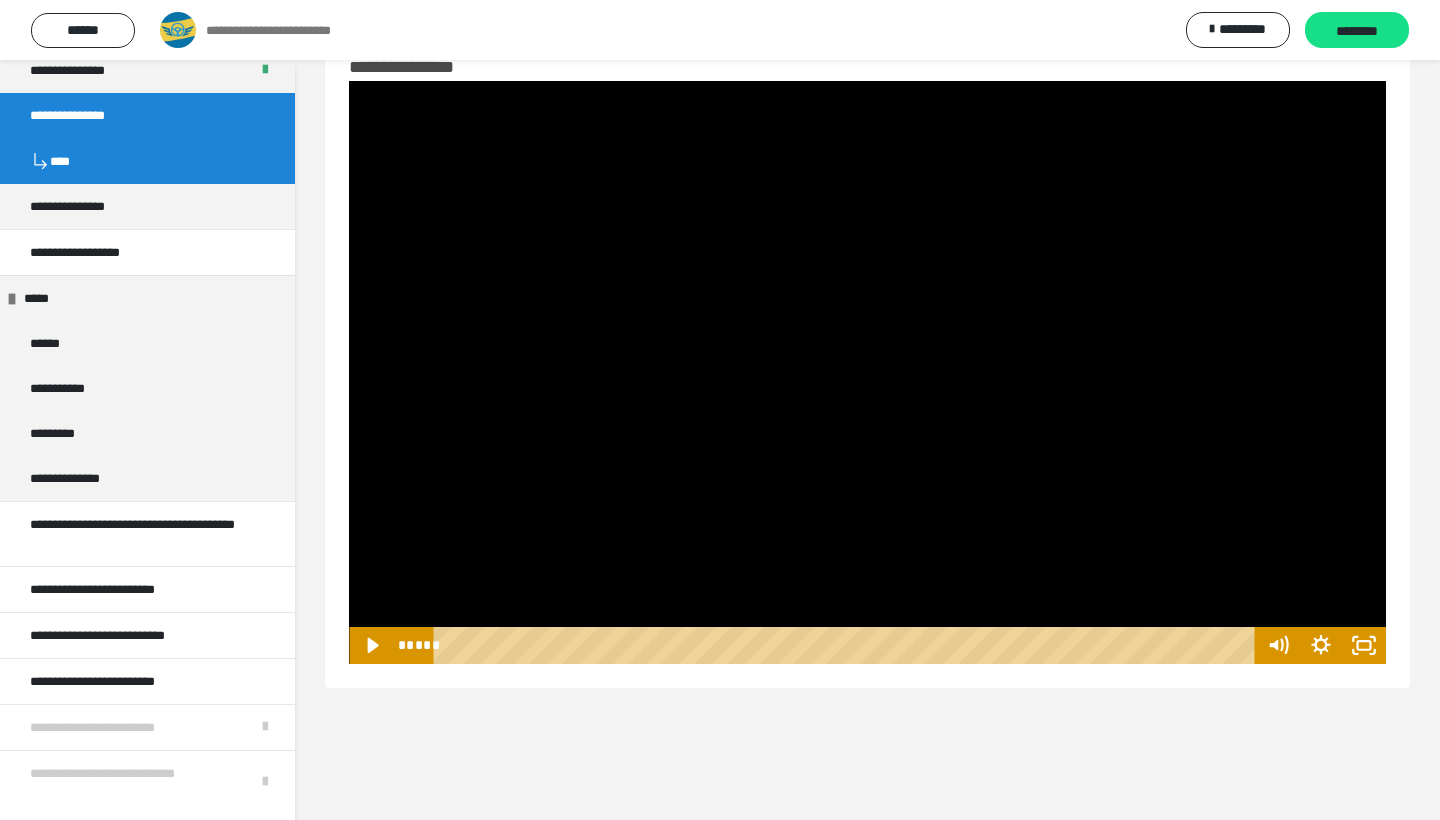 click at bounding box center [867, 372] 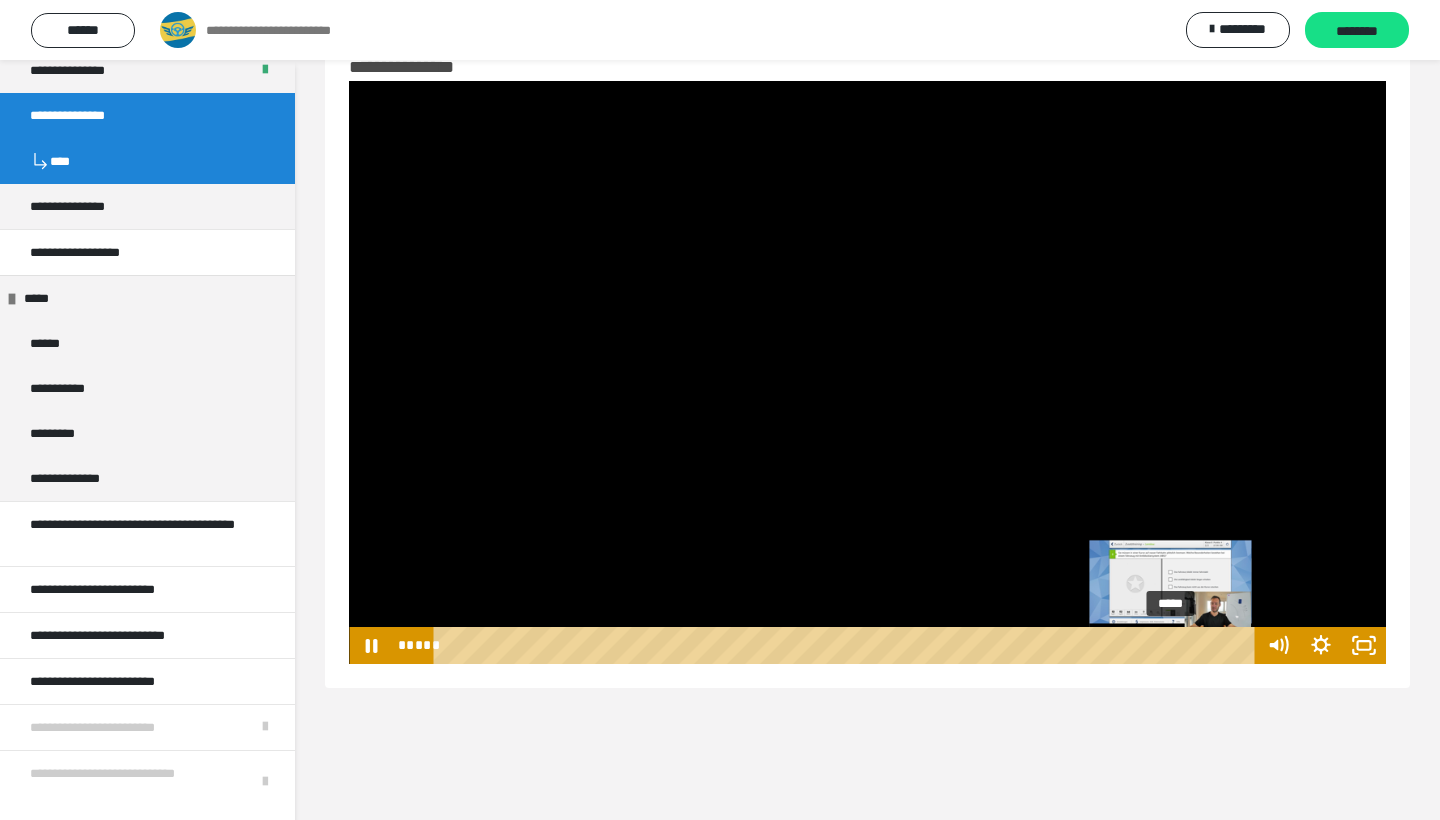 click at bounding box center (1175, 646) 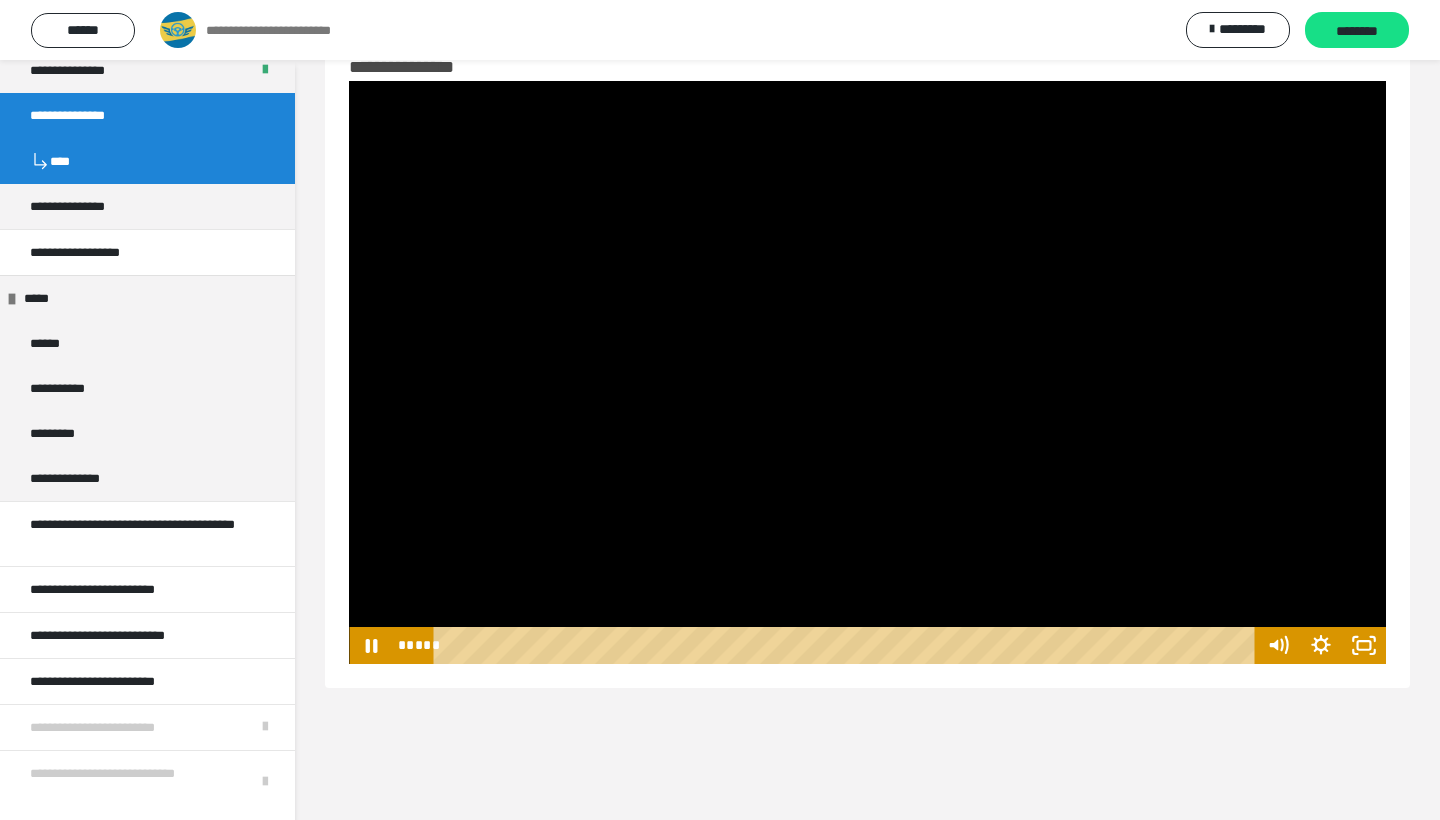 click at bounding box center (867, 372) 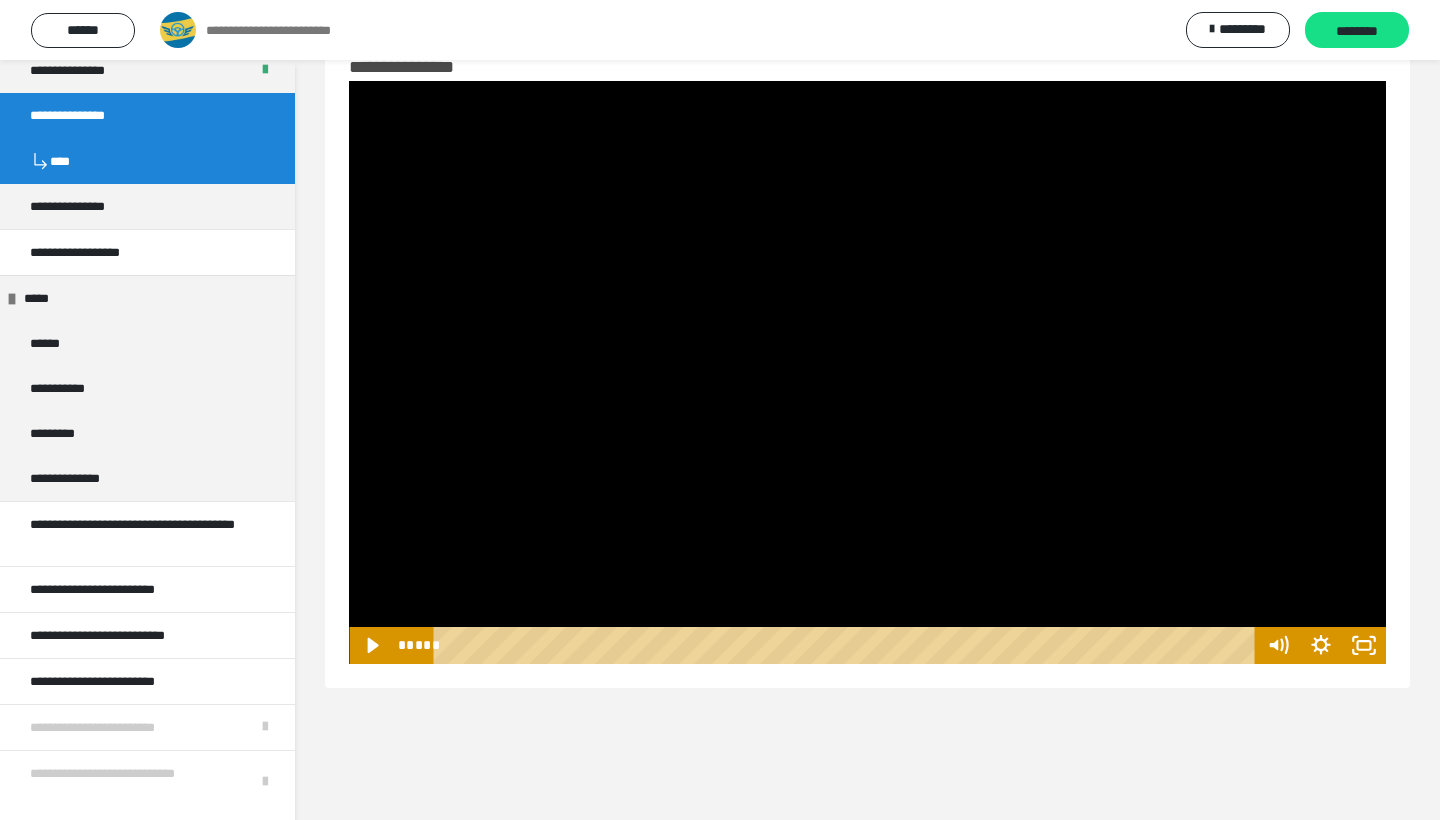 click at bounding box center [867, 372] 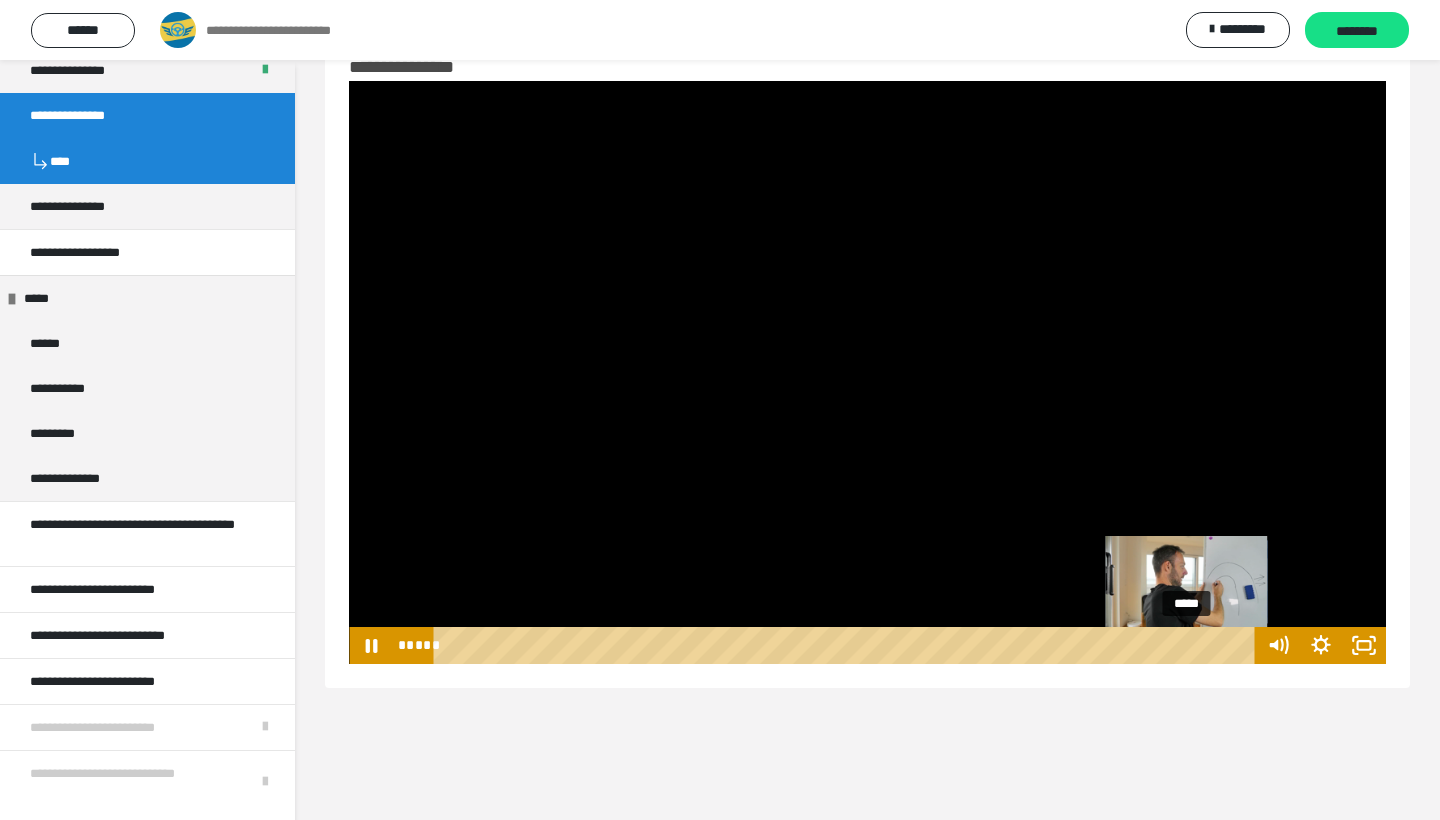 click on "*****" at bounding box center (848, 645) 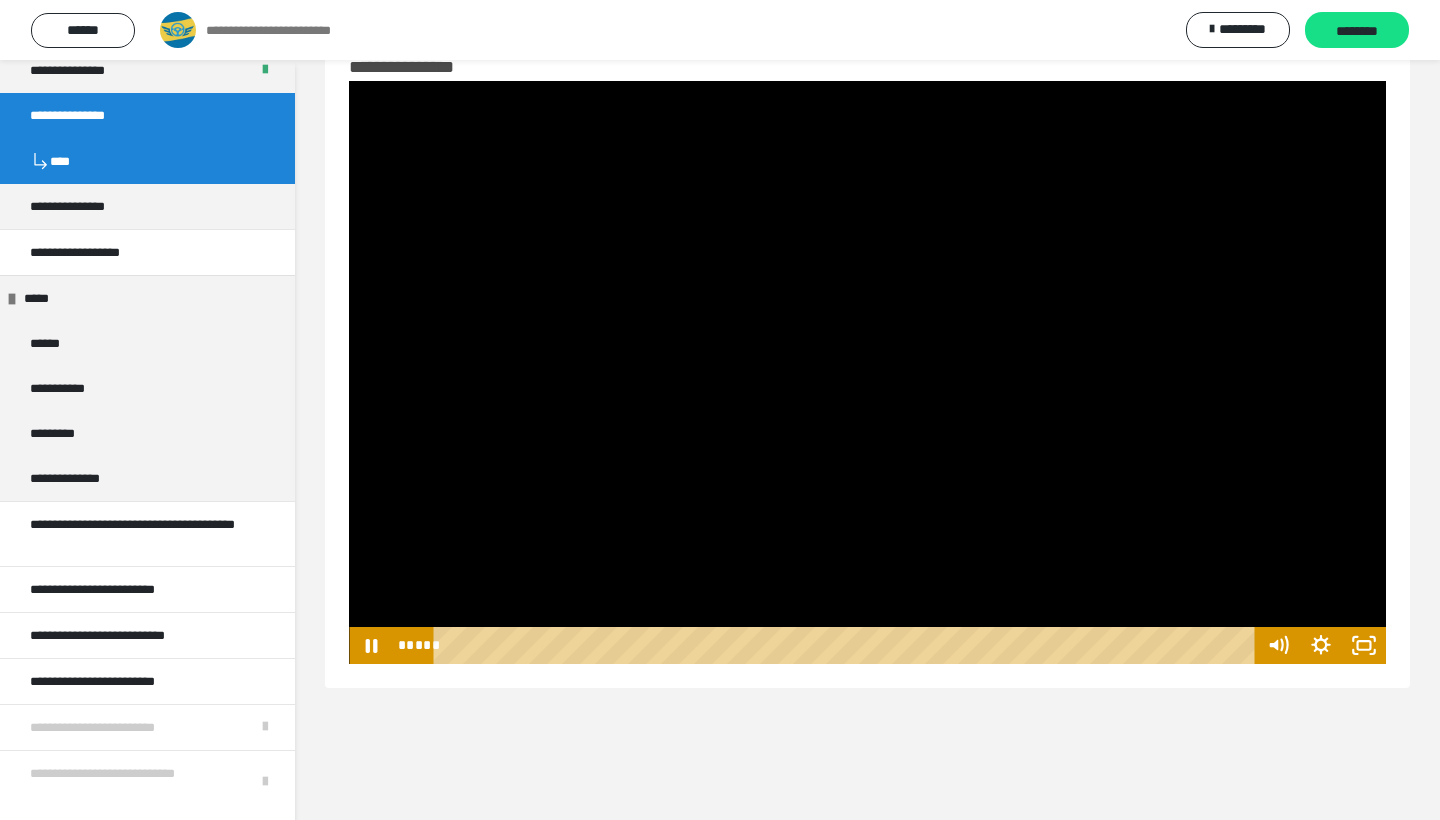 click at bounding box center [867, 372] 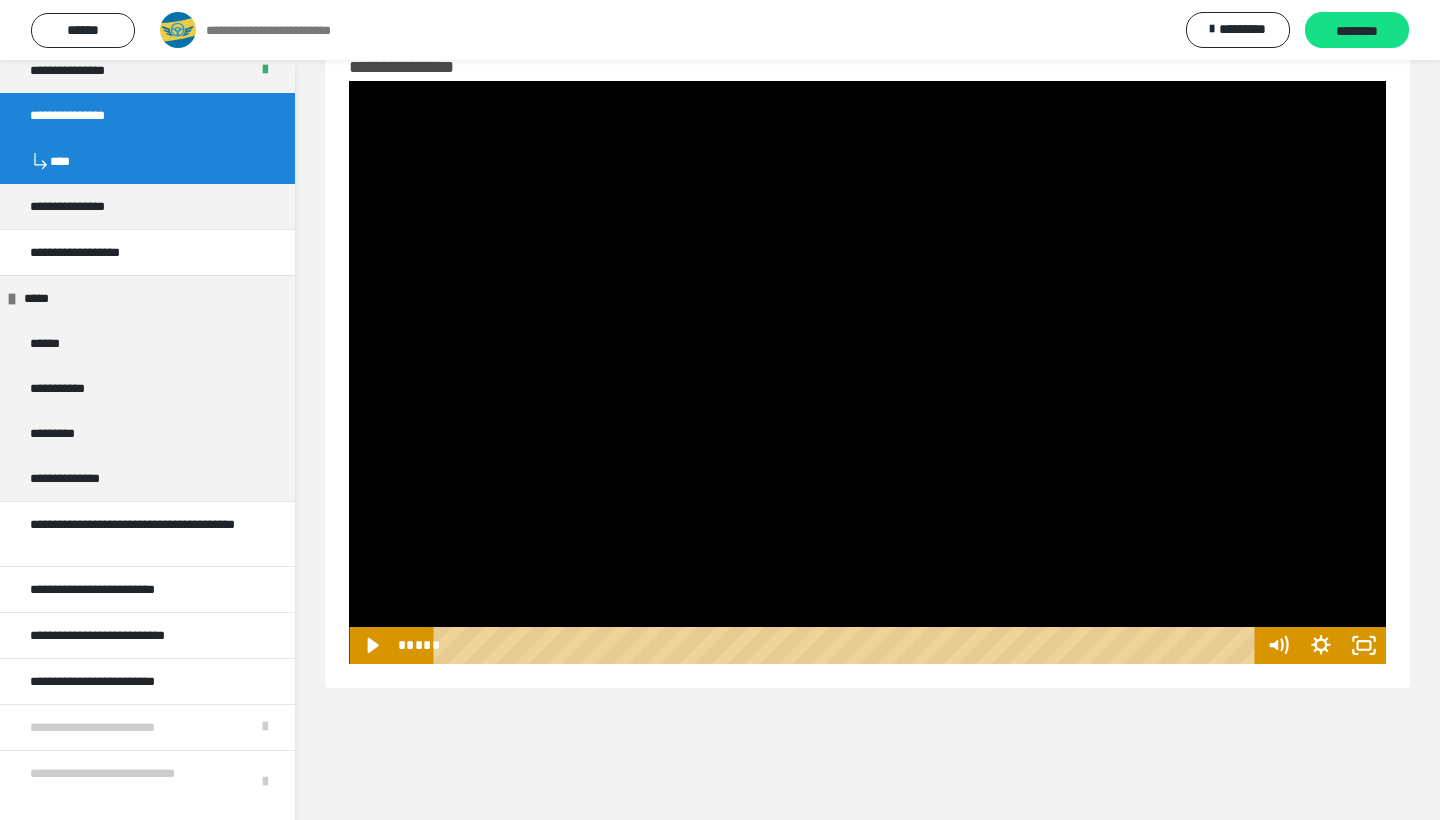 click at bounding box center [867, 372] 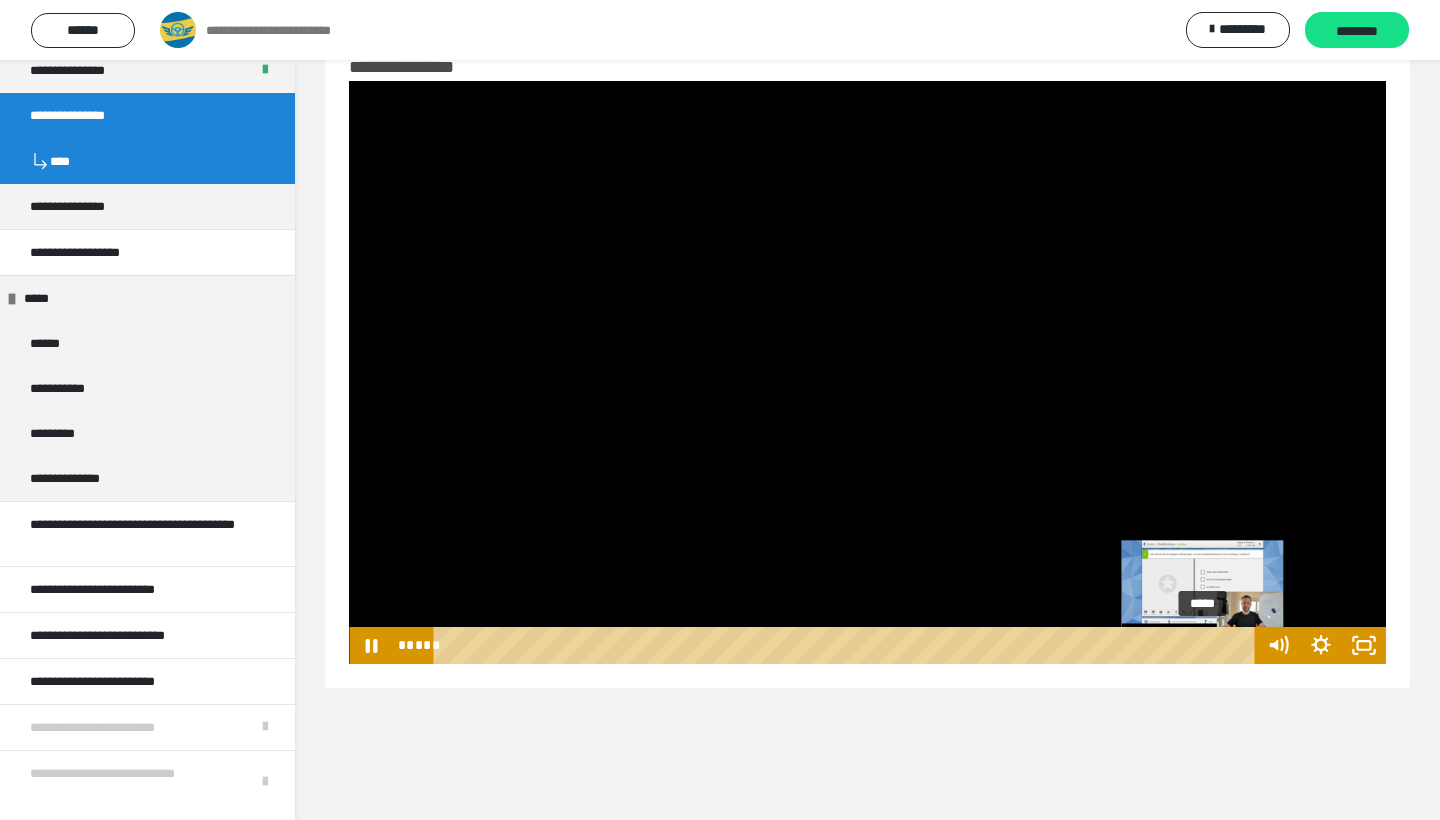 click on "*****" at bounding box center (848, 645) 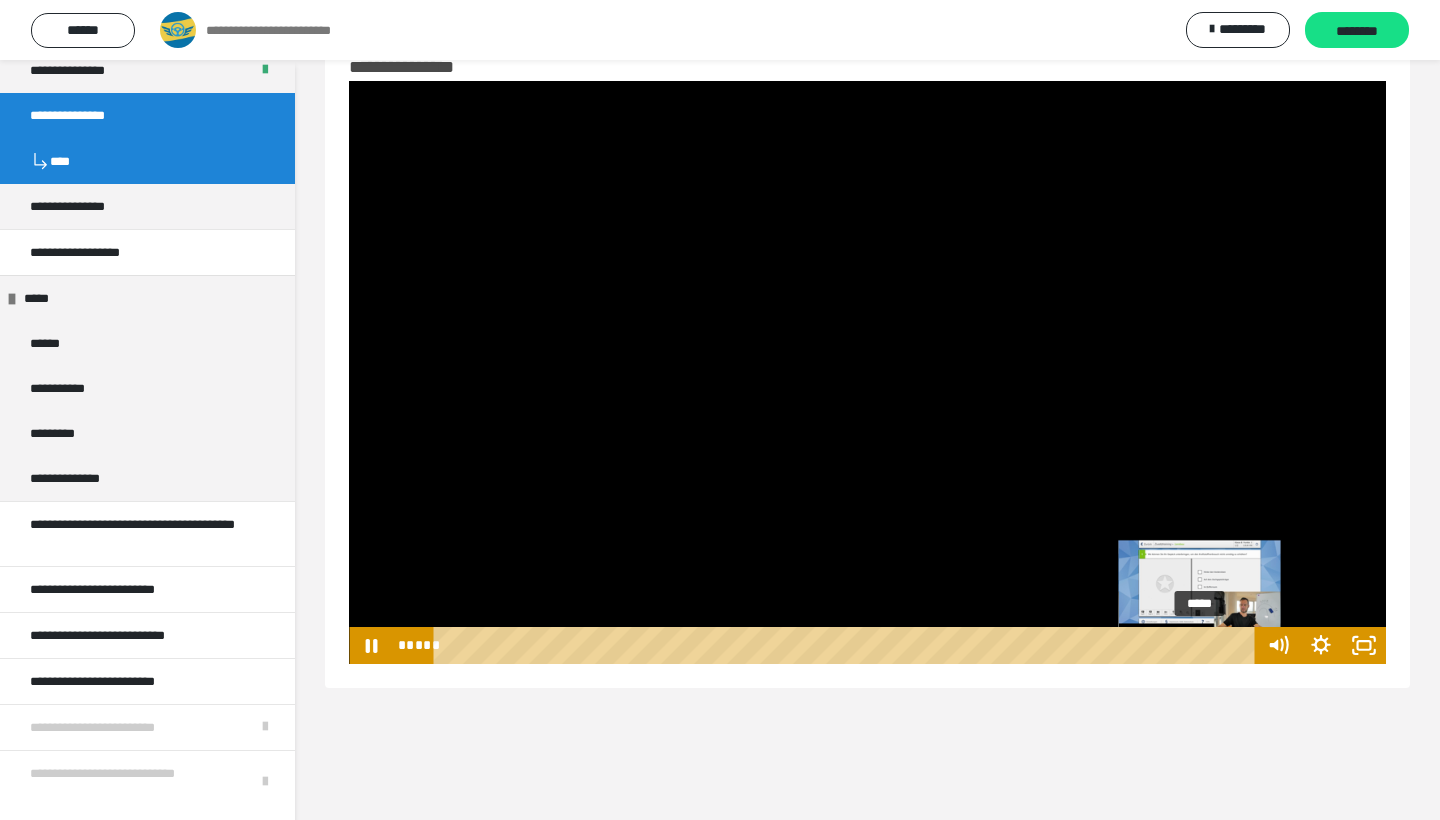 click at bounding box center [1199, 646] 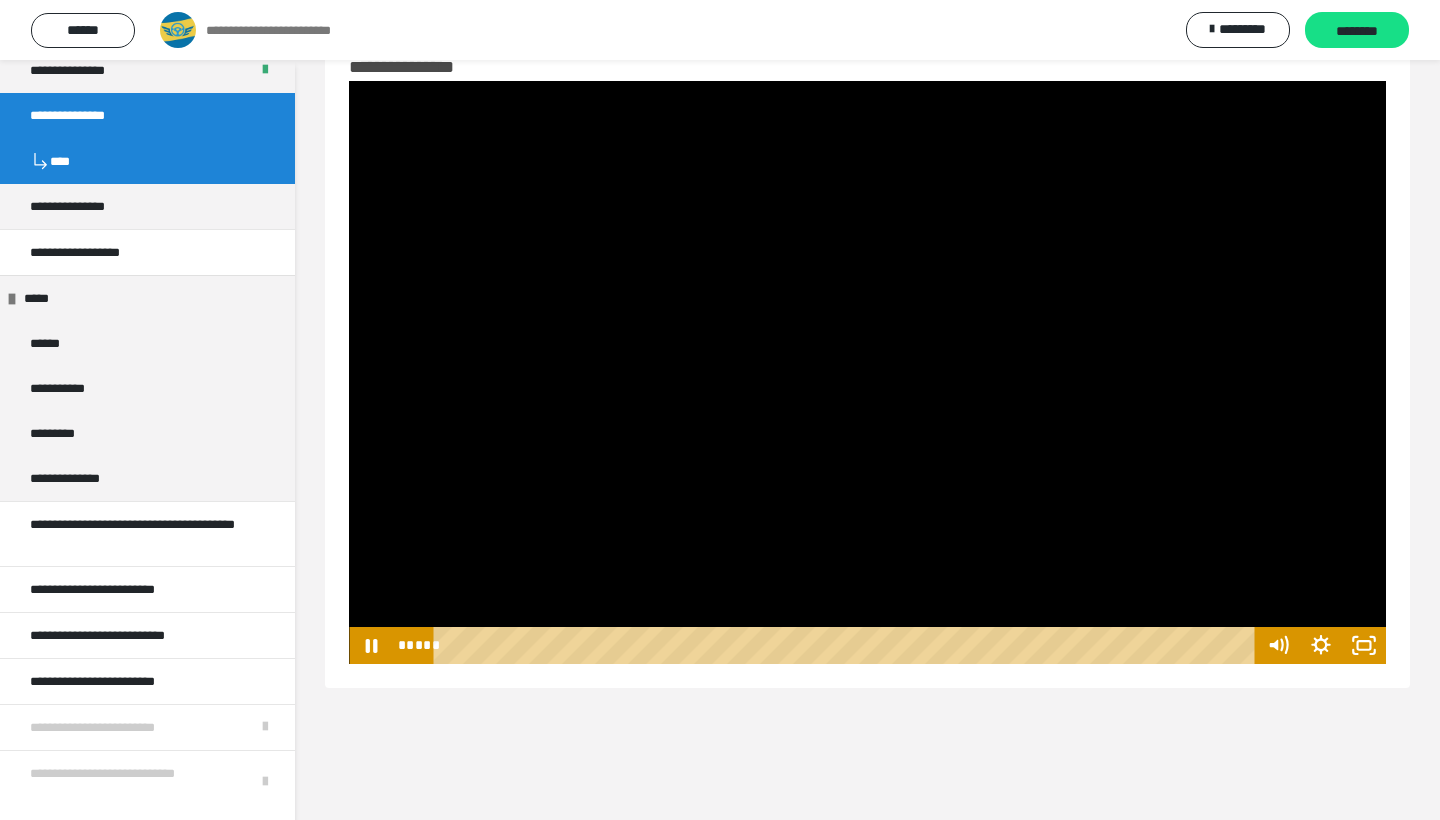 click at bounding box center (867, 372) 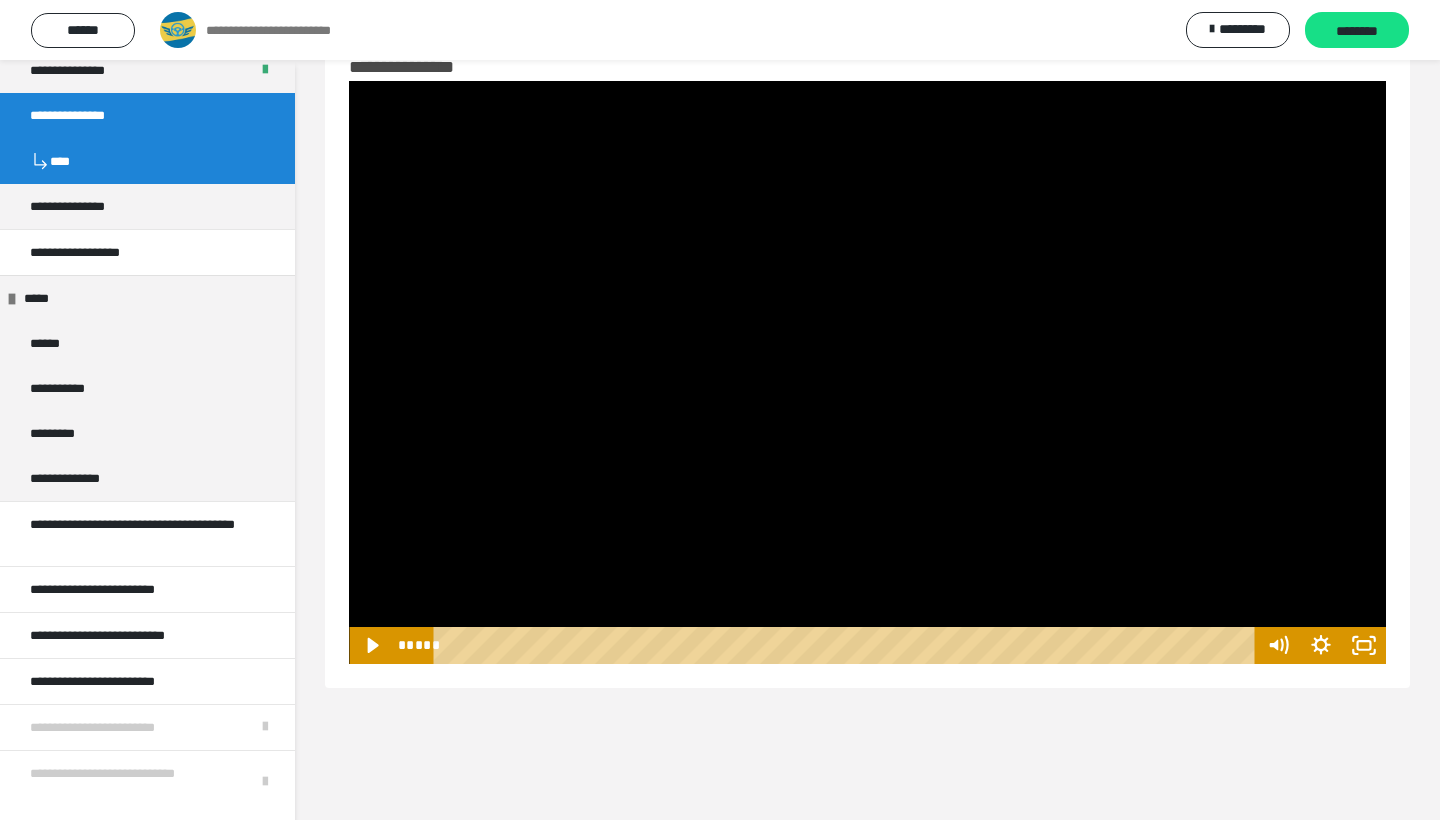 click at bounding box center (867, 372) 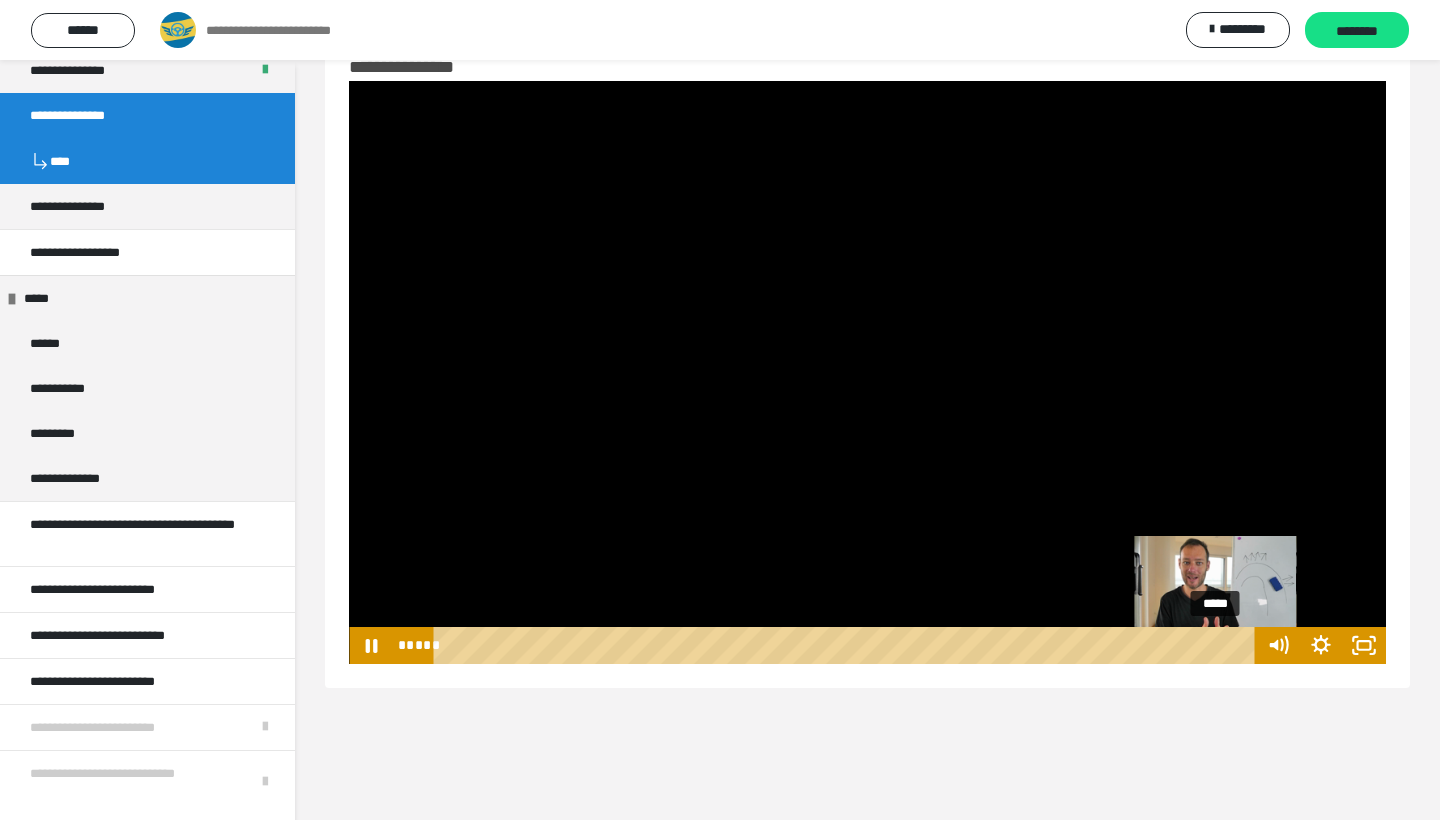 click on "*****" at bounding box center [848, 645] 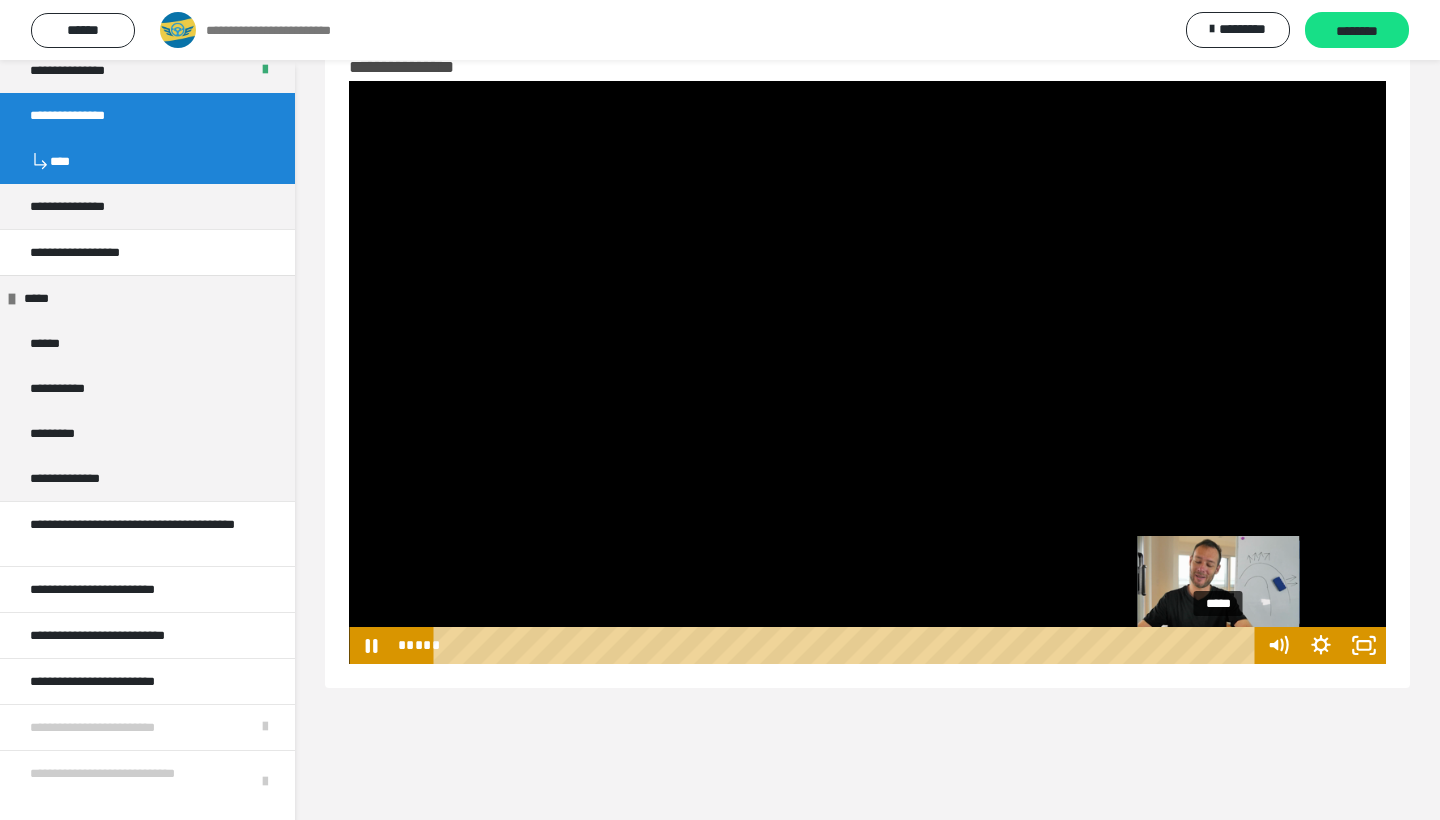 click at bounding box center (1216, 646) 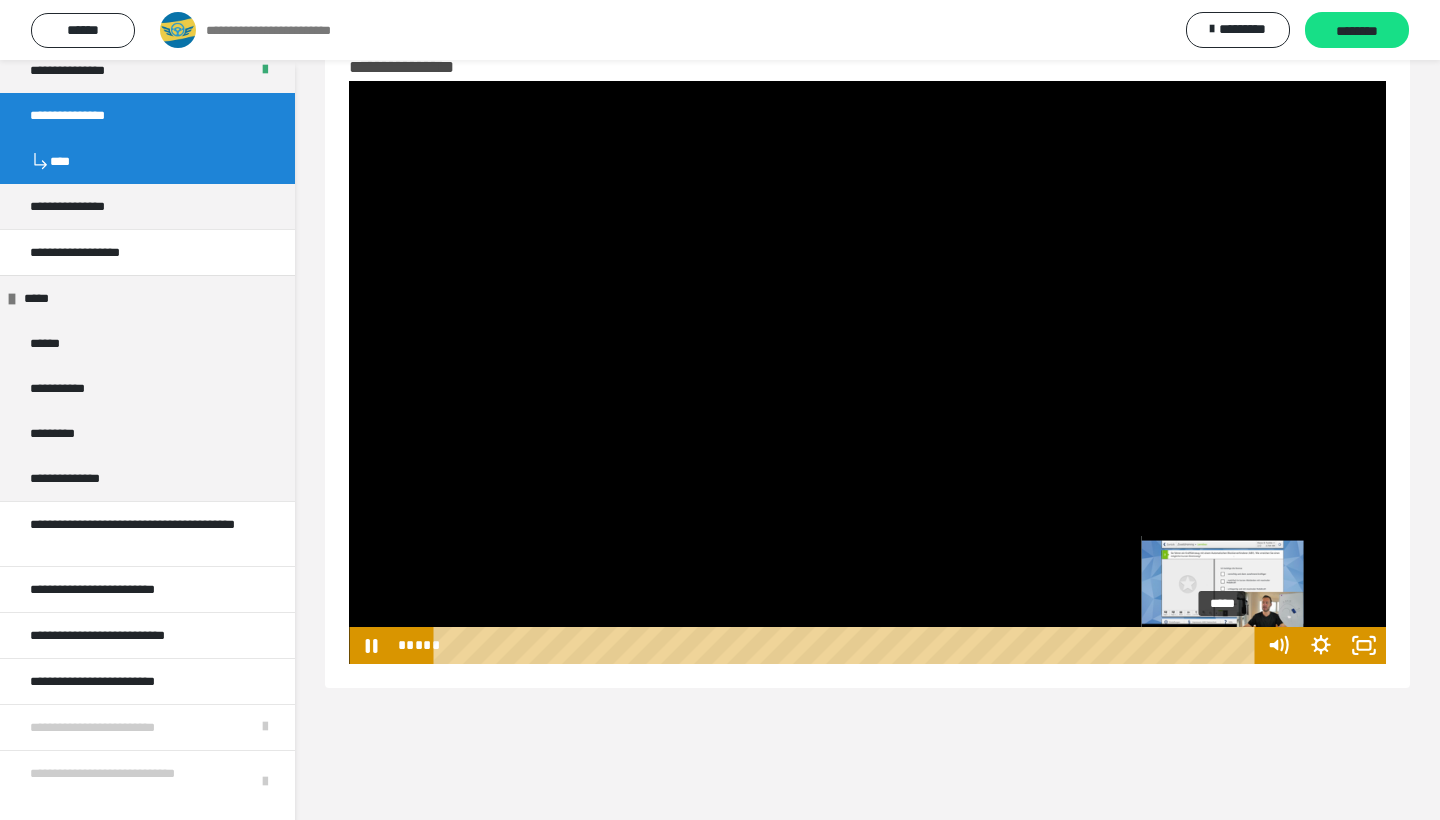 click at bounding box center [1219, 646] 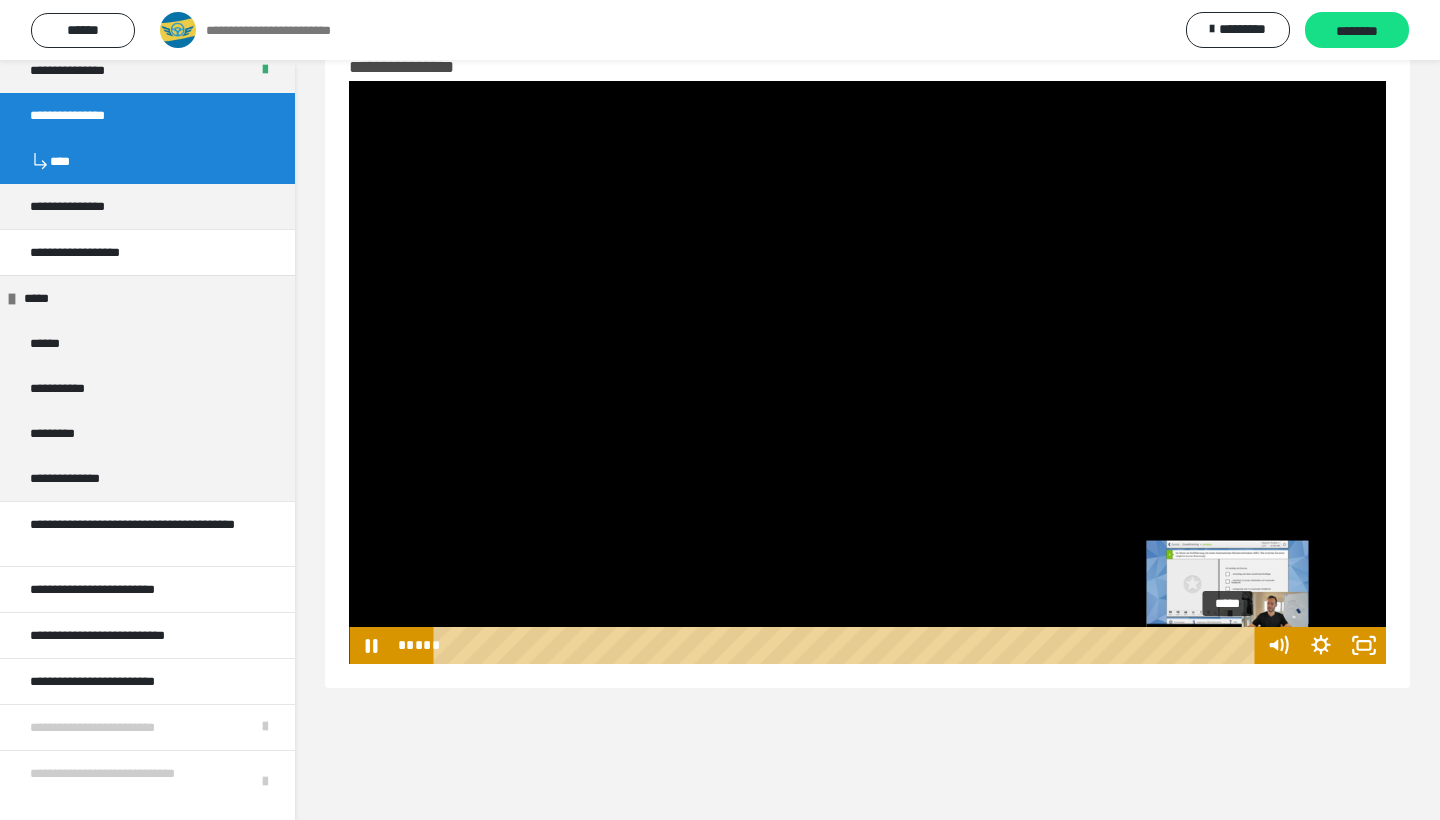 click at bounding box center [1227, 646] 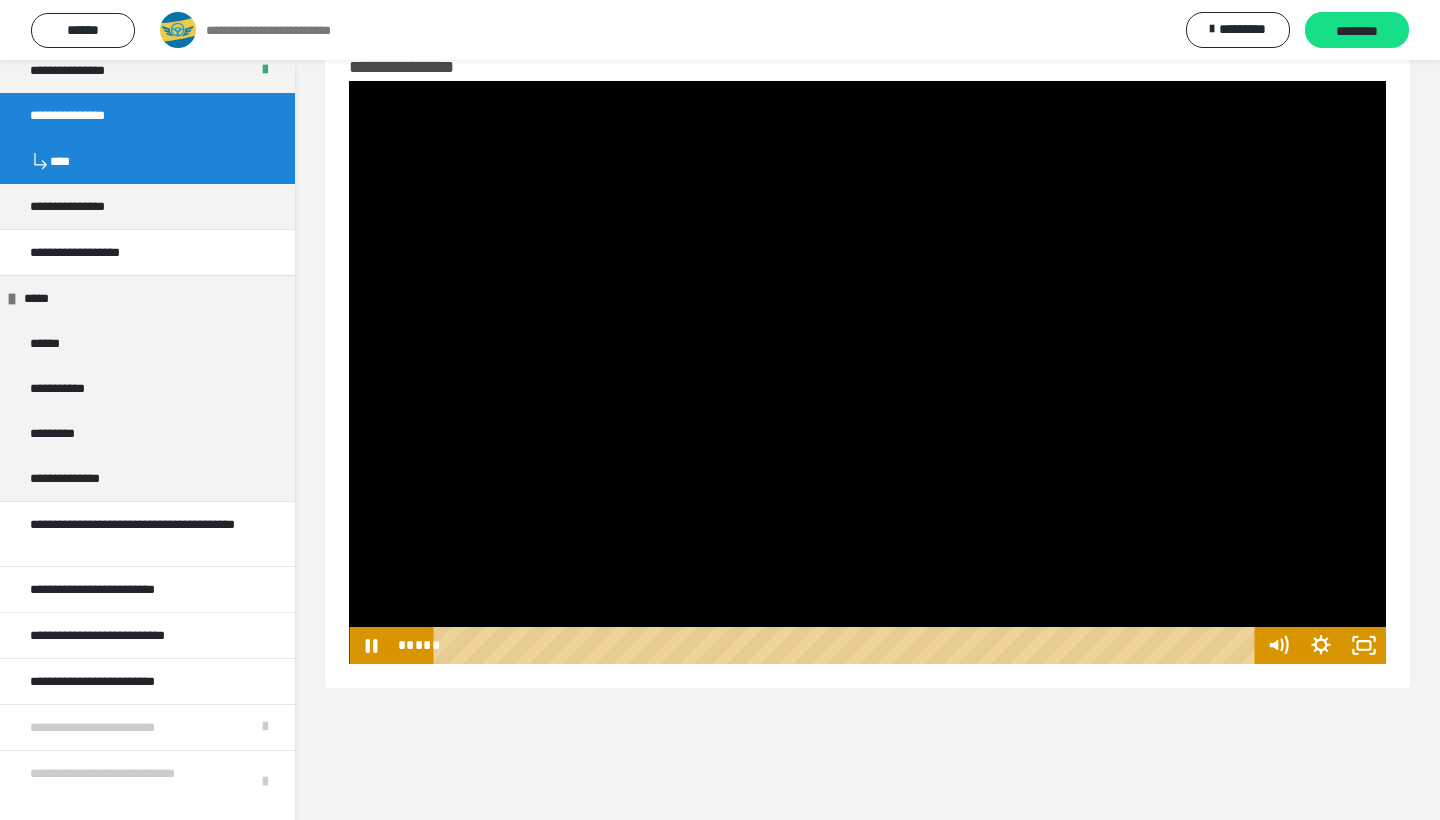 click at bounding box center (867, 372) 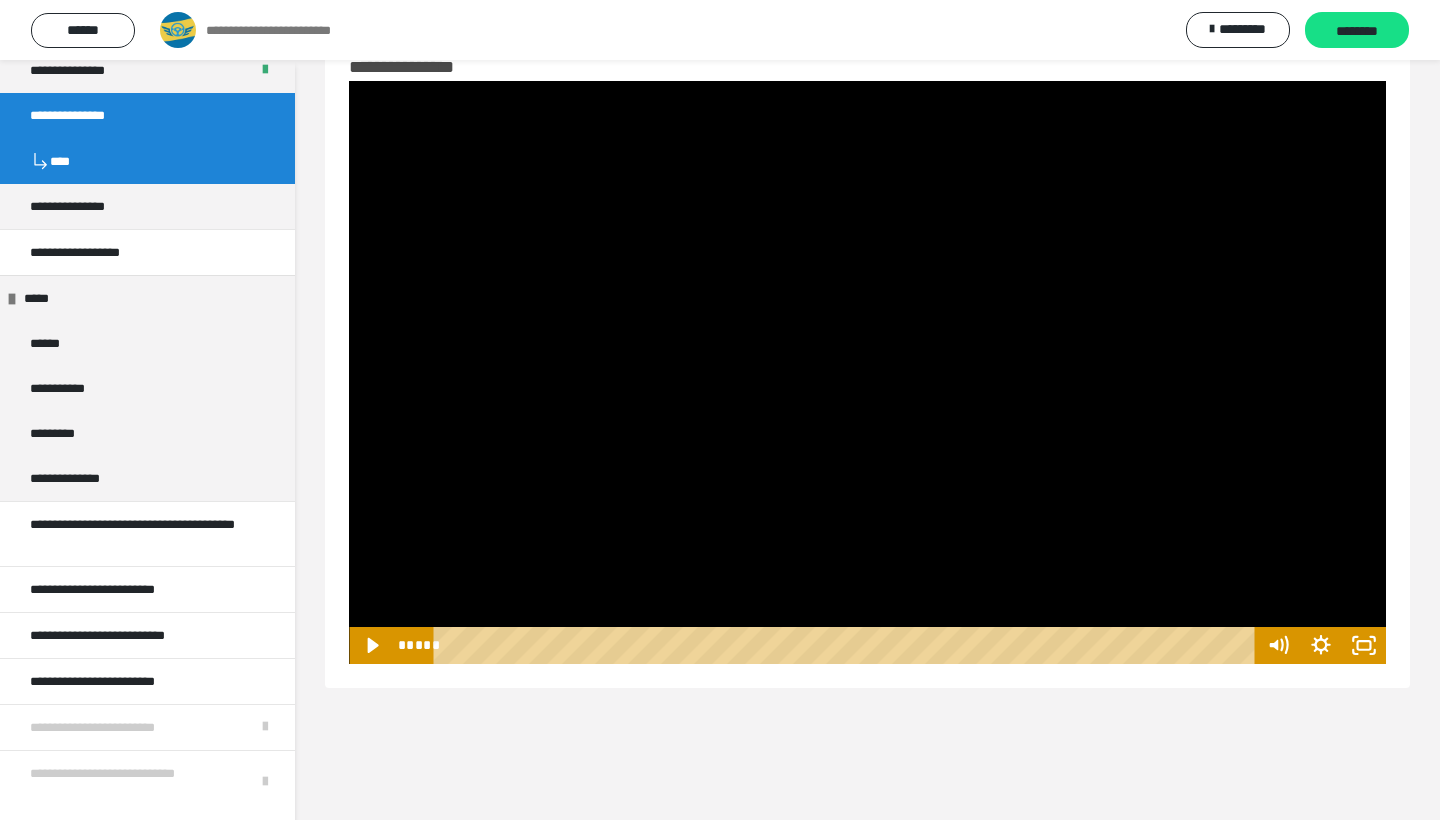 click at bounding box center [867, 372] 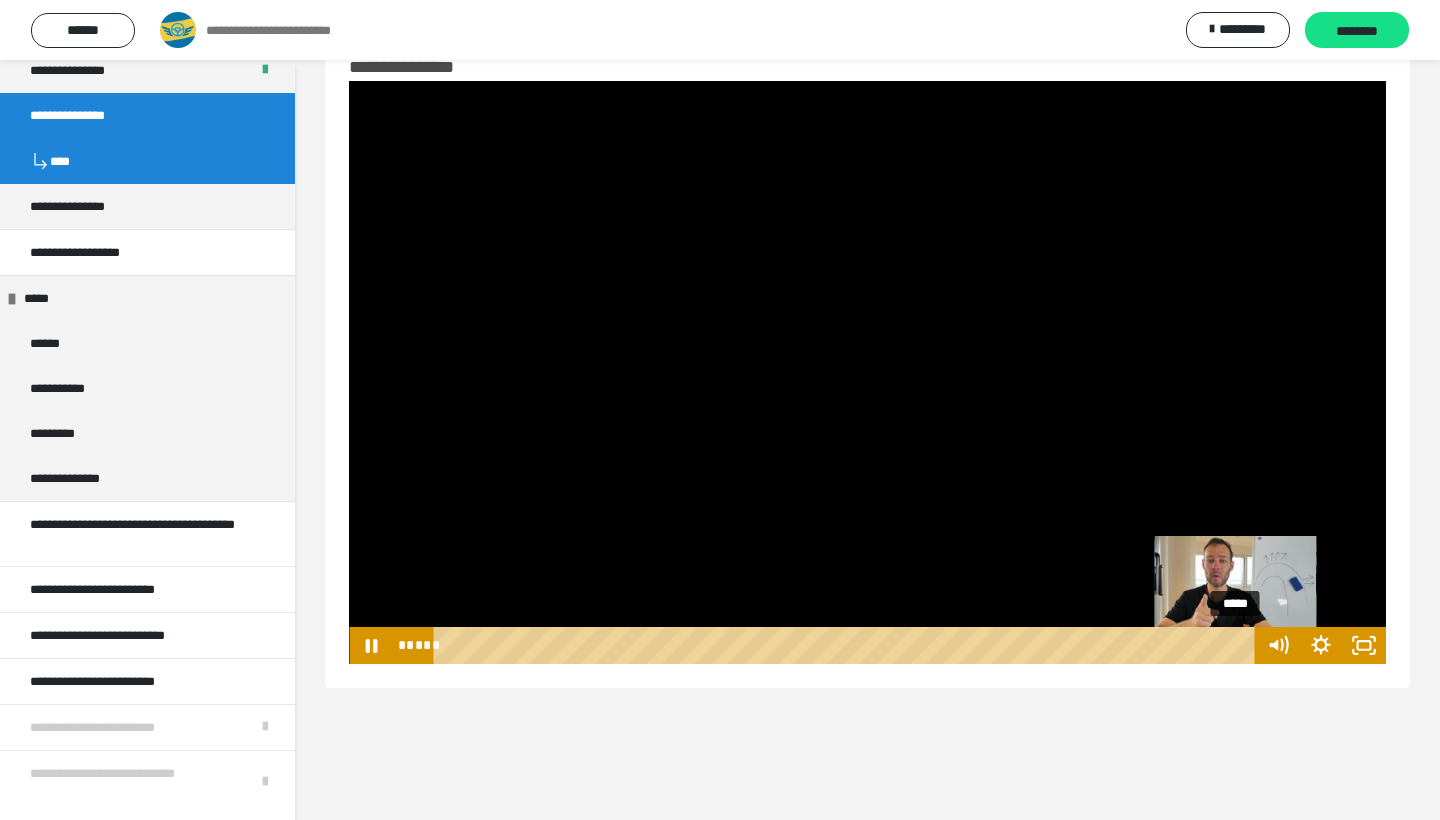 click on "*****" at bounding box center (848, 645) 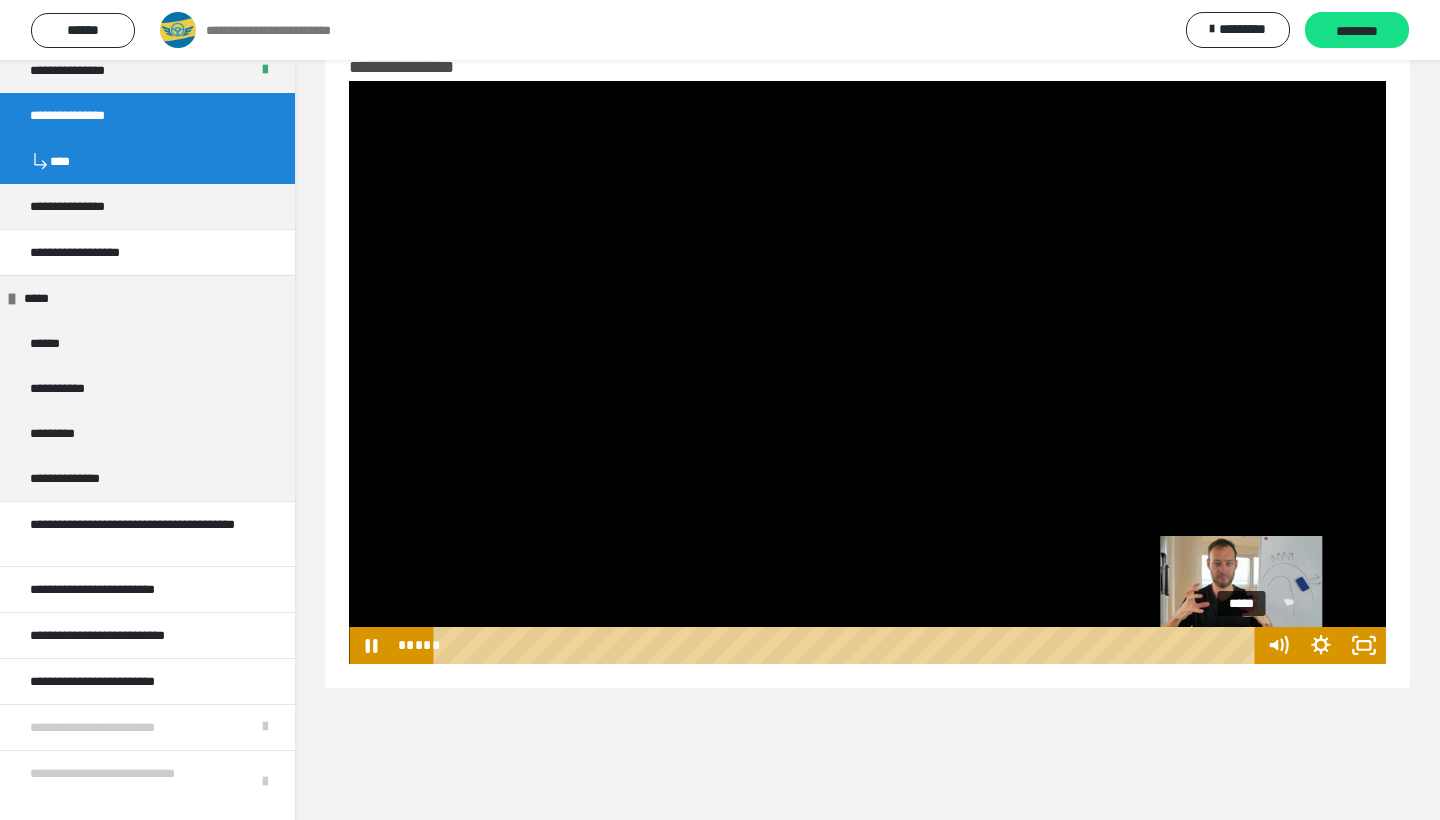 click on "*****" at bounding box center [848, 645] 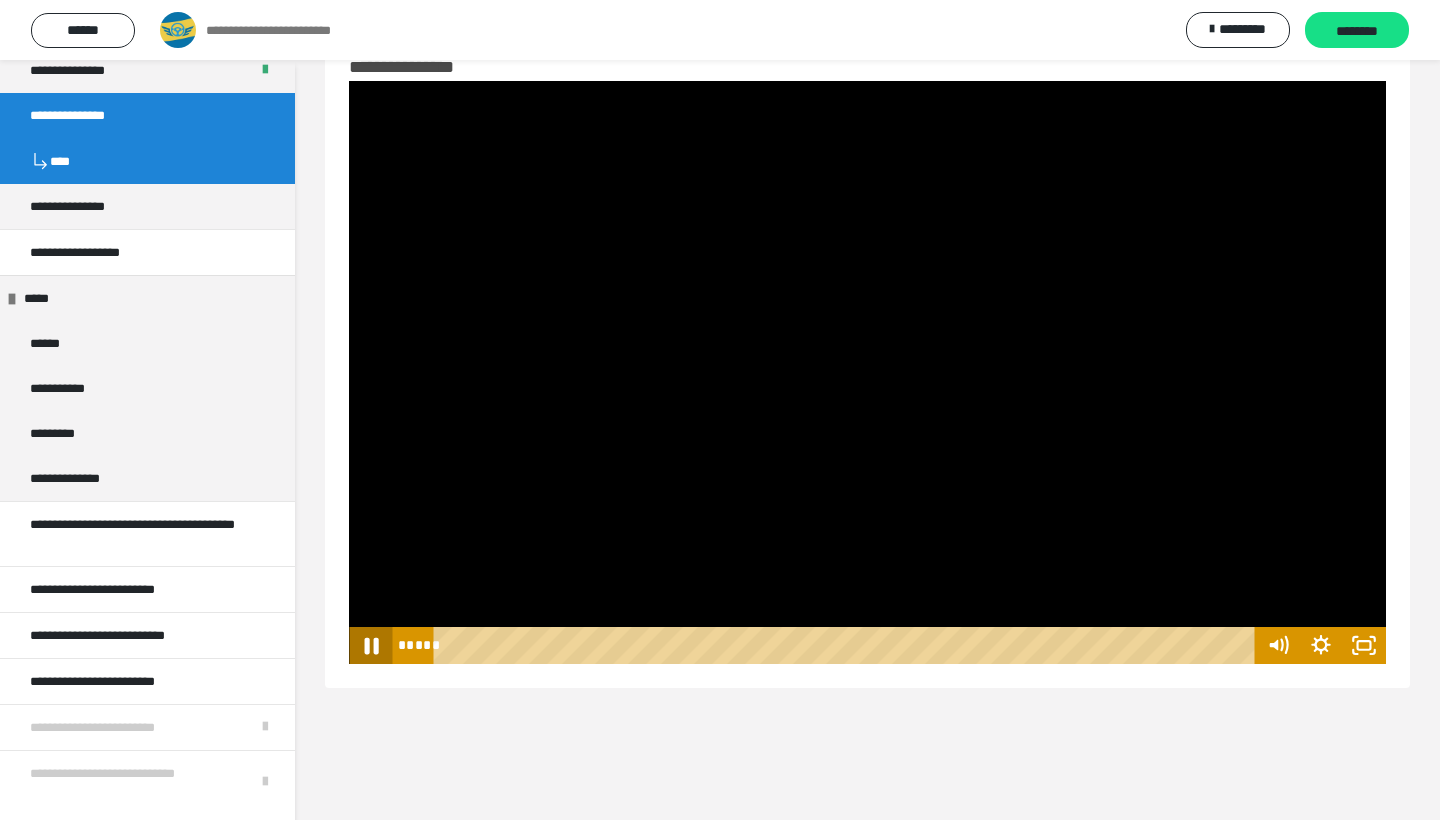 click 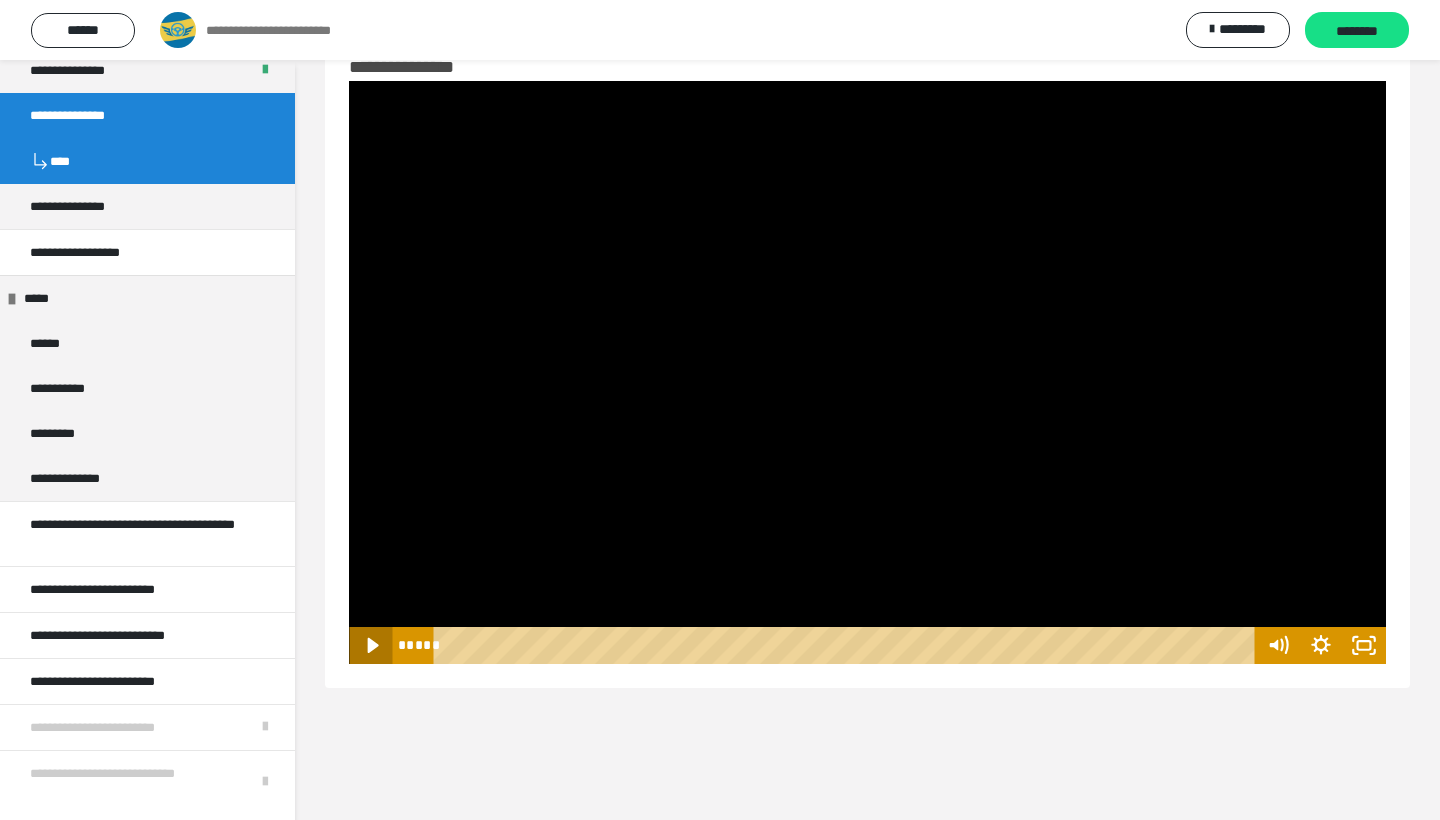 scroll, scrollTop: 60, scrollLeft: 0, axis: vertical 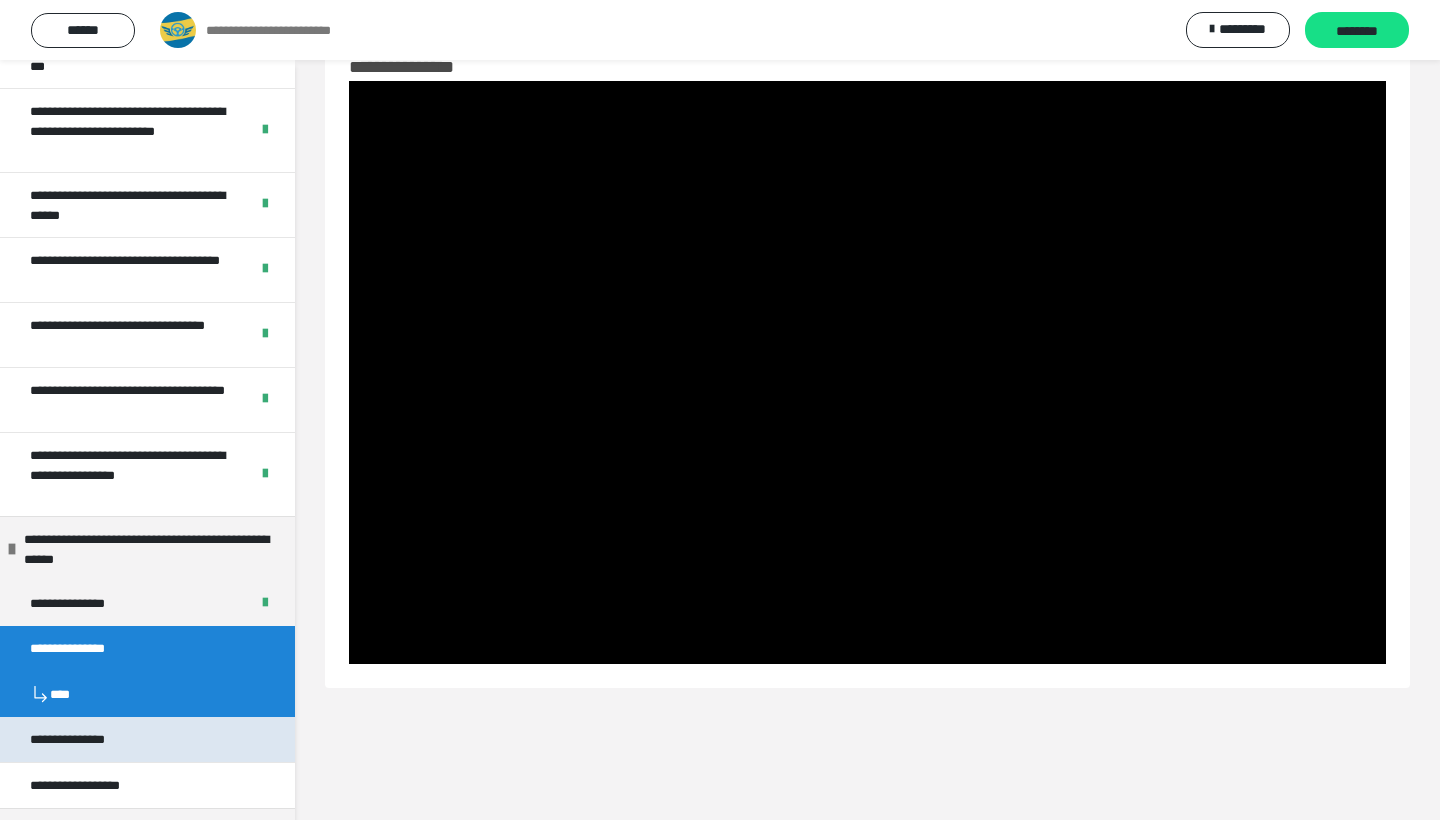 click on "**********" at bounding box center [78, 739] 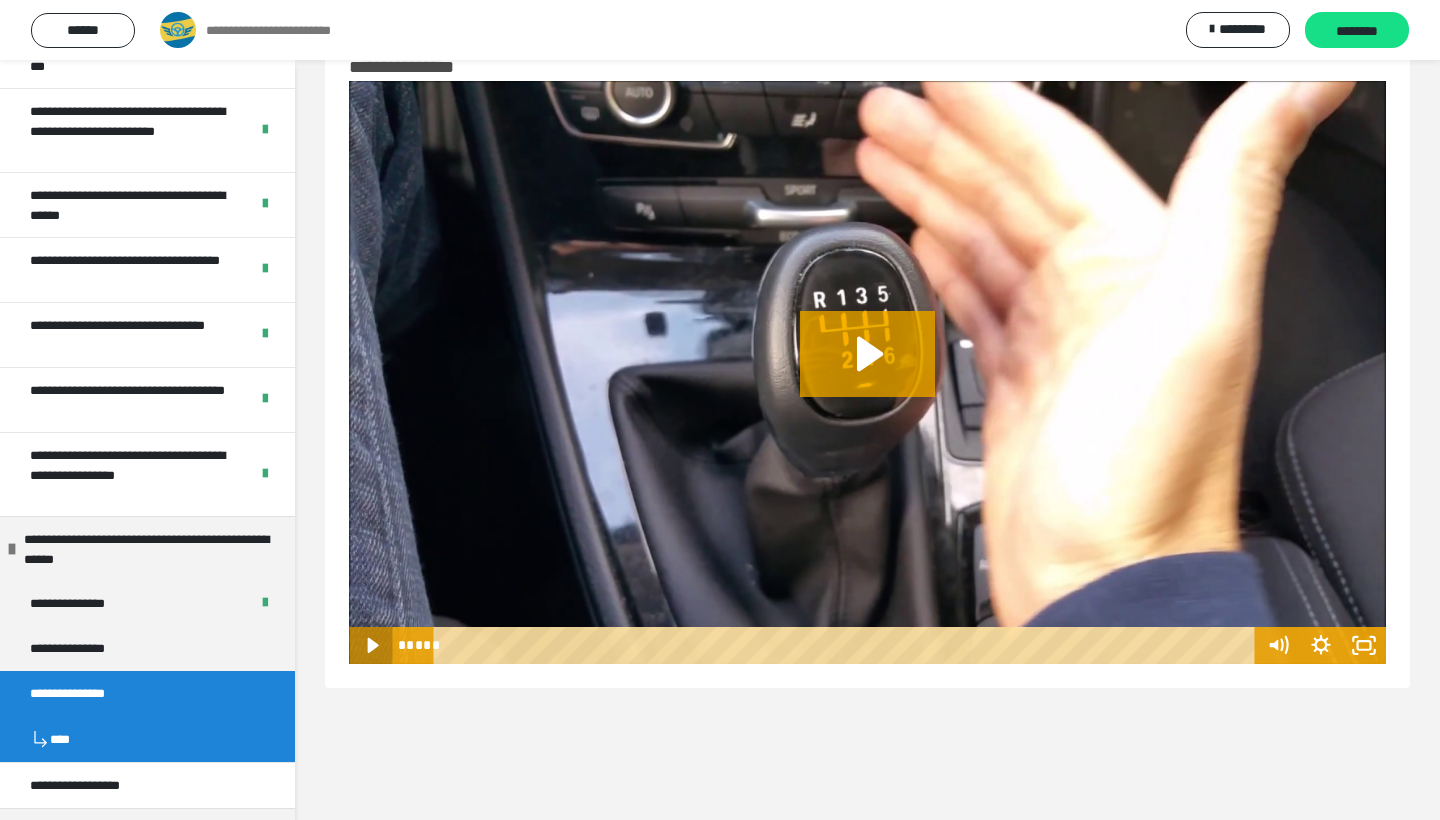 click 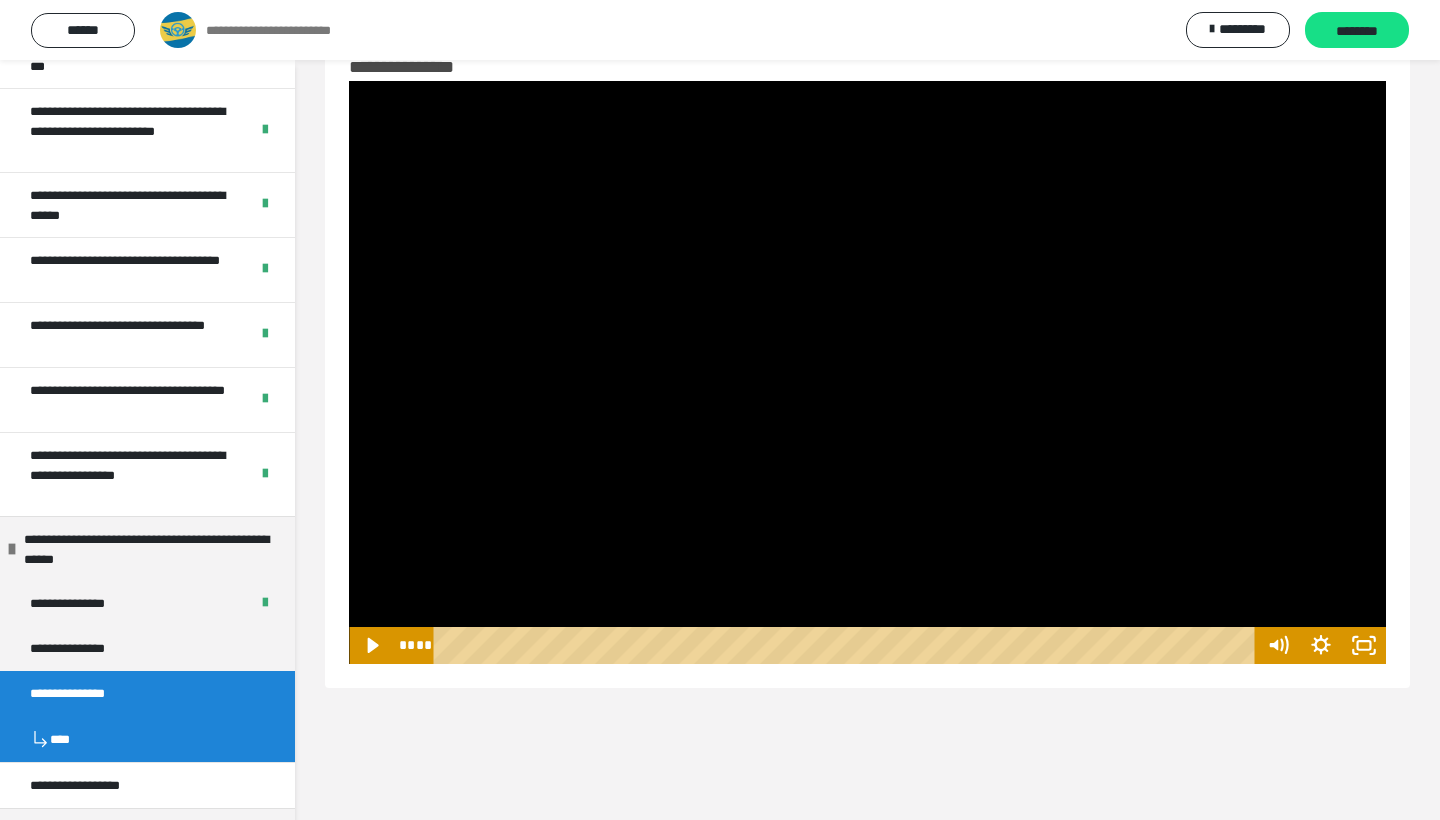 drag, startPoint x: 1244, startPoint y: 646, endPoint x: 398, endPoint y: 640, distance: 846.0213 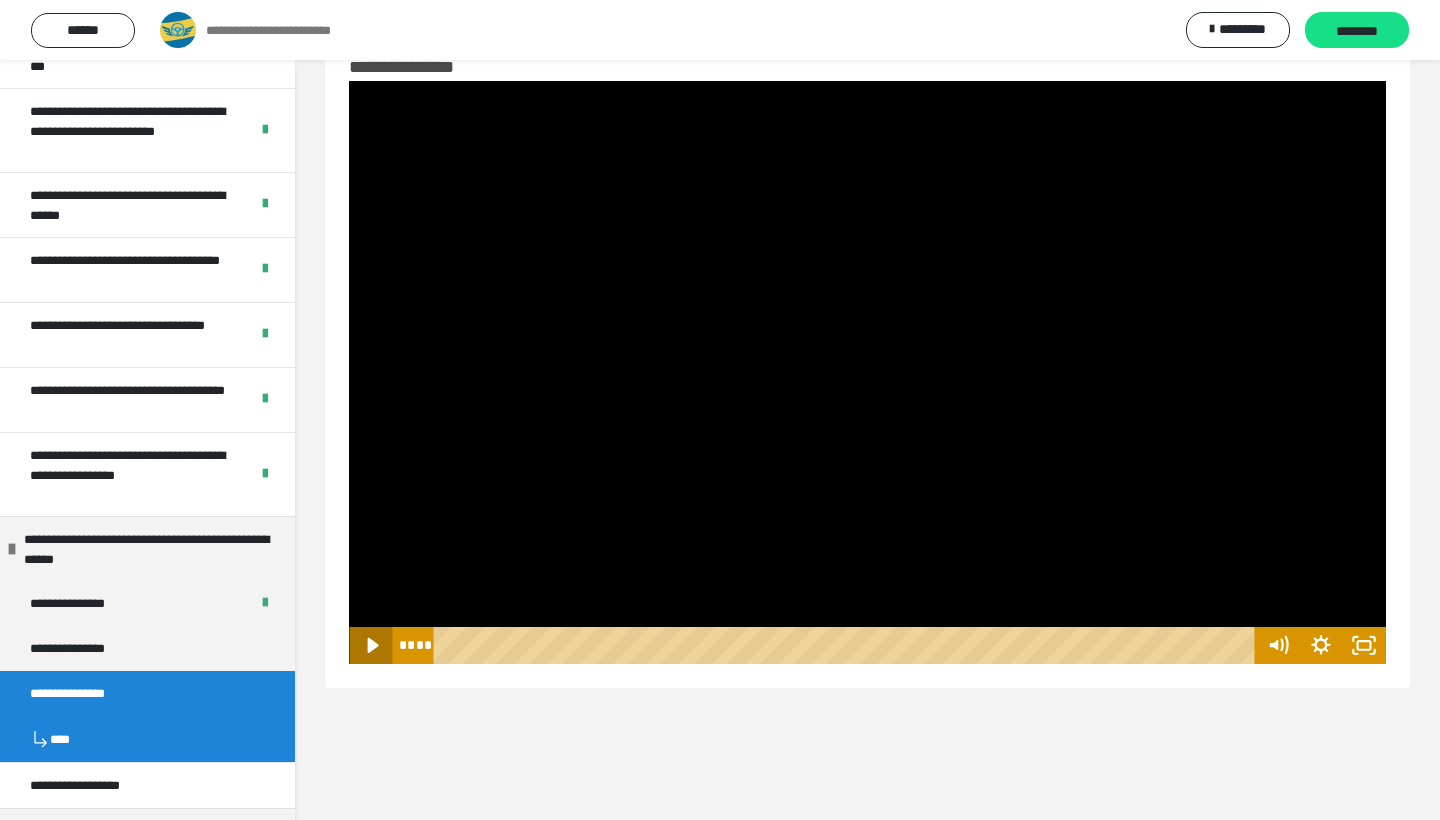 click 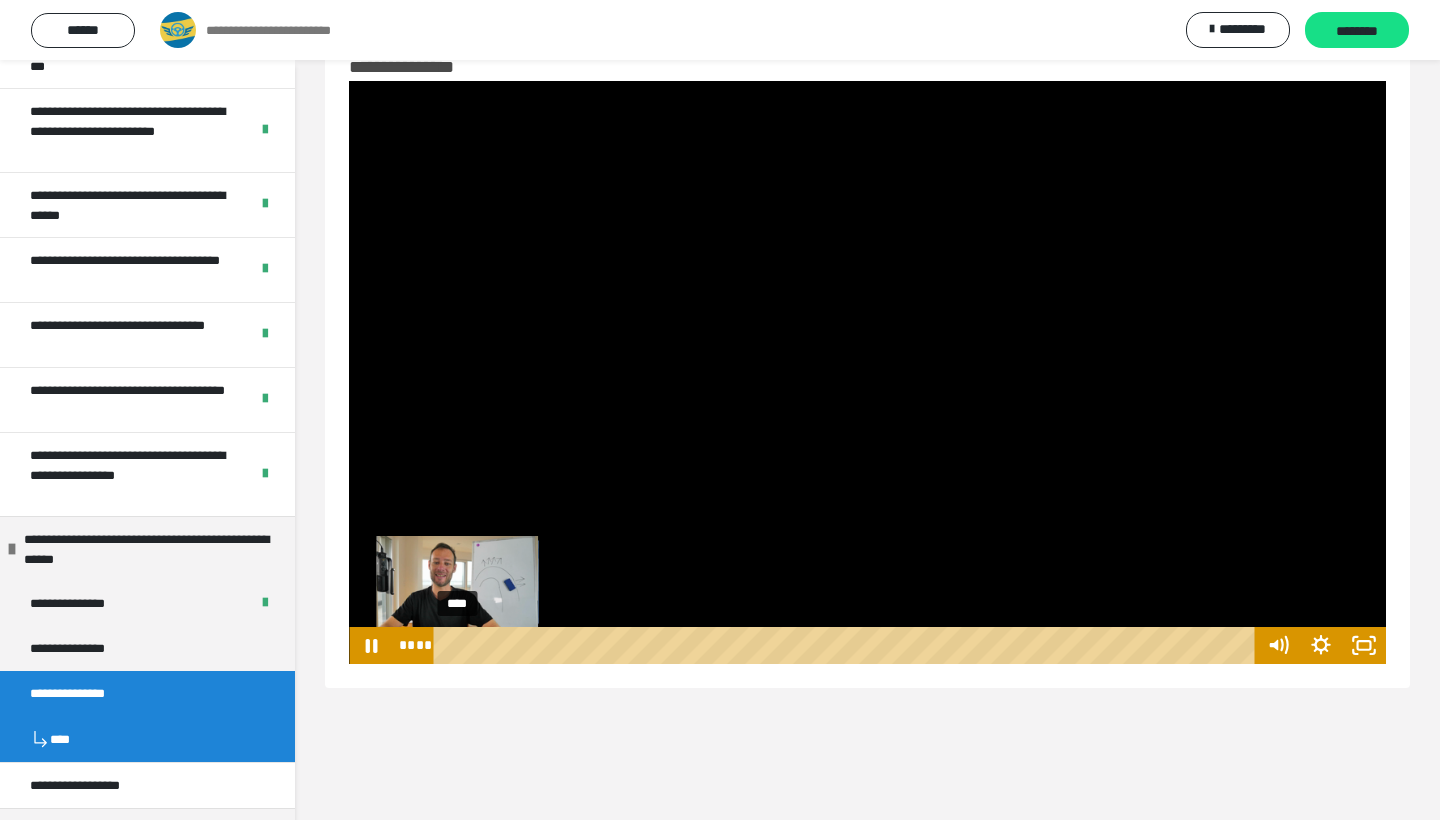 click on "****" at bounding box center [848, 645] 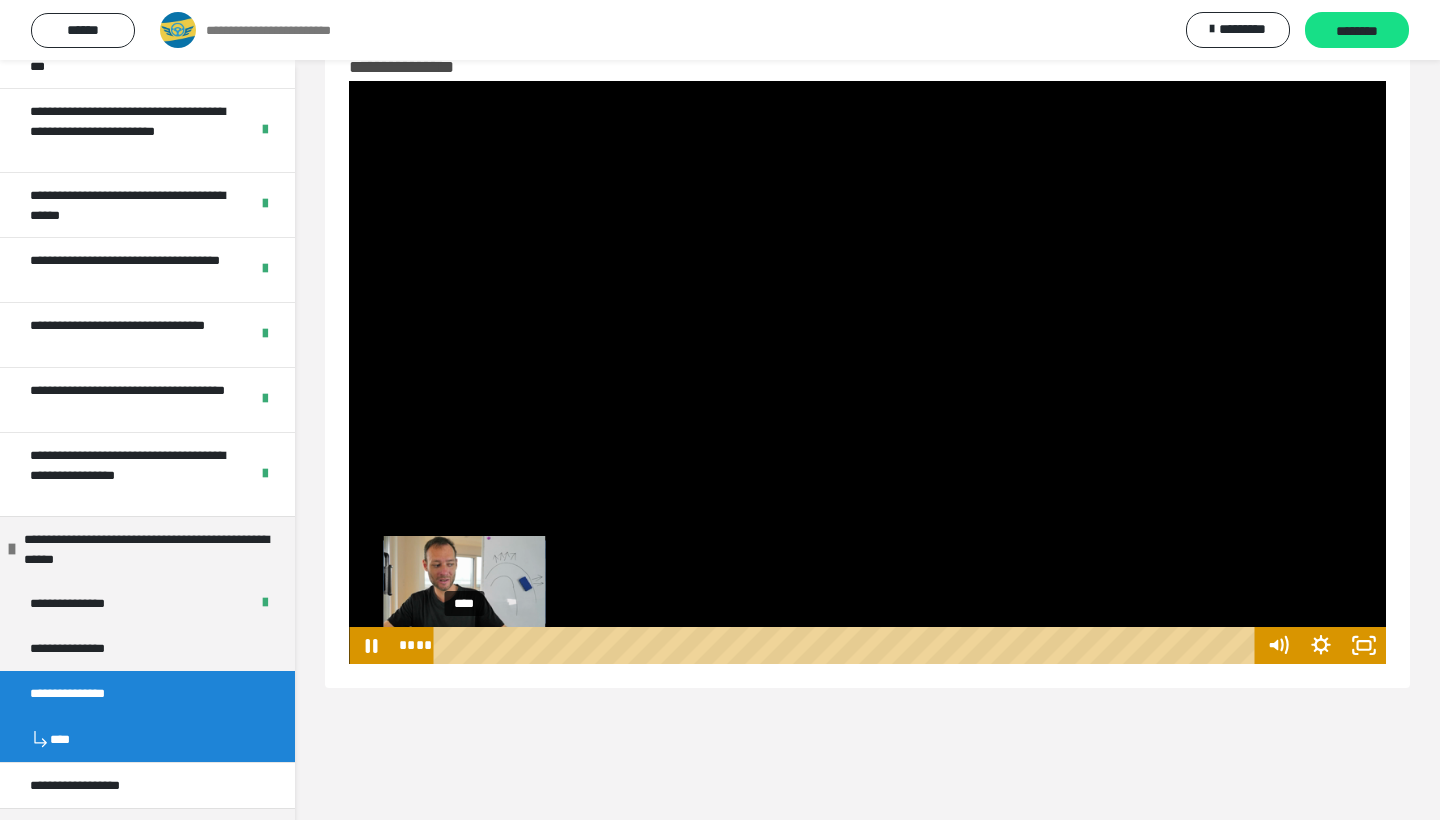 click at bounding box center [458, 646] 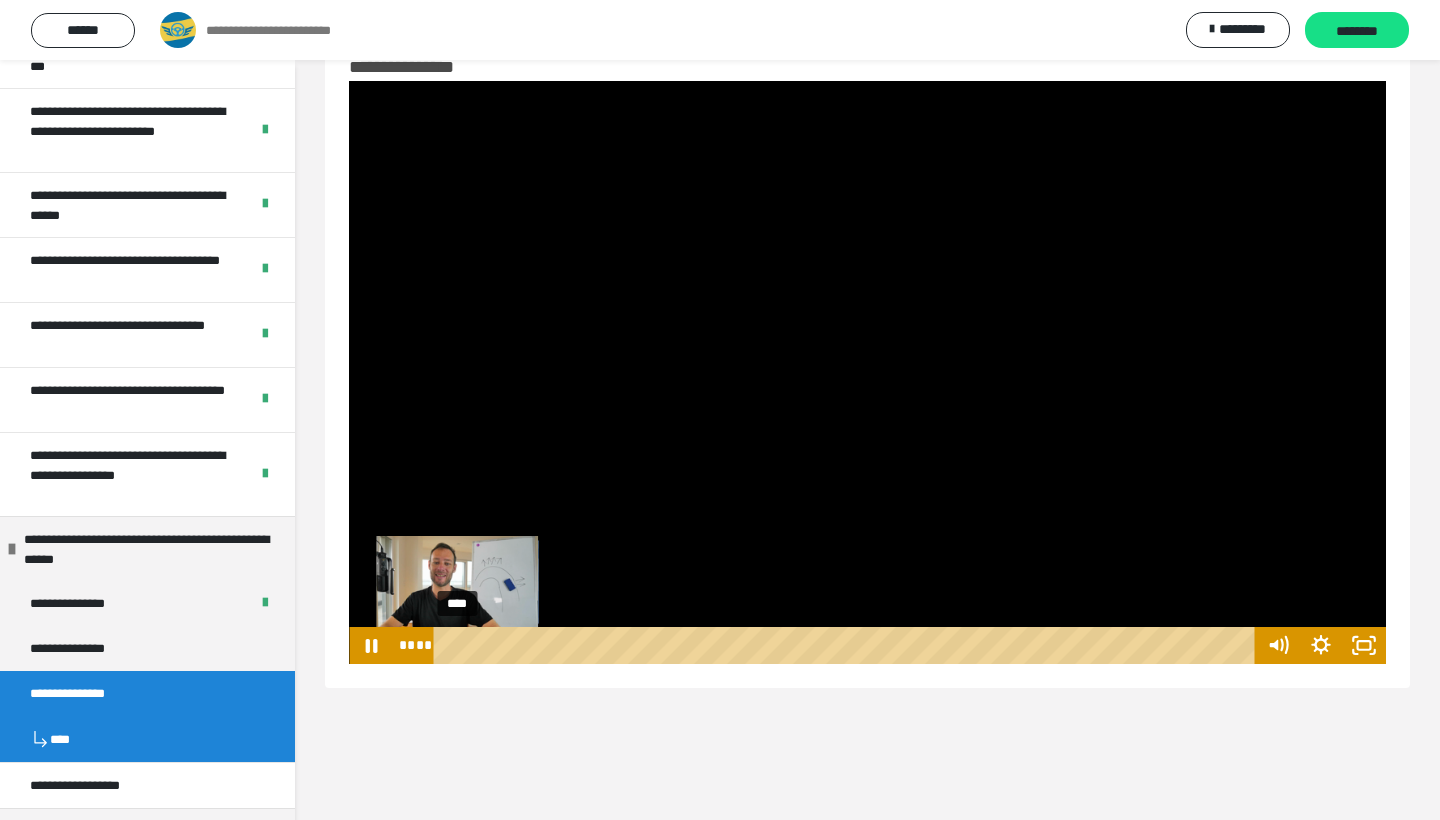 click on "****" at bounding box center (848, 645) 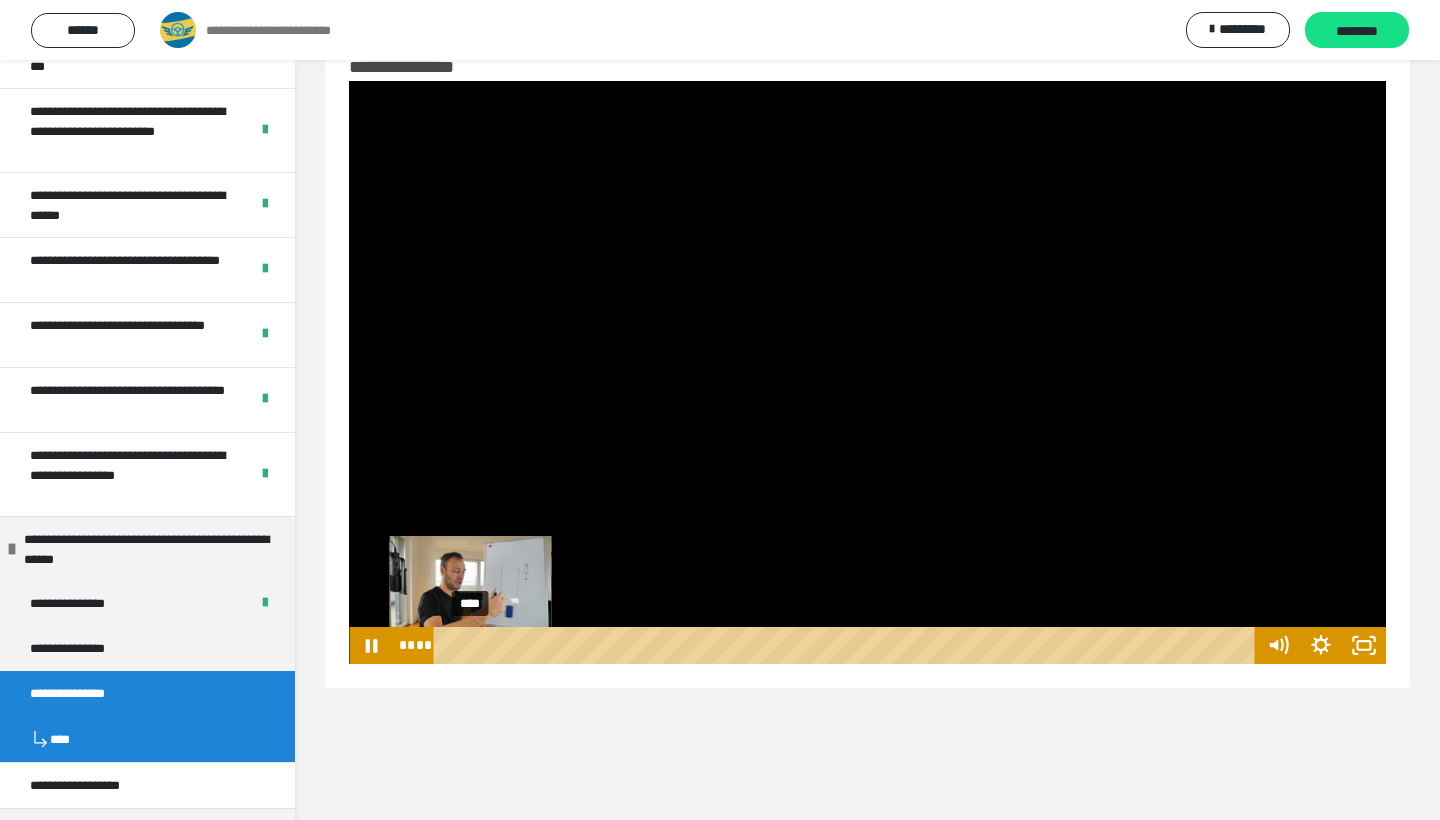 click on "****" at bounding box center [848, 645] 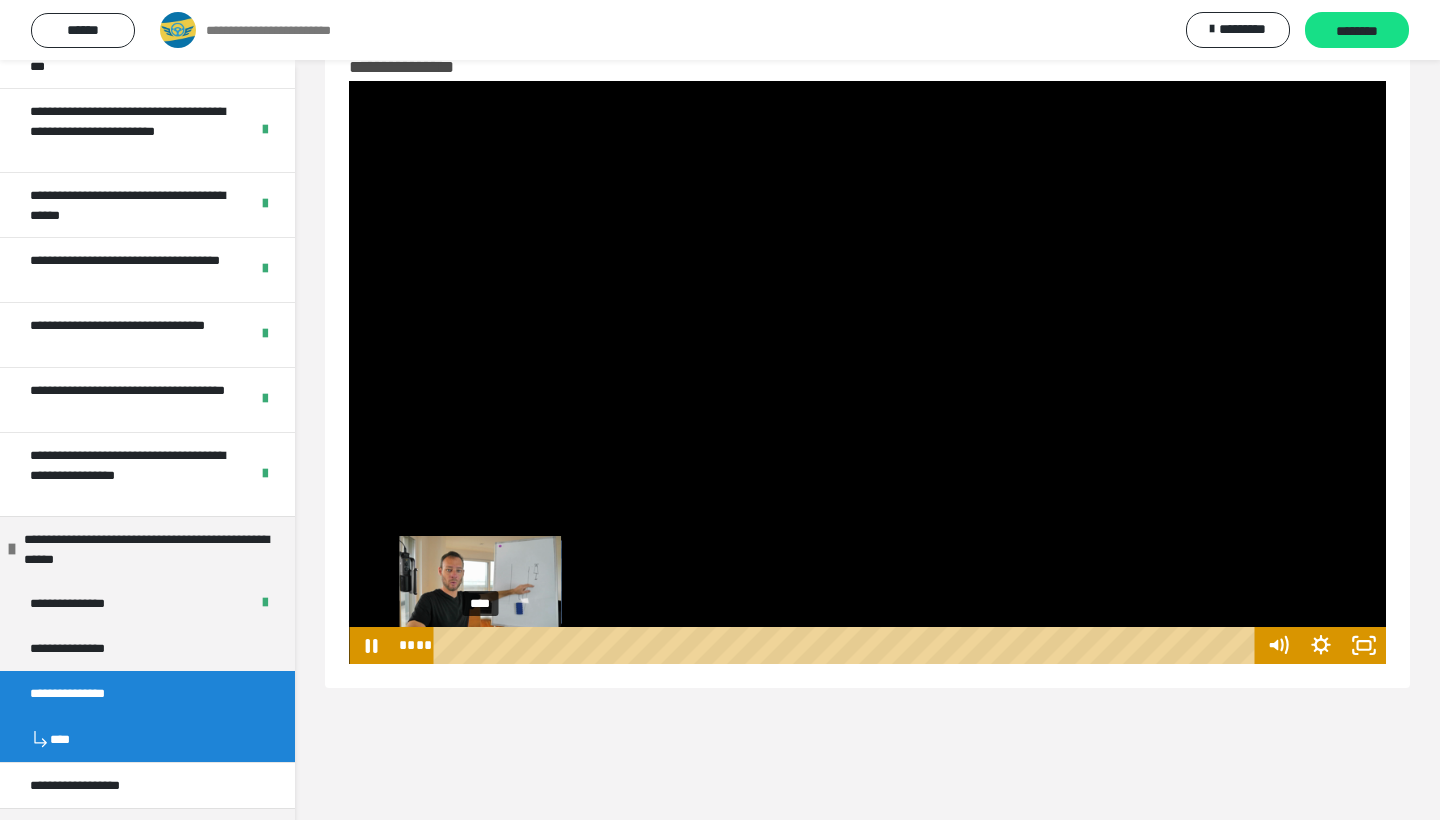 click on "****" at bounding box center (848, 645) 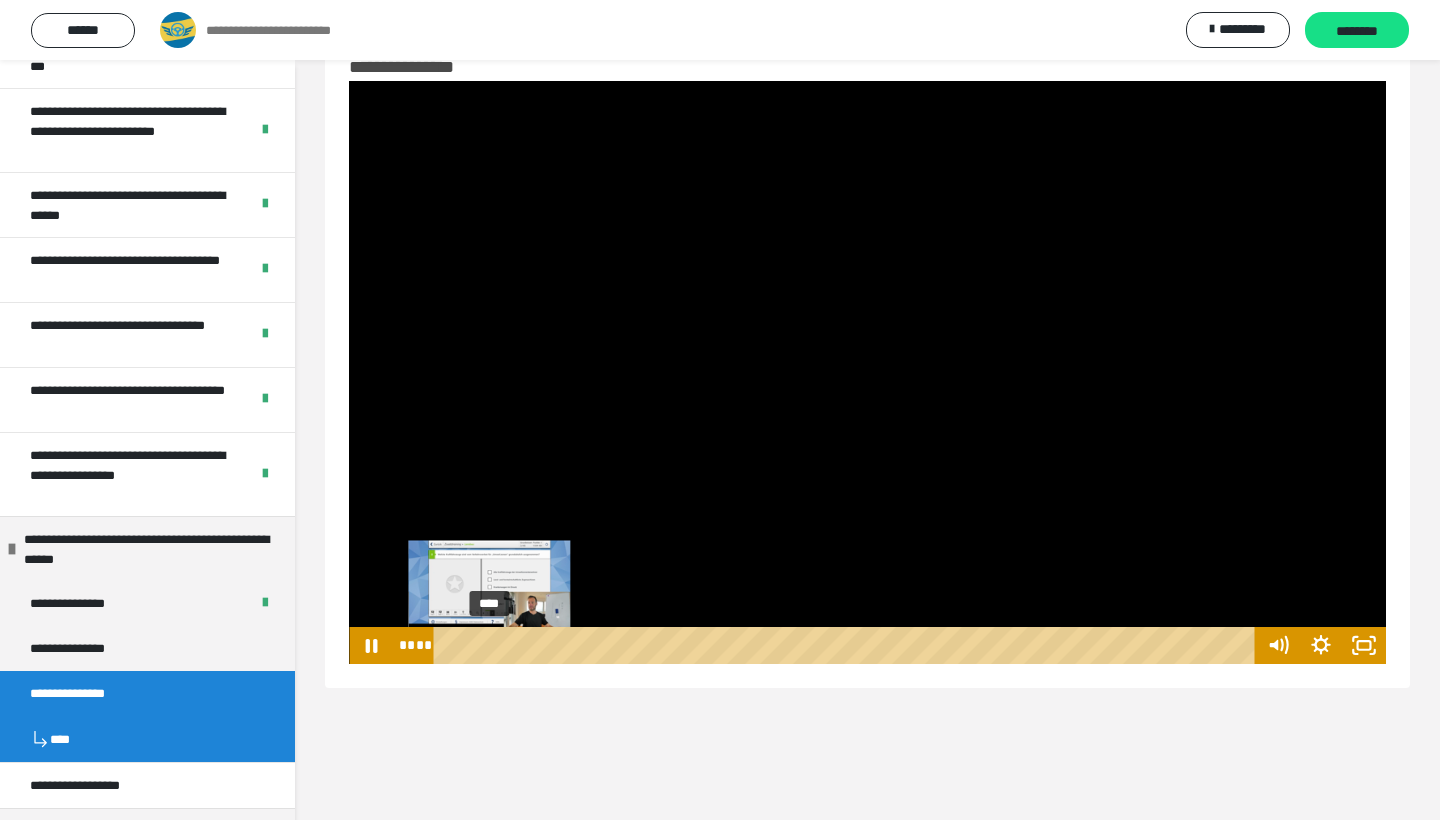 click on "****" at bounding box center [848, 645] 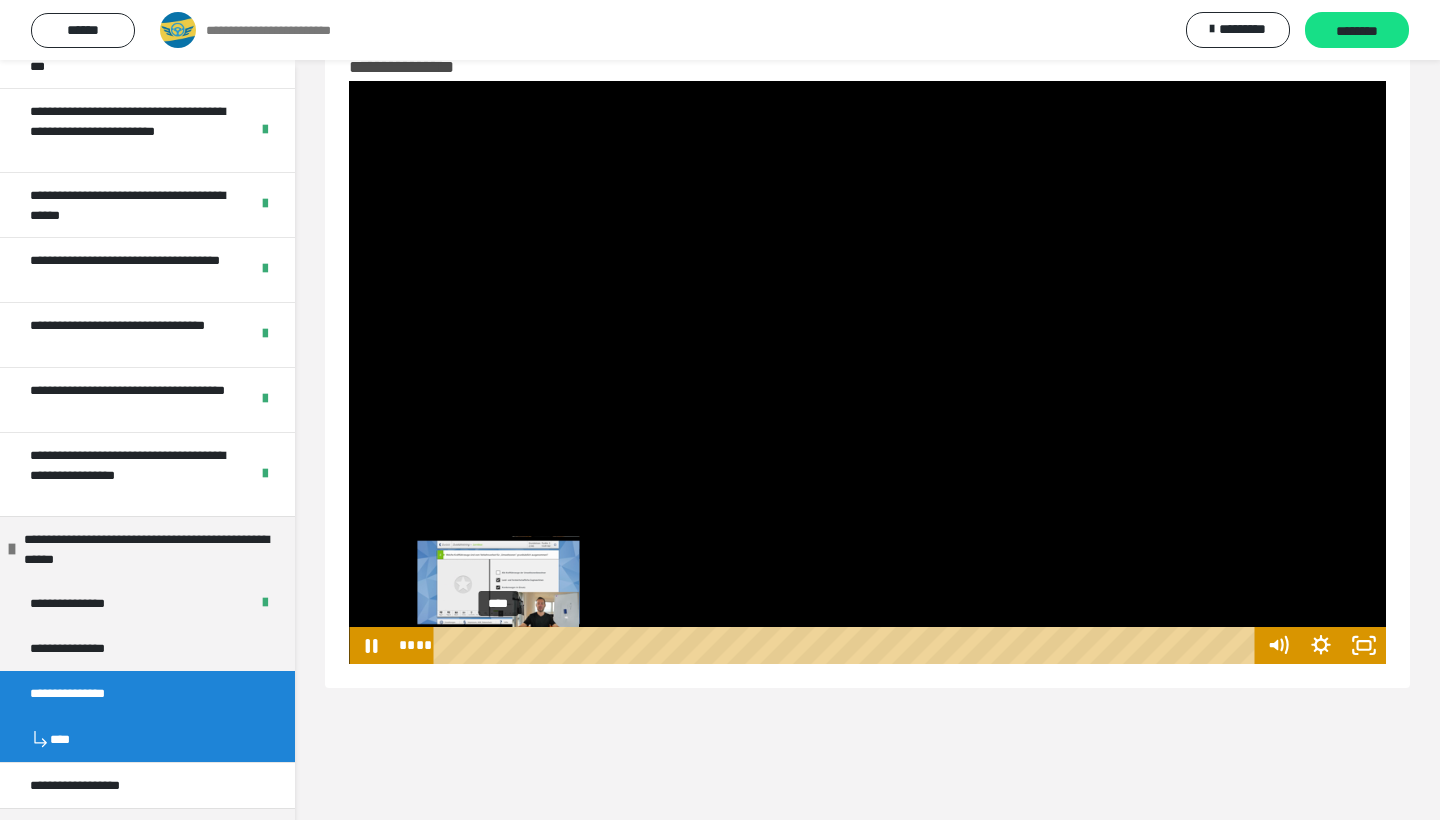 click on "****" at bounding box center (848, 645) 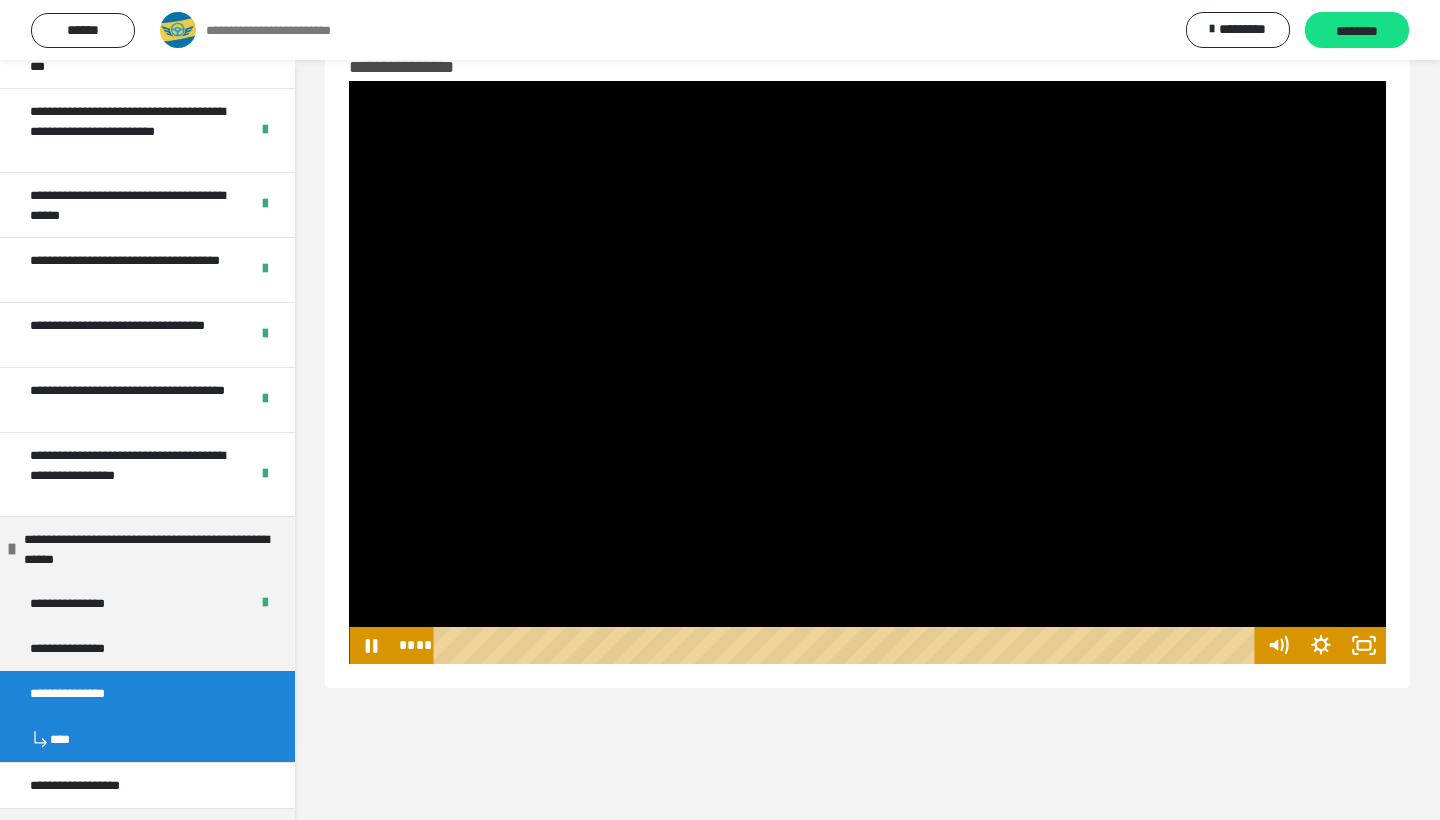 click at bounding box center [867, 372] 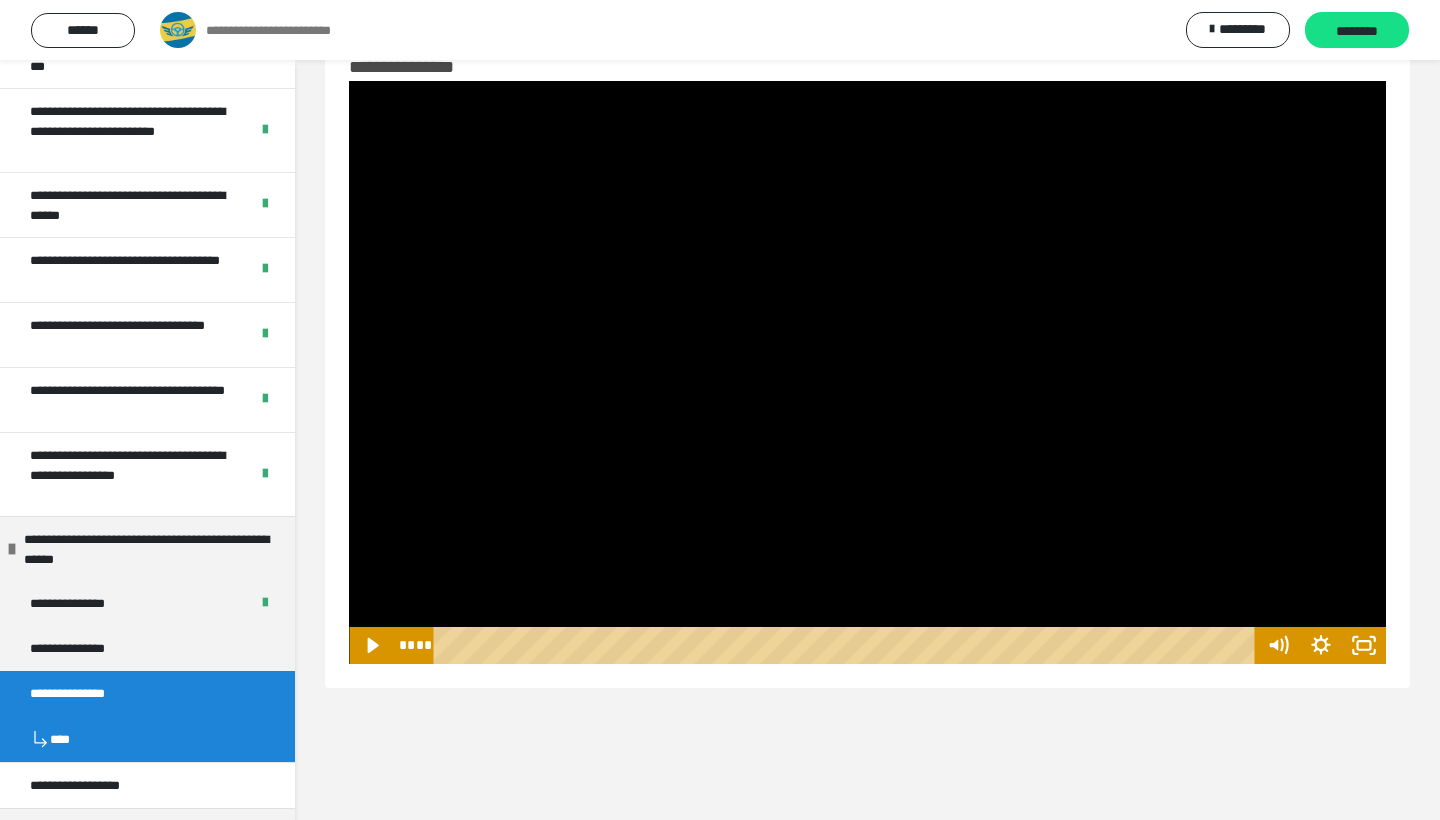 click at bounding box center (867, 372) 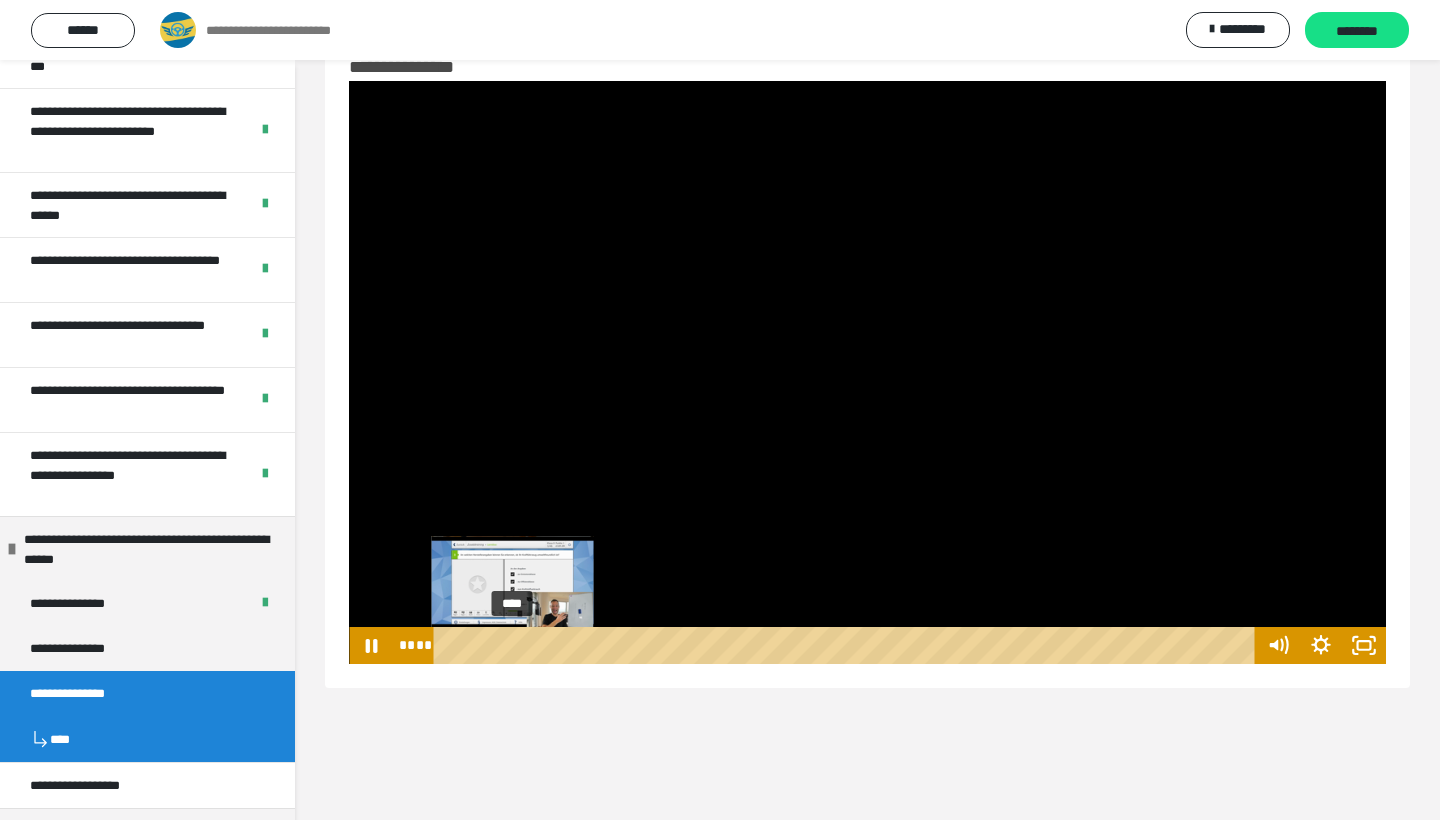 click on "****" at bounding box center [848, 645] 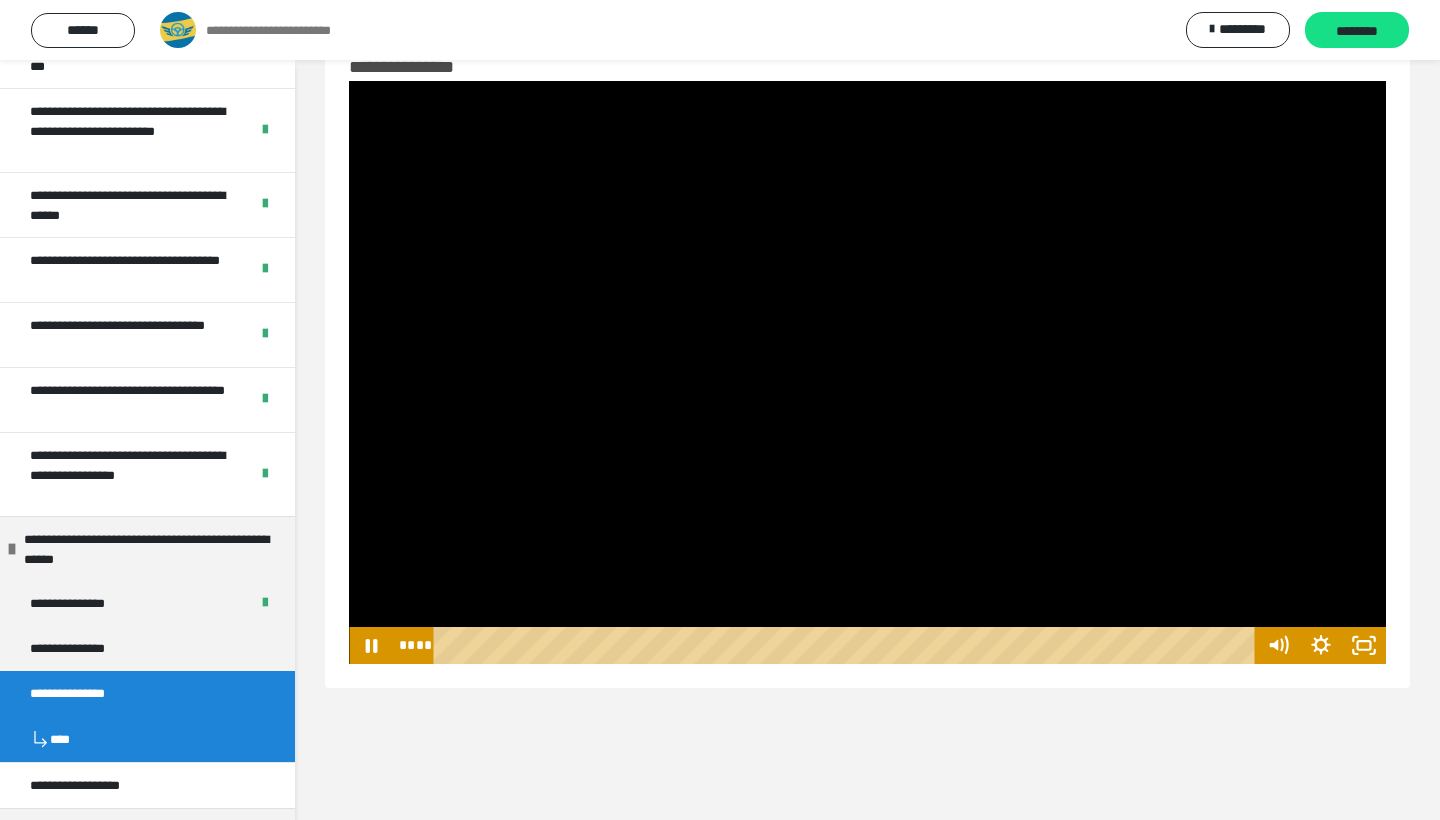 click at bounding box center [867, 372] 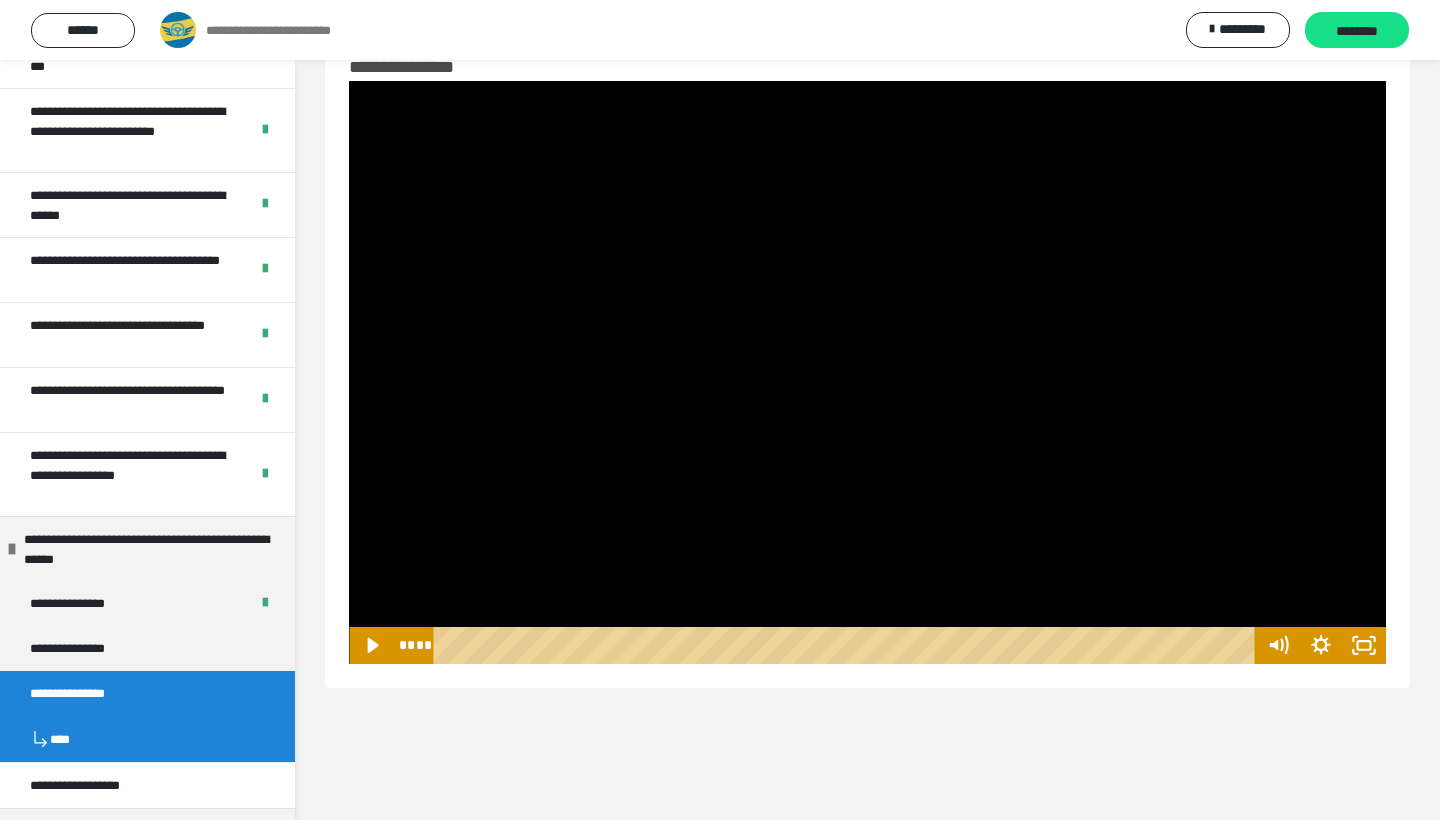 click at bounding box center (867, 372) 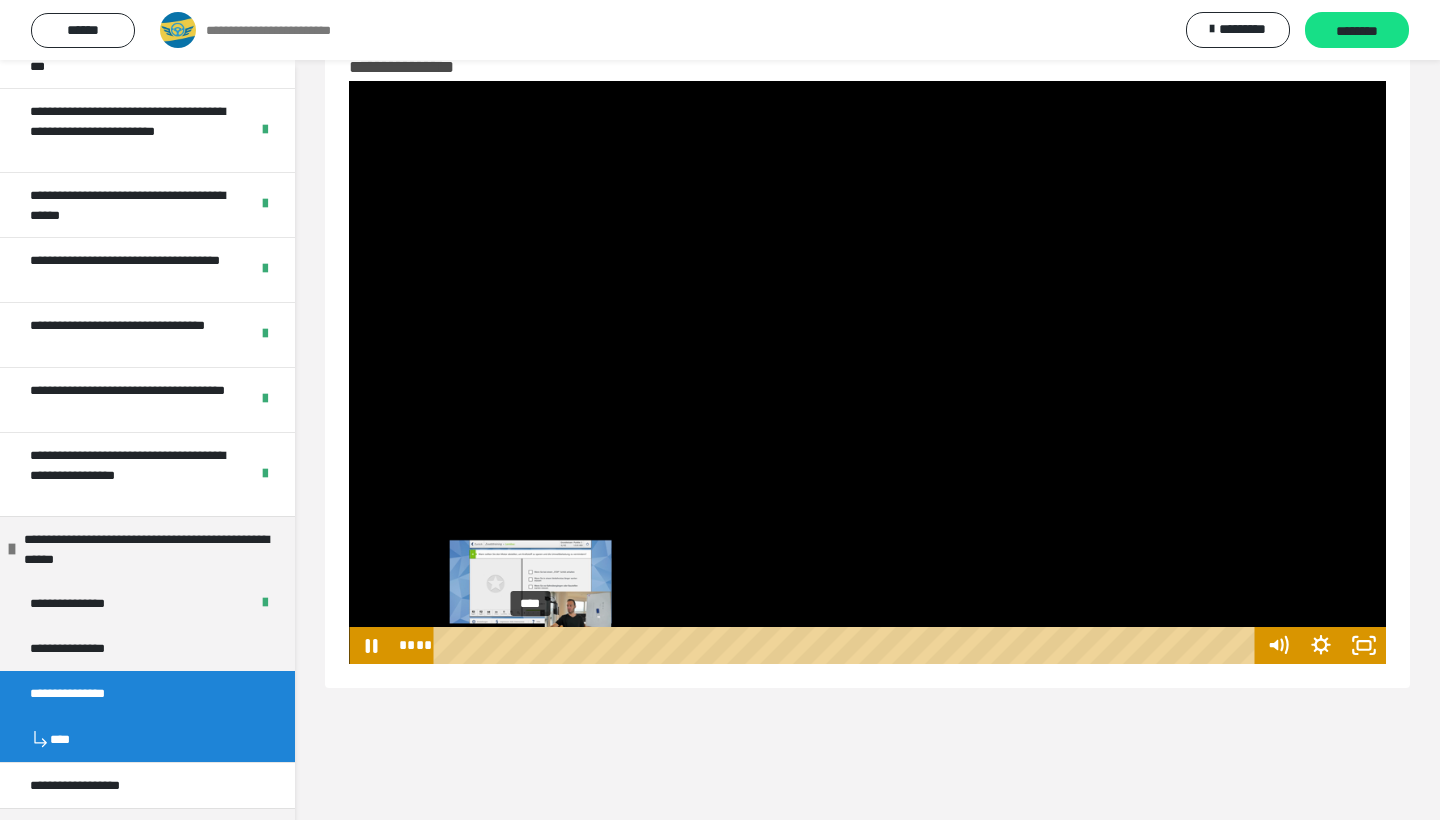 click at bounding box center (531, 646) 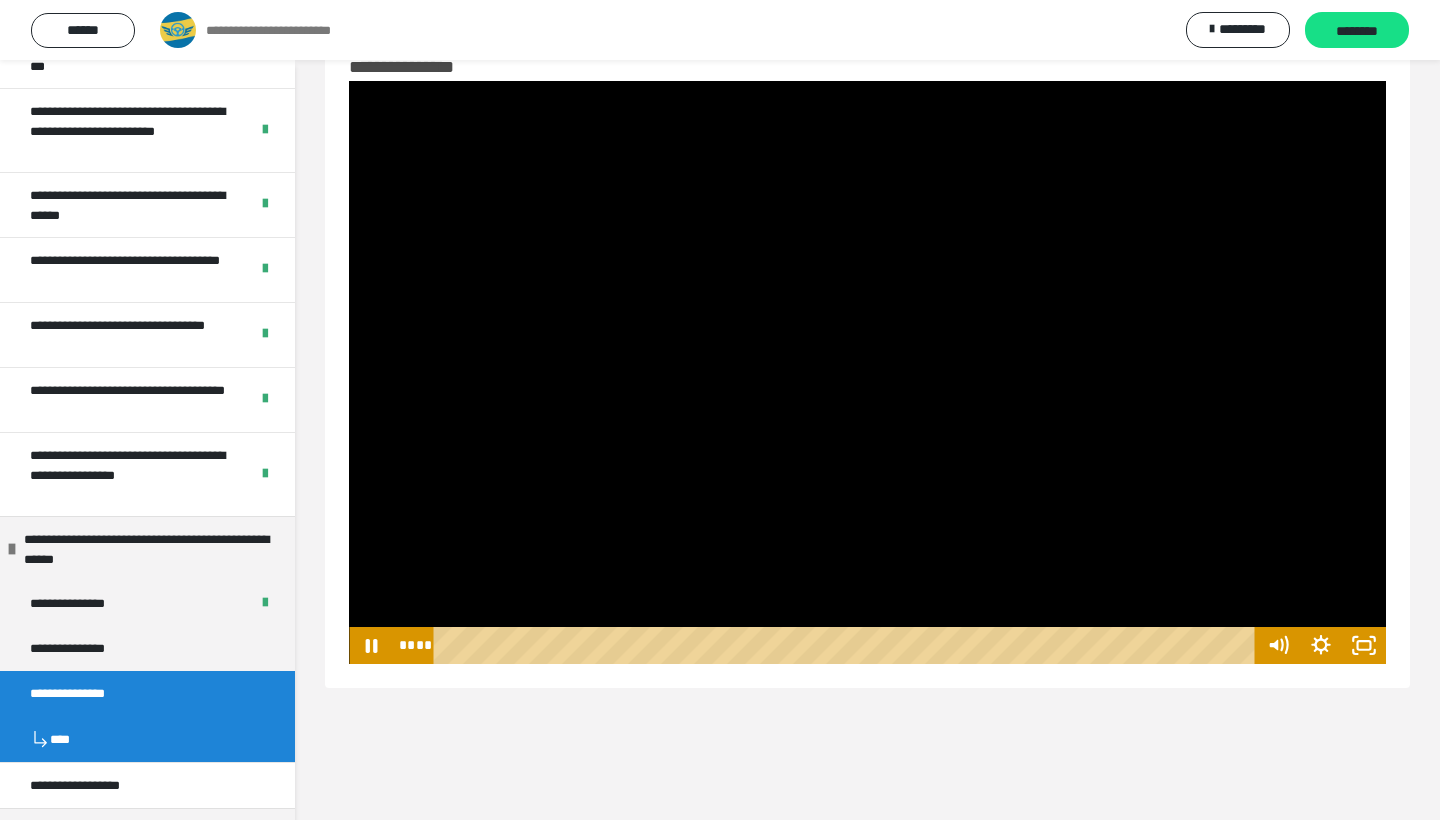 click at bounding box center (867, 372) 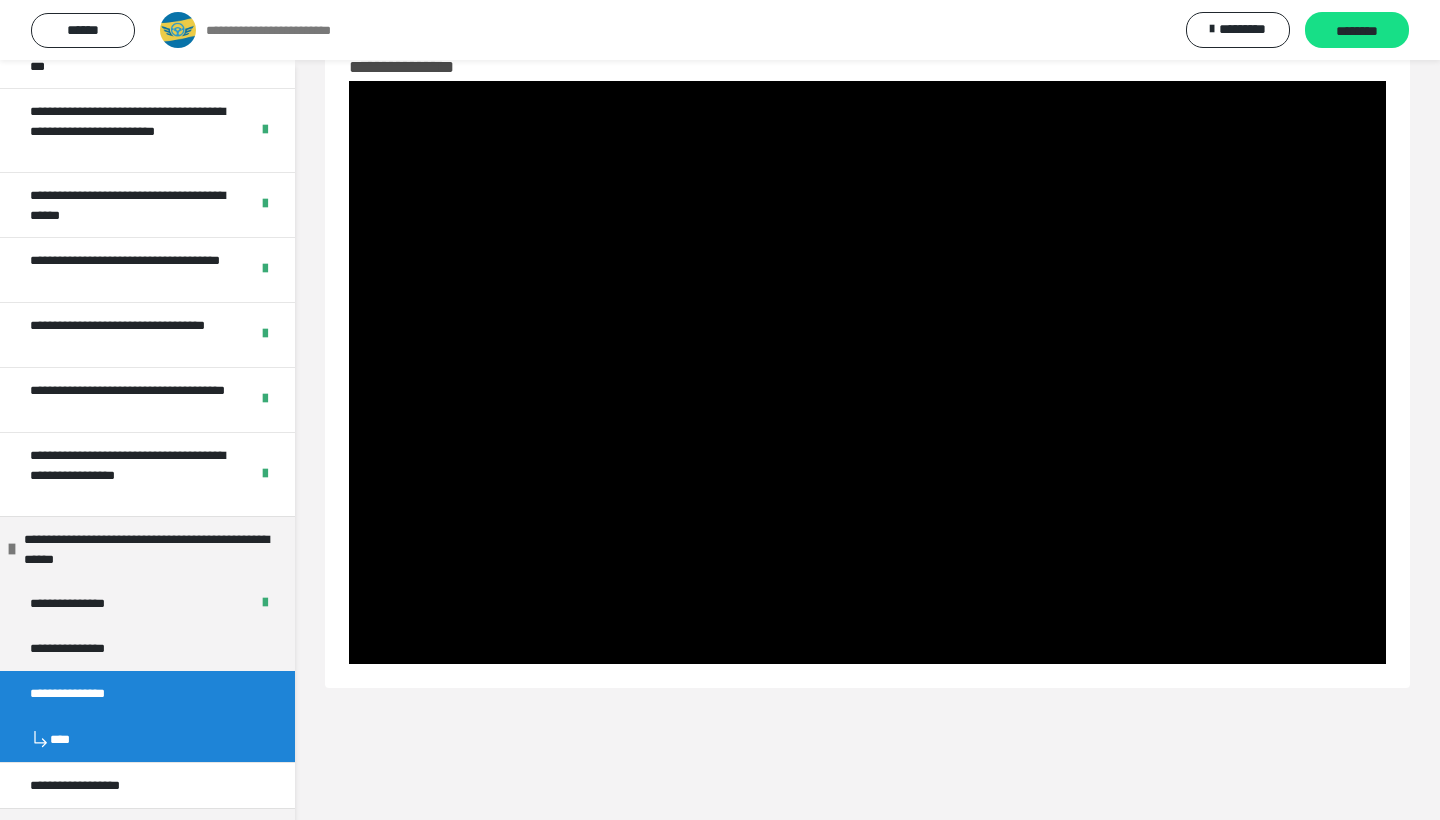 click at bounding box center (867, 372) 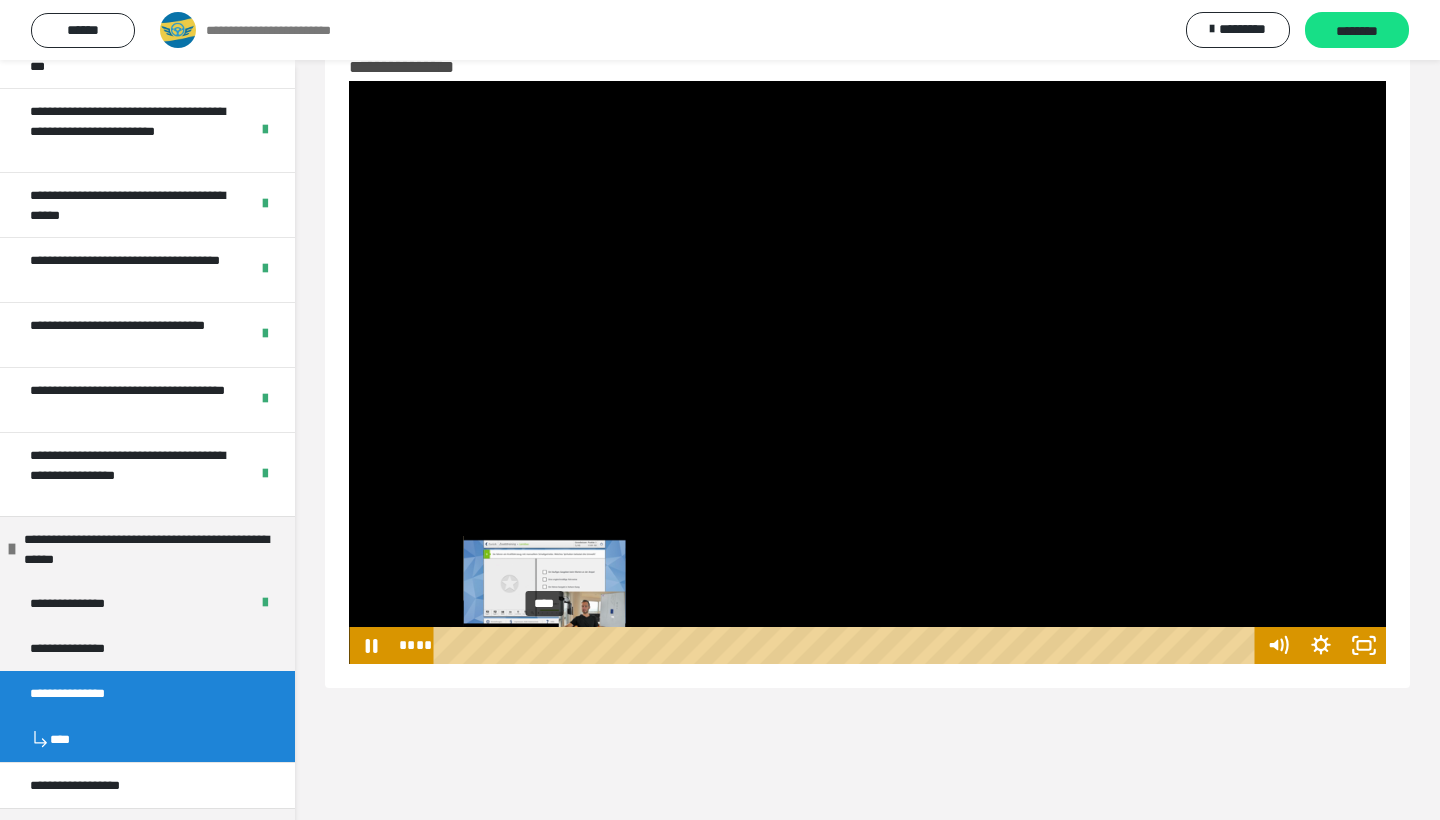 click on "****" at bounding box center [848, 645] 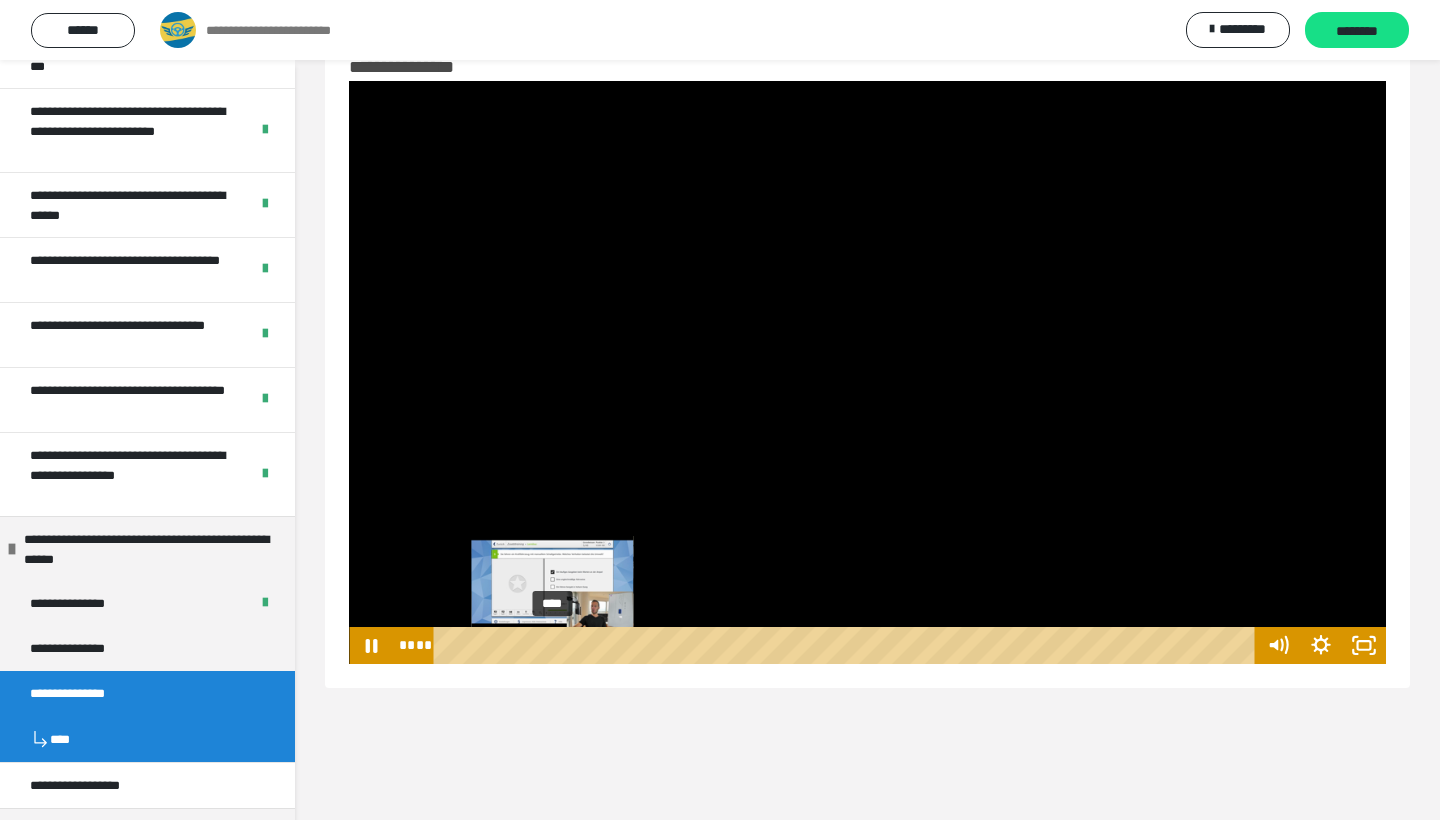 click on "****" at bounding box center [848, 645] 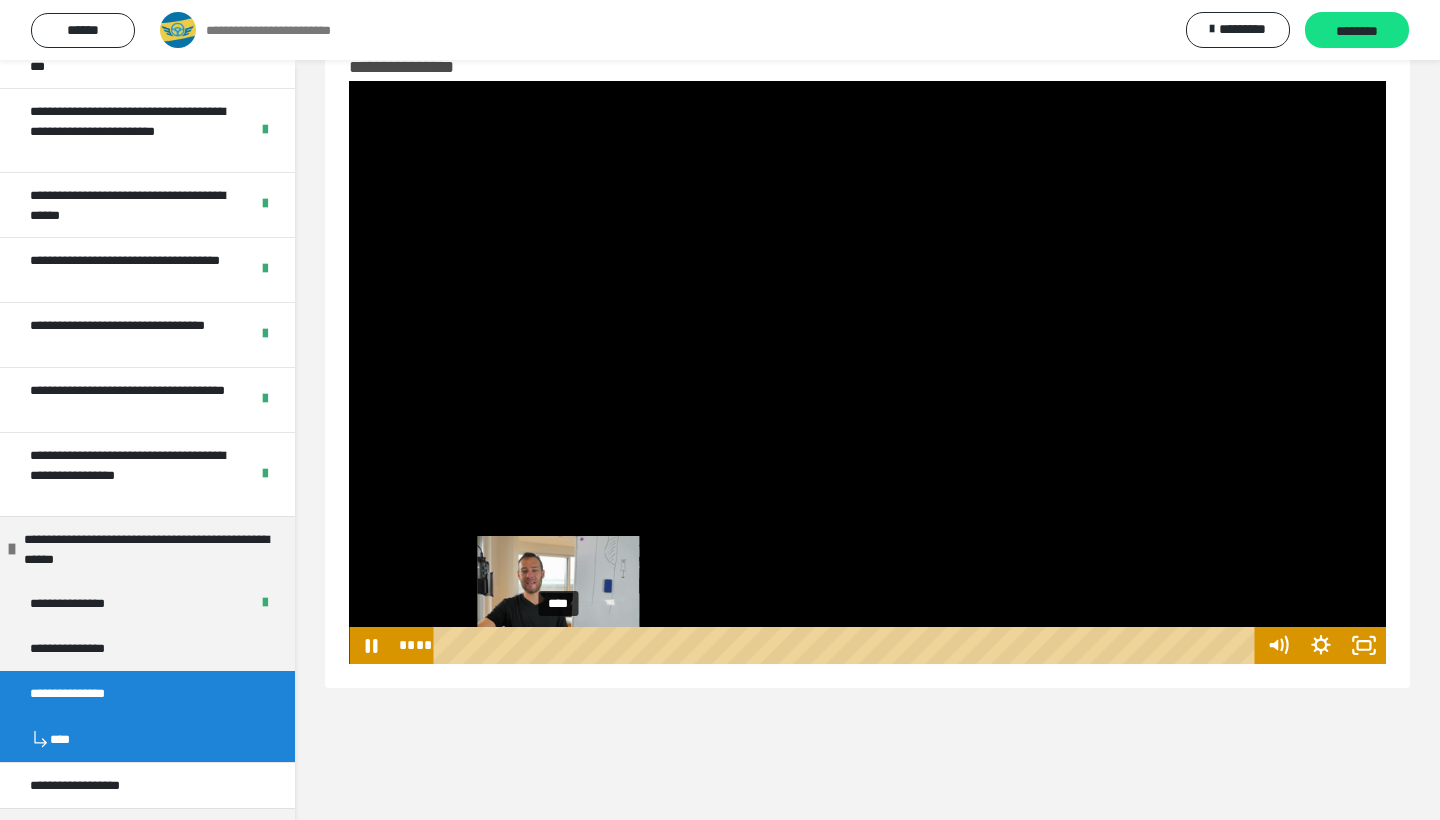 click at bounding box center (553, 646) 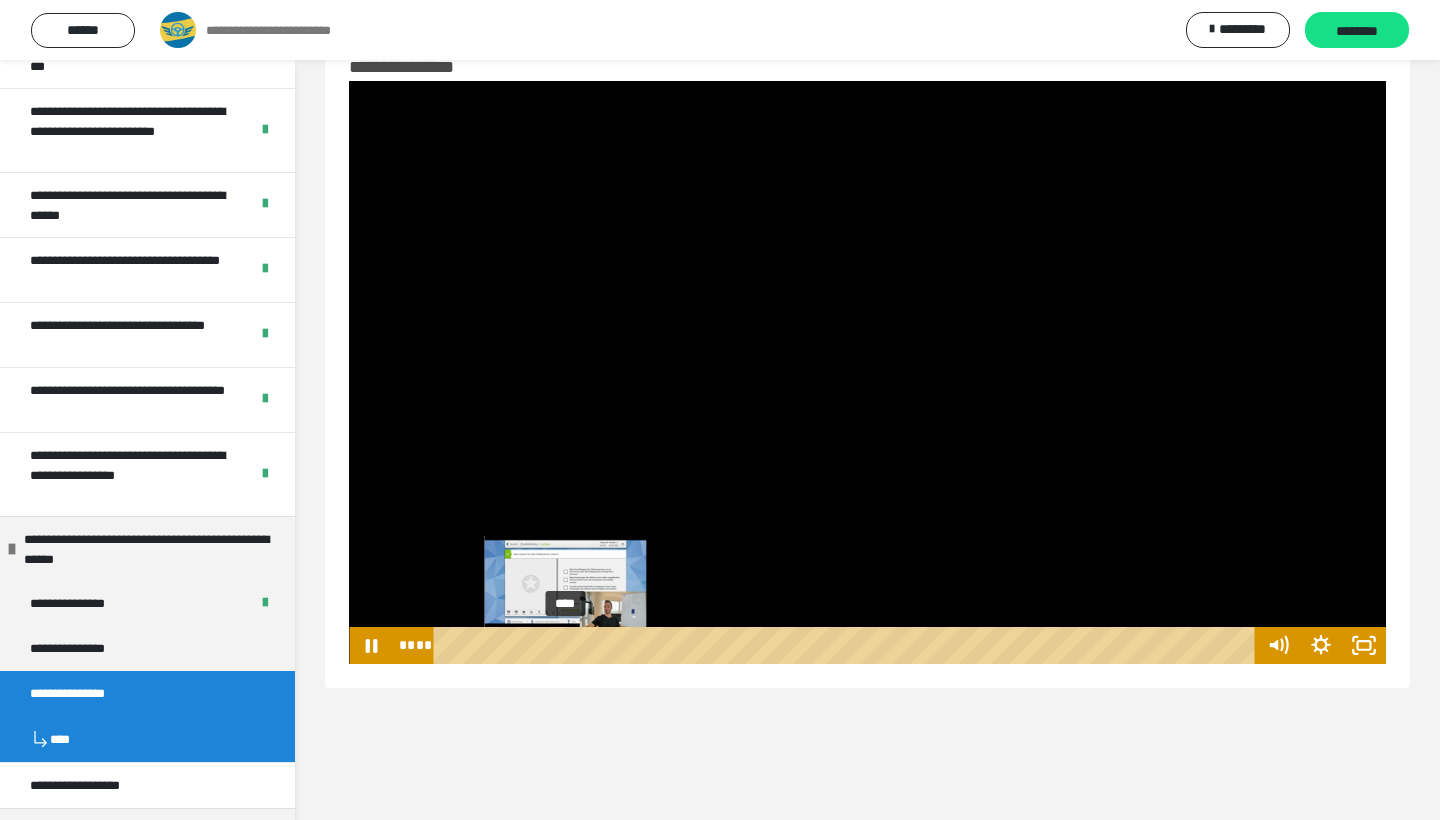 click at bounding box center [566, 646] 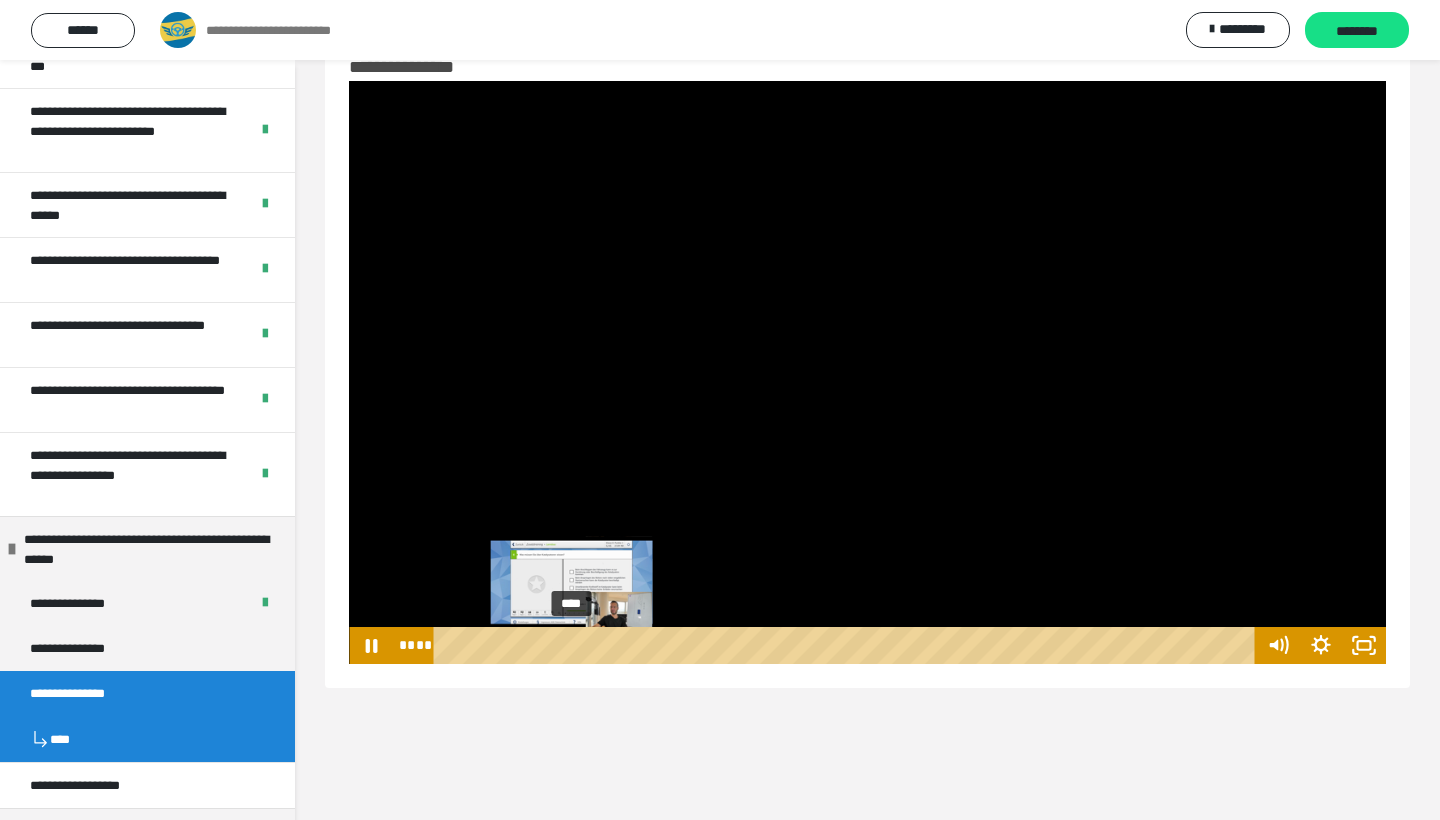 click at bounding box center (572, 646) 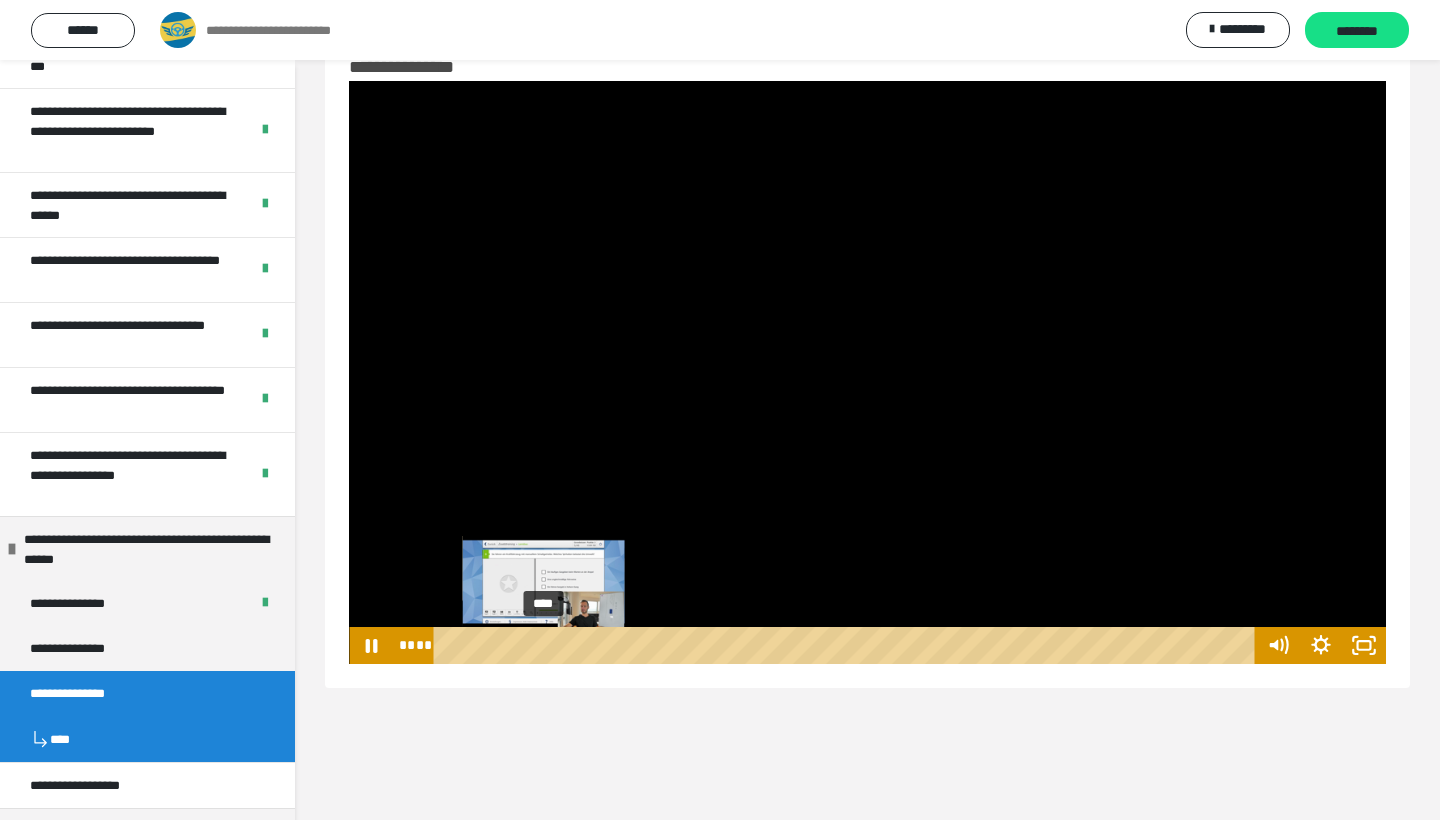 click on "****" at bounding box center (848, 645) 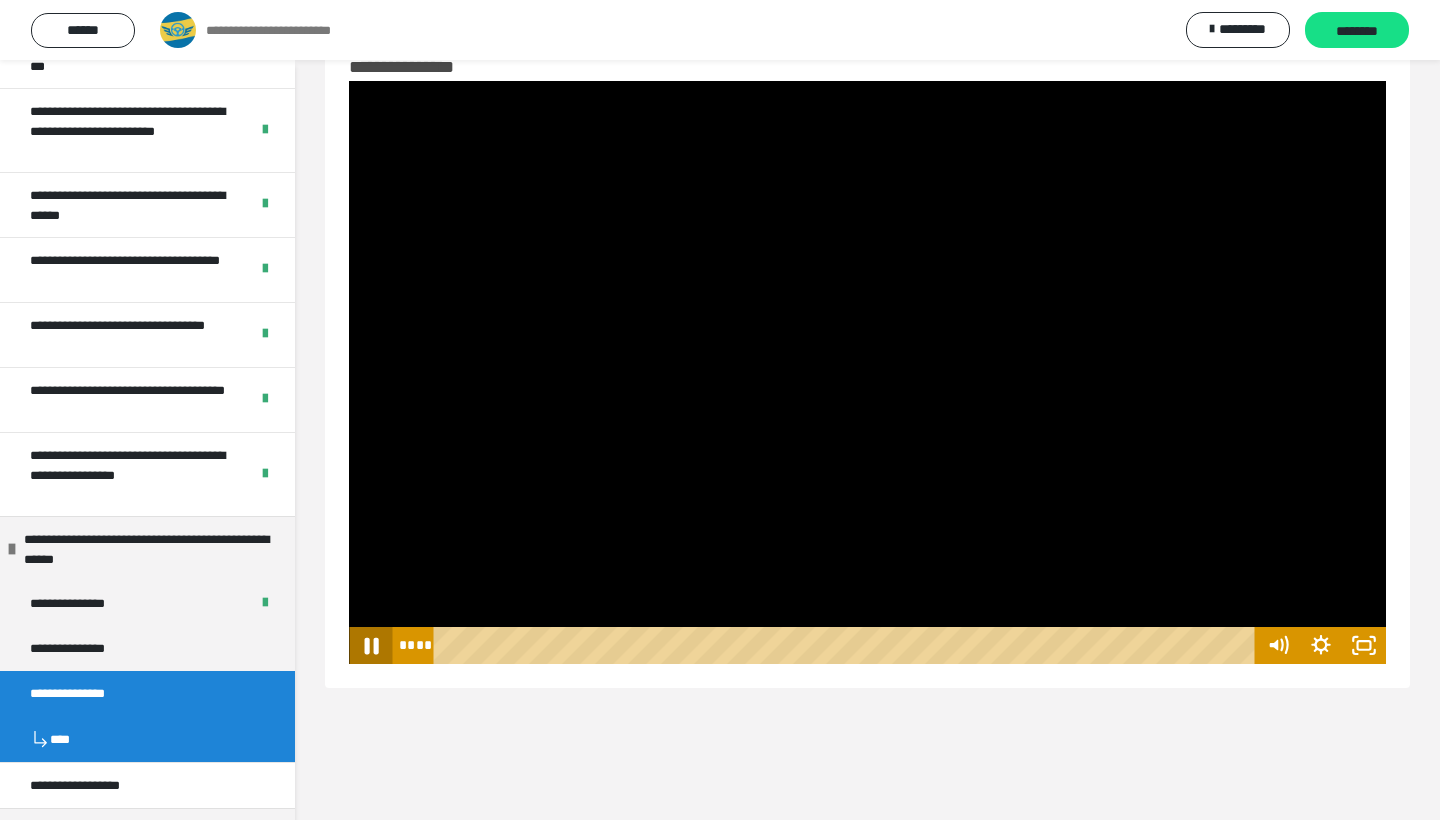 click 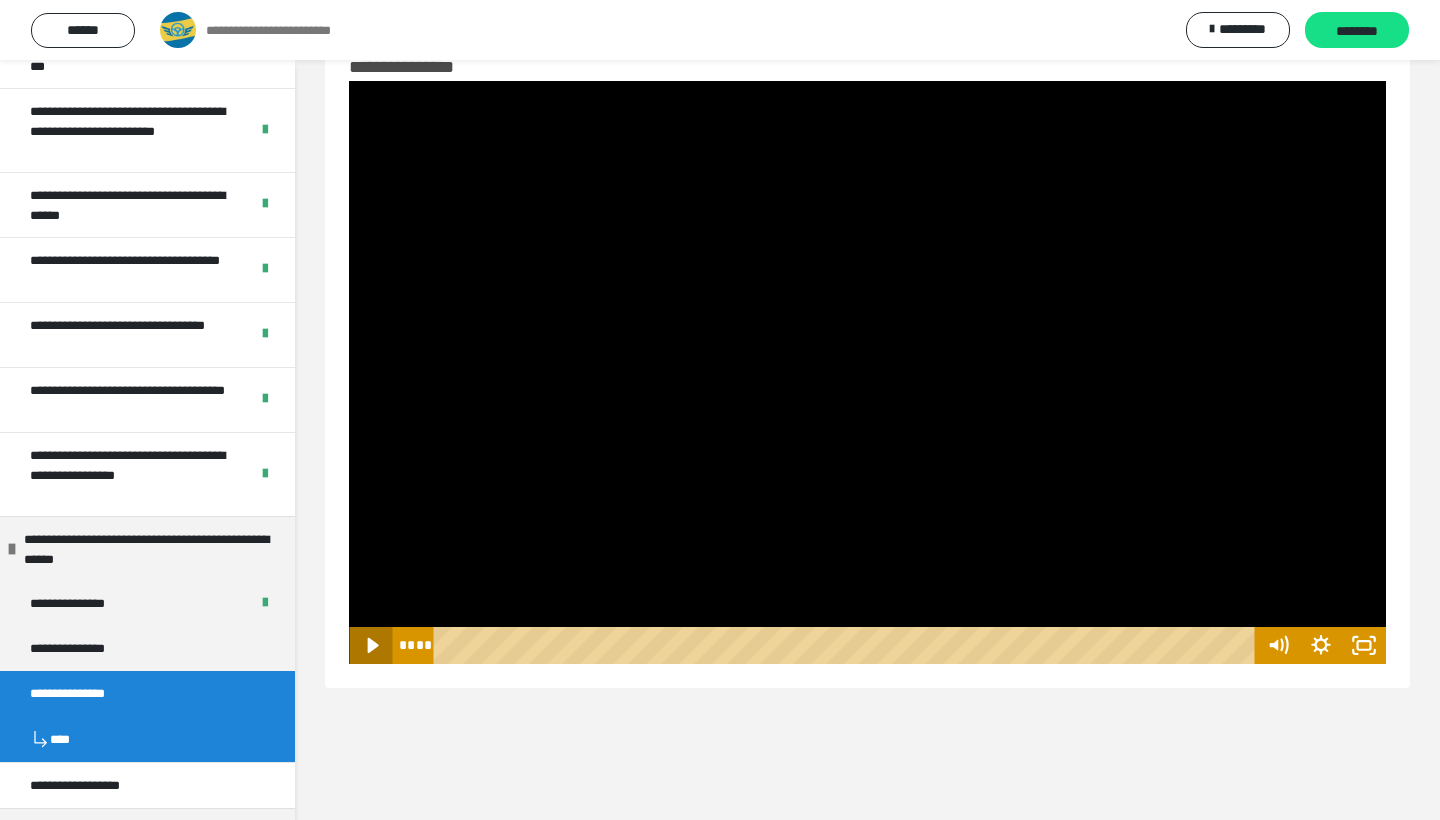 click 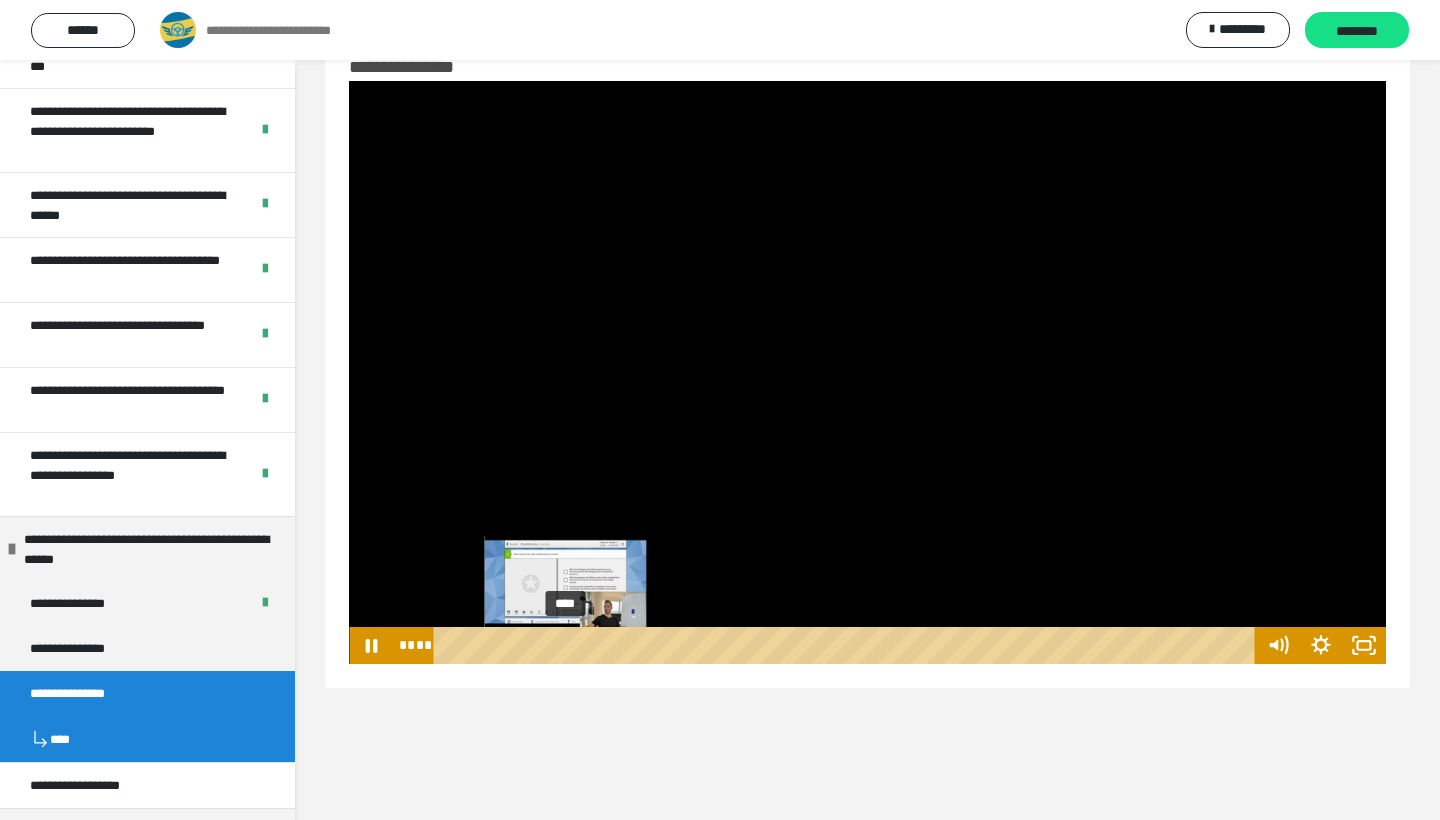 click on "****" at bounding box center (848, 645) 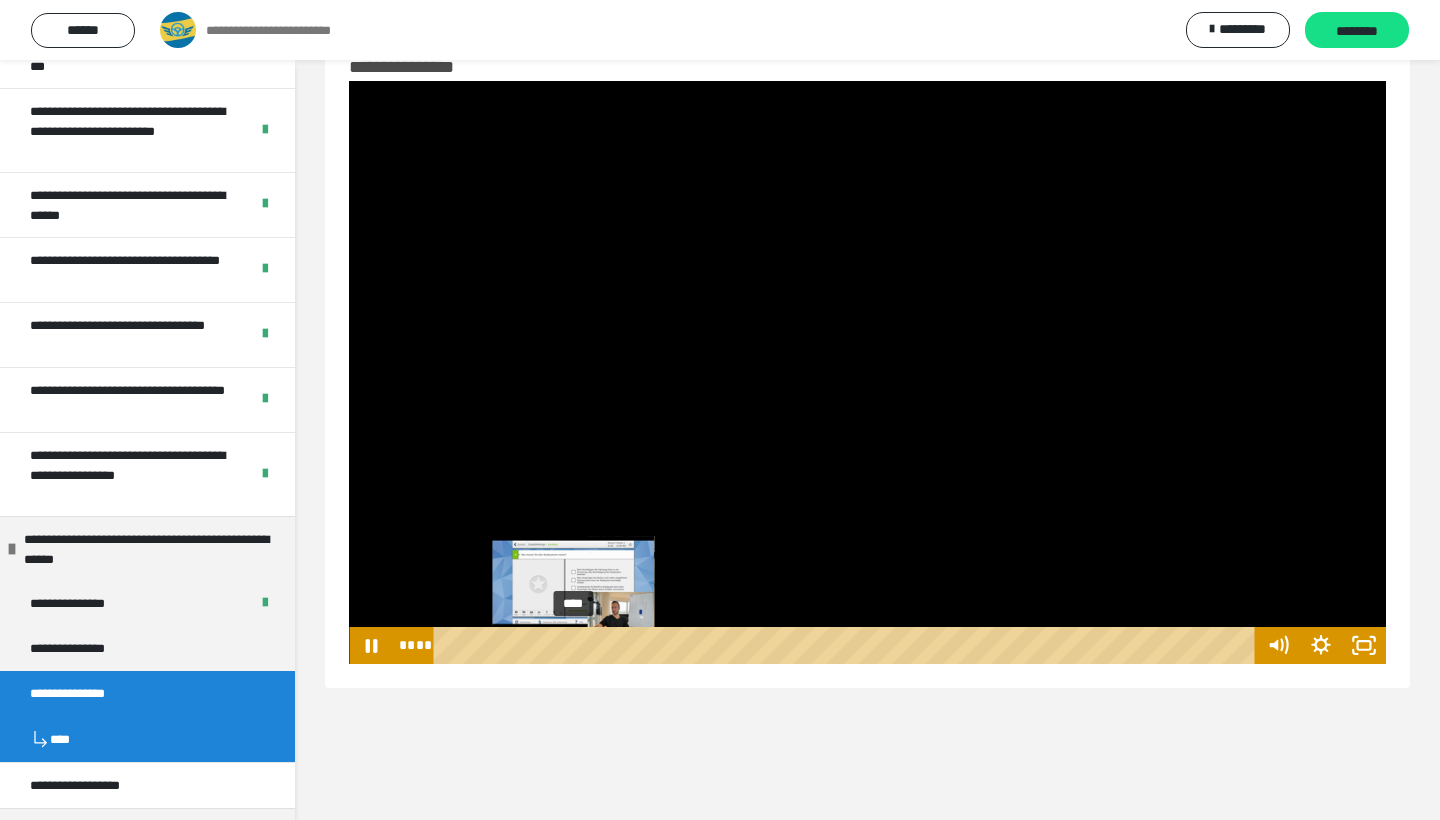 click on "****" at bounding box center [848, 645] 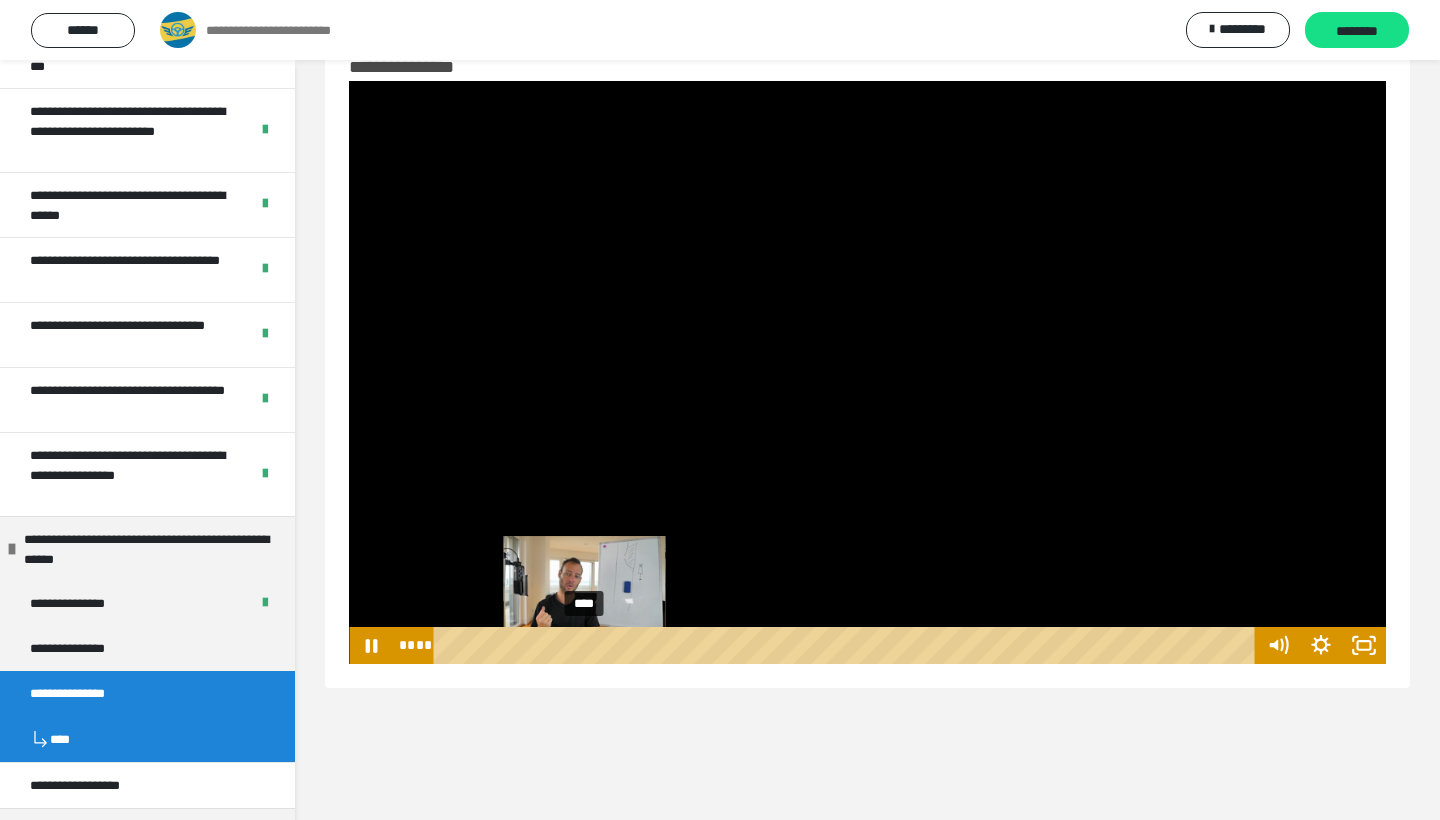 click on "****" at bounding box center (848, 645) 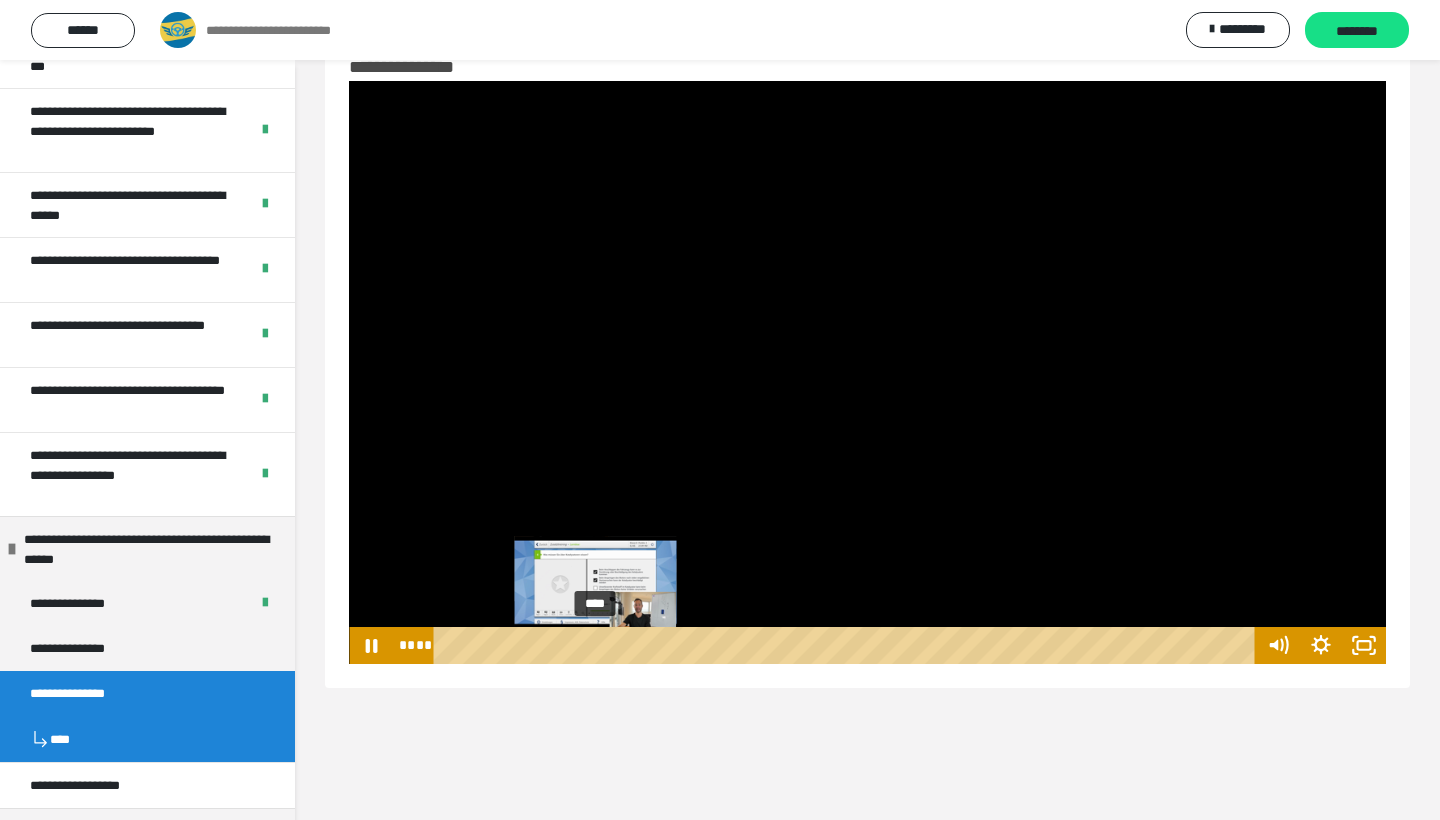click on "****" at bounding box center (848, 645) 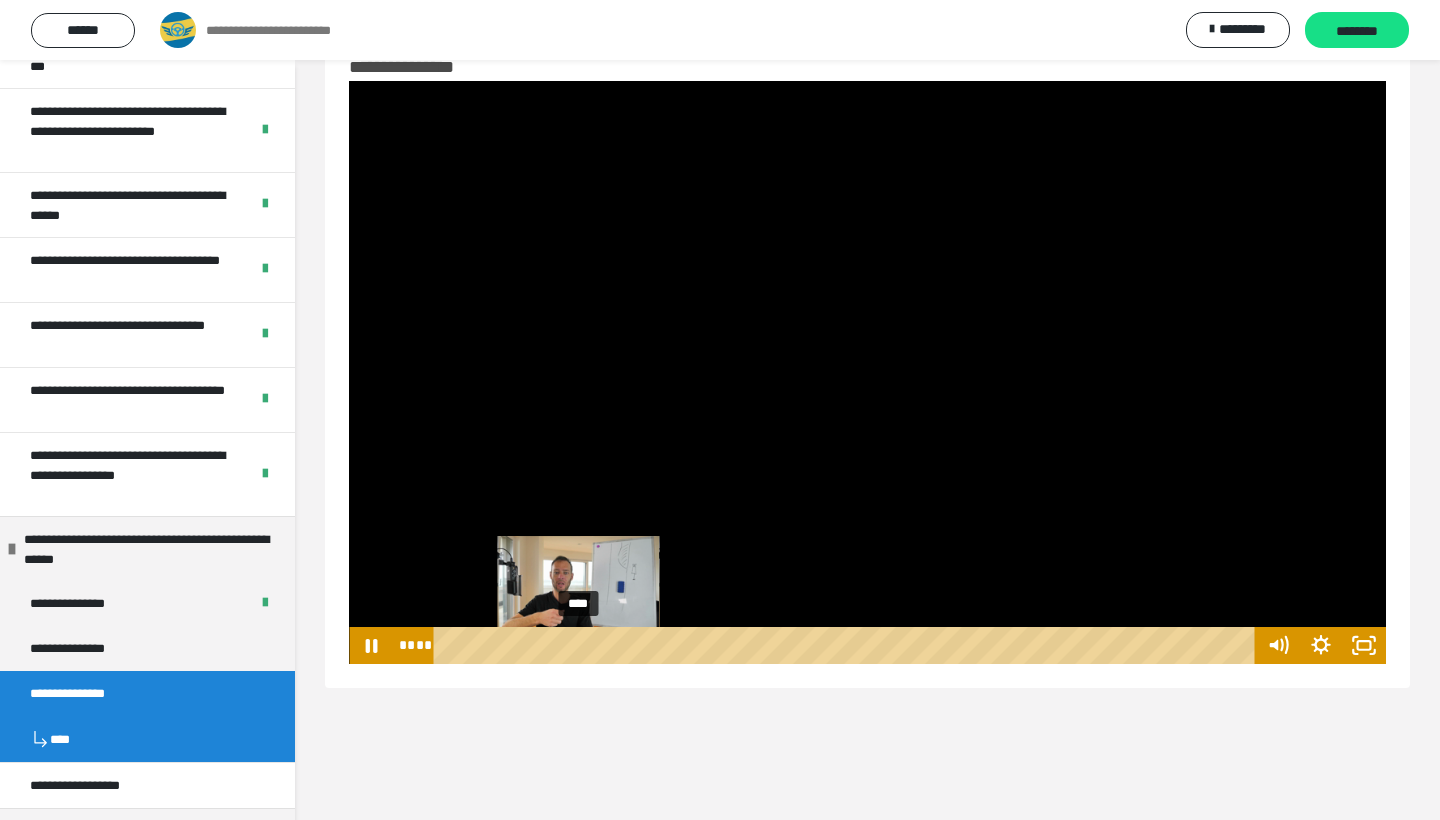 click on "****" at bounding box center (848, 645) 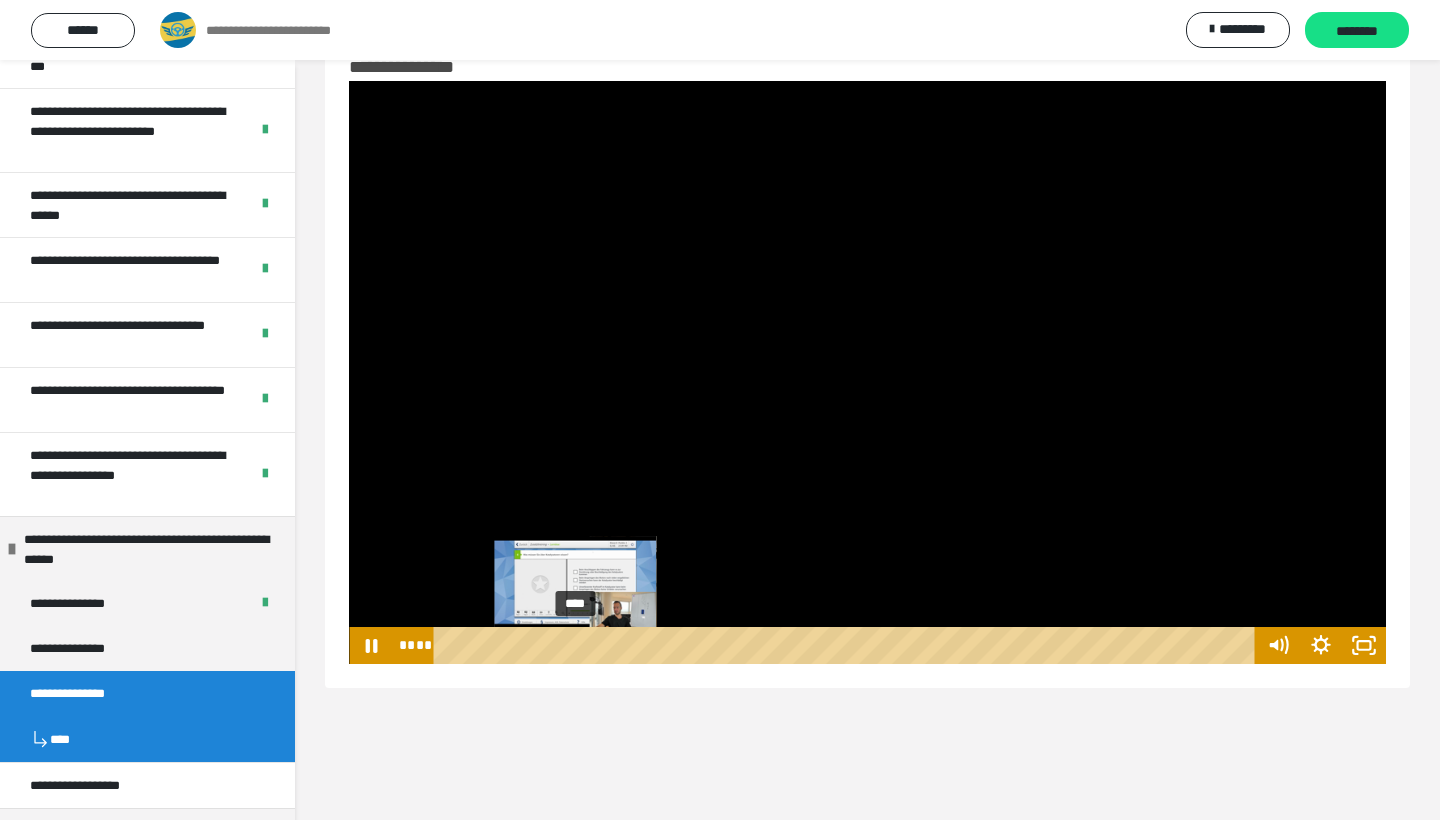 click at bounding box center [579, 646] 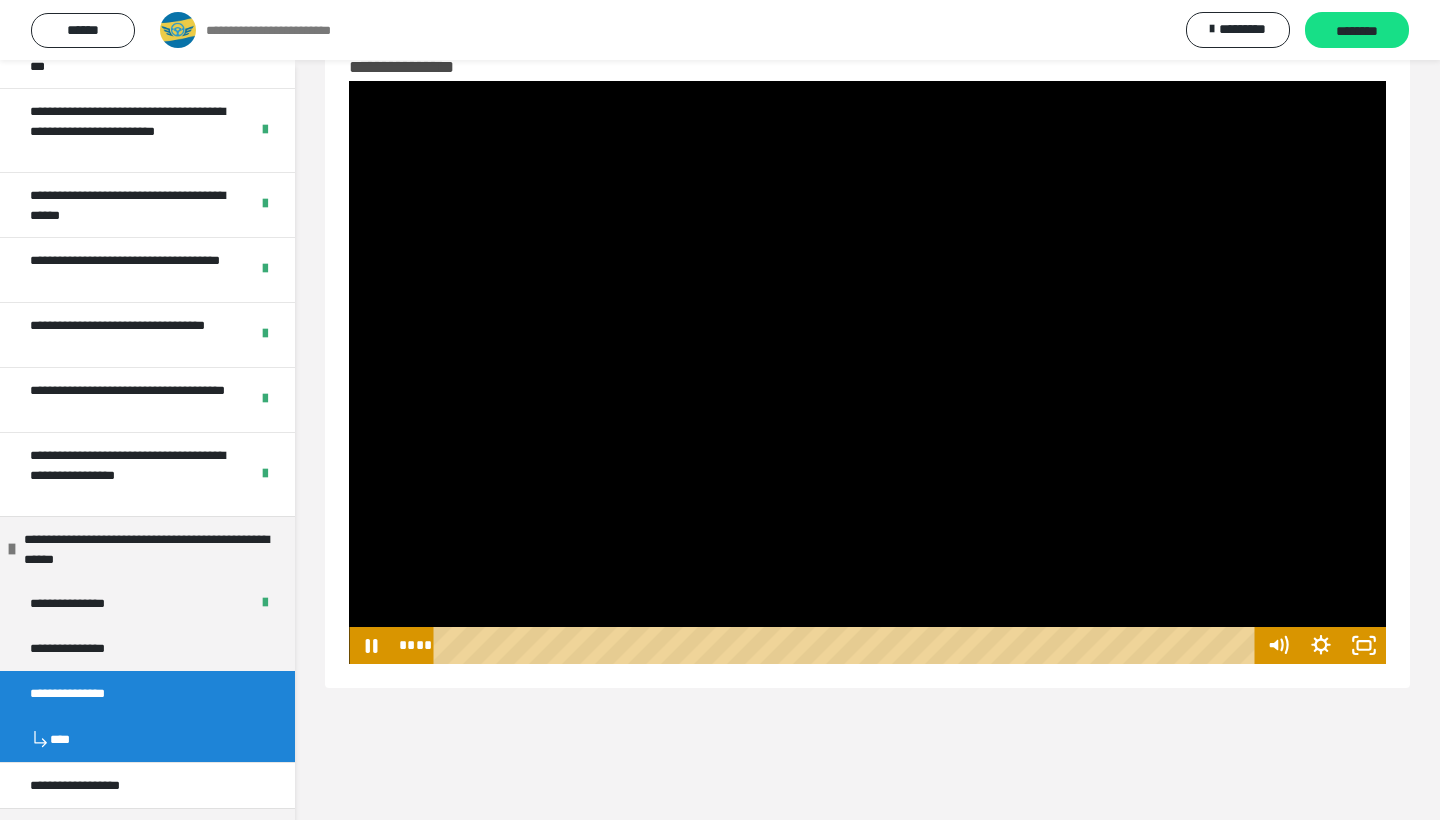 click at bounding box center (867, 372) 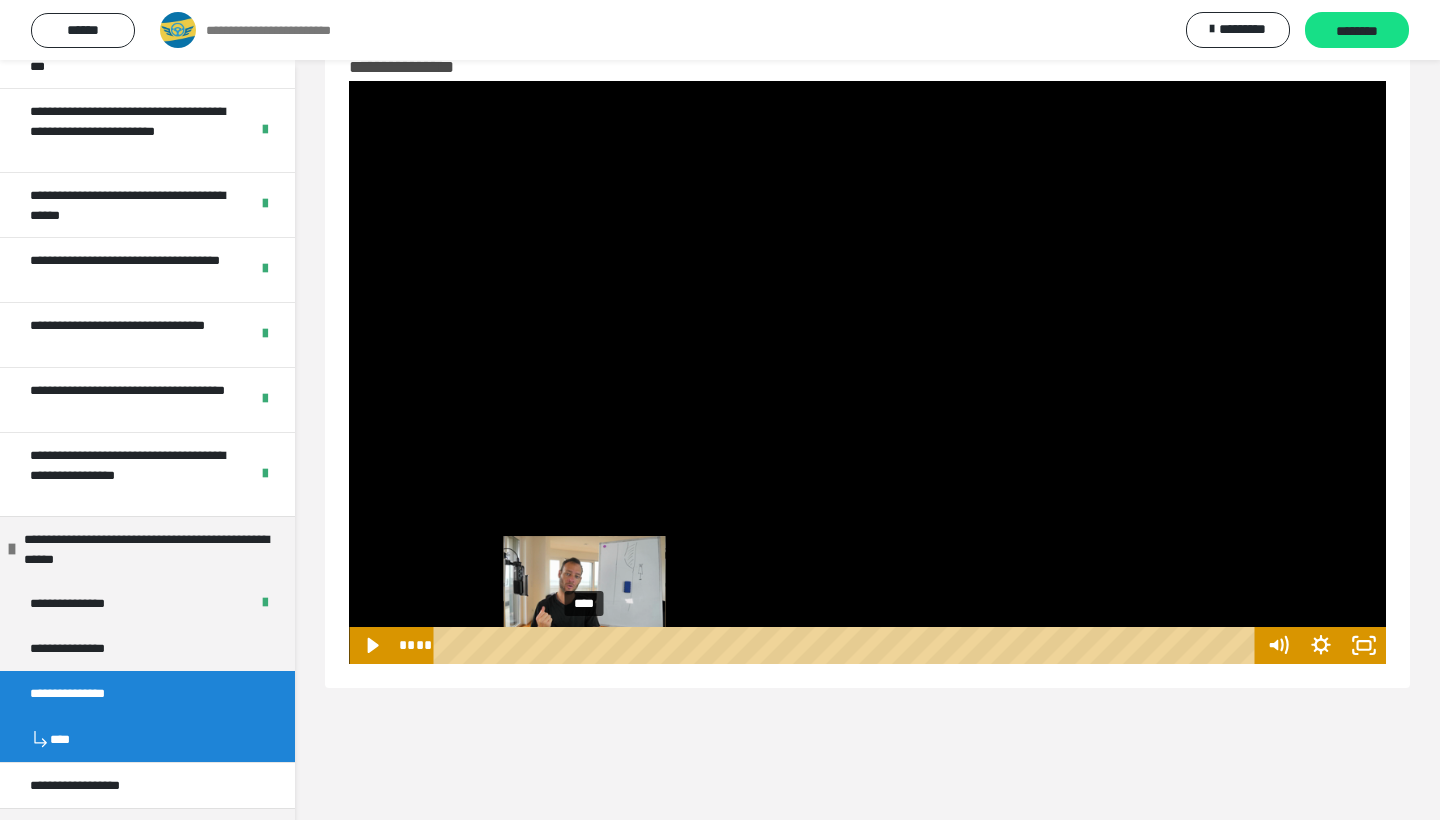 click on "****" at bounding box center (848, 645) 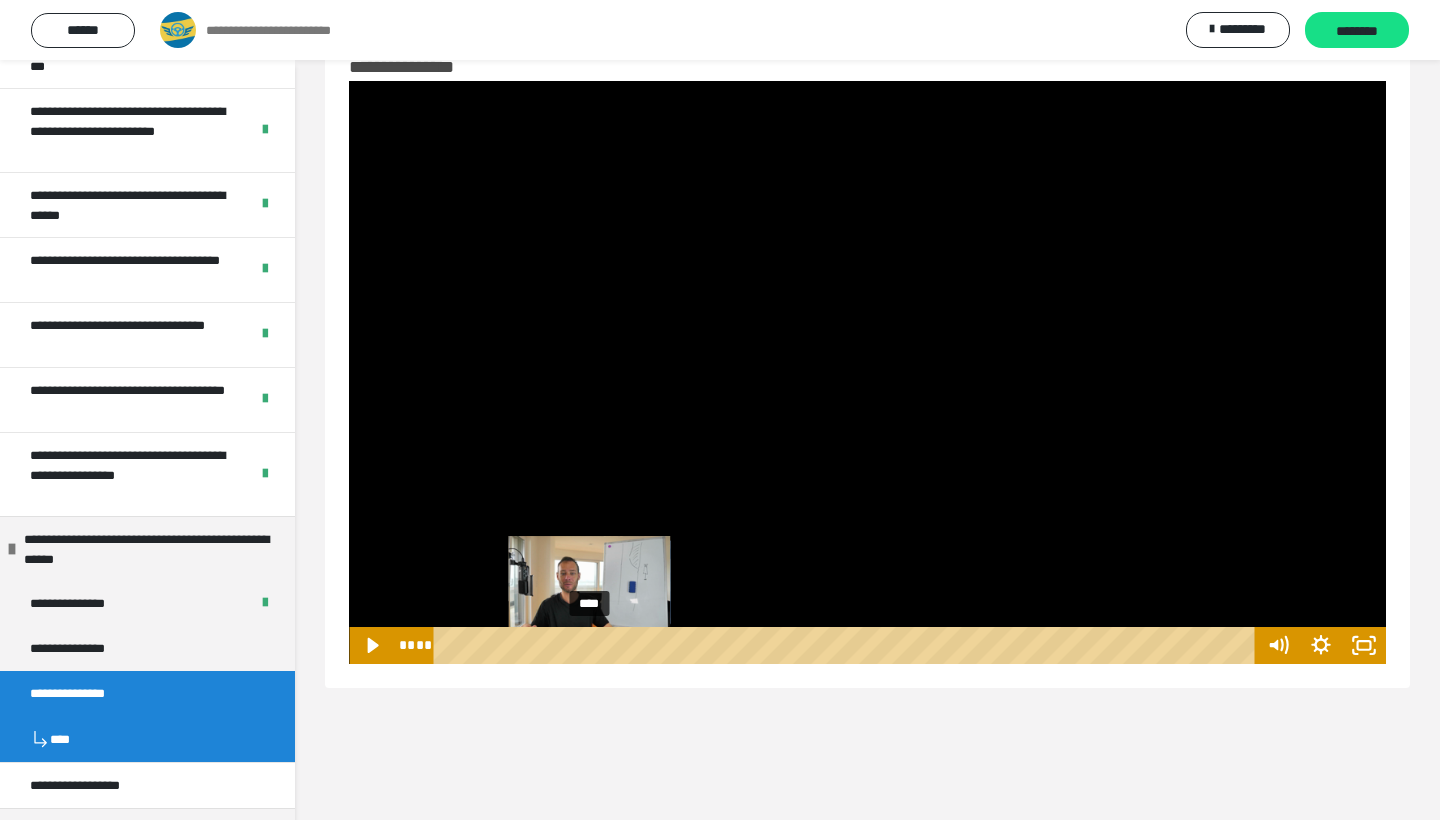 click at bounding box center [585, 646] 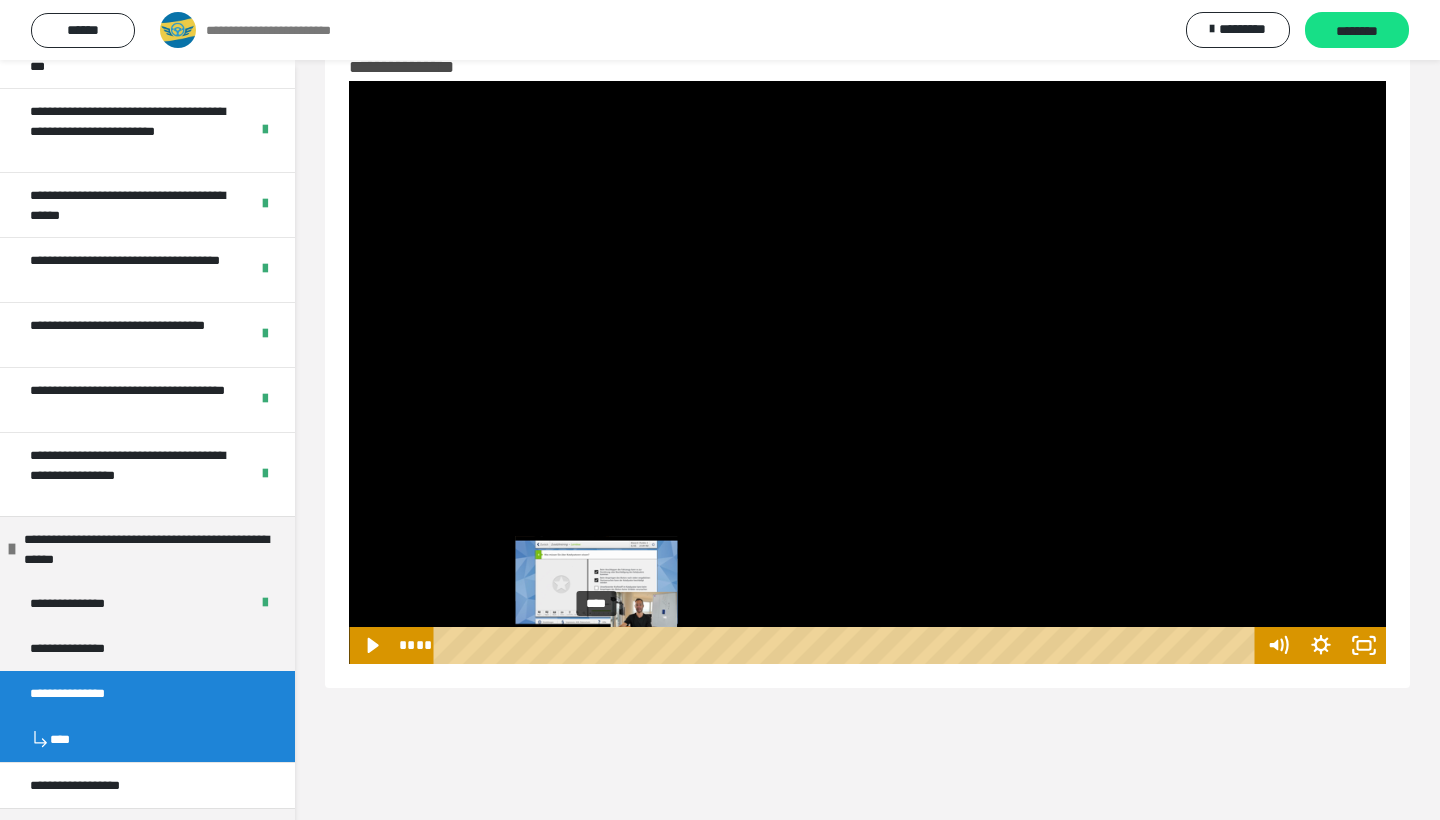 click on "****" at bounding box center (848, 645) 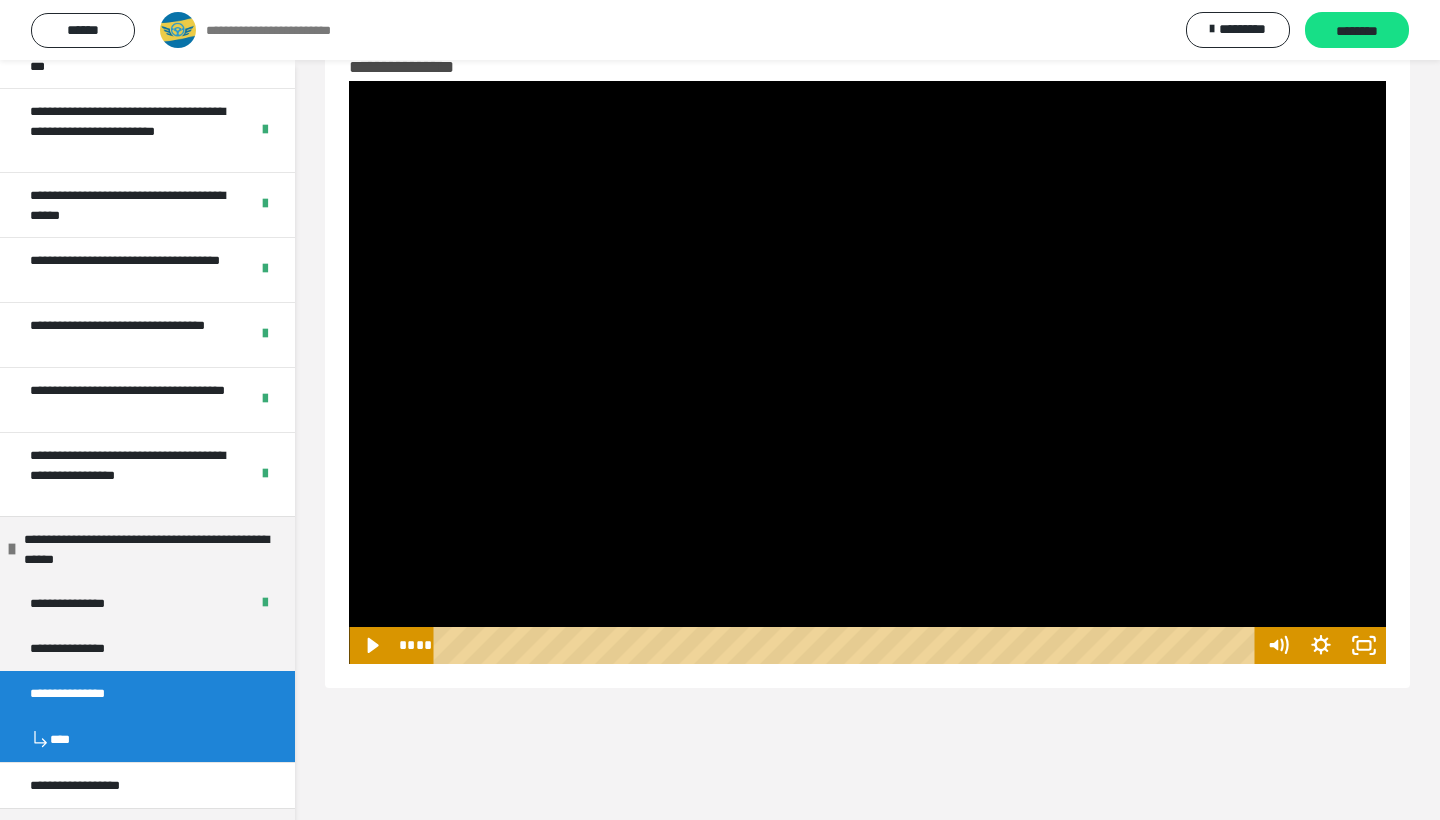 click at bounding box center (867, 372) 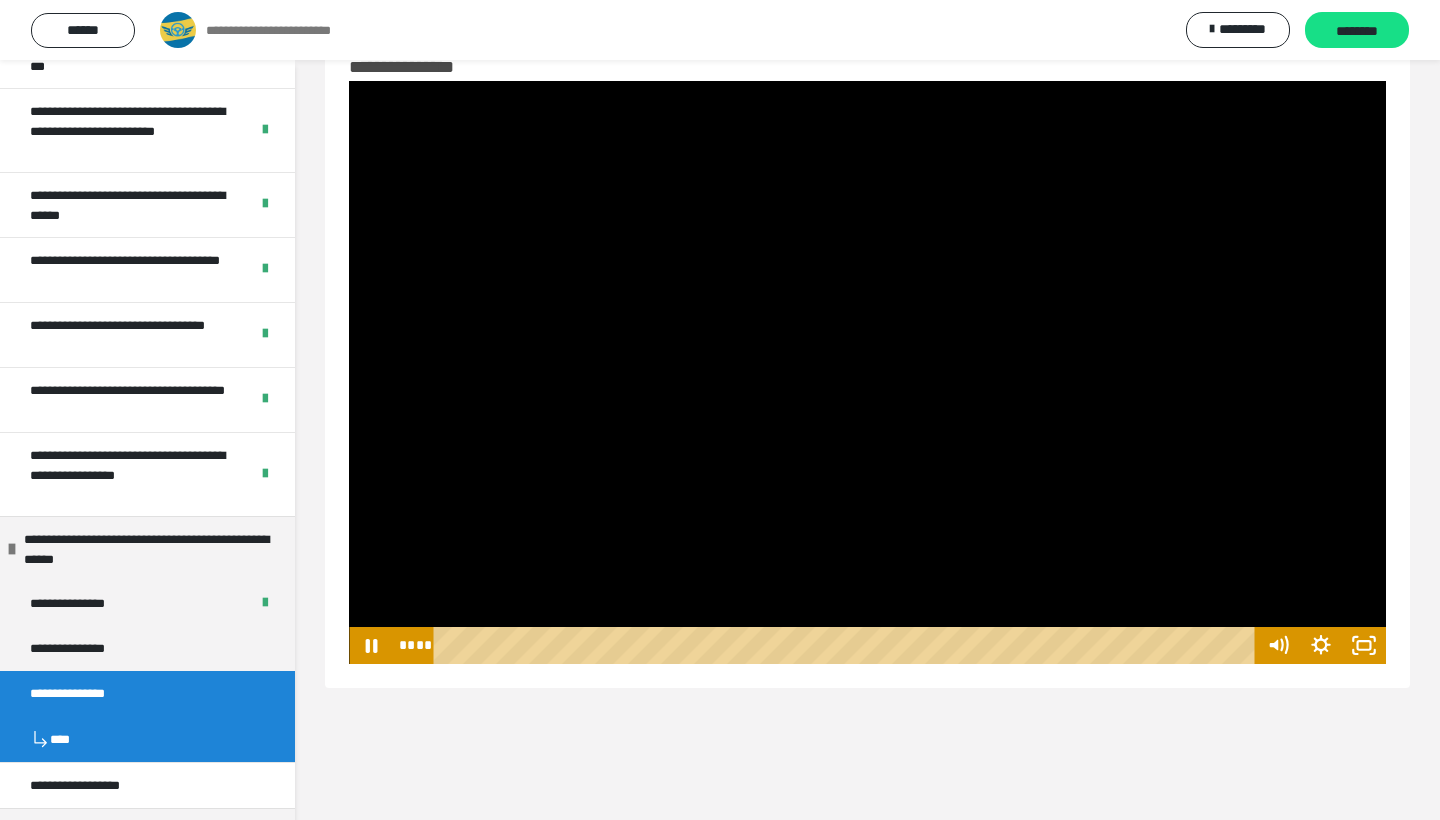 click at bounding box center [867, 372] 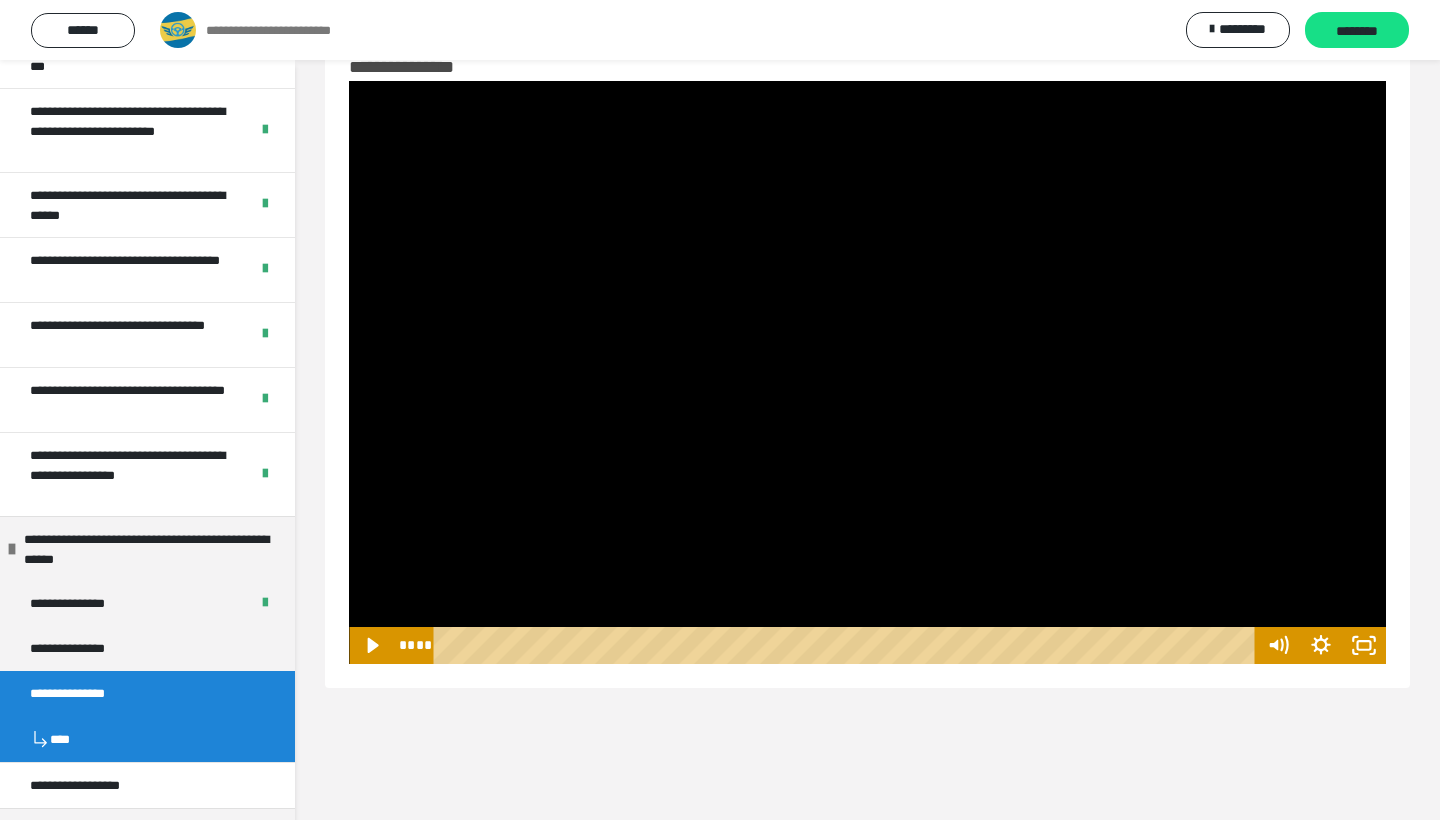 click at bounding box center [867, 372] 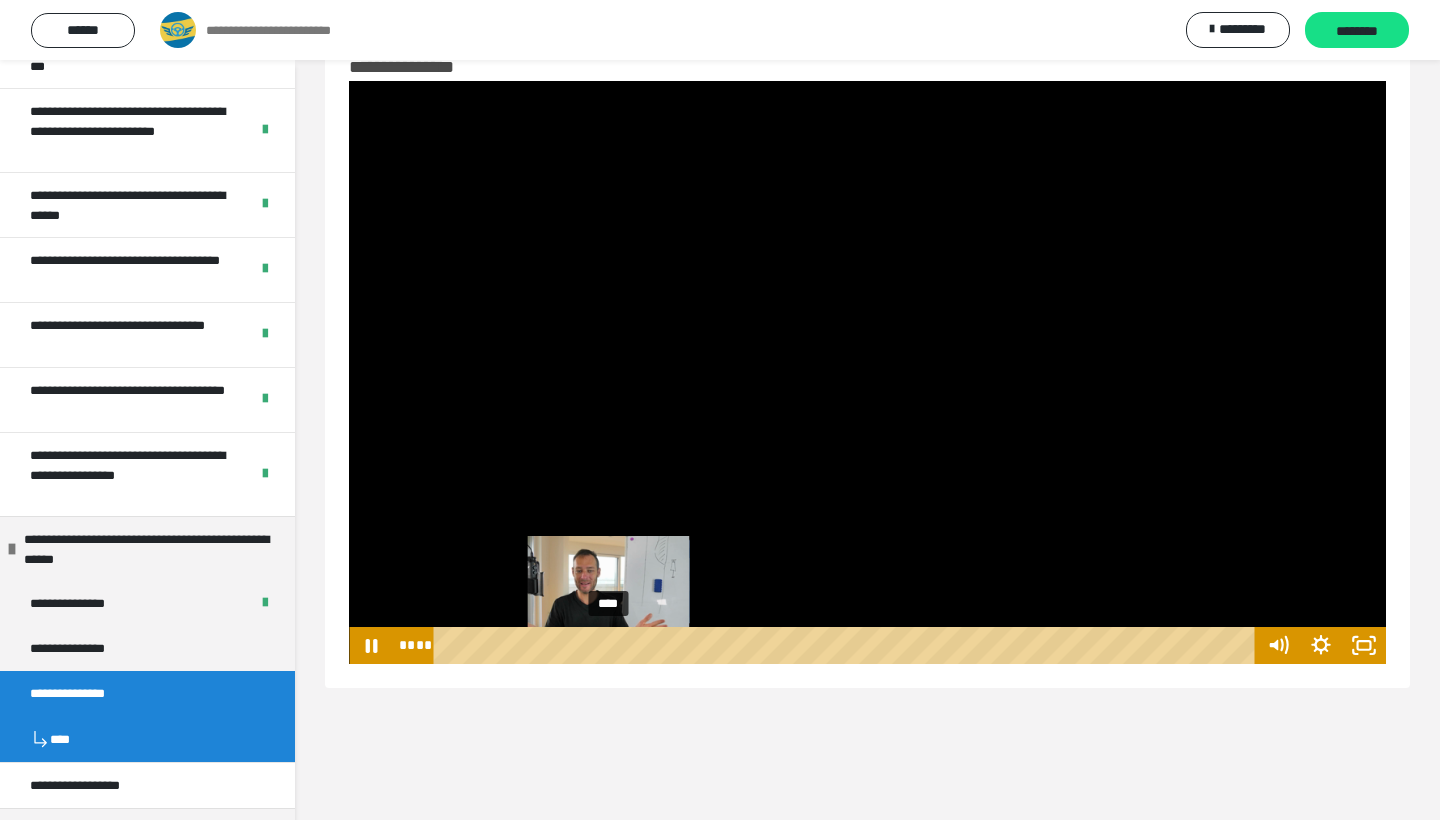 click on "****" at bounding box center (848, 645) 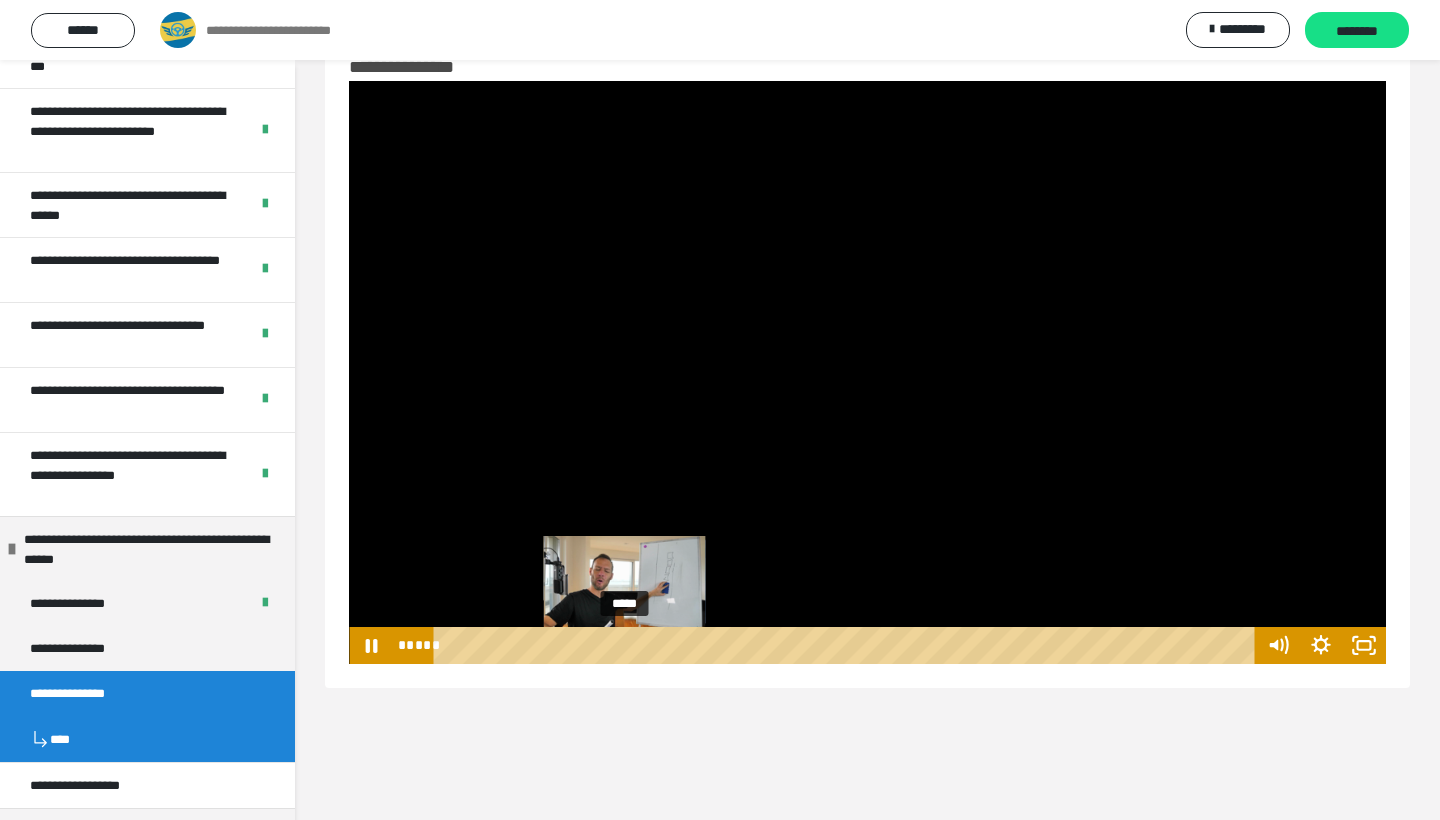 click on "*****" at bounding box center (848, 645) 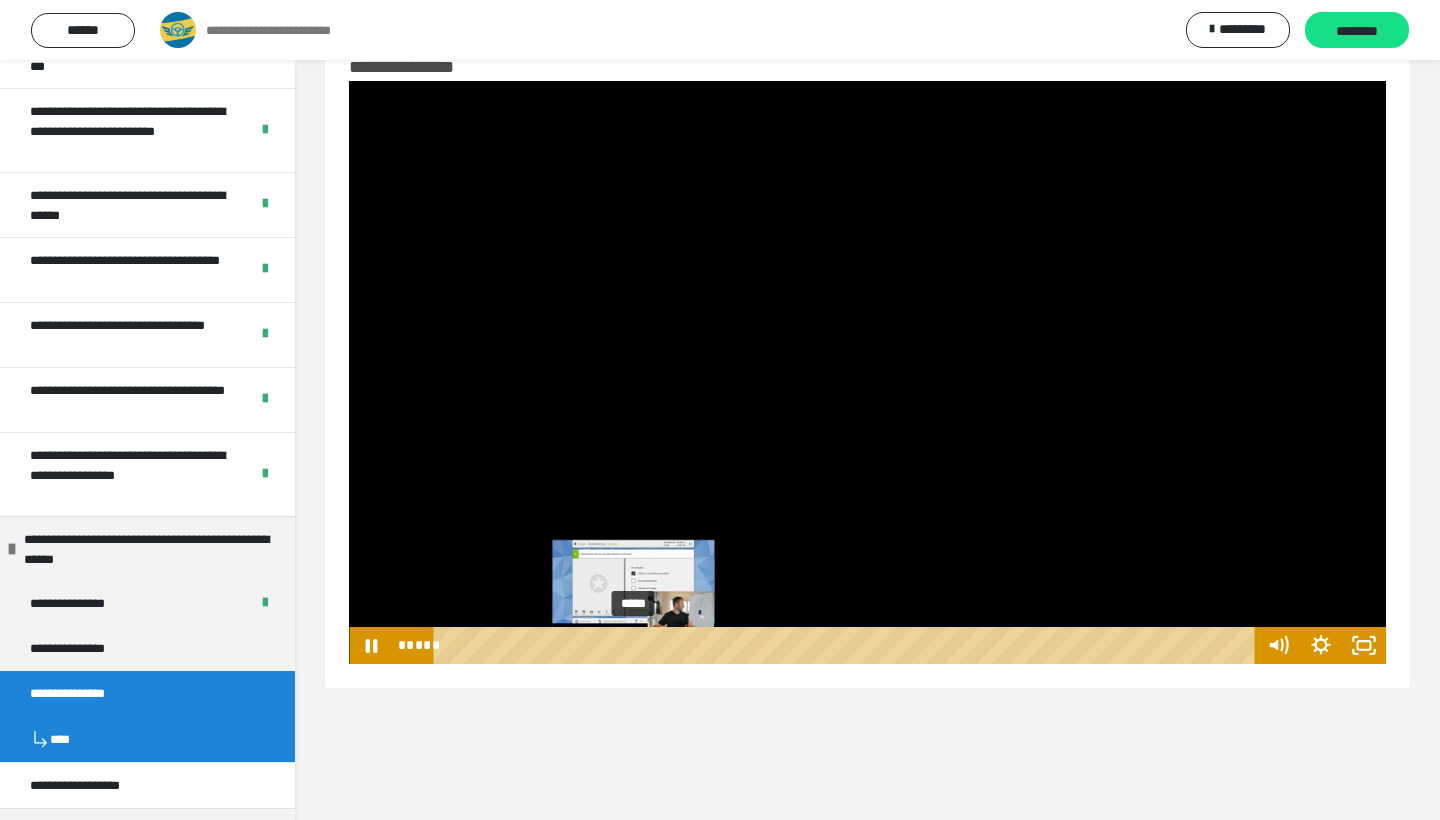 click on "*****" at bounding box center [848, 645] 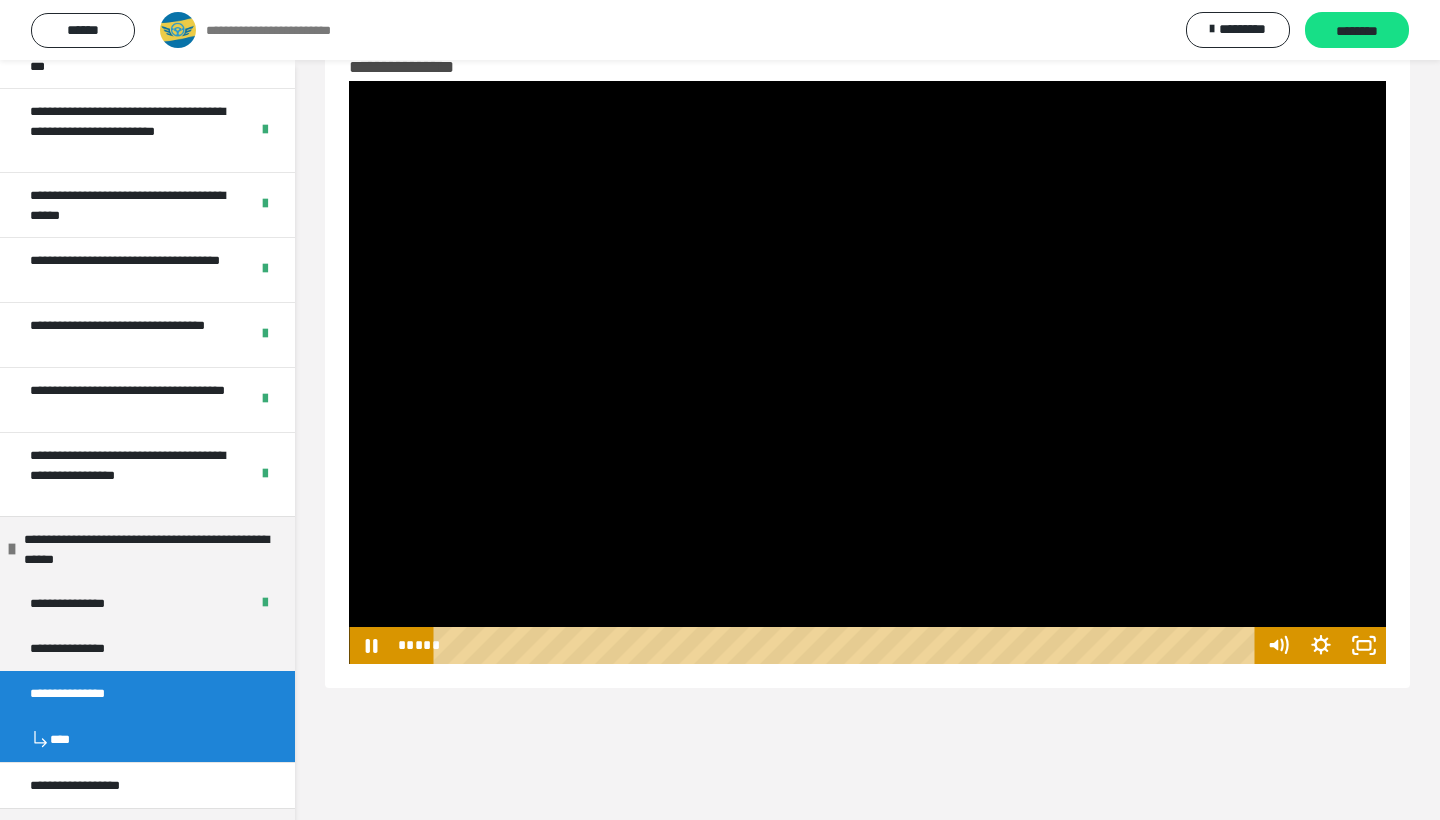click at bounding box center [867, 372] 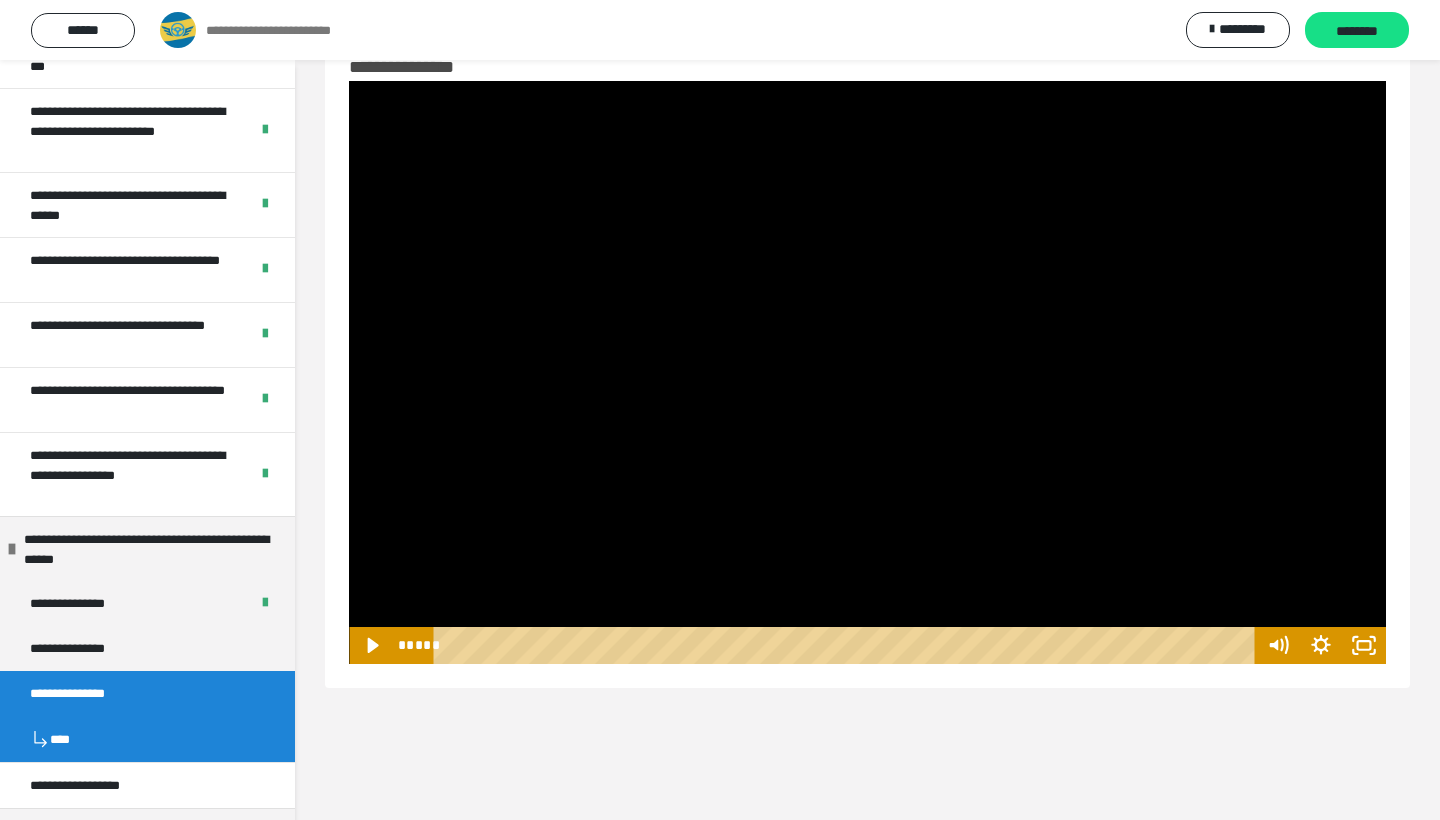 click at bounding box center (867, 372) 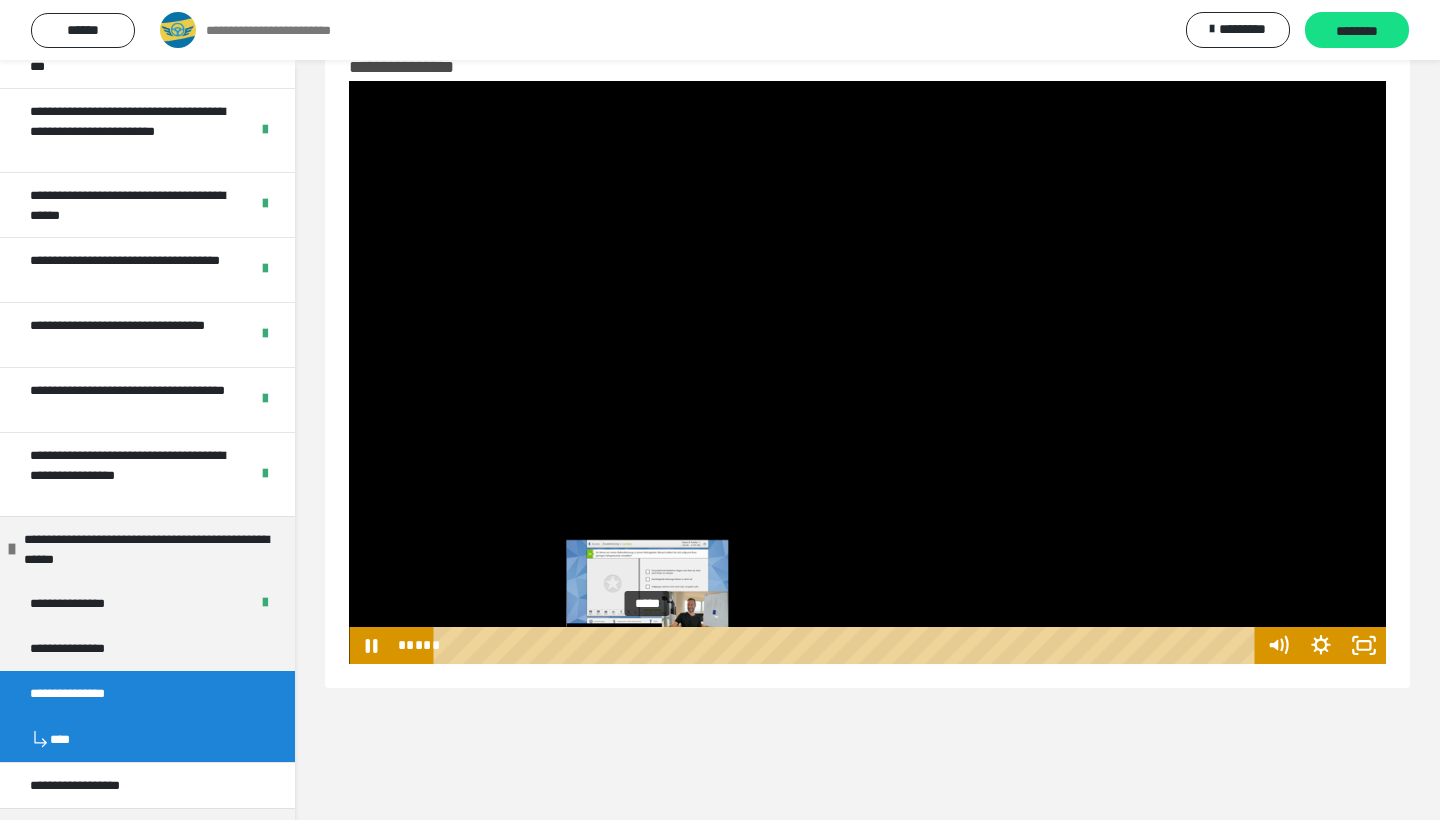 click on "*****" at bounding box center [848, 645] 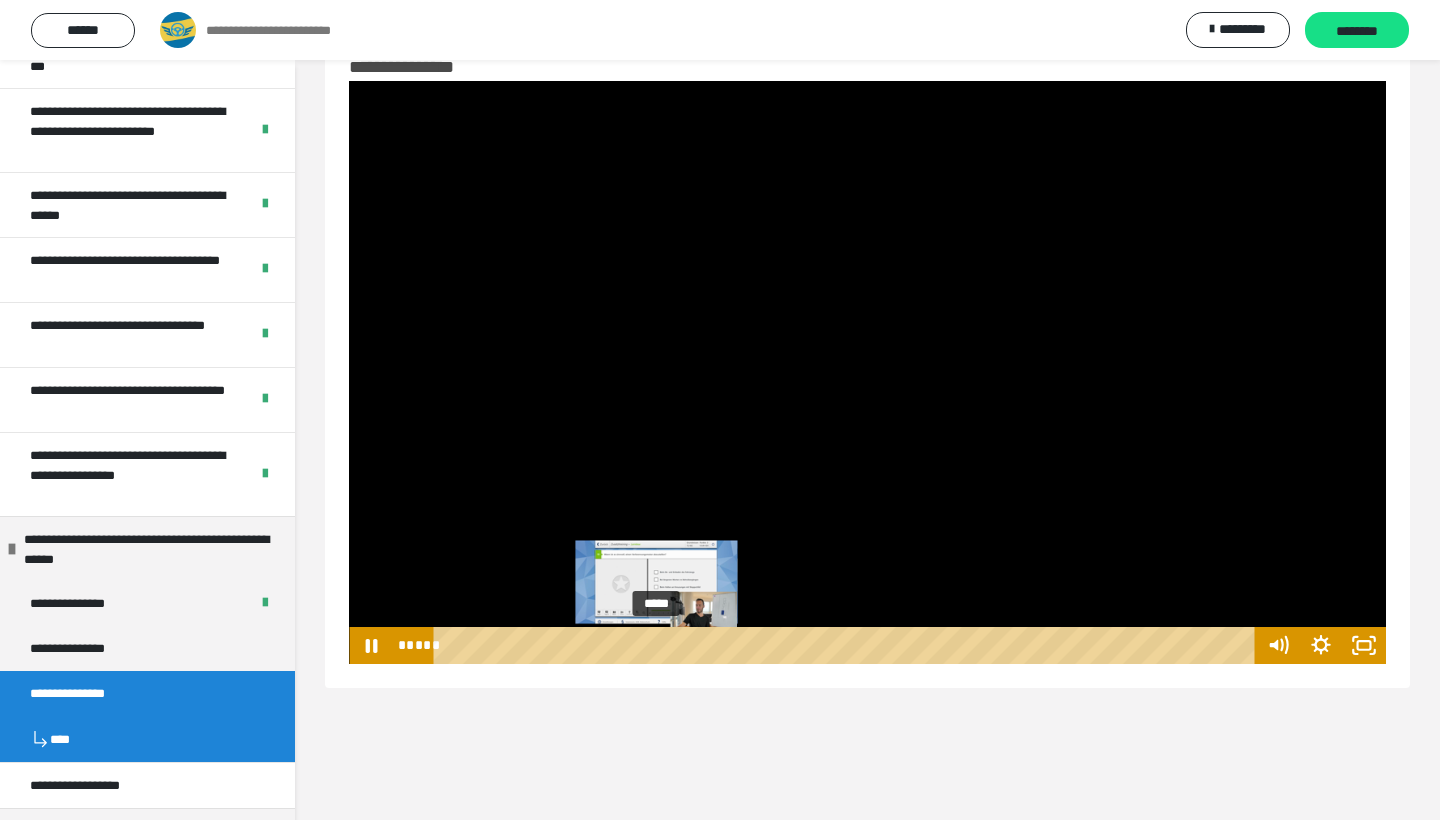 click at bounding box center [650, 646] 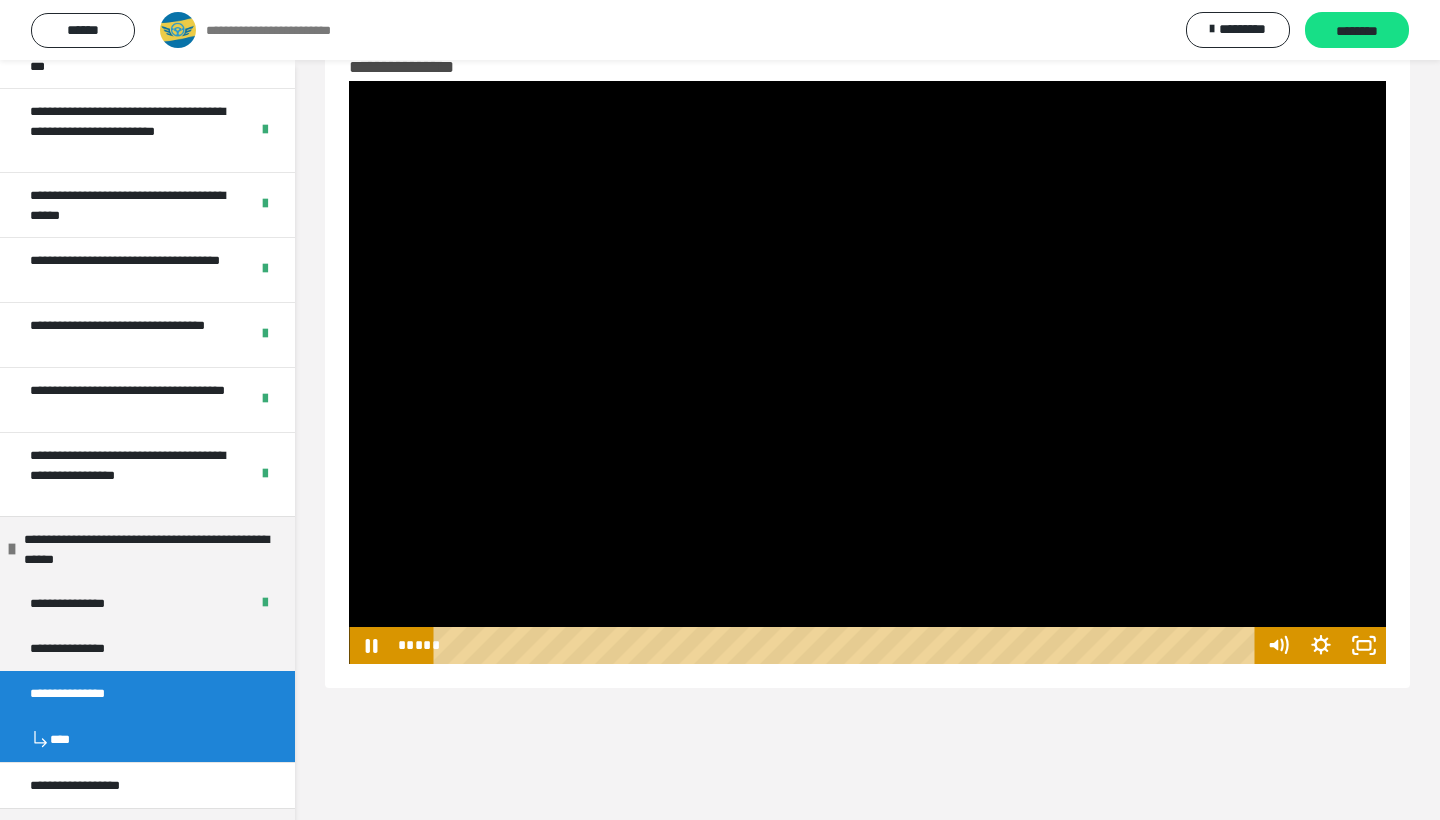 click at bounding box center (867, 372) 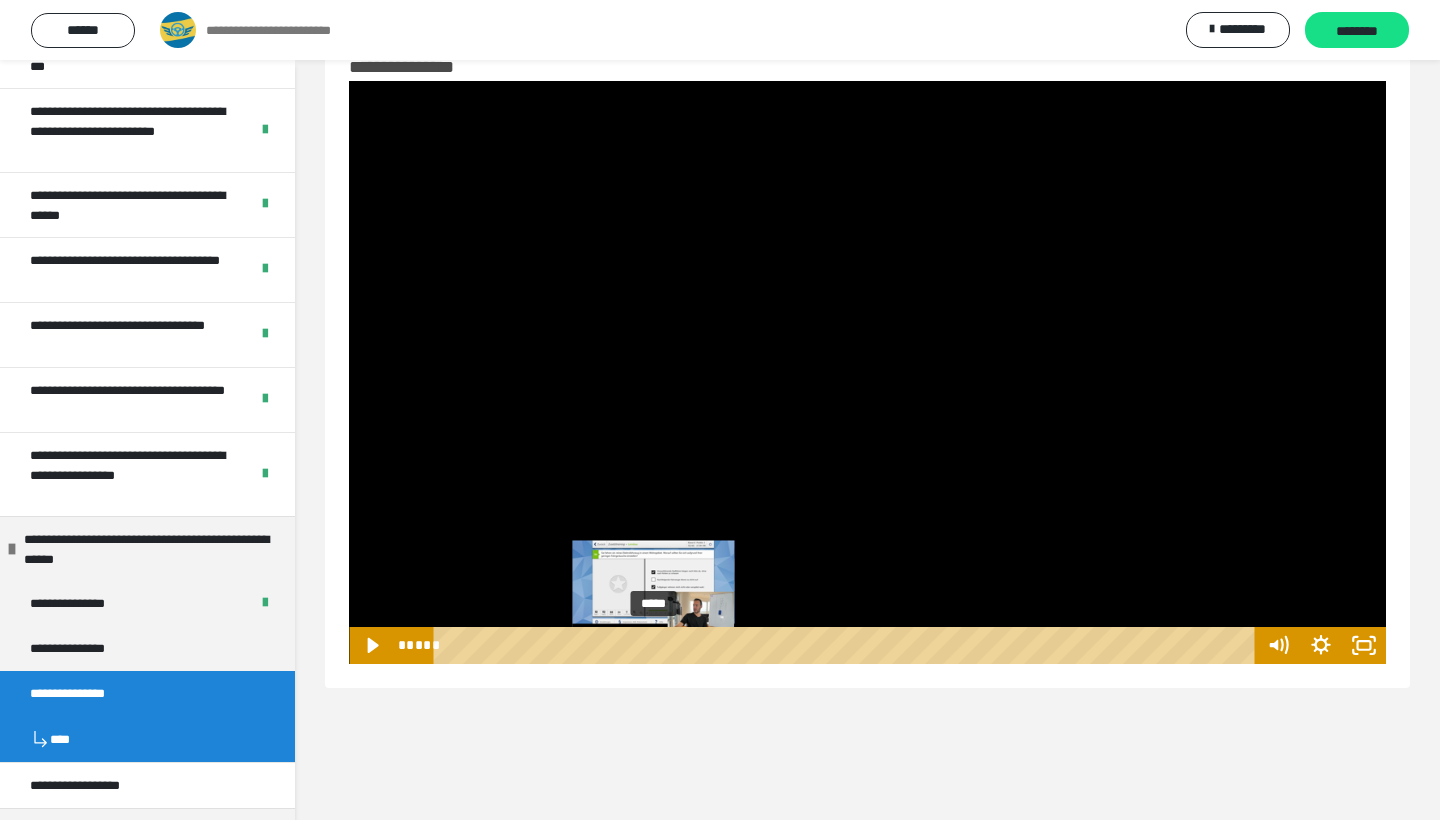 click at bounding box center [653, 646] 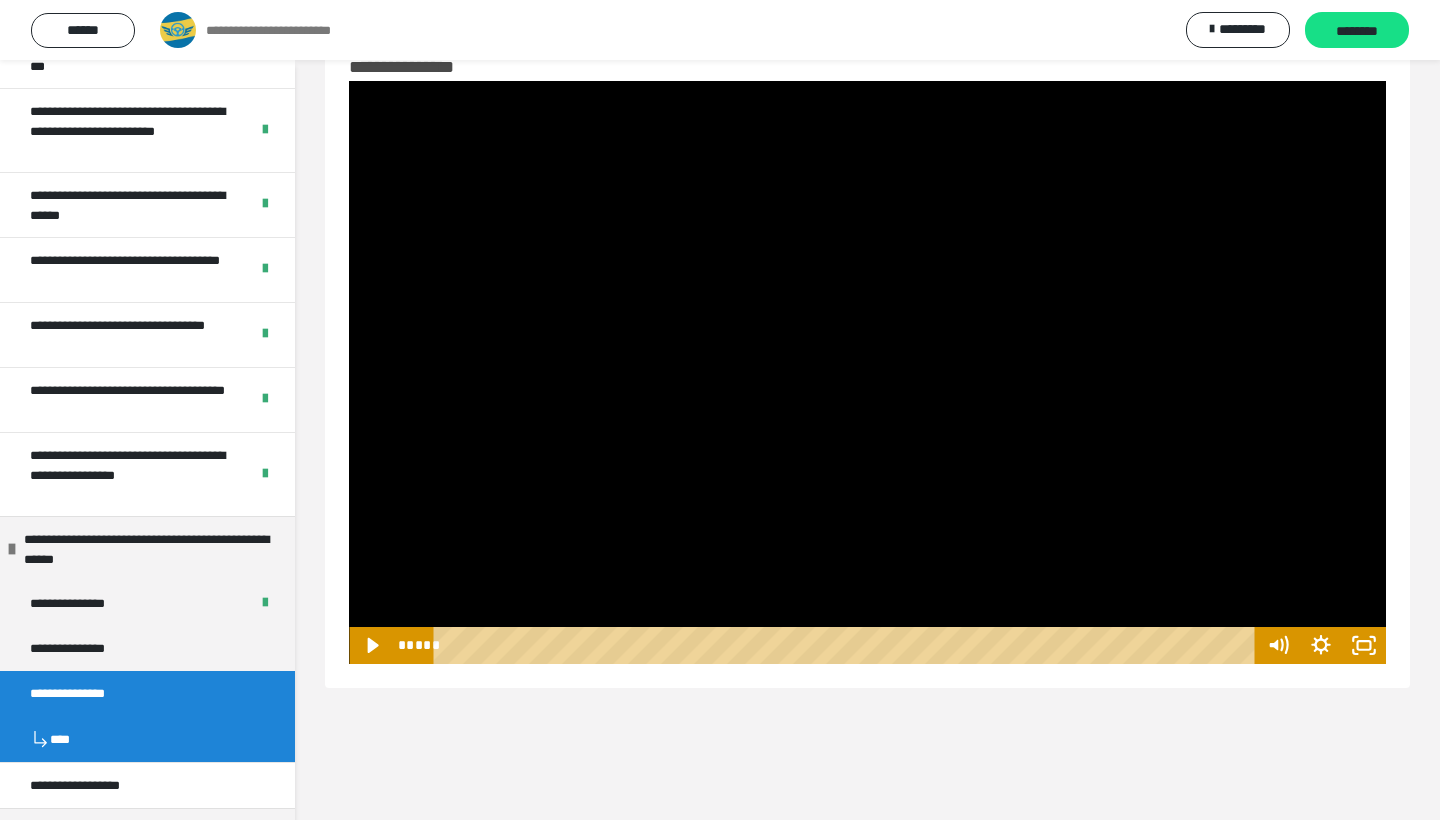 click at bounding box center [867, 372] 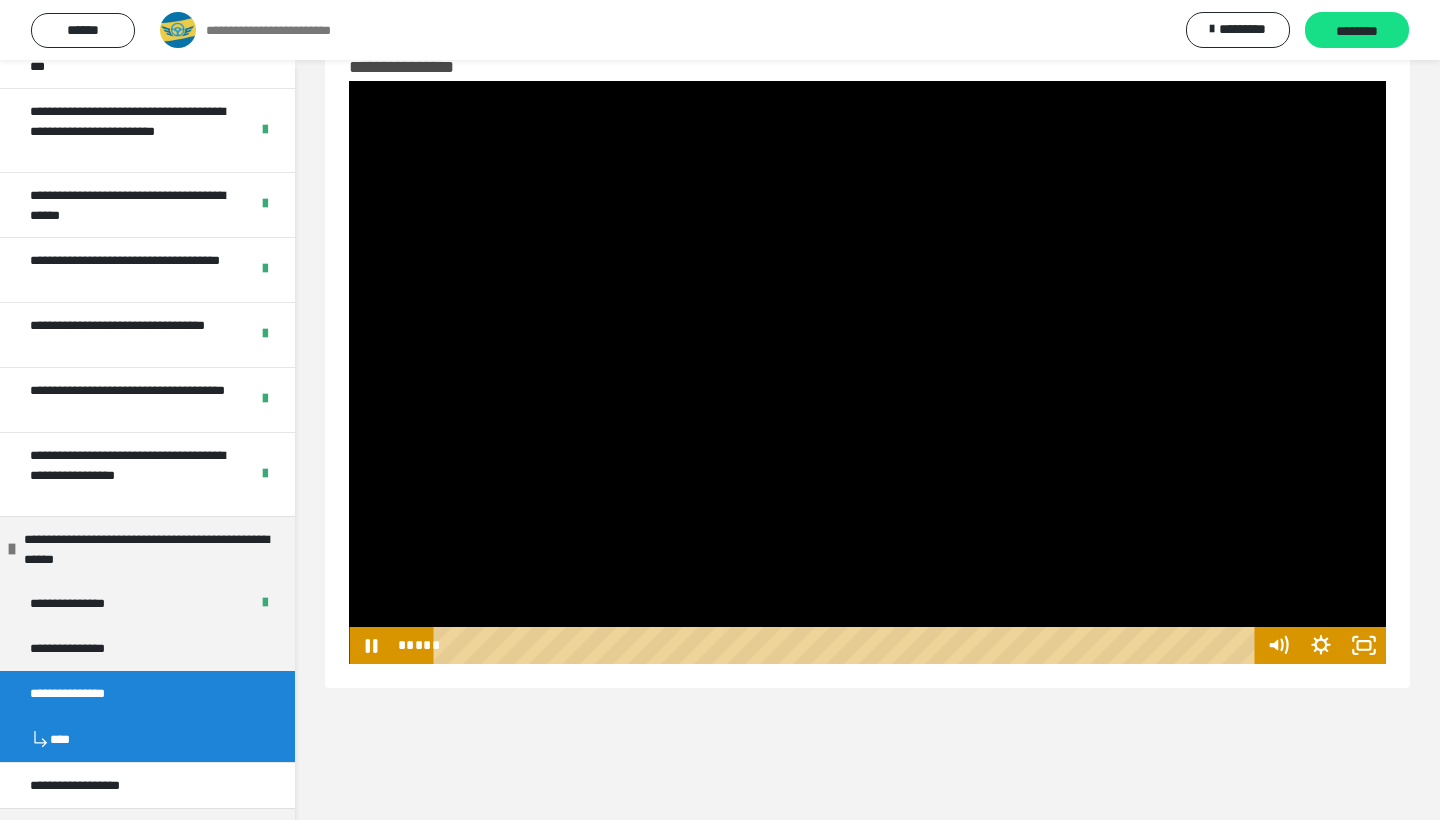 click at bounding box center (867, 372) 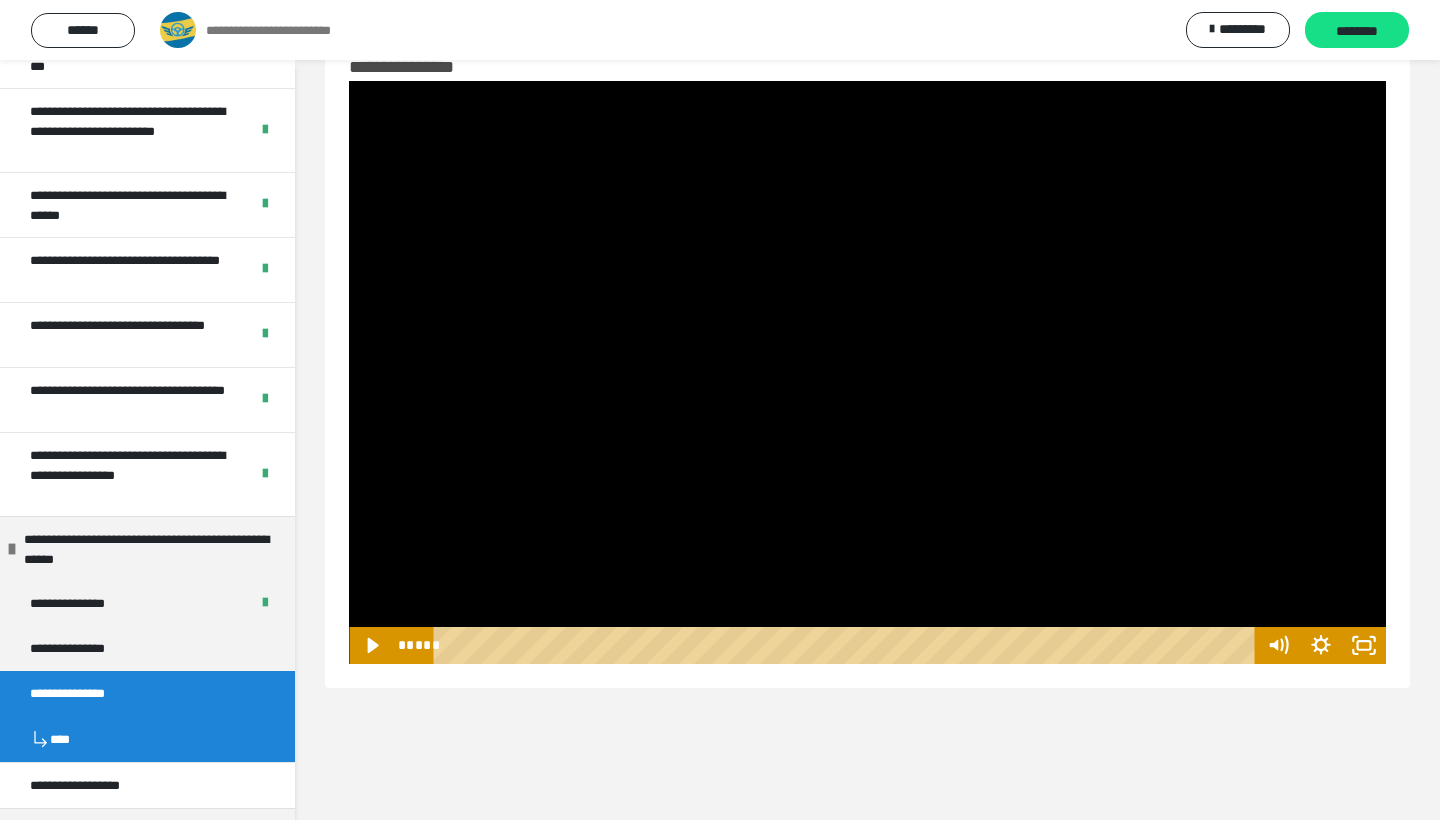 click at bounding box center [867, 372] 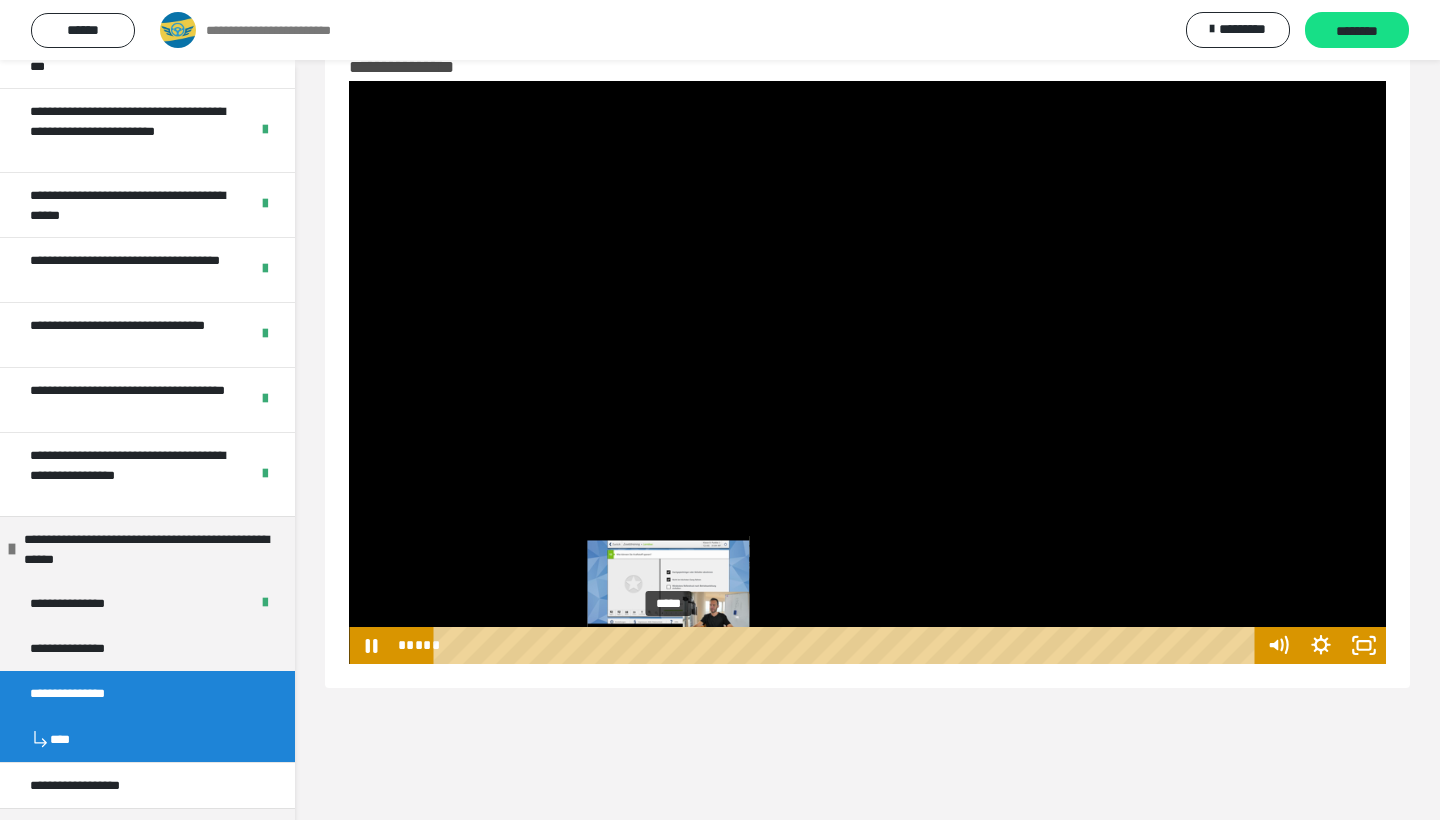 click on "*****" at bounding box center [848, 645] 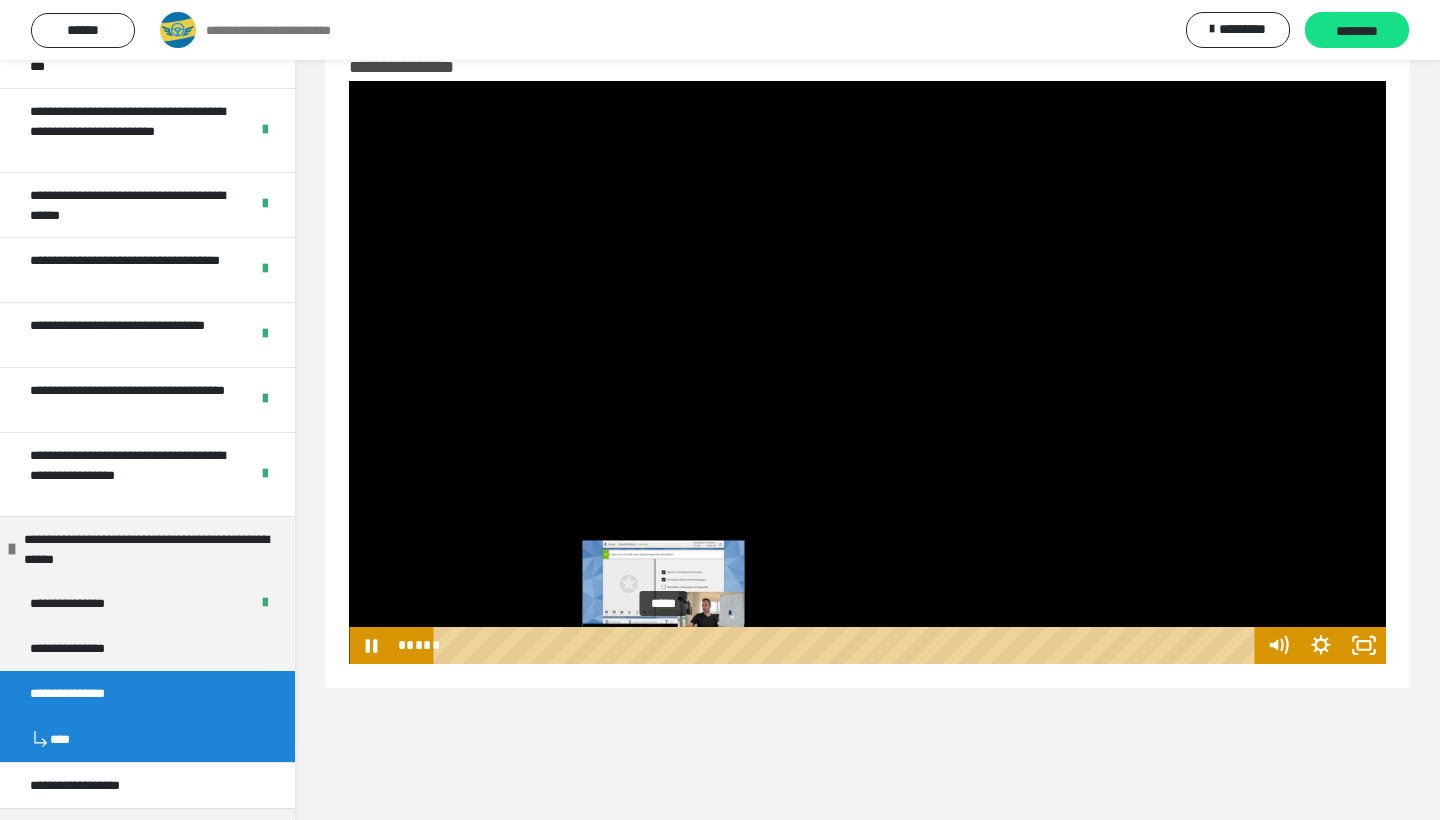 click at bounding box center [663, 646] 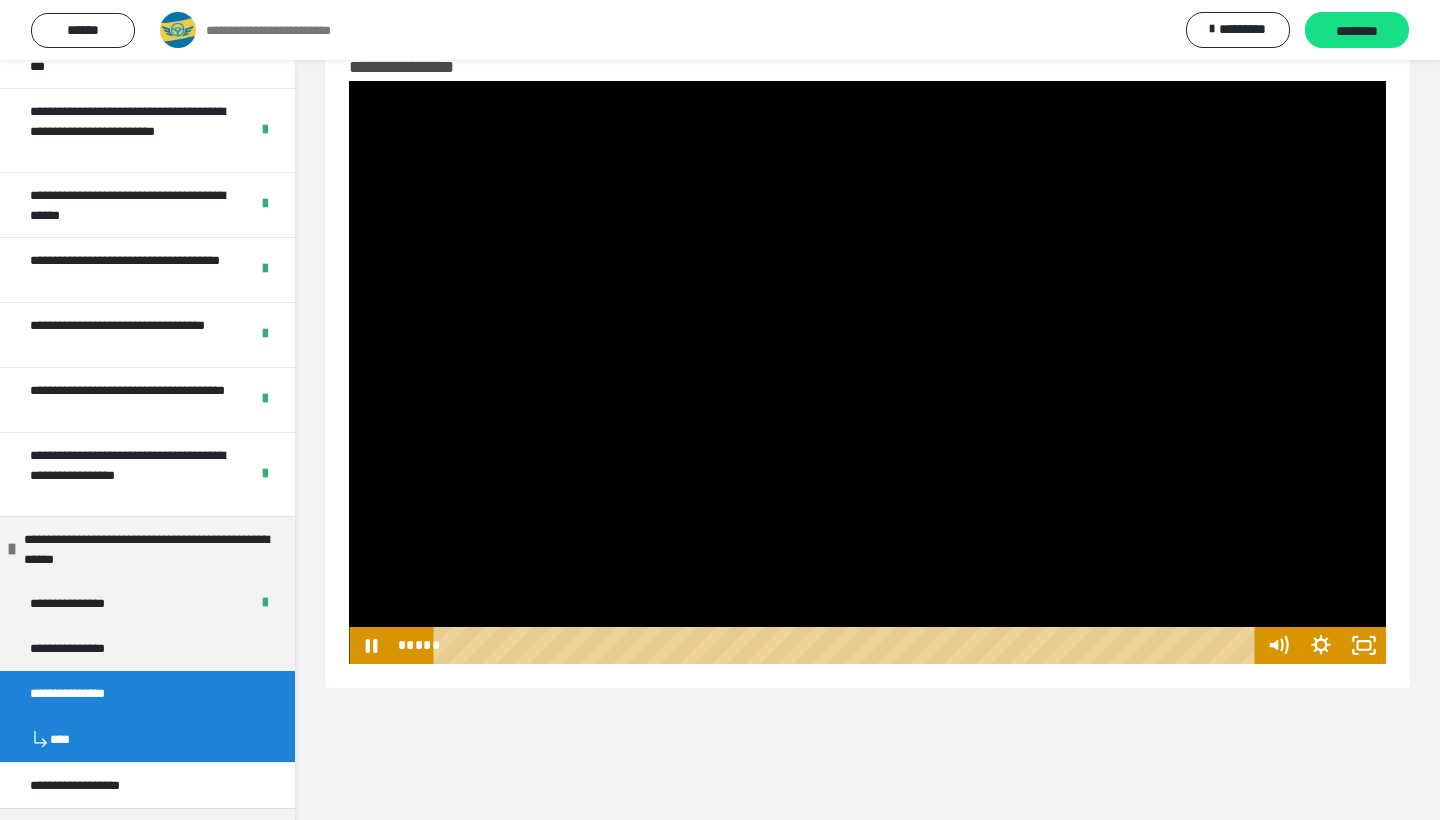 click at bounding box center (867, 372) 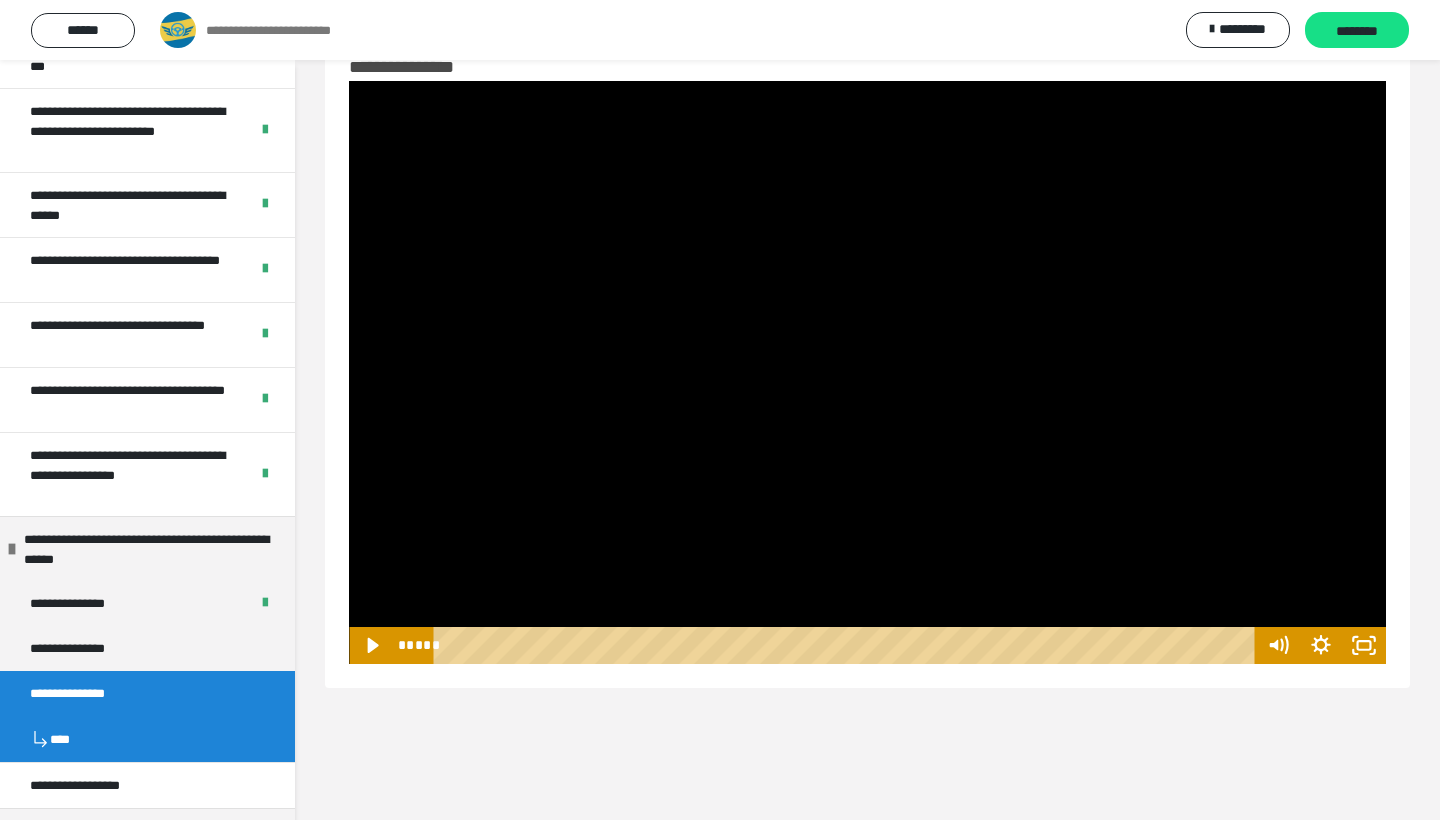 click at bounding box center (867, 372) 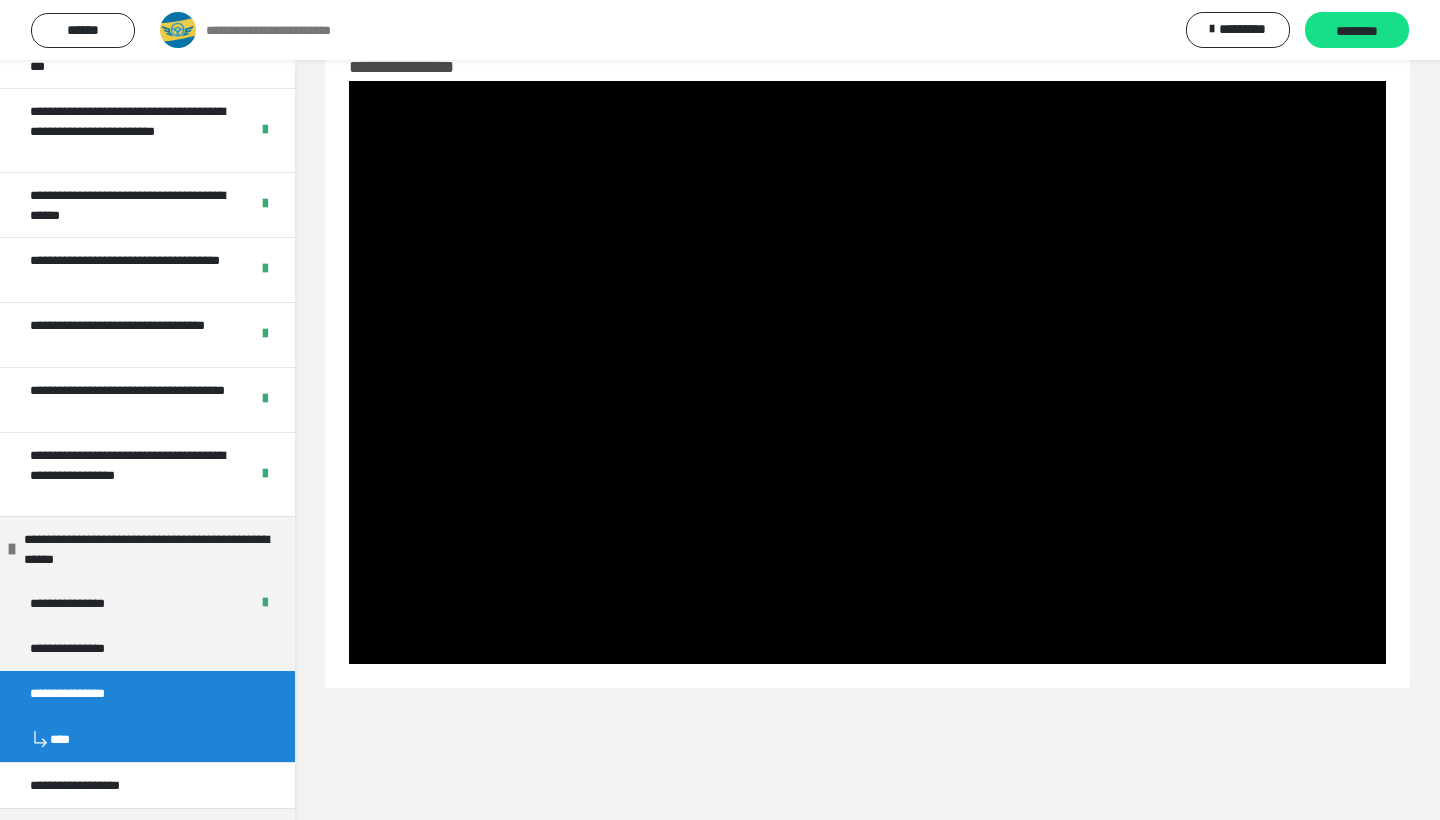 click at bounding box center (867, 372) 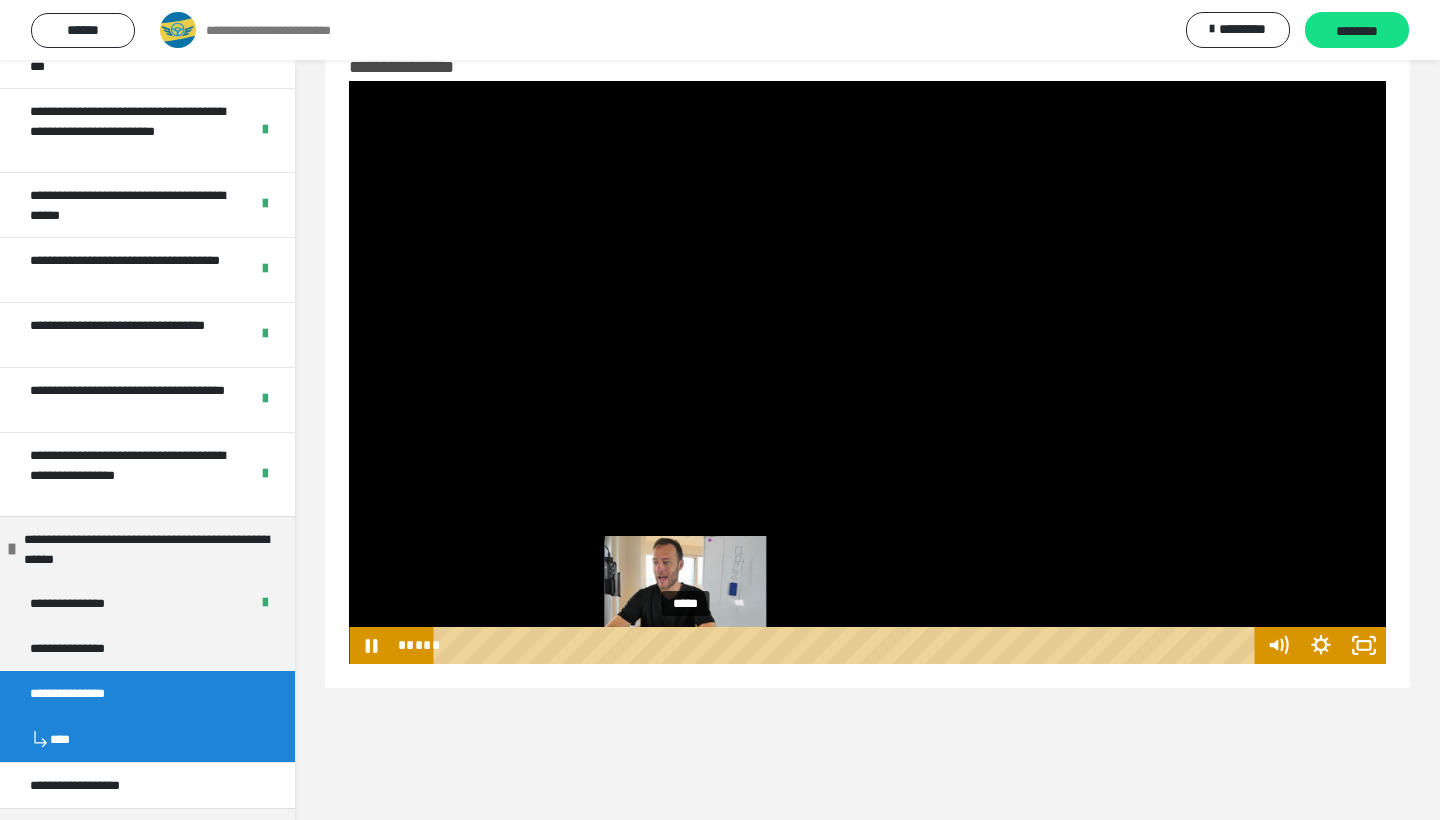 click on "*****" at bounding box center (848, 645) 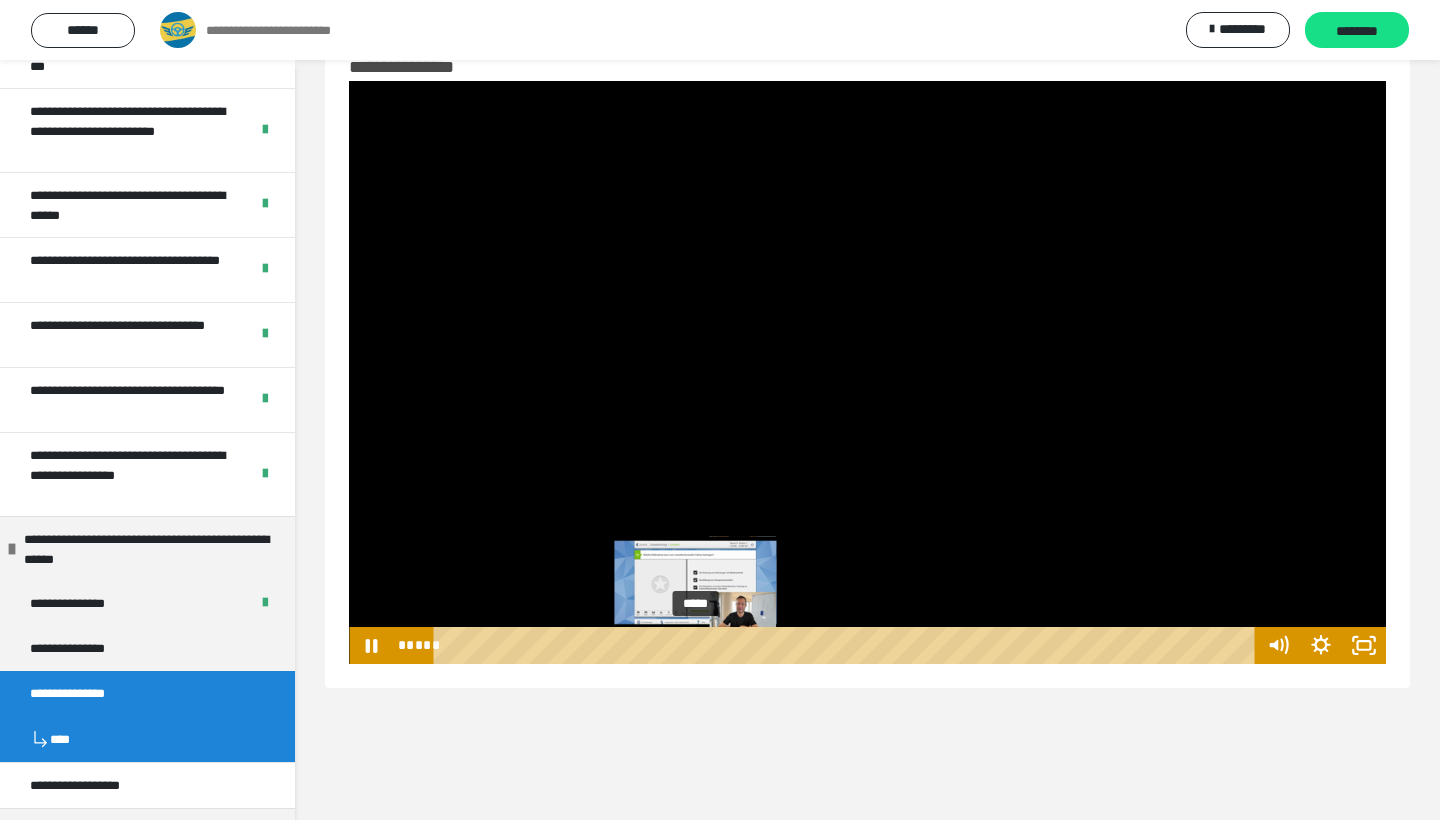 click on "*****" at bounding box center (848, 645) 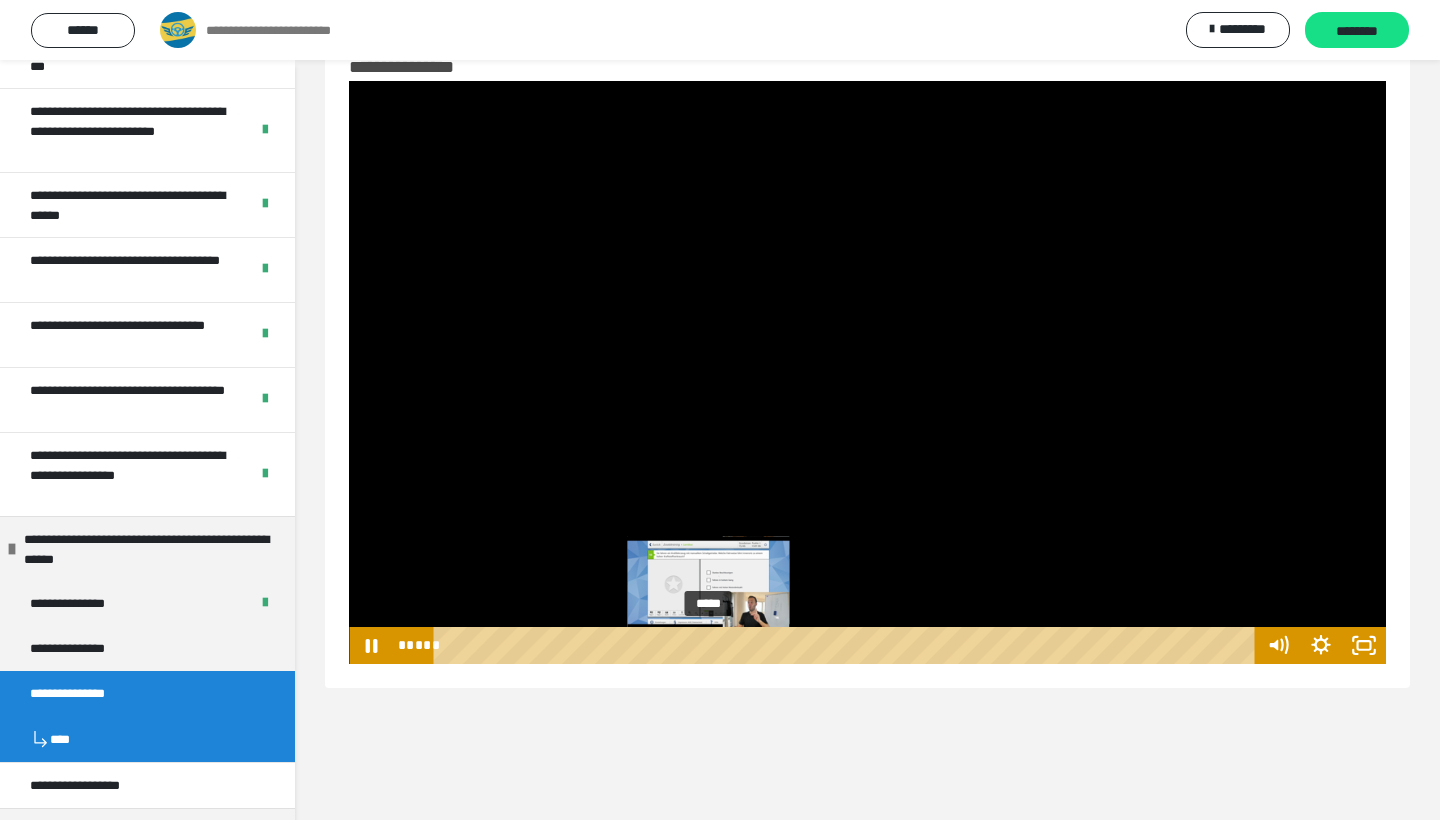 click on "*****" at bounding box center [848, 645] 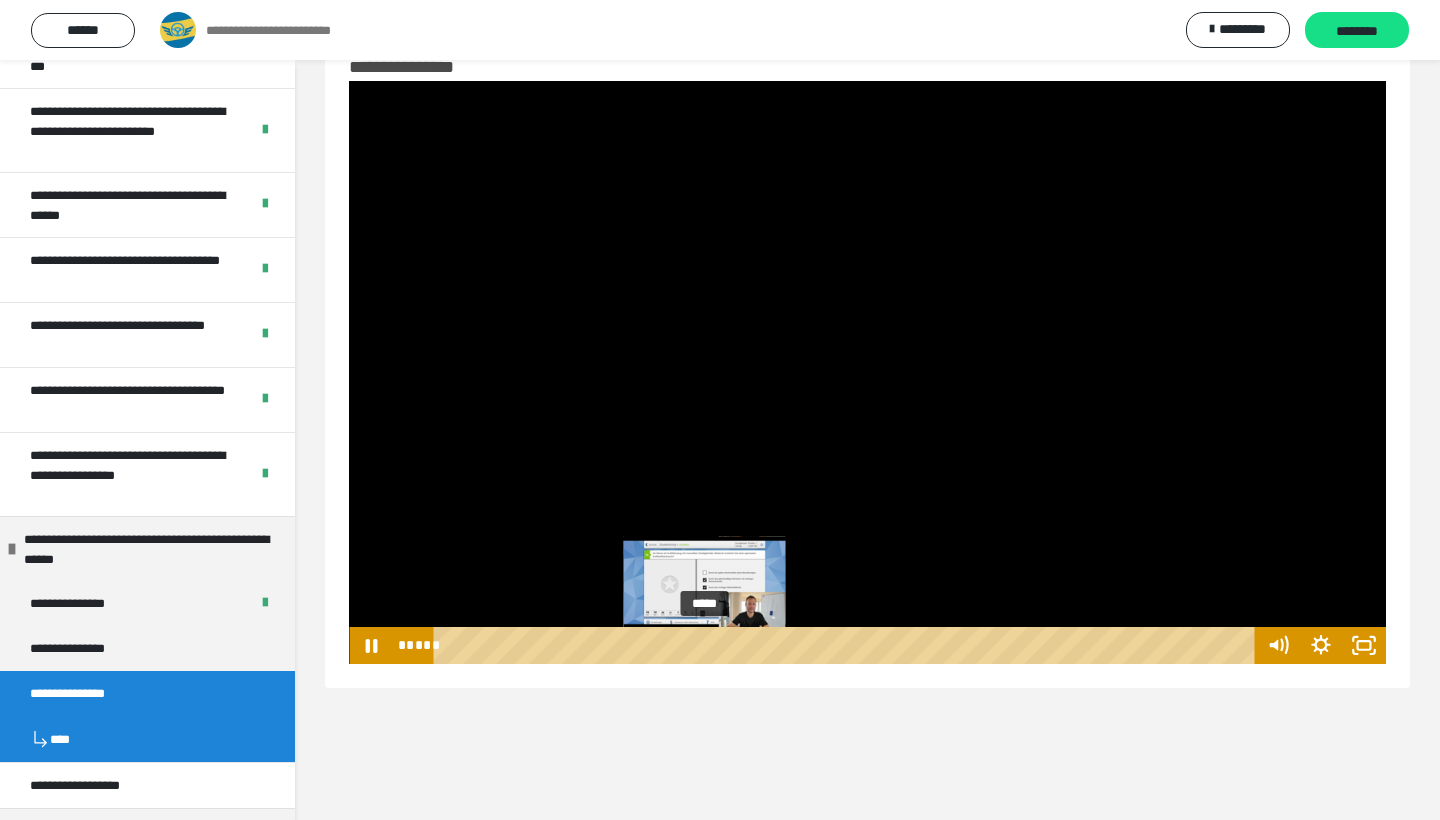 click at bounding box center (704, 646) 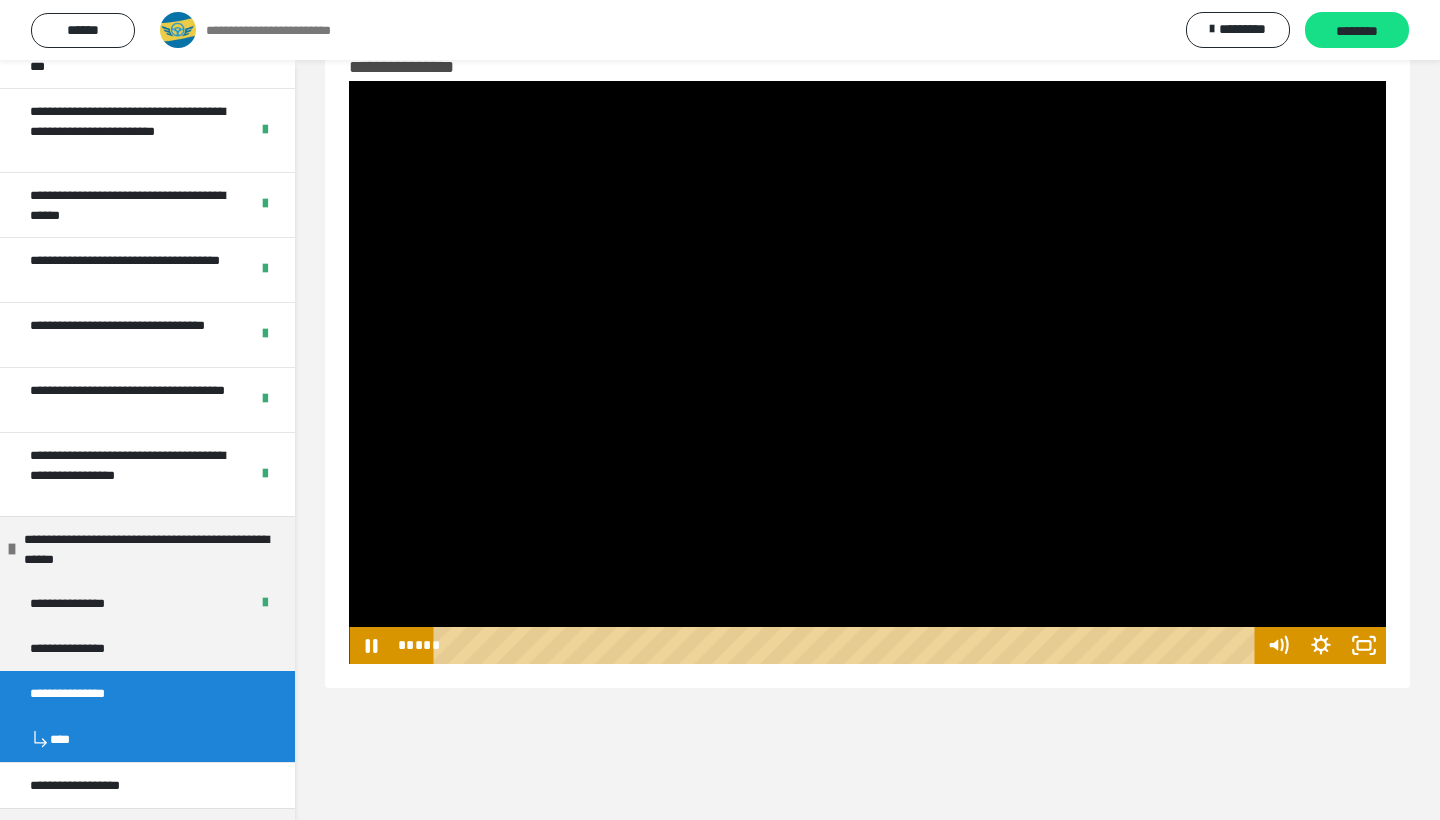click at bounding box center [867, 372] 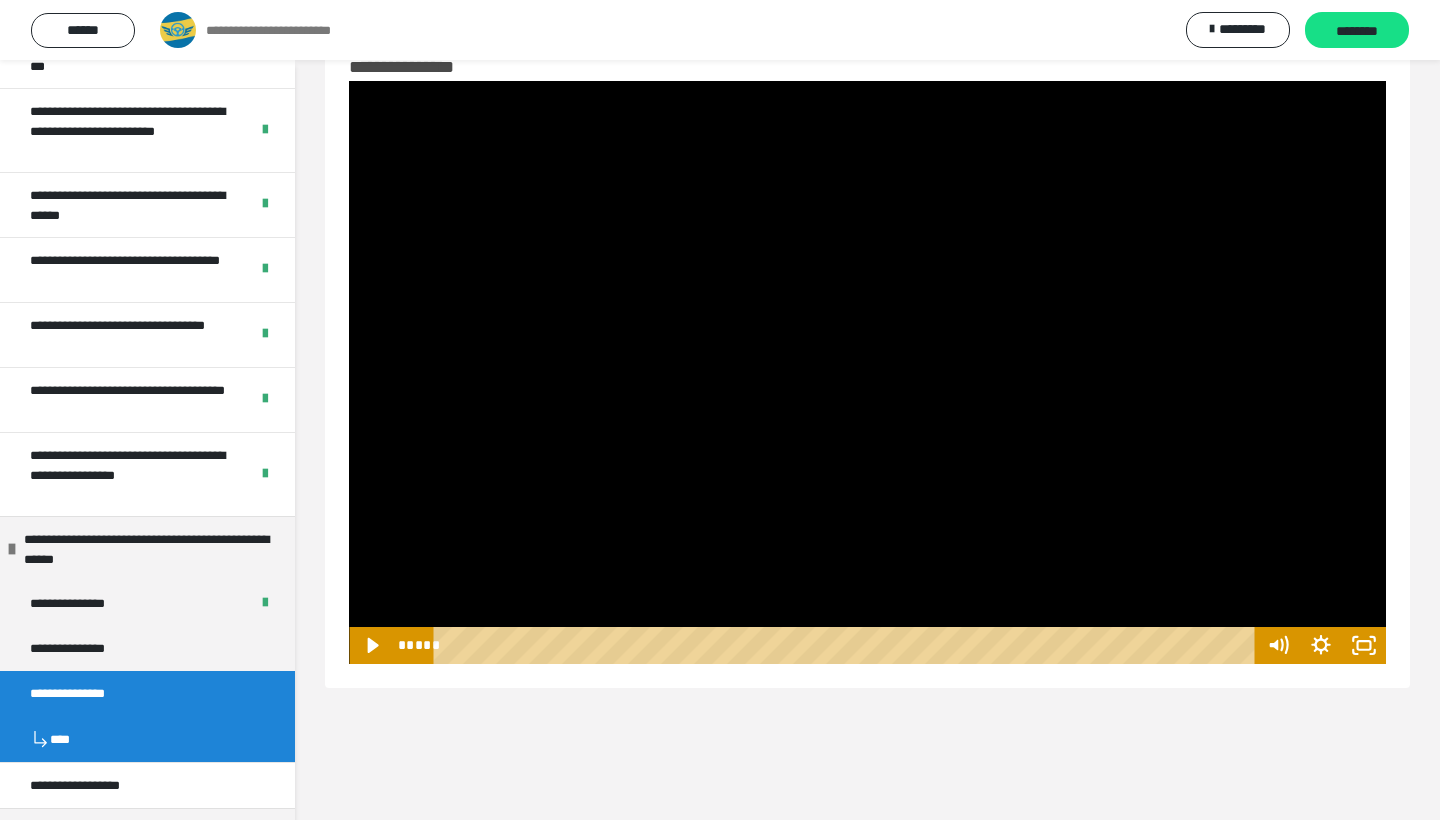 click at bounding box center [867, 372] 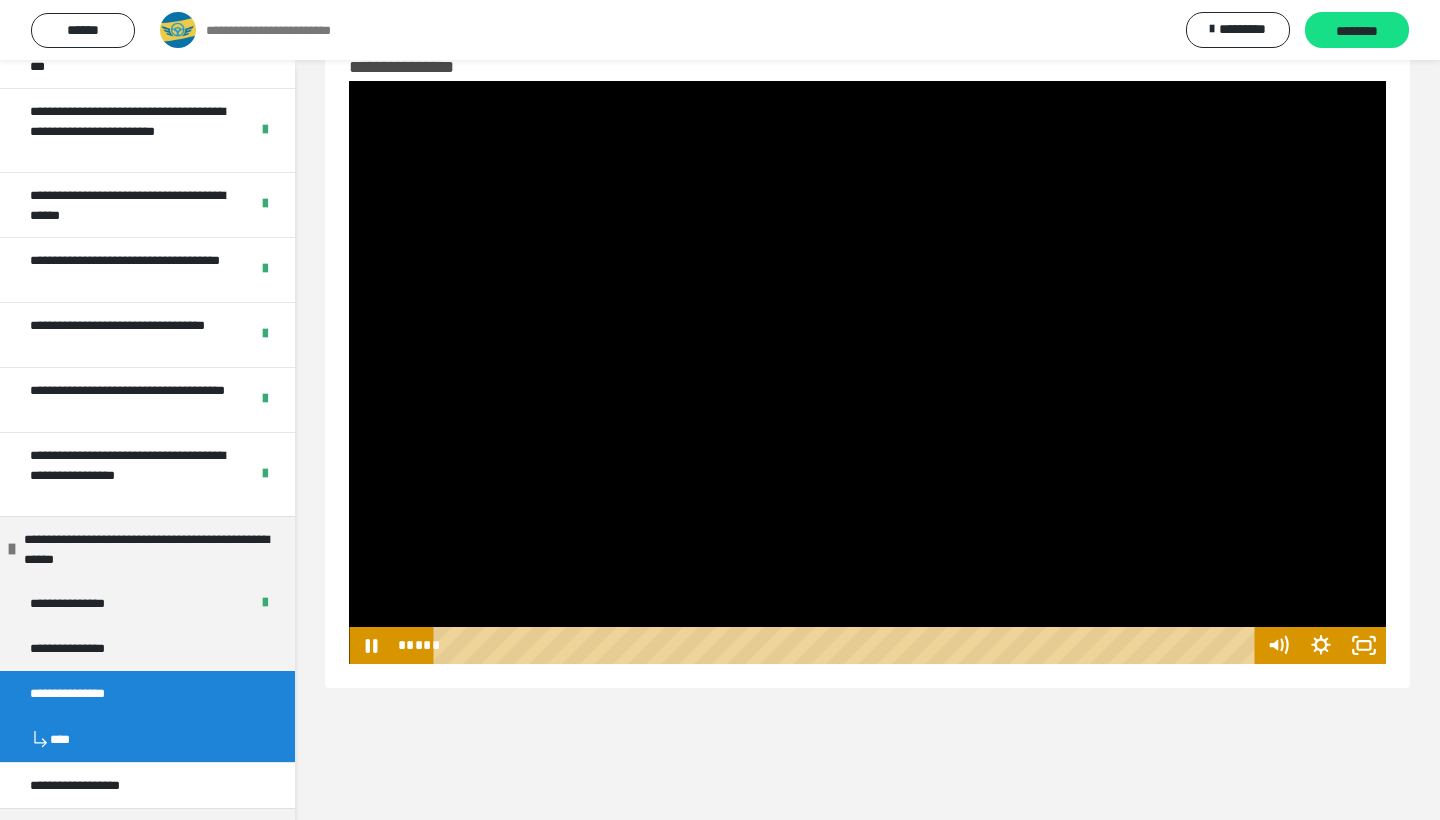 click at bounding box center [867, 372] 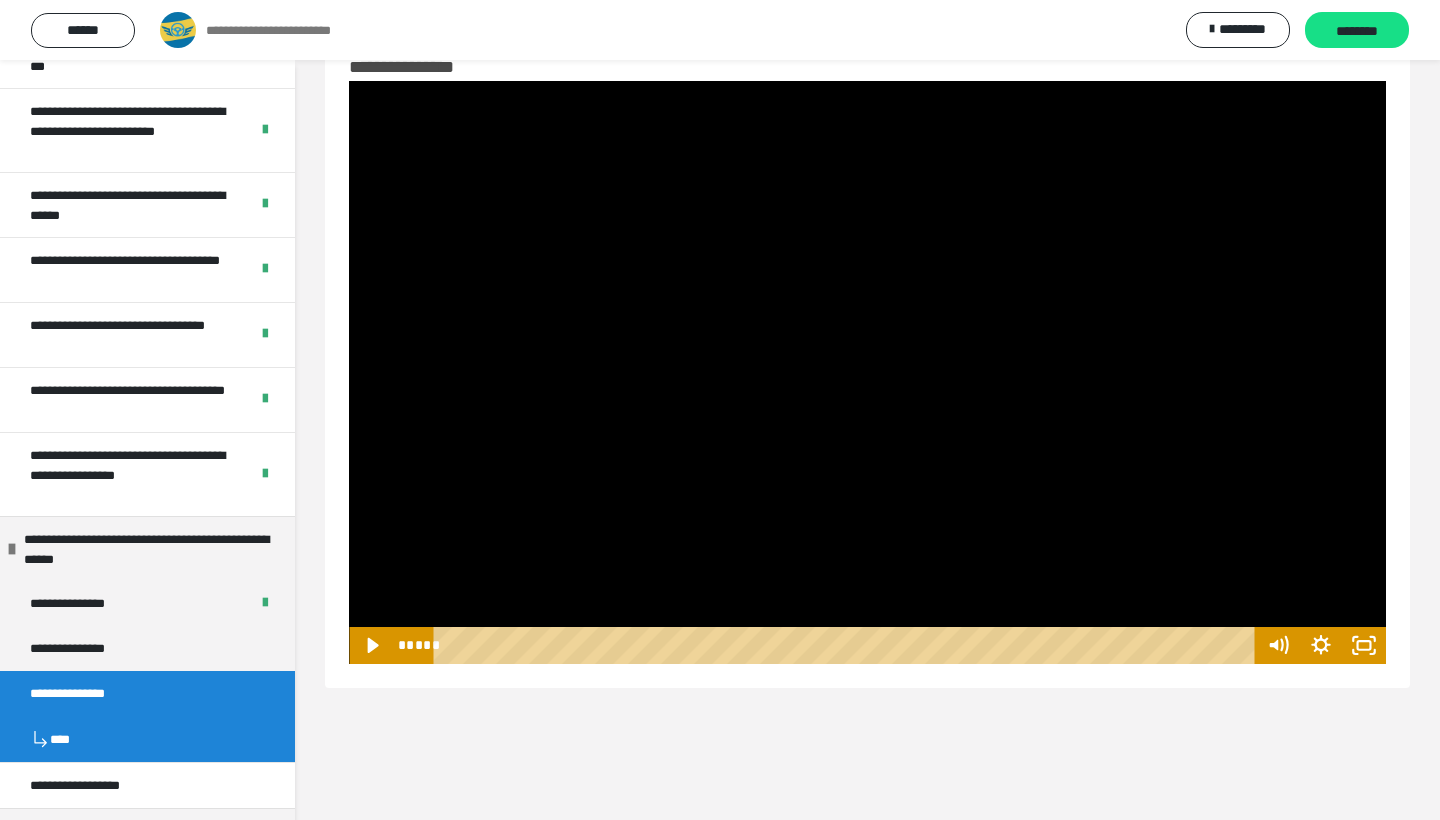 click at bounding box center [867, 372] 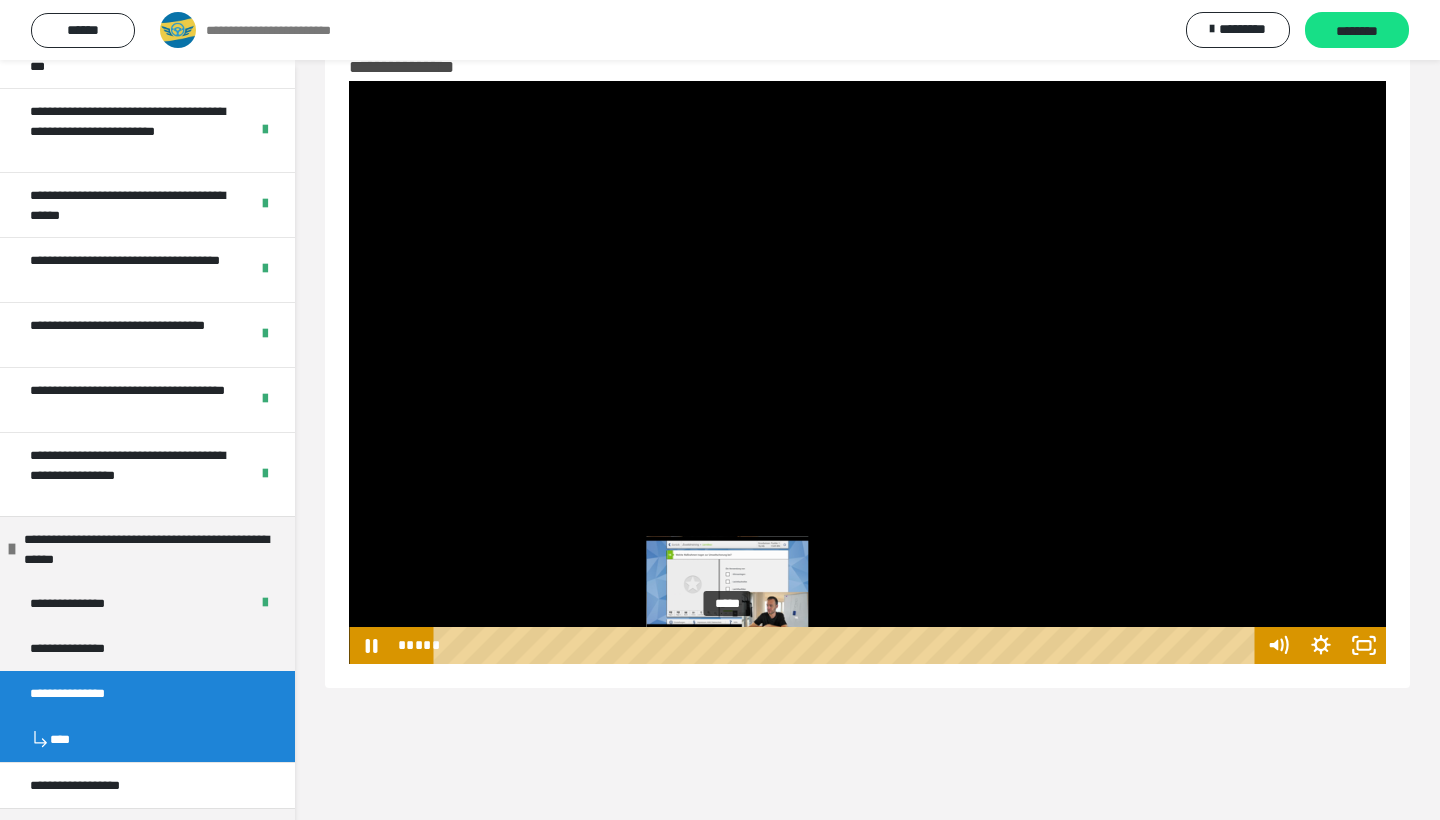 click on "*****" at bounding box center [848, 645] 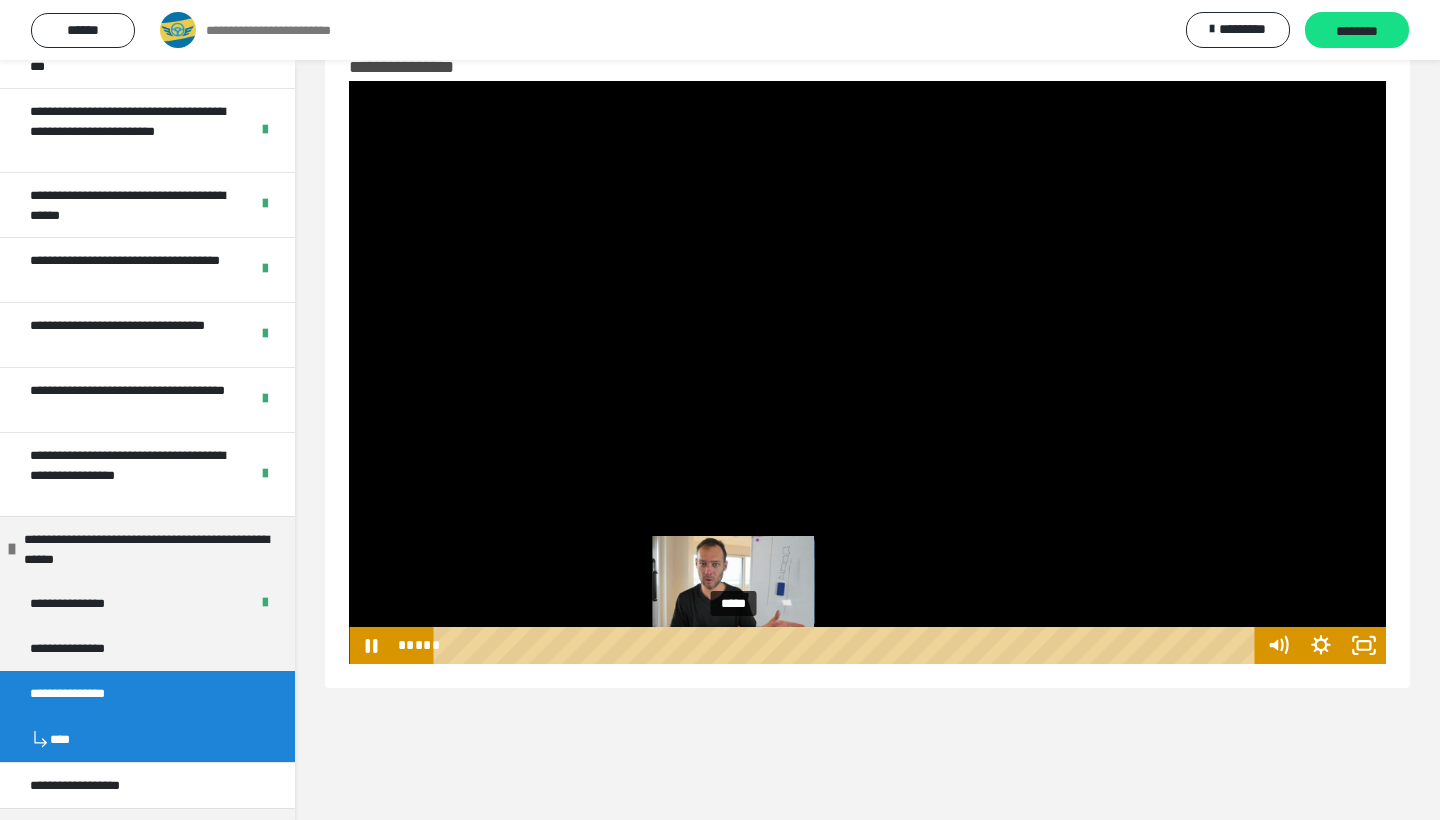 click at bounding box center [733, 646] 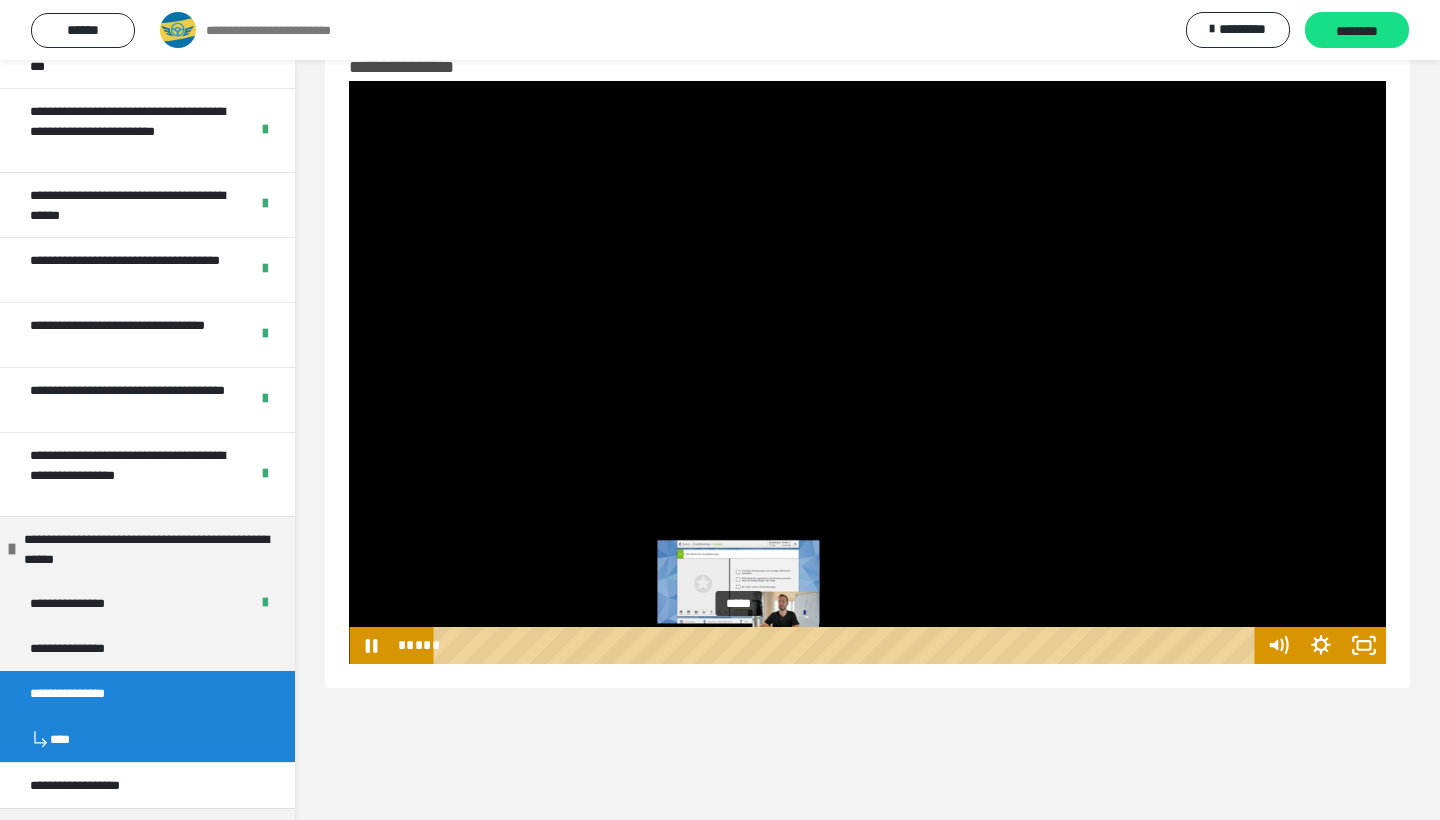 click at bounding box center [738, 646] 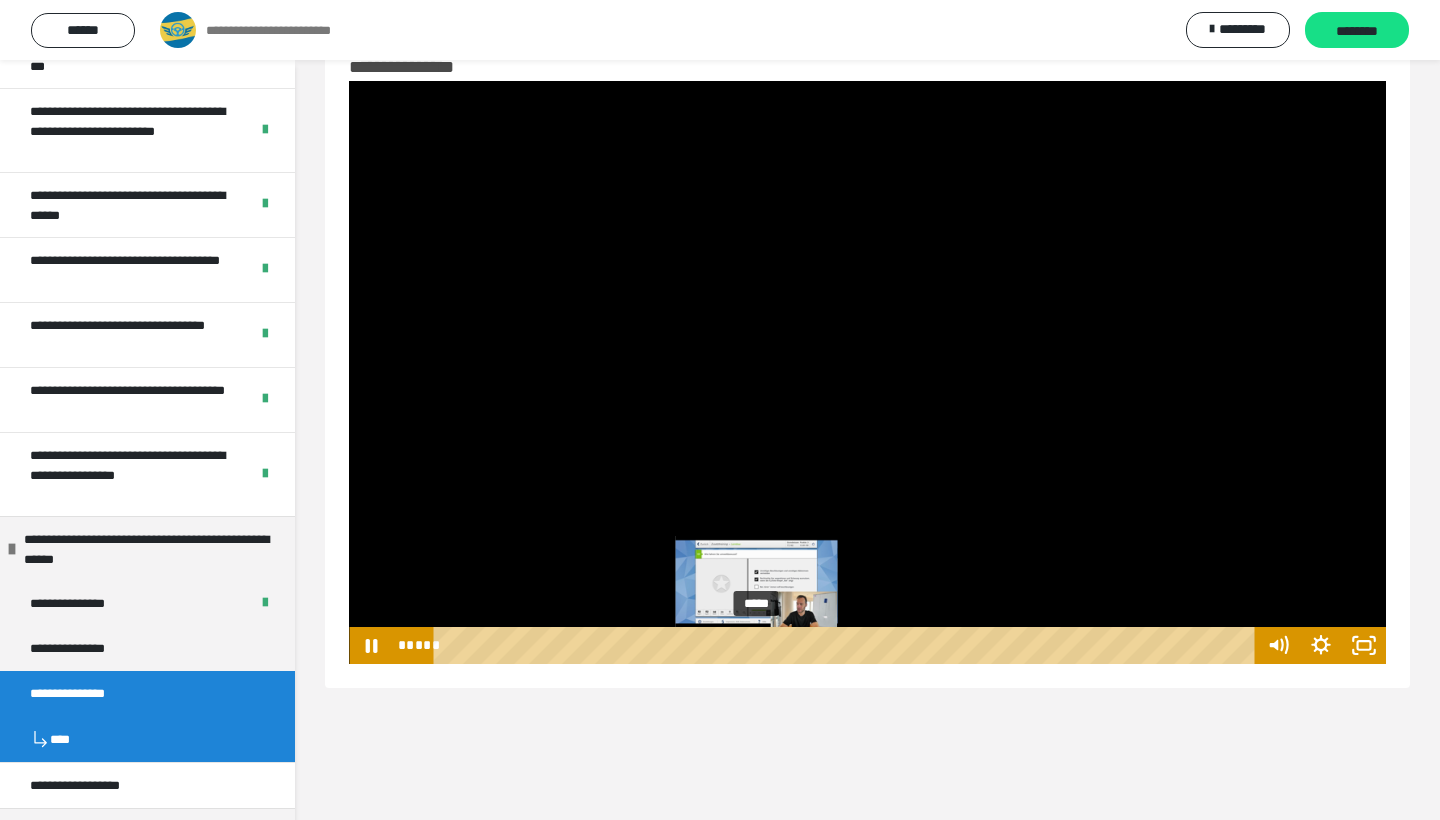 click on "*****" at bounding box center [848, 645] 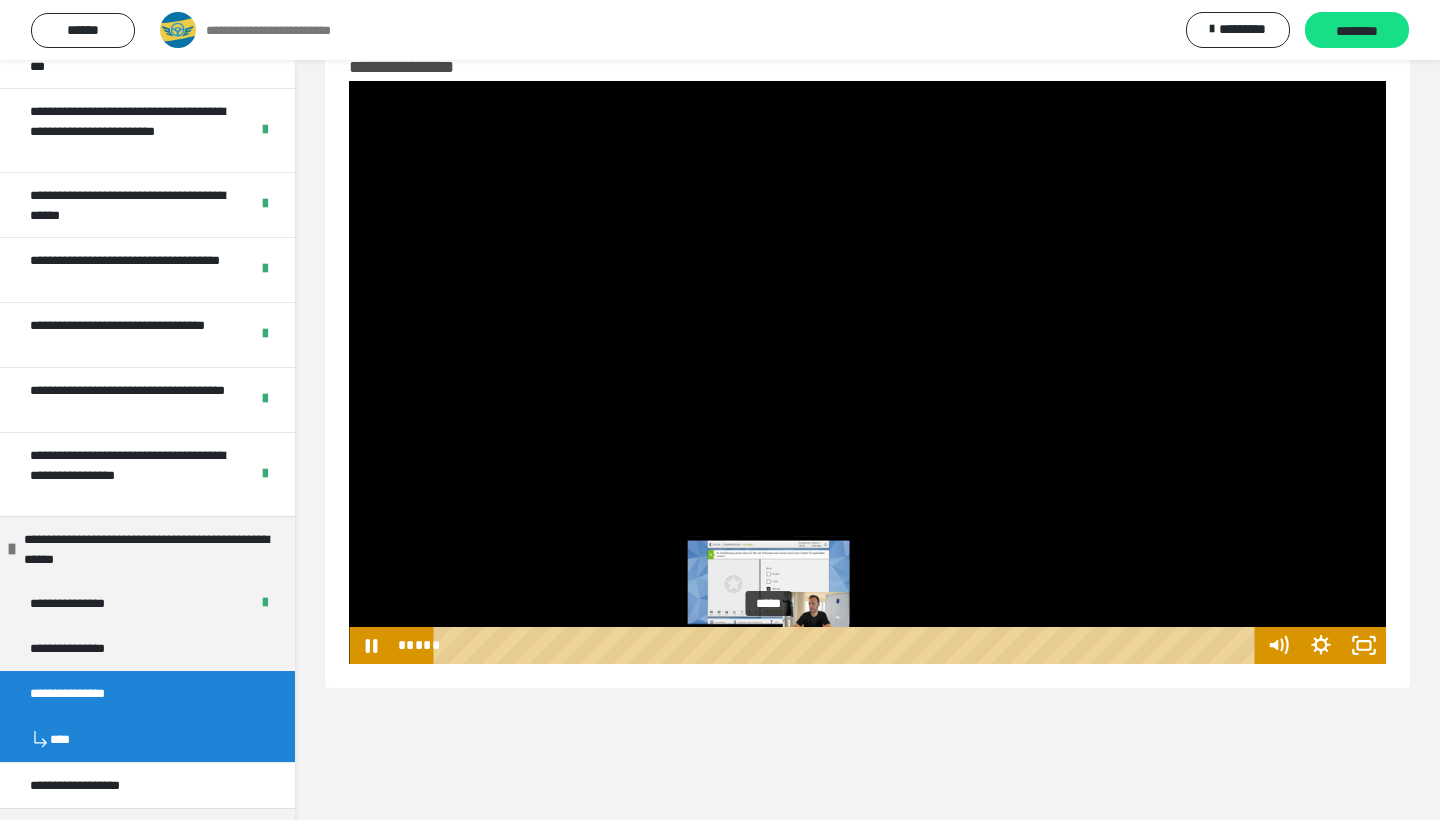 click on "*****" at bounding box center [848, 645] 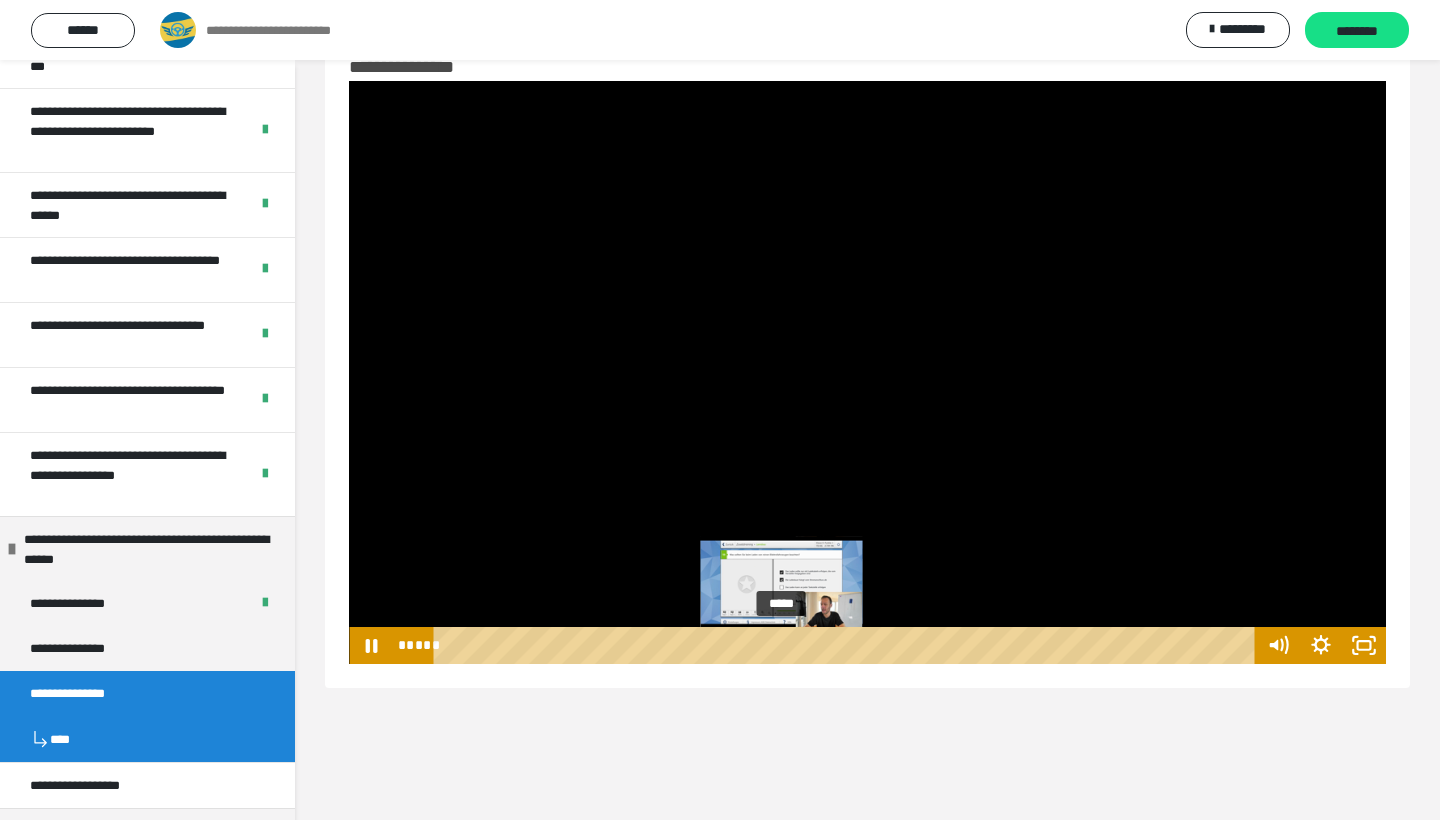 click on "*****" at bounding box center [848, 645] 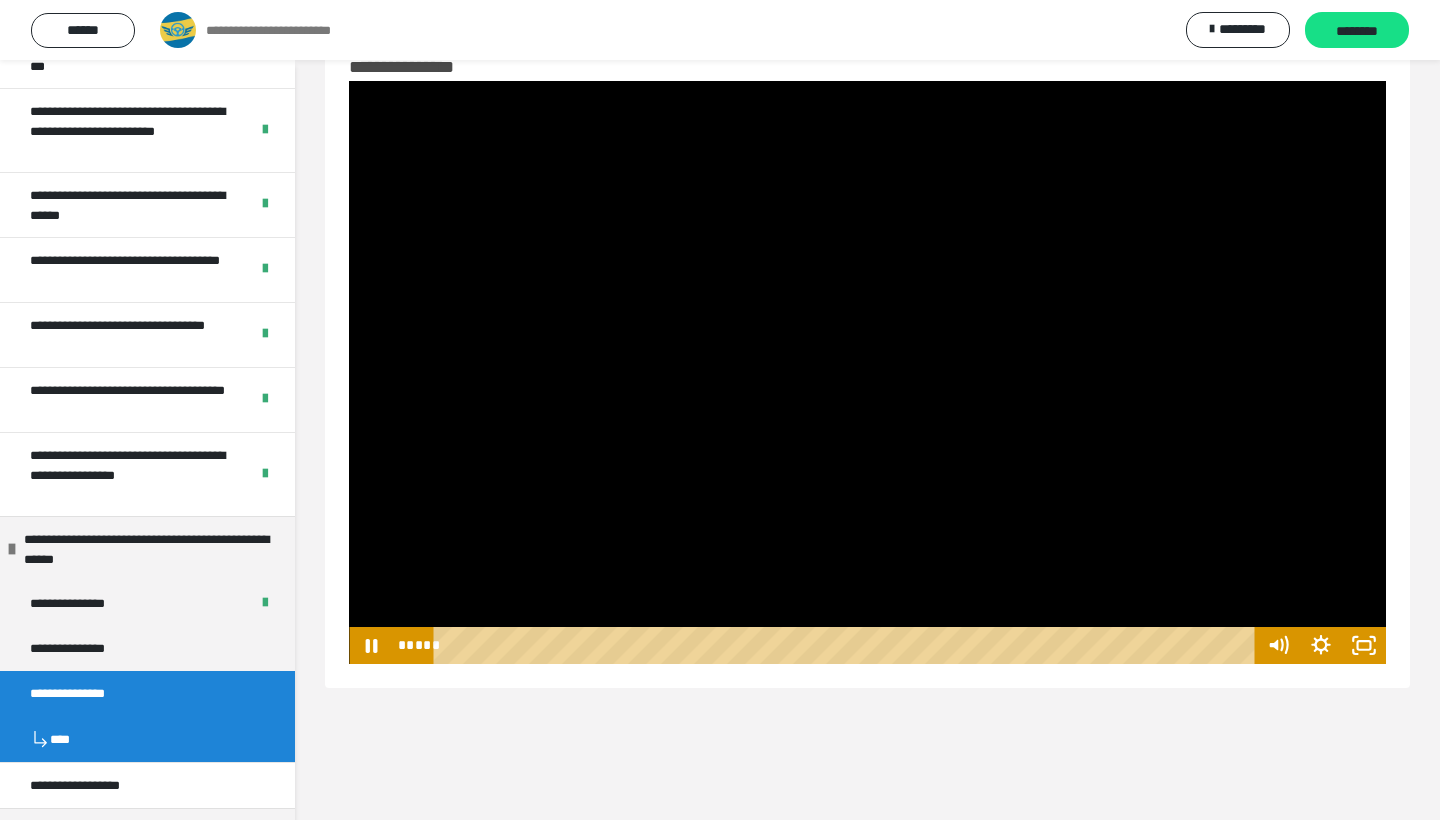 click at bounding box center (867, 372) 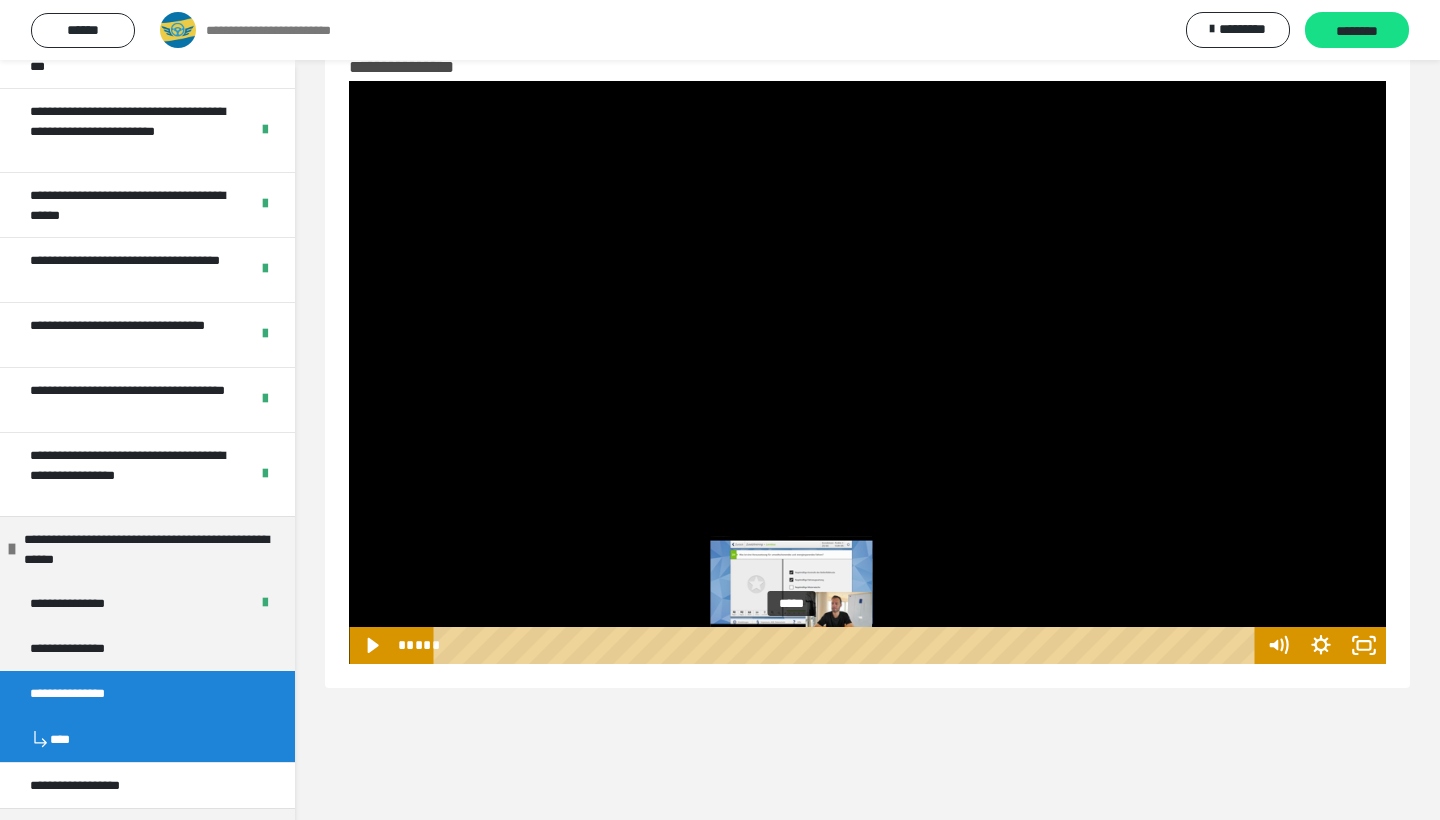 click on "*****" at bounding box center (848, 645) 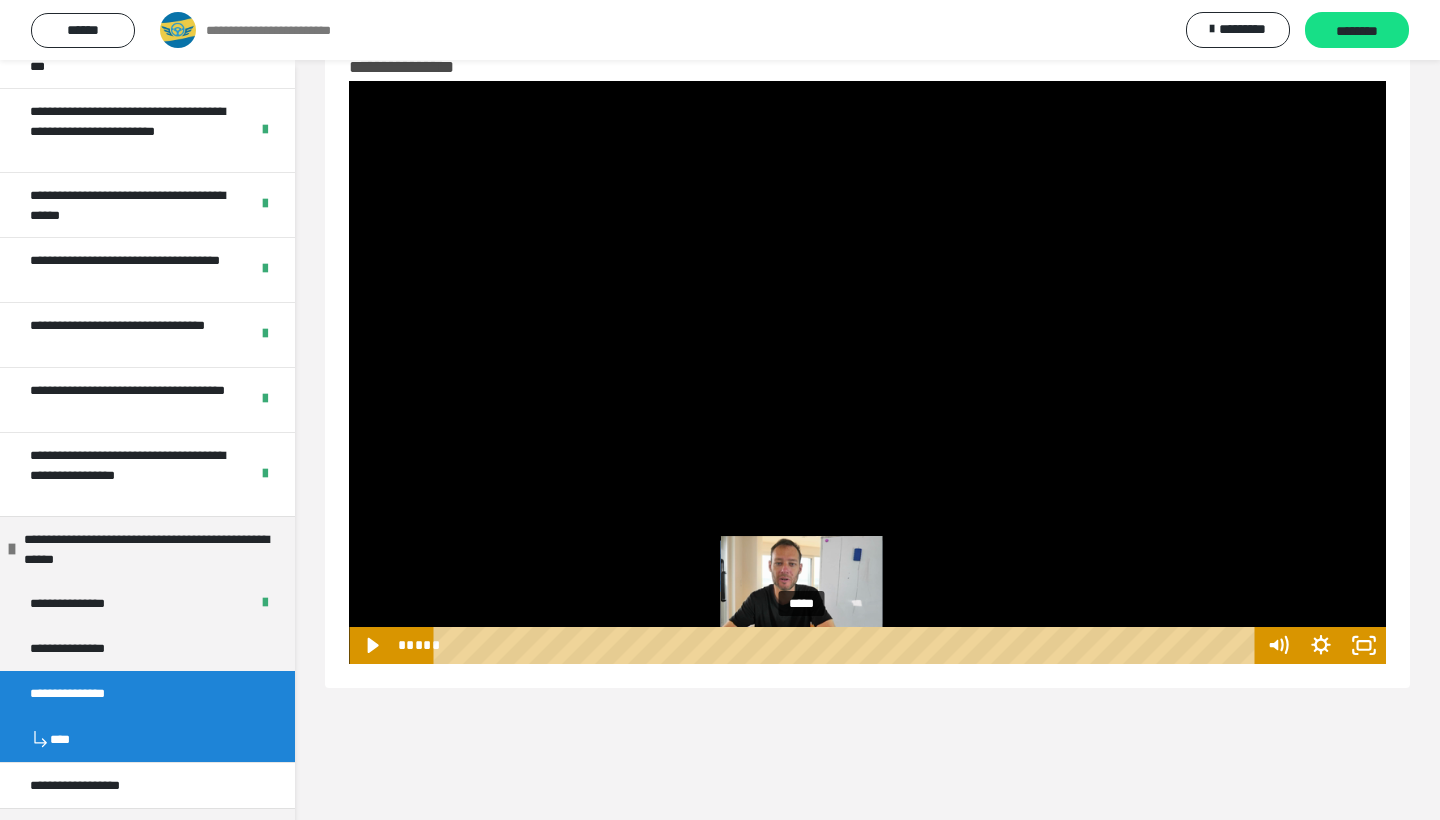 click on "*****" at bounding box center [848, 645] 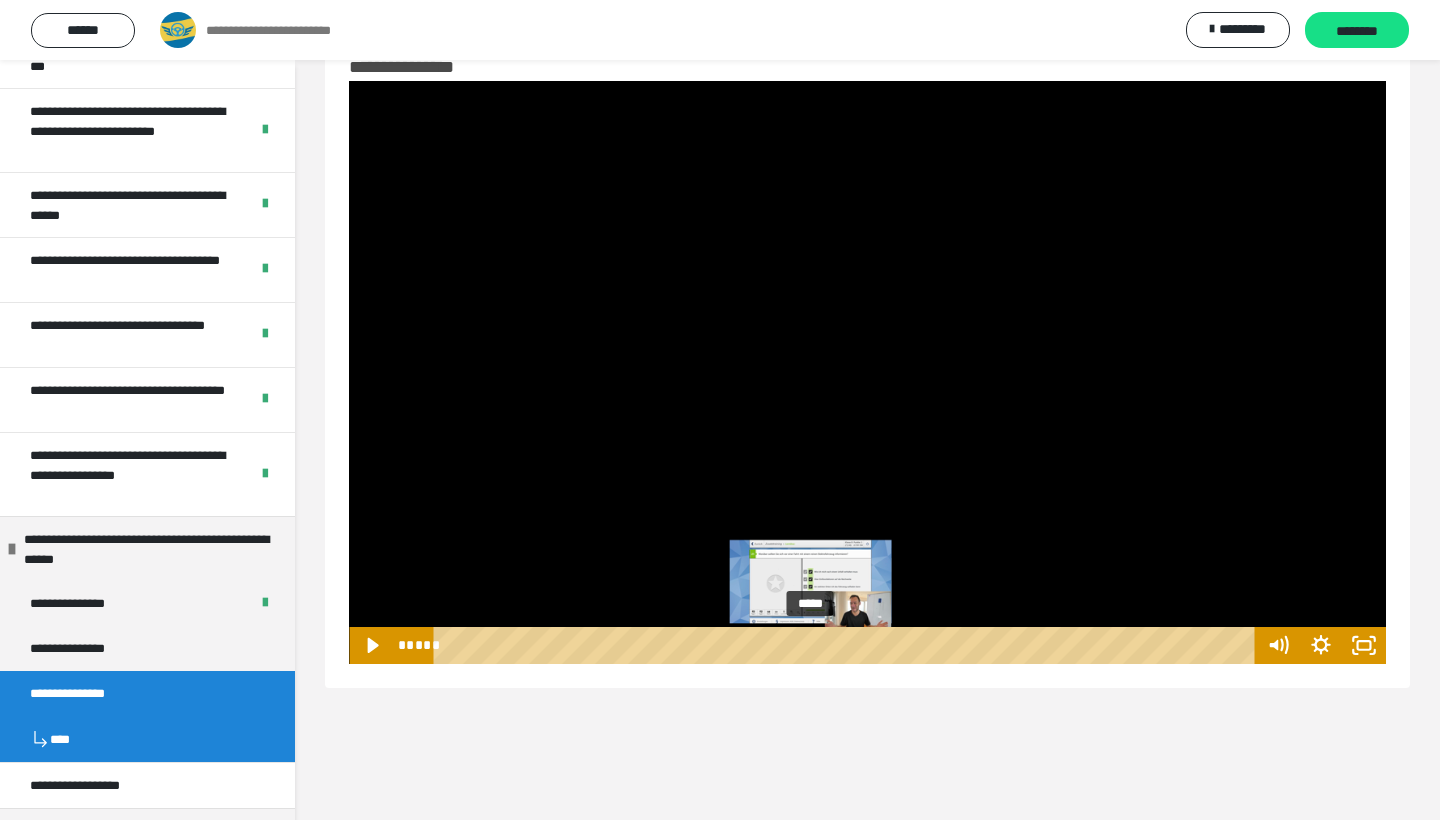 click on "*****" at bounding box center (848, 645) 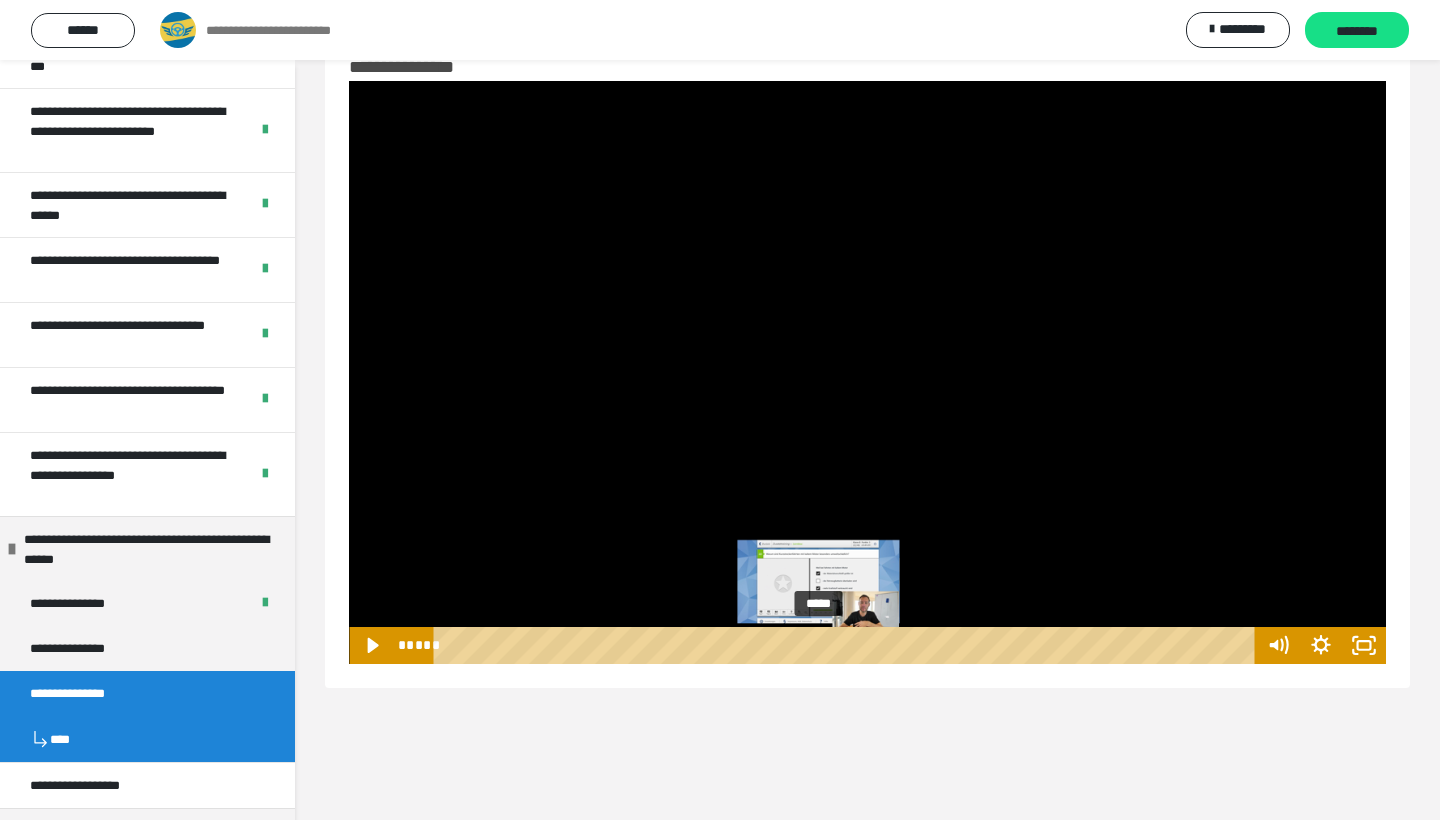 click on "*****" at bounding box center (848, 645) 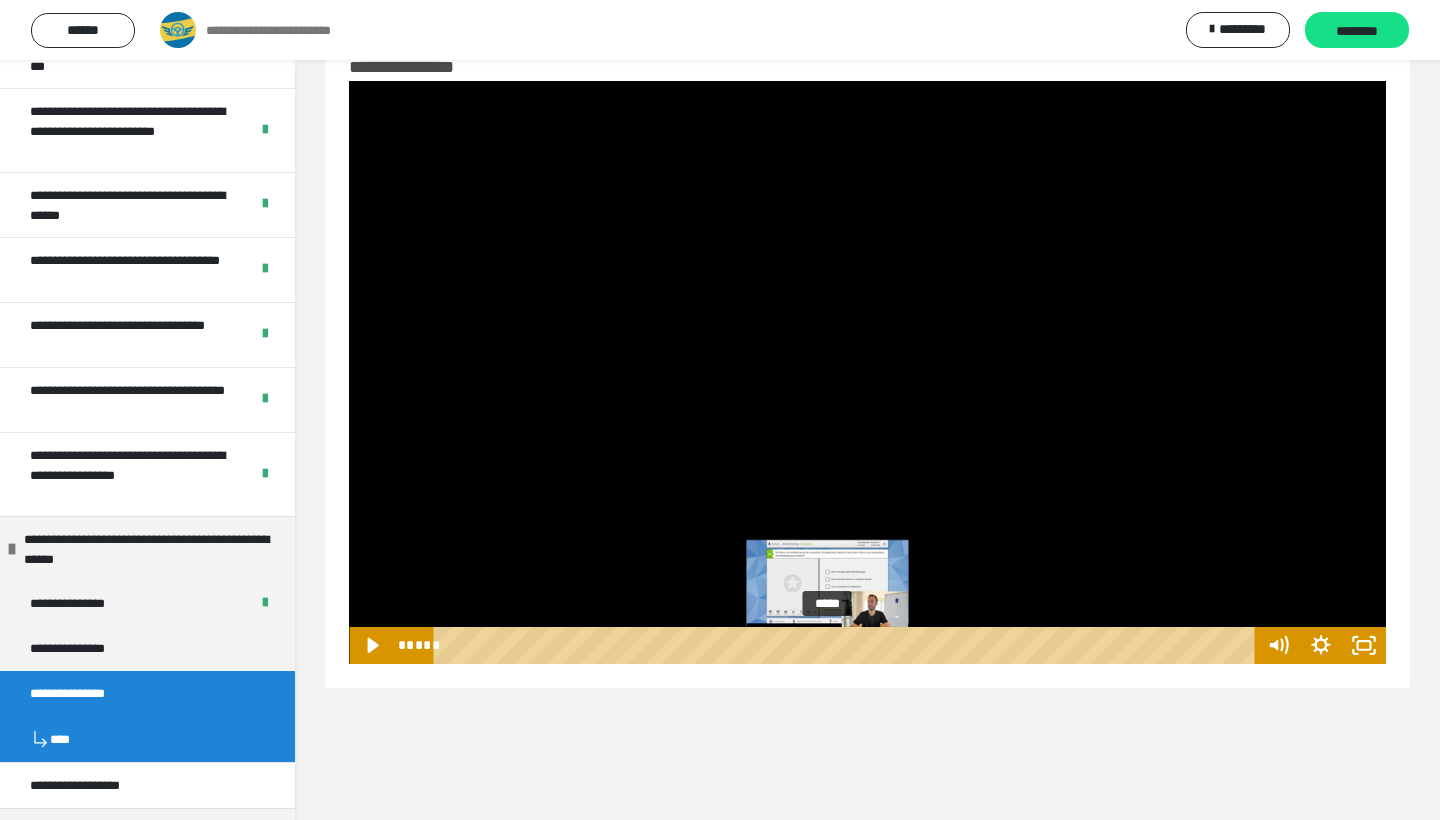 click on "*****" at bounding box center [848, 645] 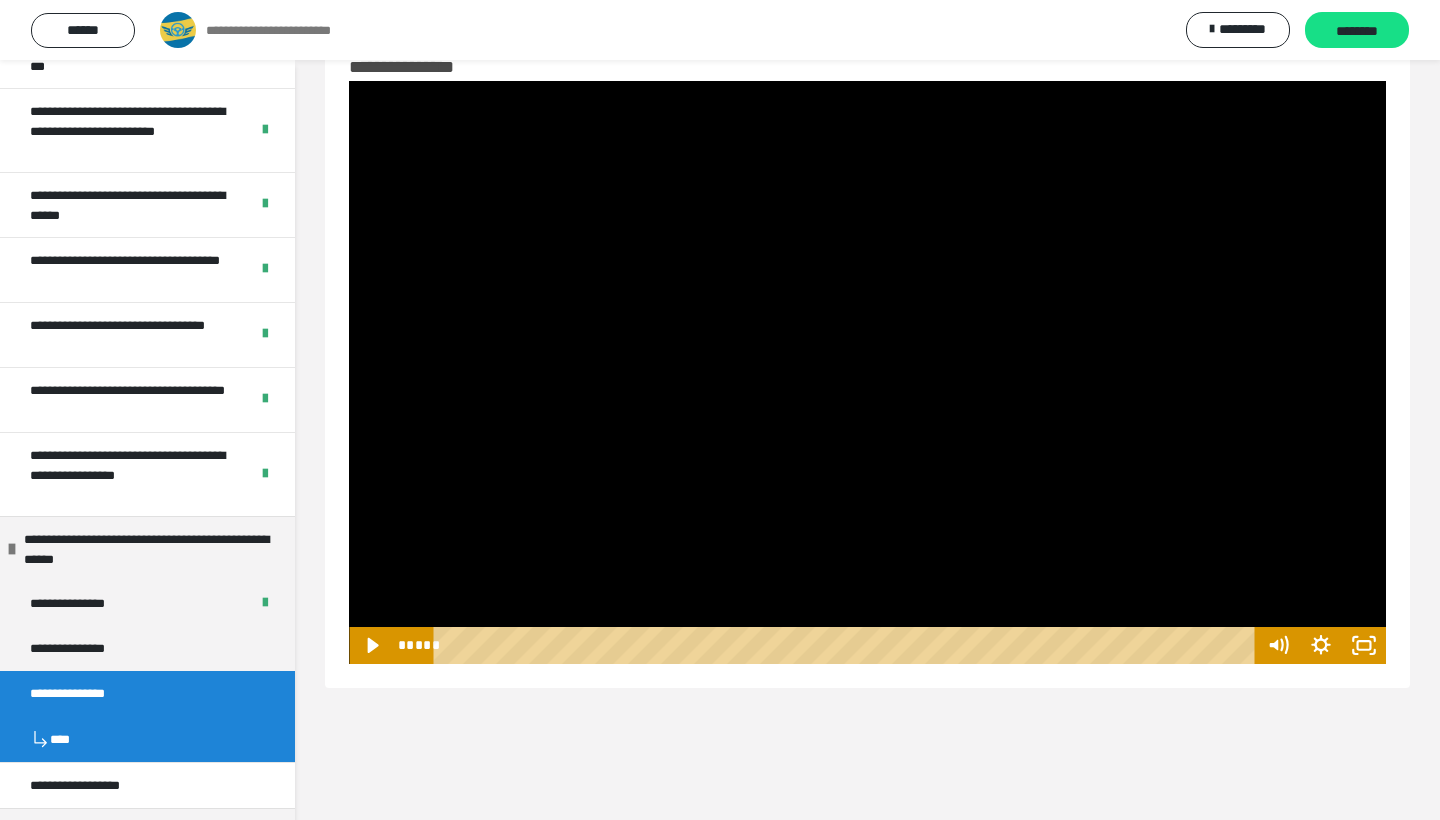click at bounding box center (867, 372) 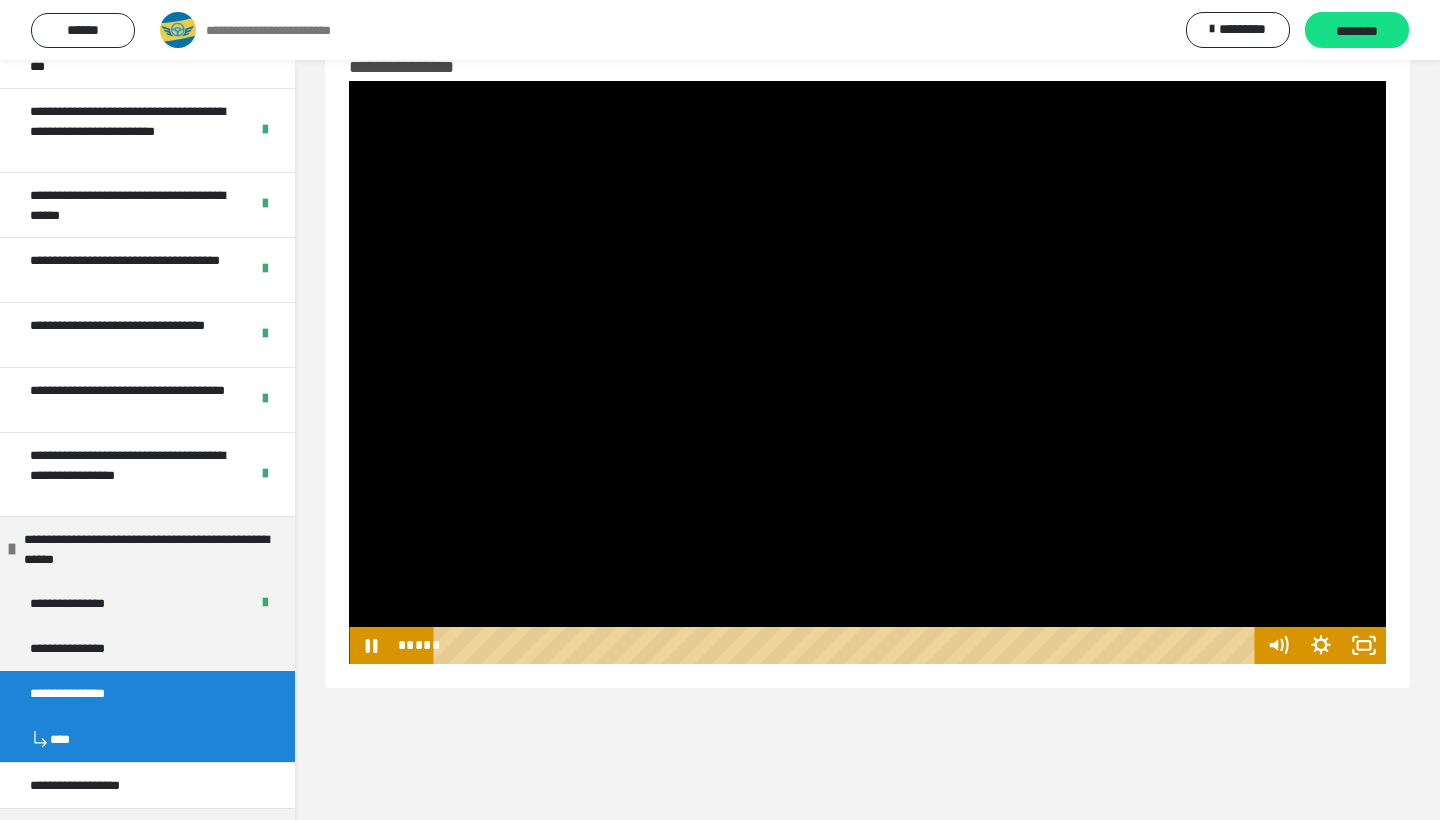 click at bounding box center [867, 372] 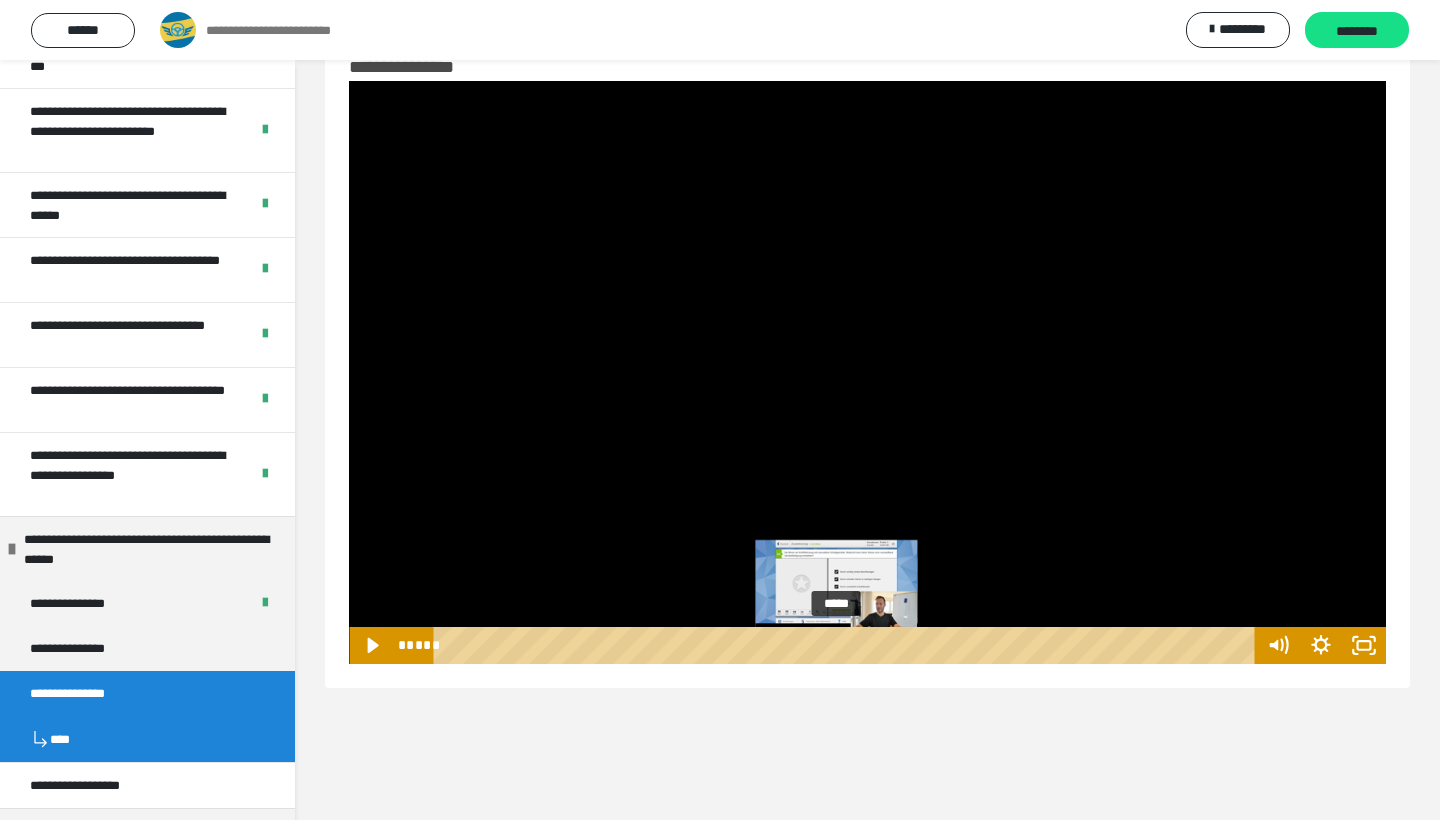 click on "*****" at bounding box center [848, 645] 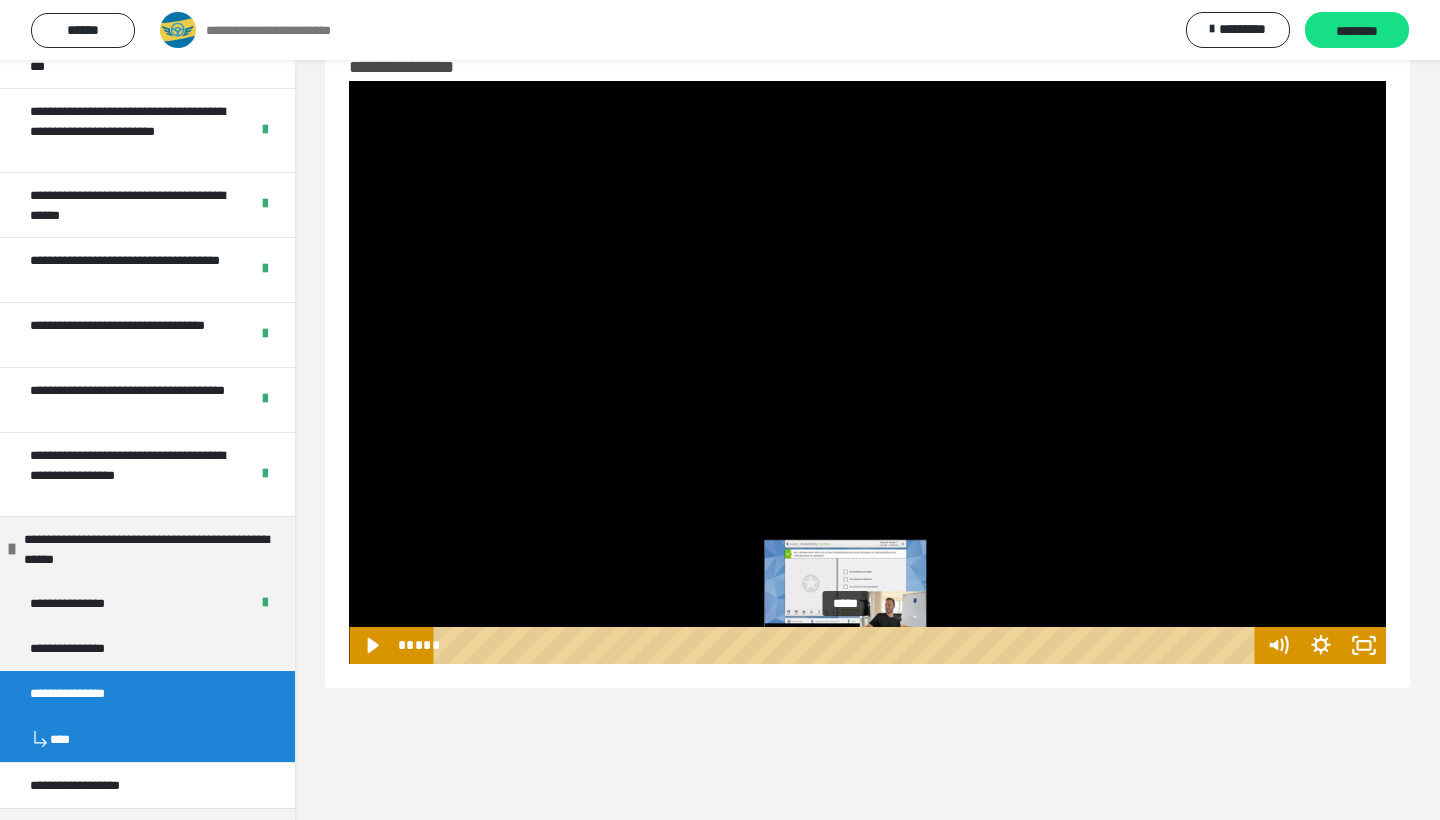click on "*****" at bounding box center (848, 645) 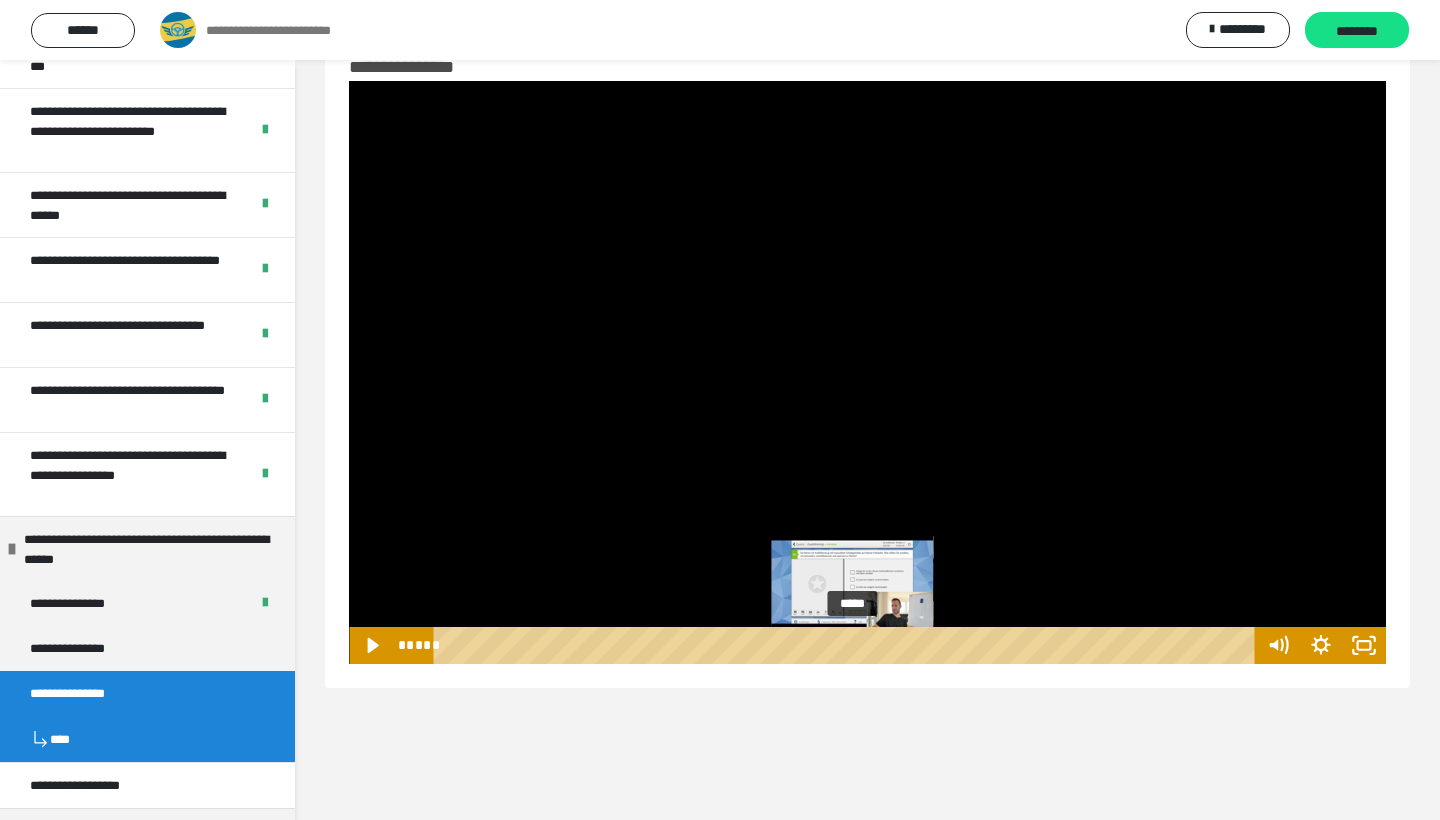click on "*****" at bounding box center (848, 645) 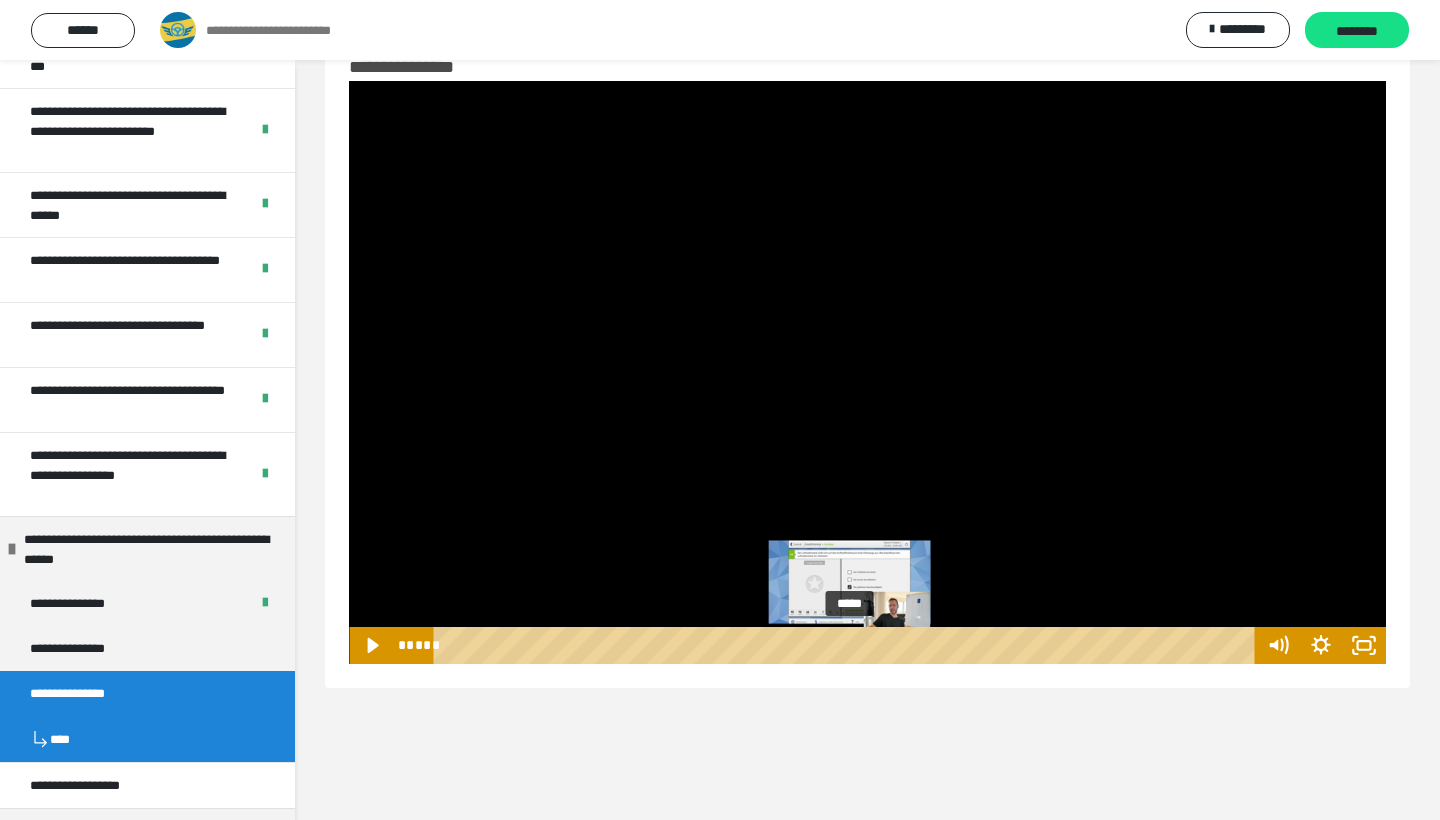 click at bounding box center [852, 646] 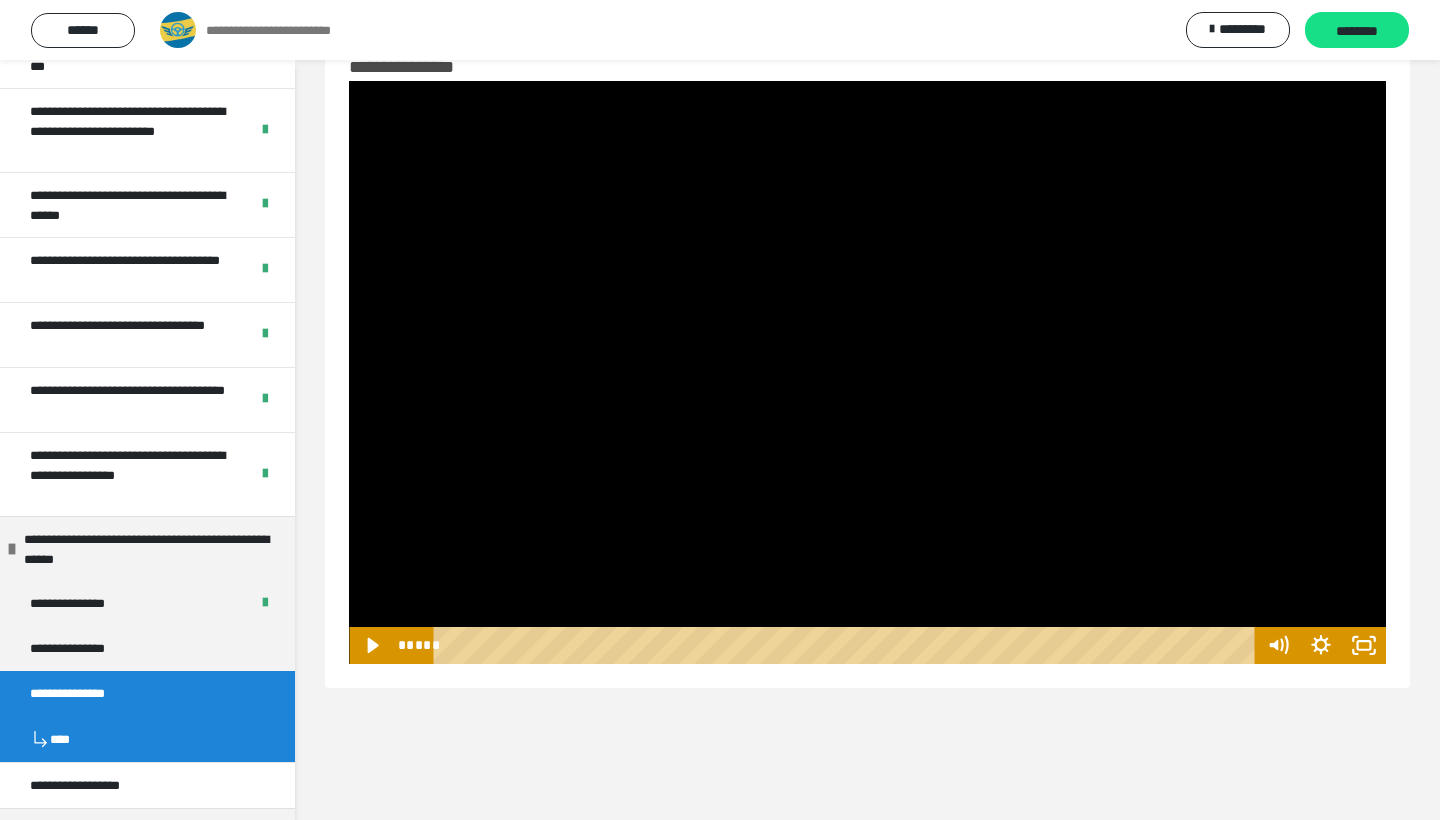 click at bounding box center [867, 372] 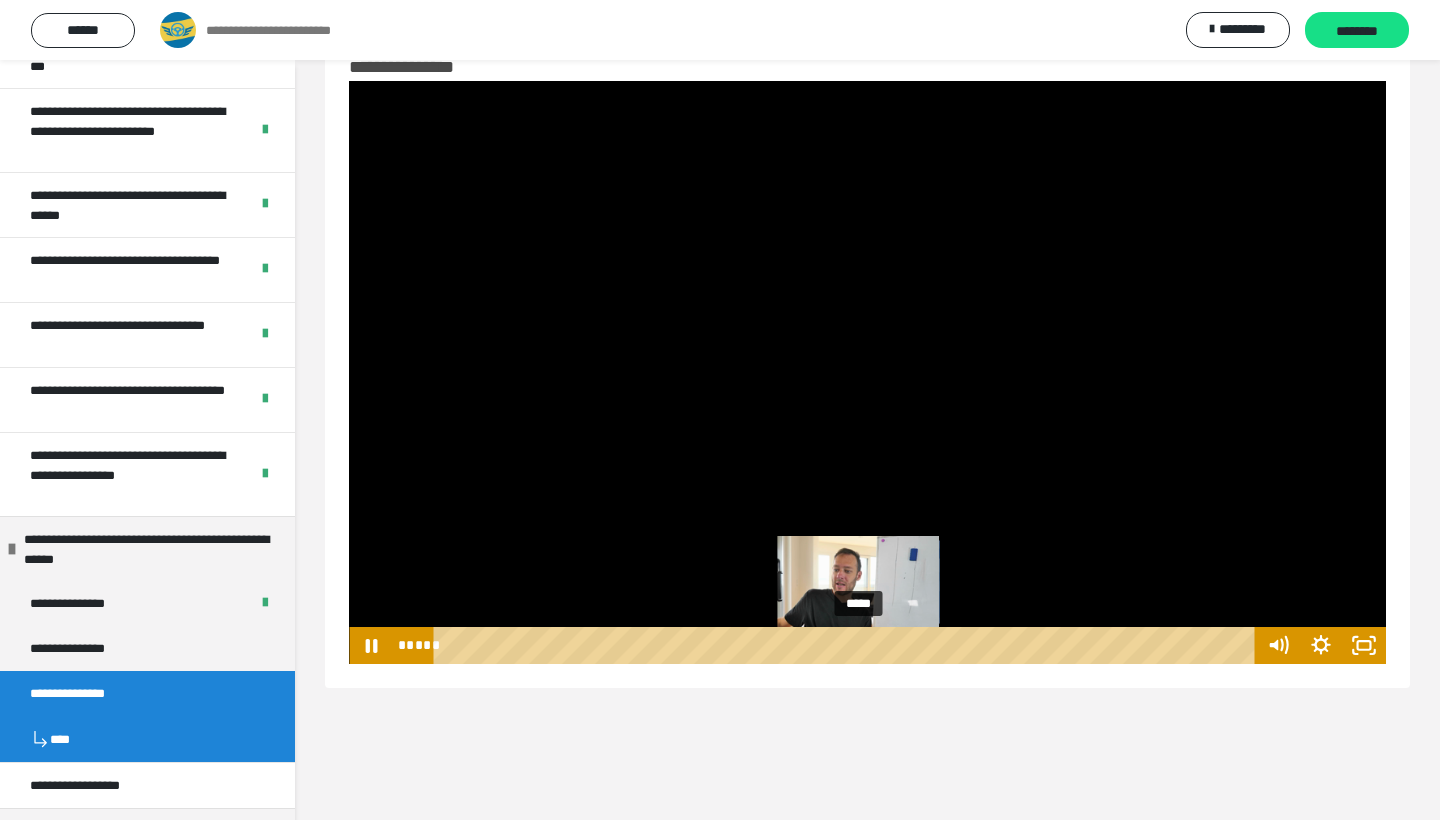 click on "*****" at bounding box center [848, 645] 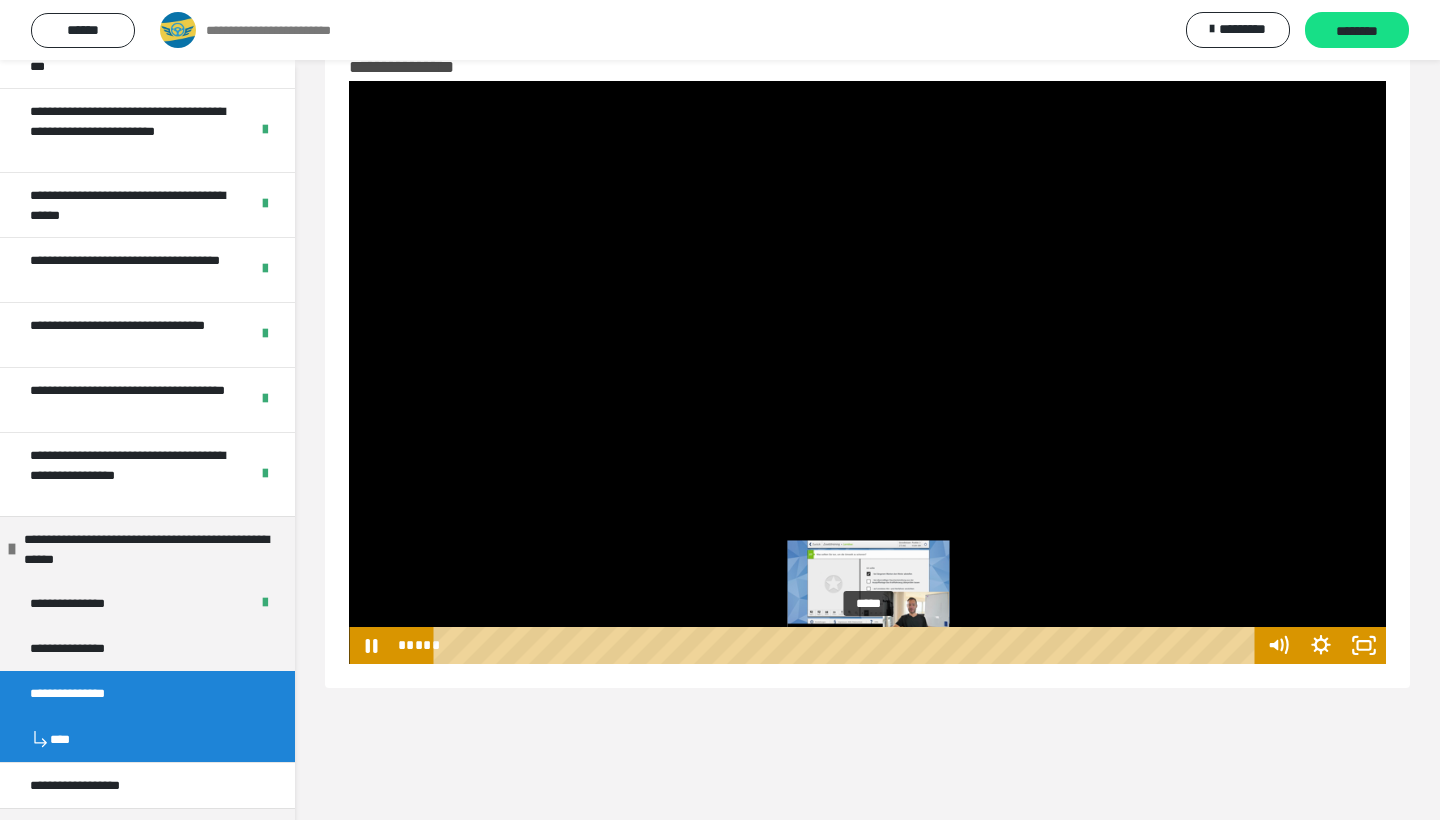 click on "*****" at bounding box center [848, 645] 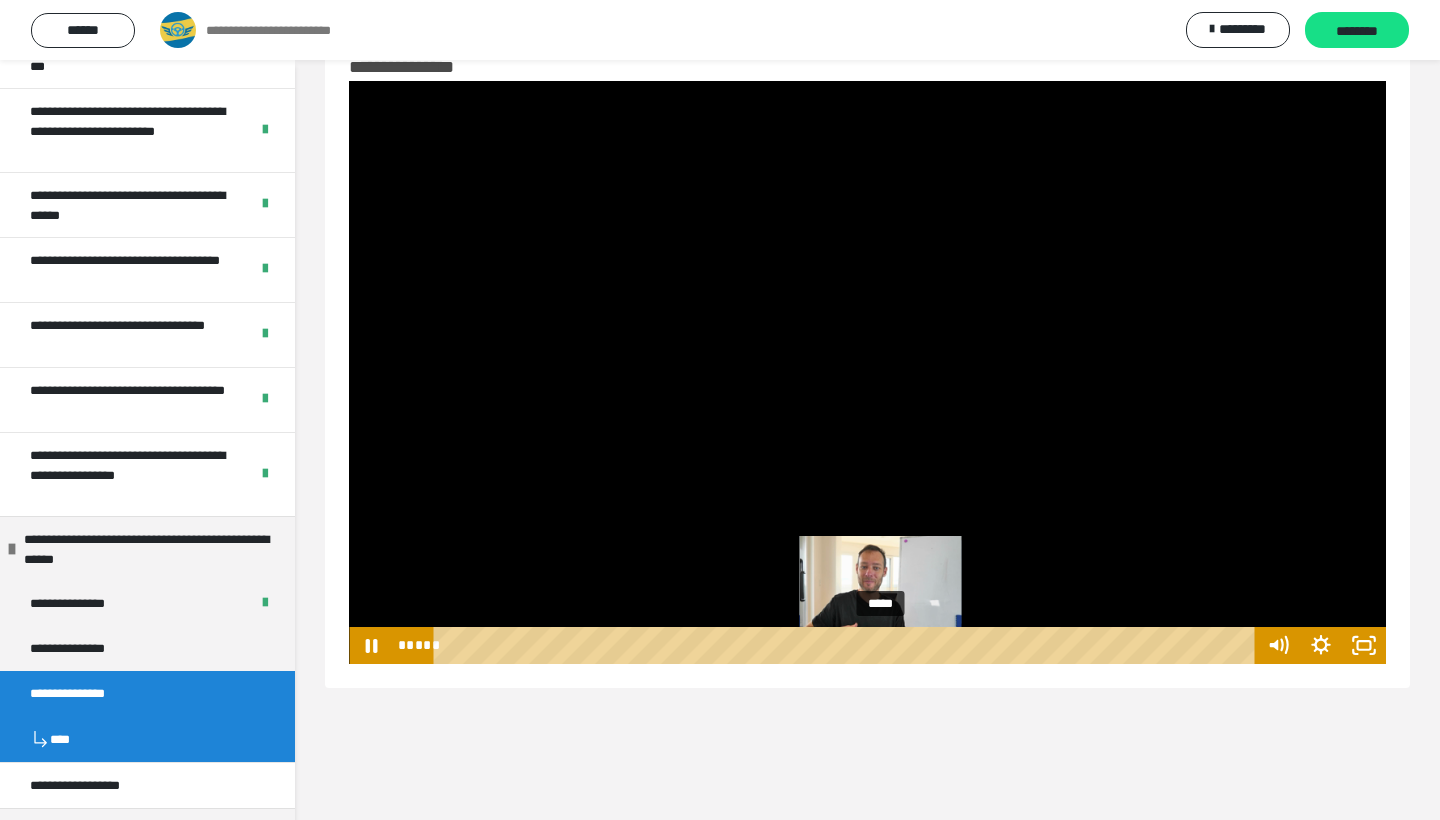 click on "*****" at bounding box center [848, 645] 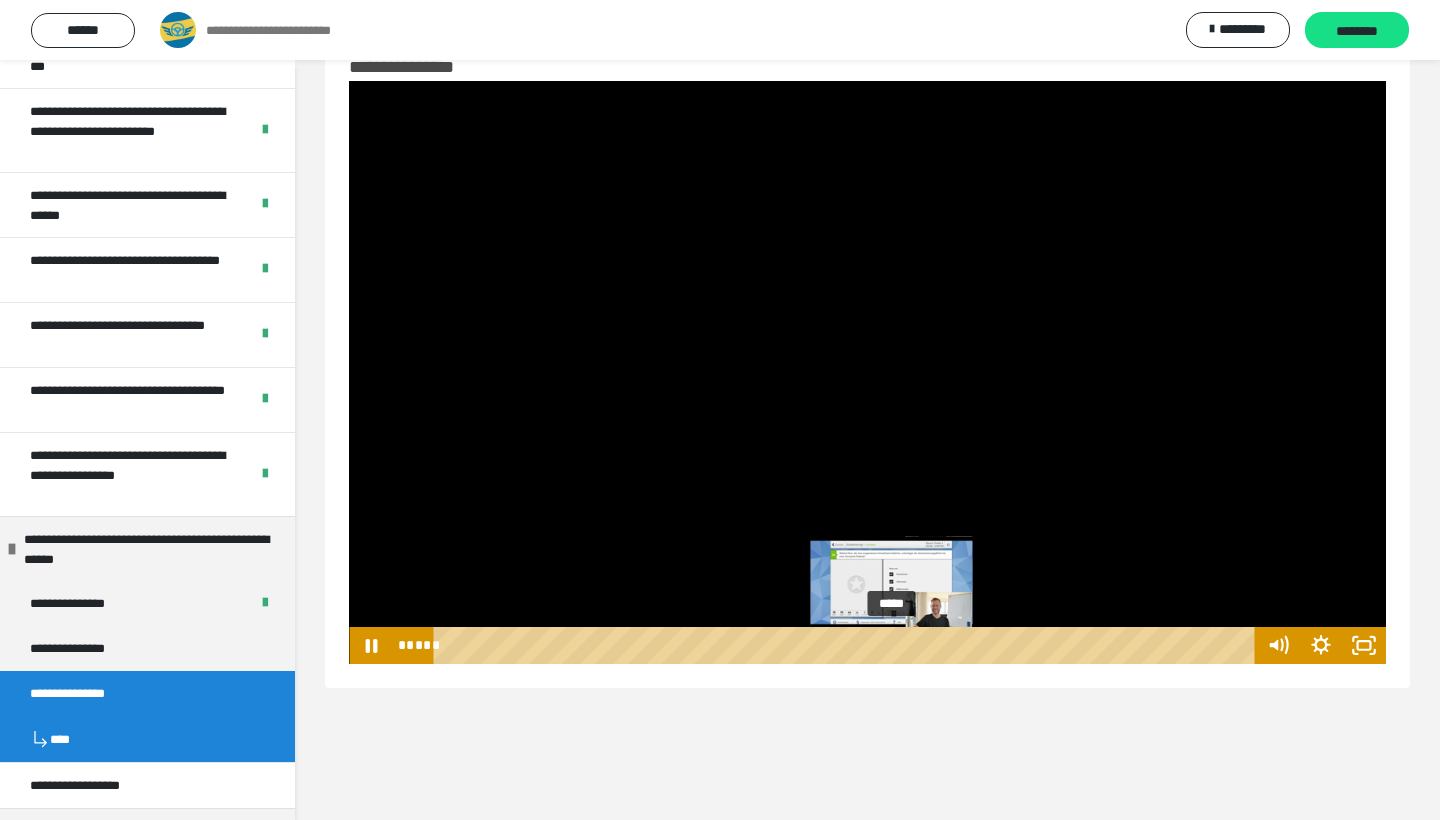 click on "*****" at bounding box center [848, 645] 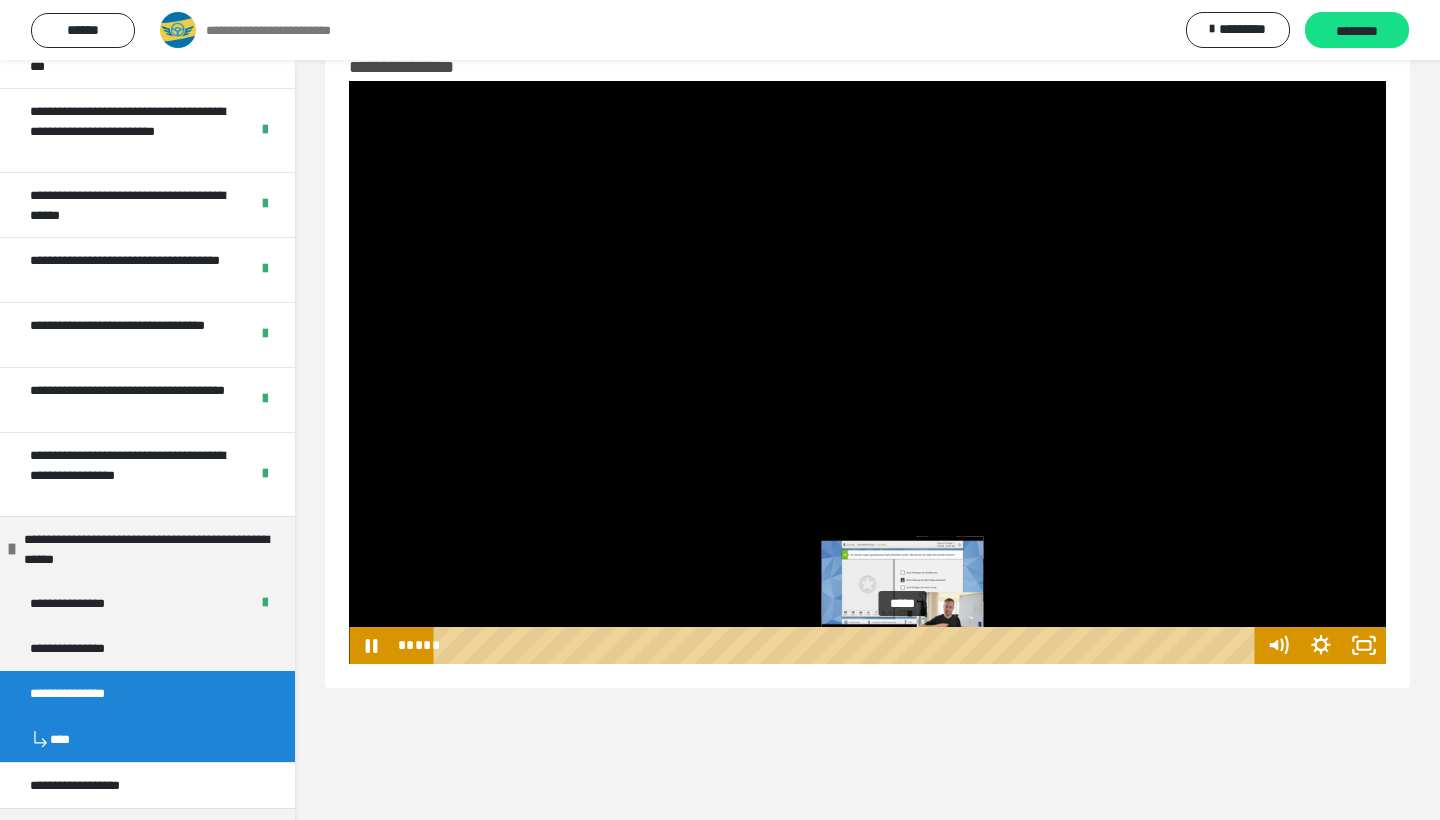click on "*****" at bounding box center [848, 645] 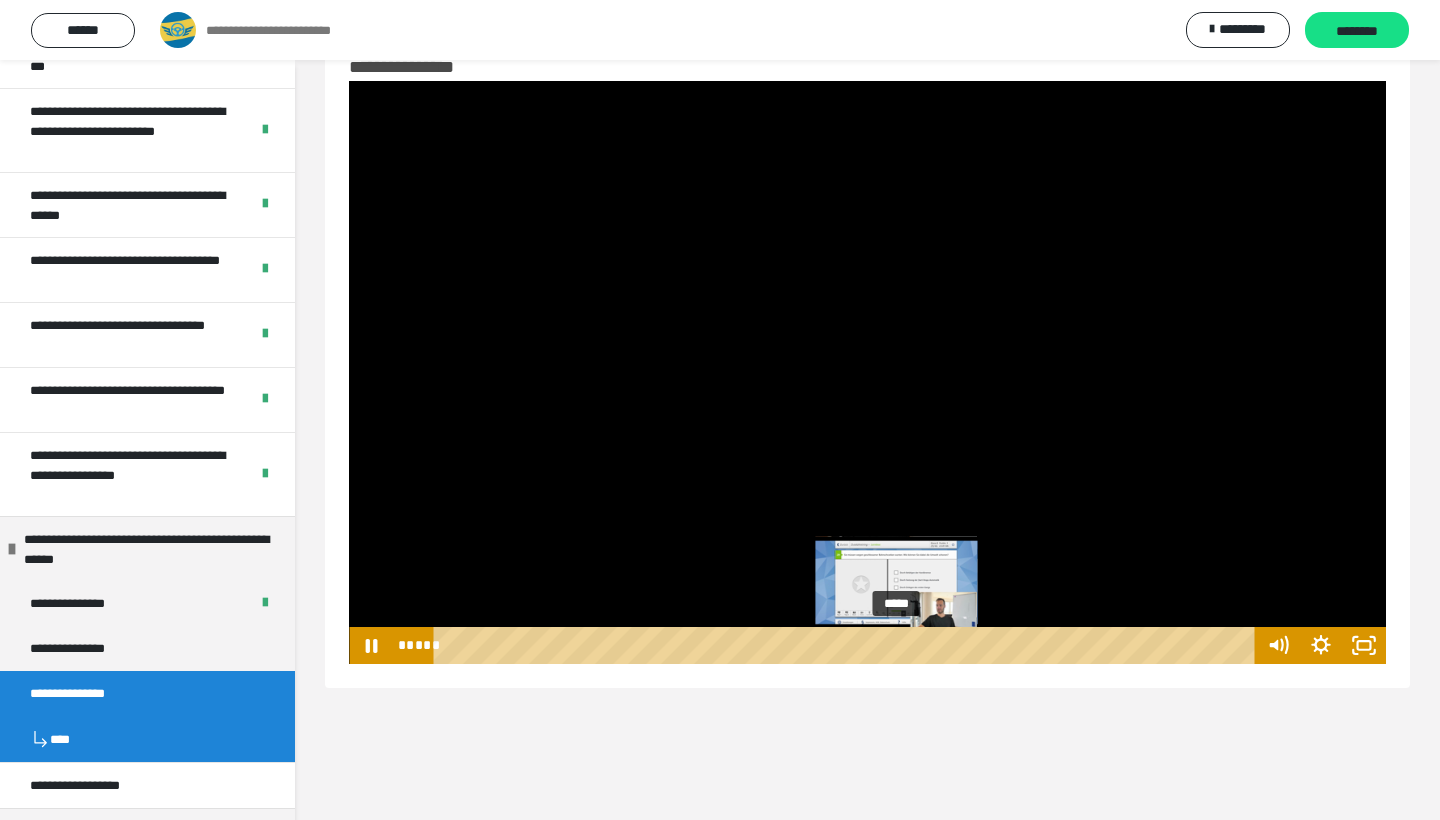 click at bounding box center [903, 646] 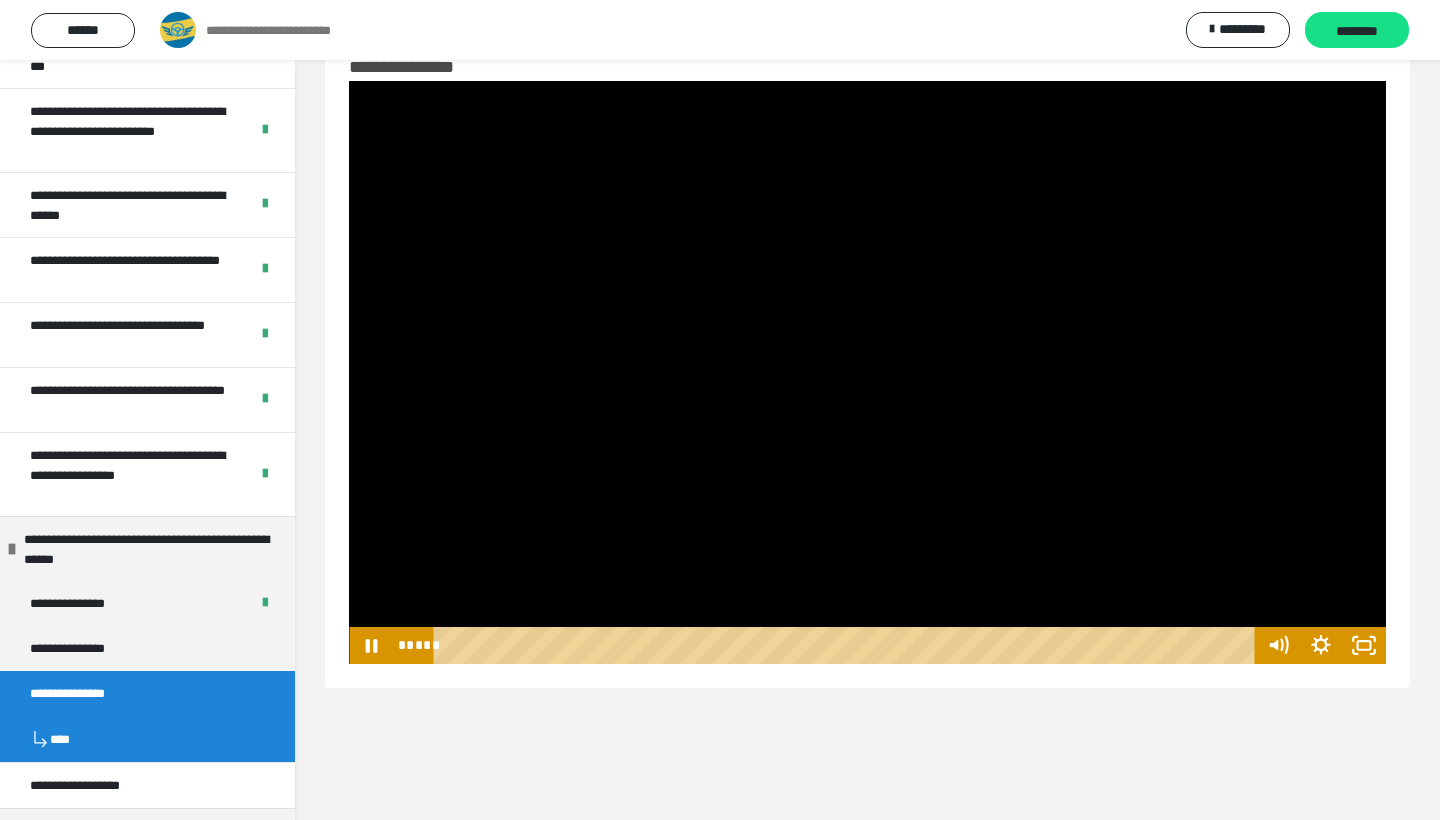 click at bounding box center [867, 372] 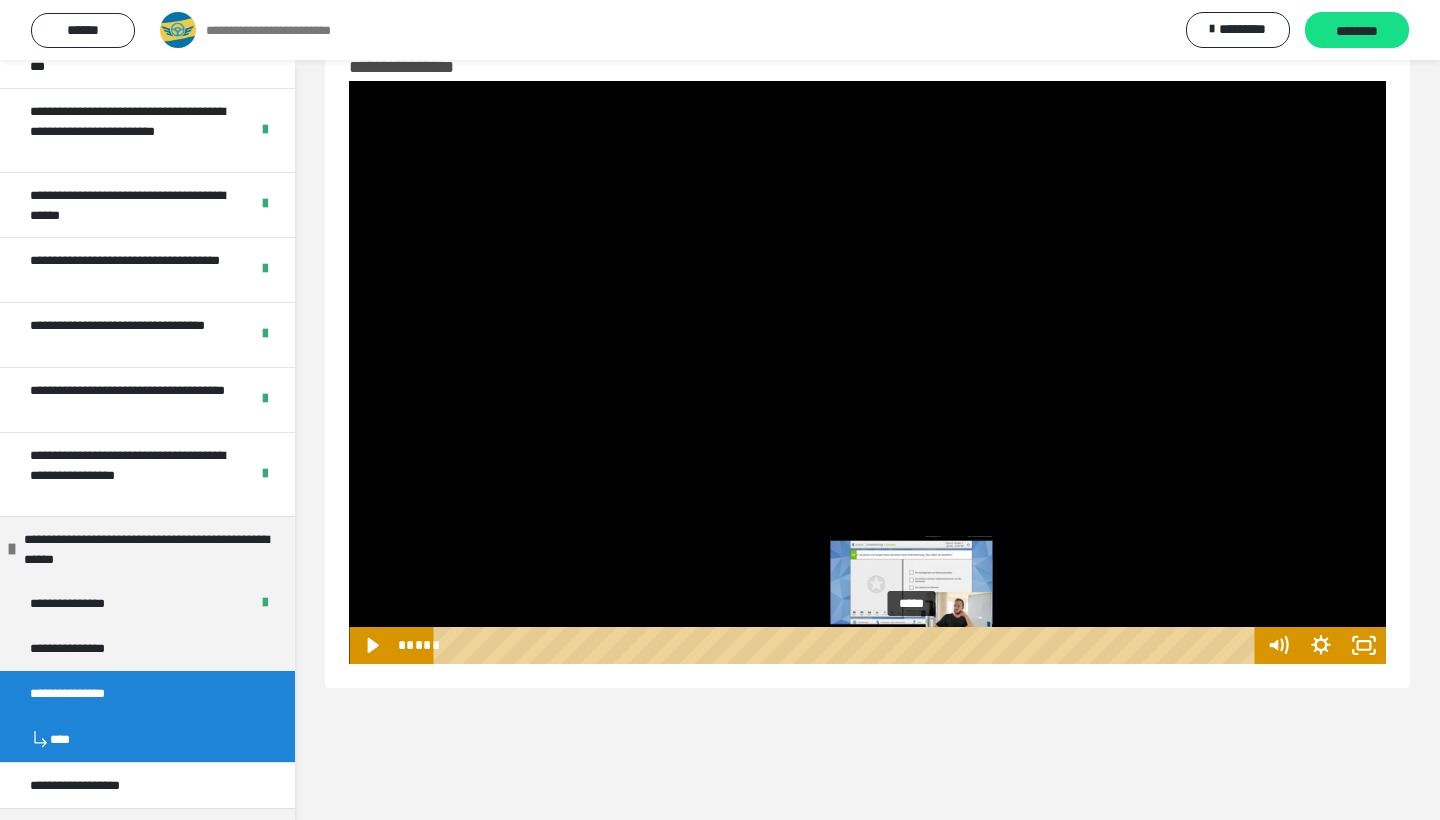 click on "*****" at bounding box center [848, 645] 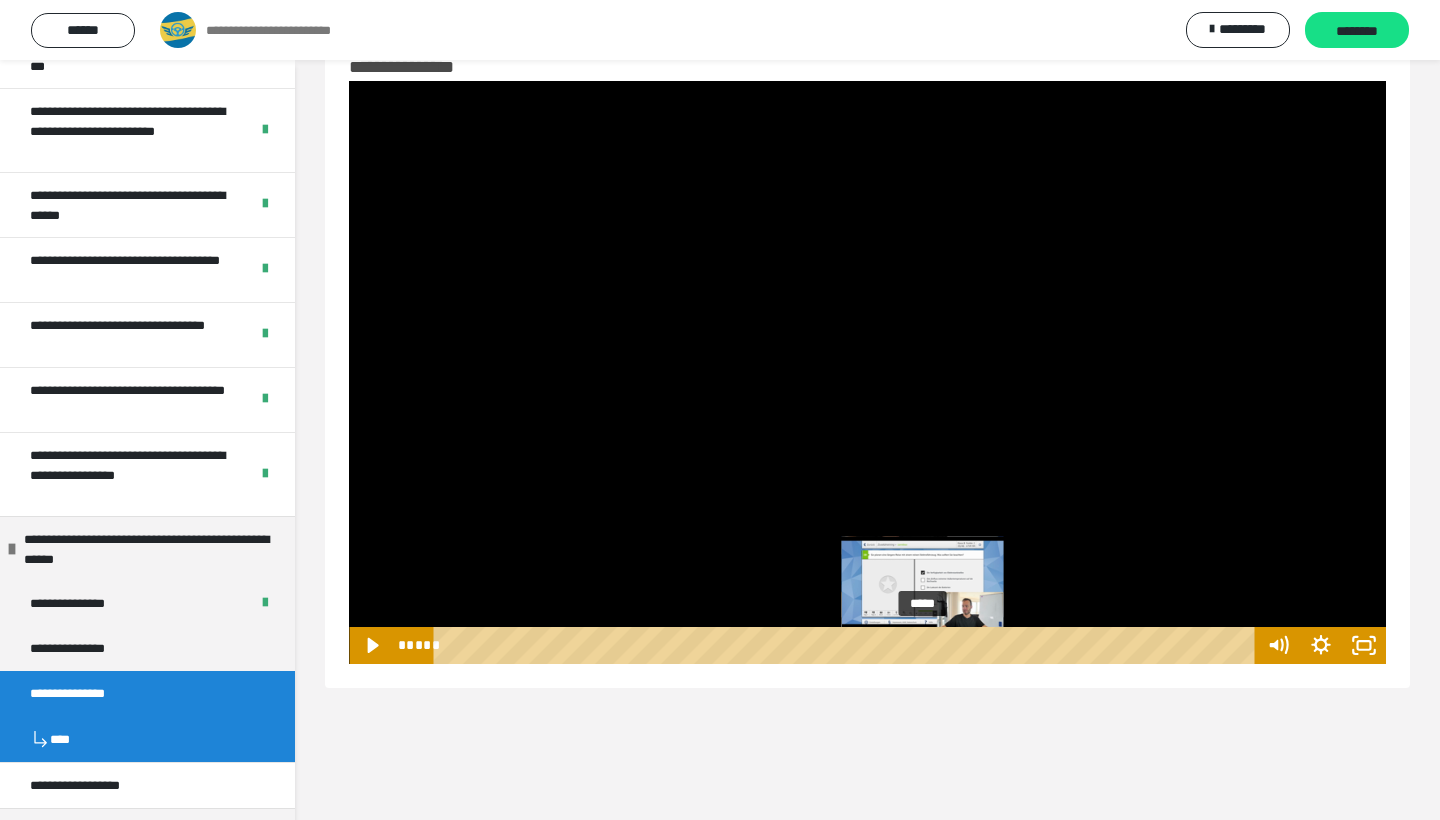 click on "*****" at bounding box center [848, 645] 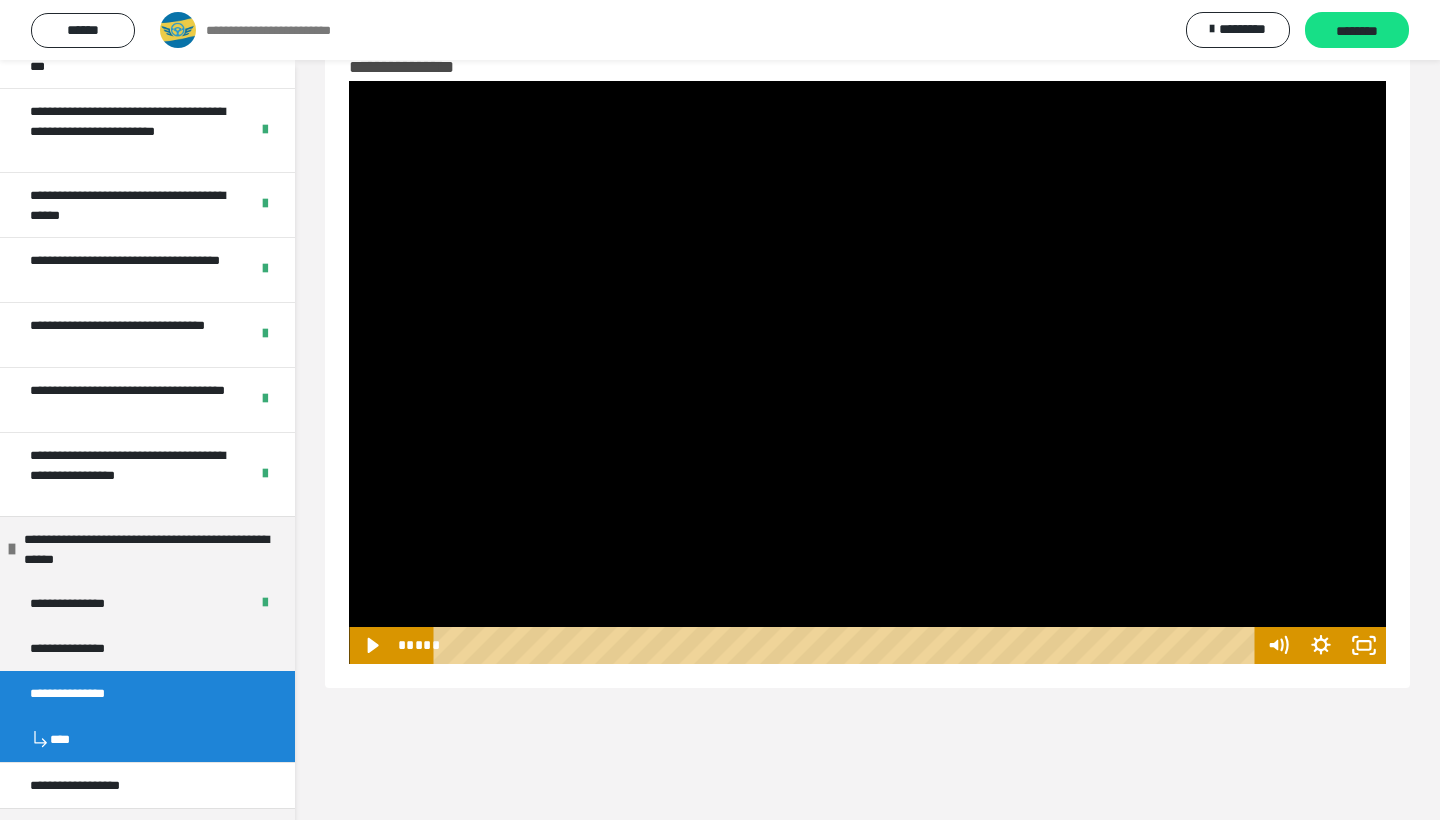click at bounding box center (867, 372) 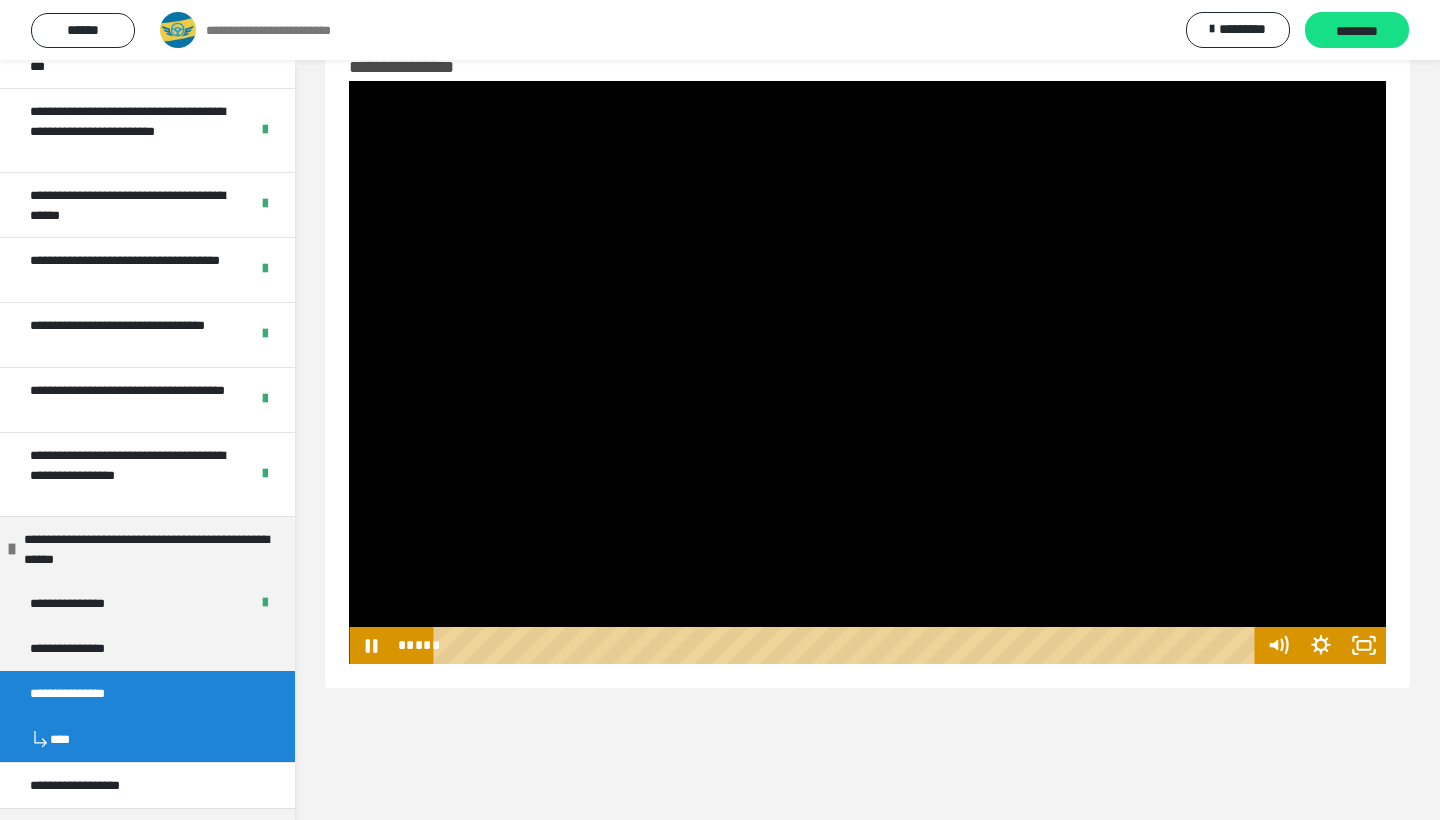 click at bounding box center (867, 372) 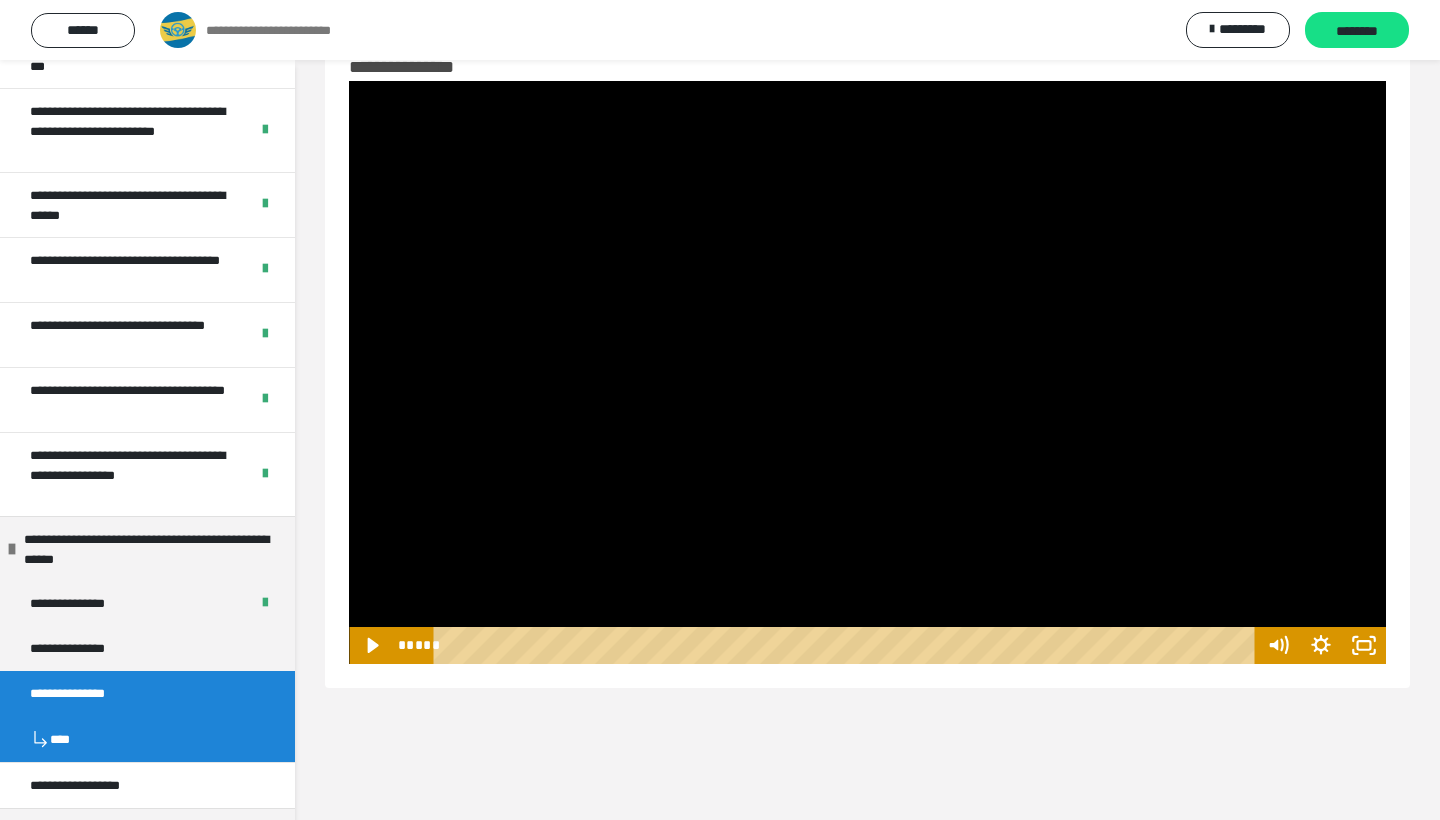 click at bounding box center [867, 372] 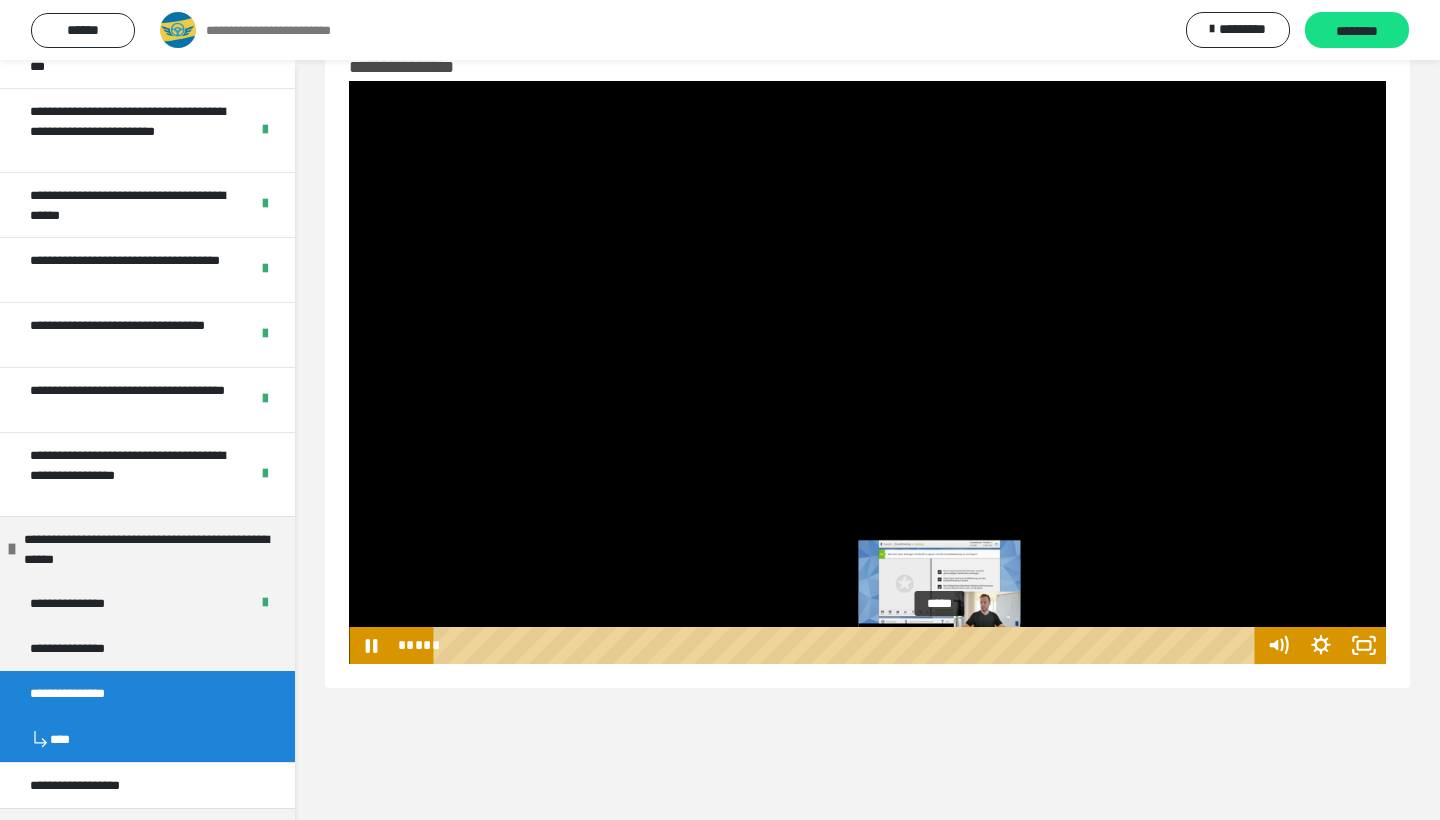 click on "*****" at bounding box center [848, 645] 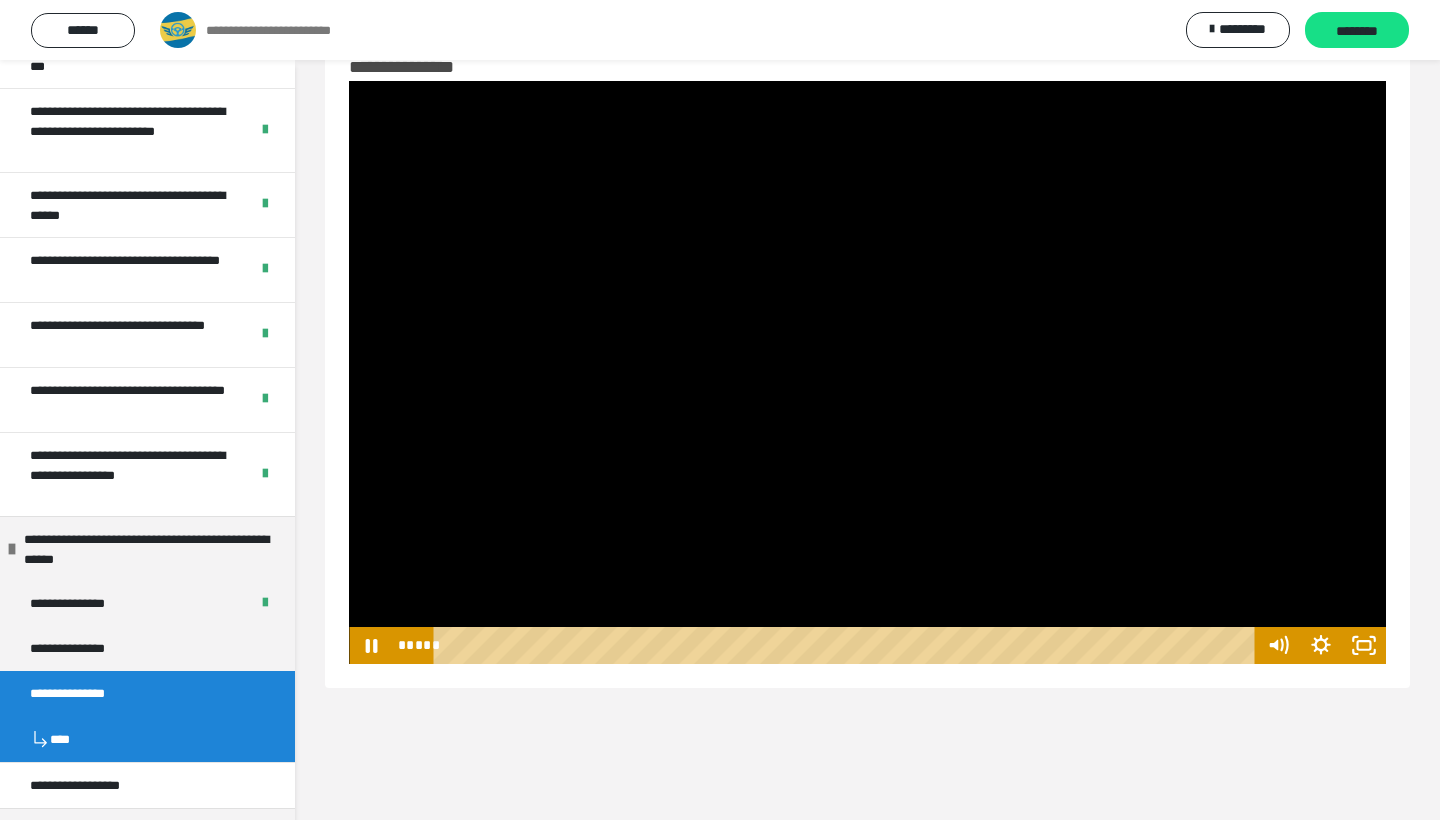 click at bounding box center (867, 372) 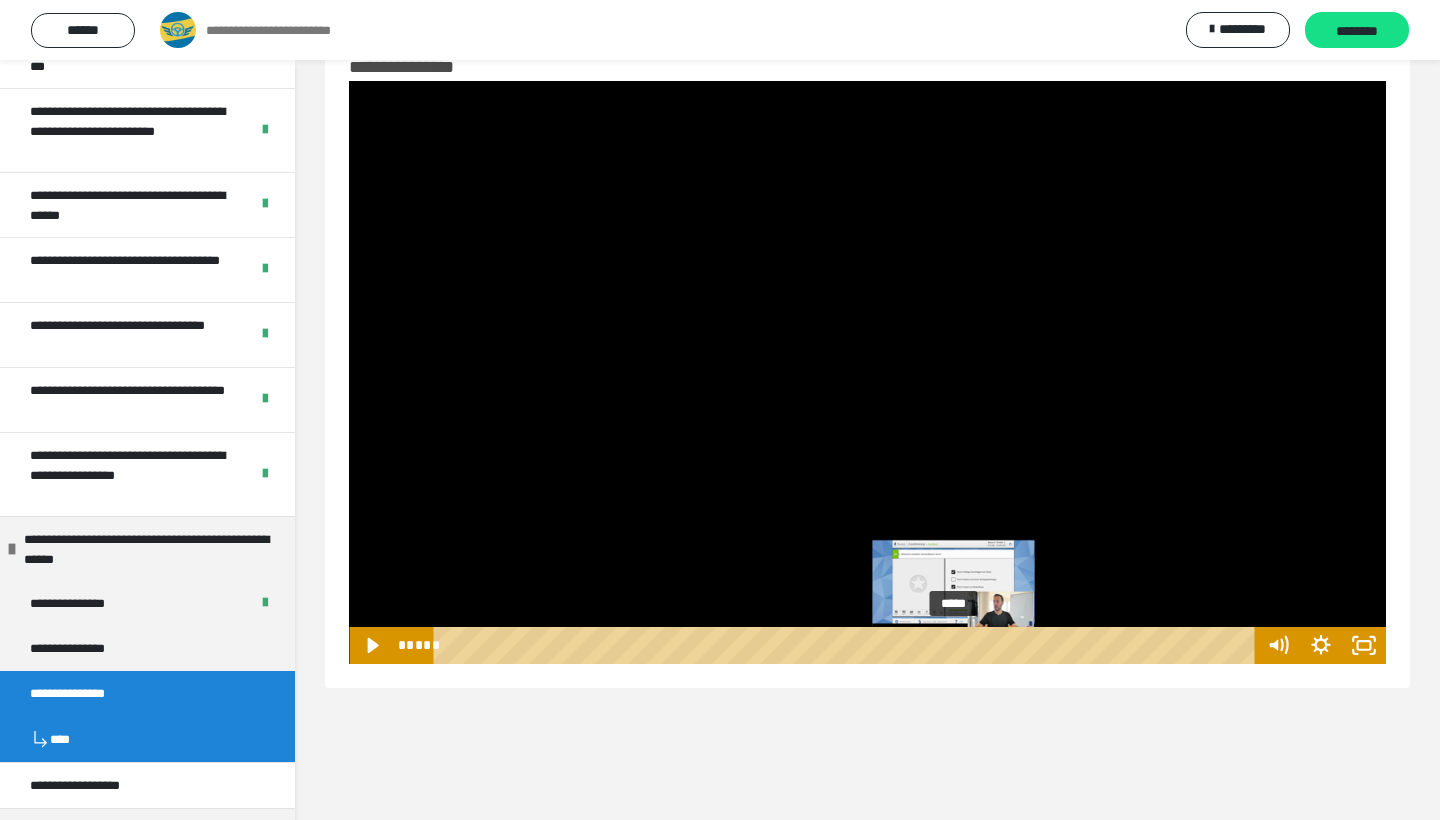 click on "*****" at bounding box center [848, 645] 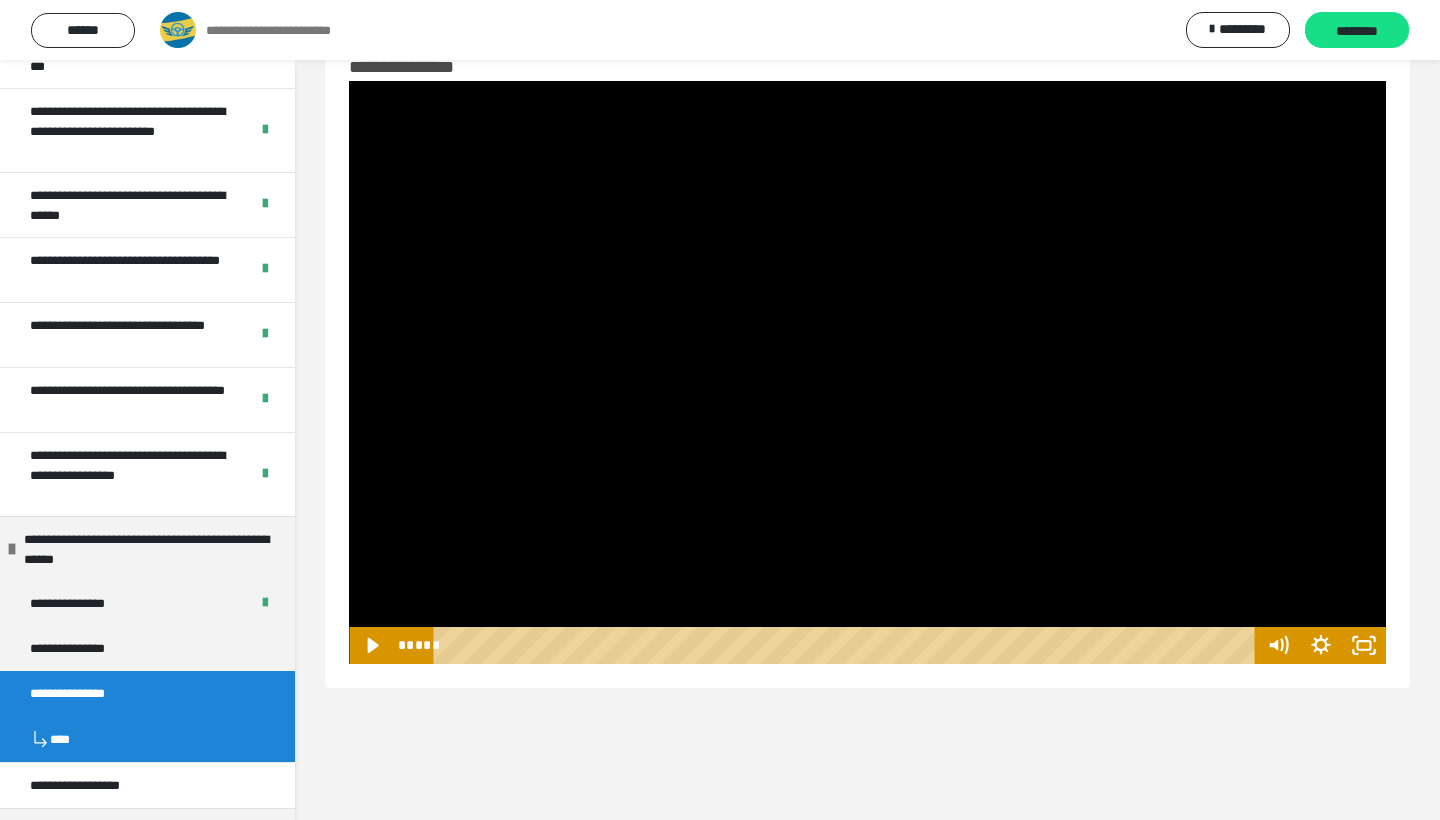 click at bounding box center [867, 372] 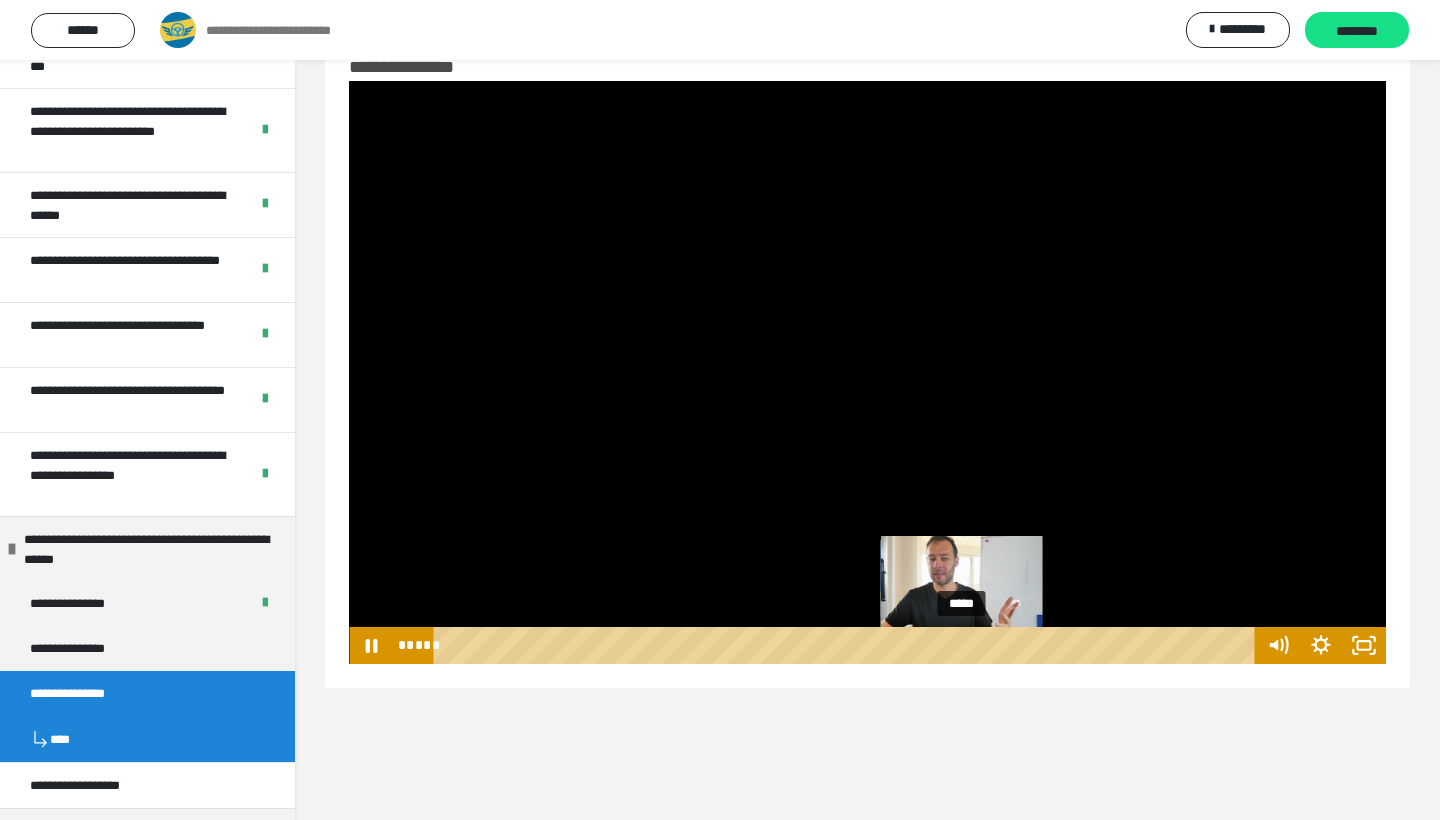 click on "*****" at bounding box center [848, 645] 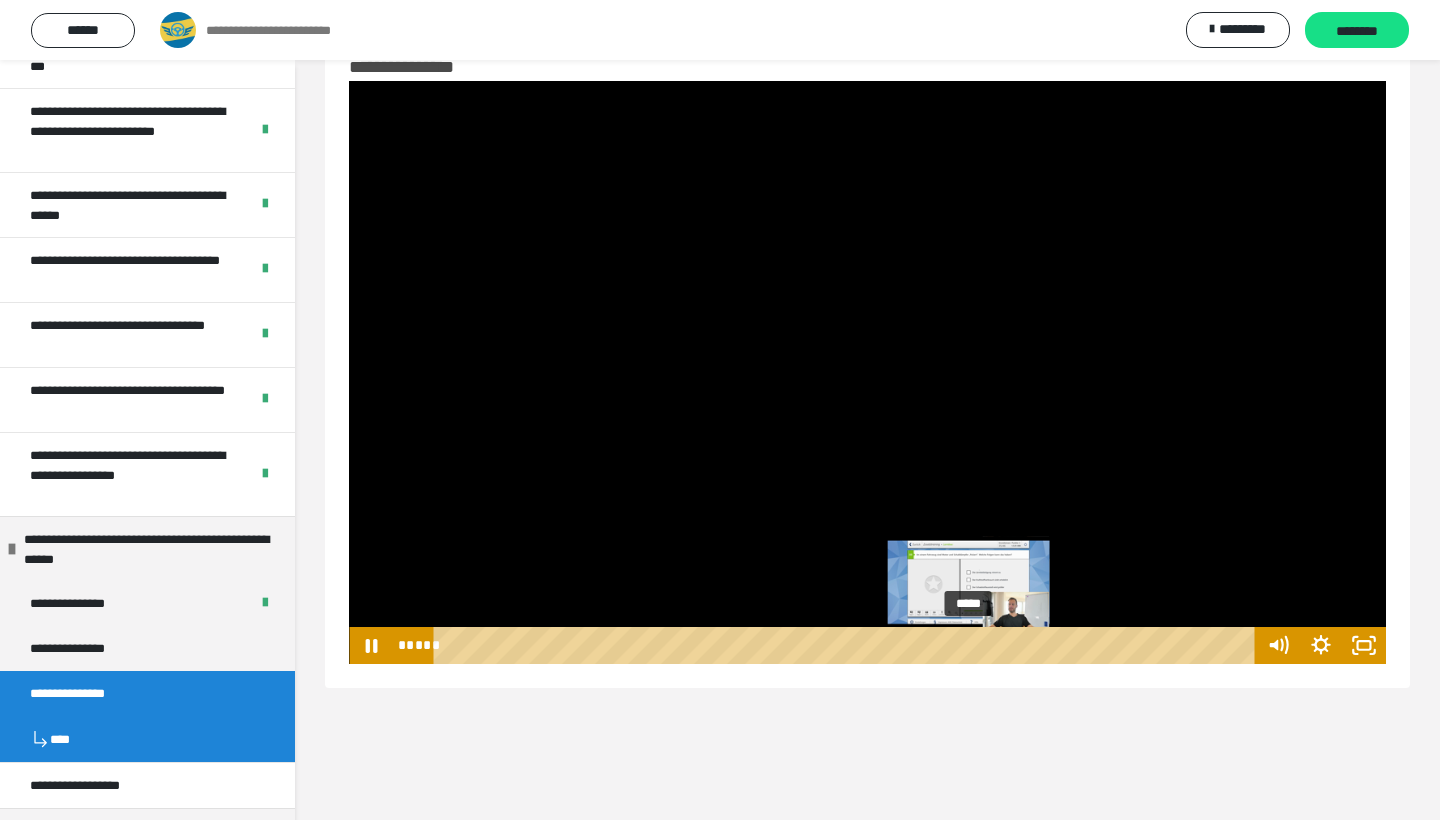 click on "*****" at bounding box center (848, 645) 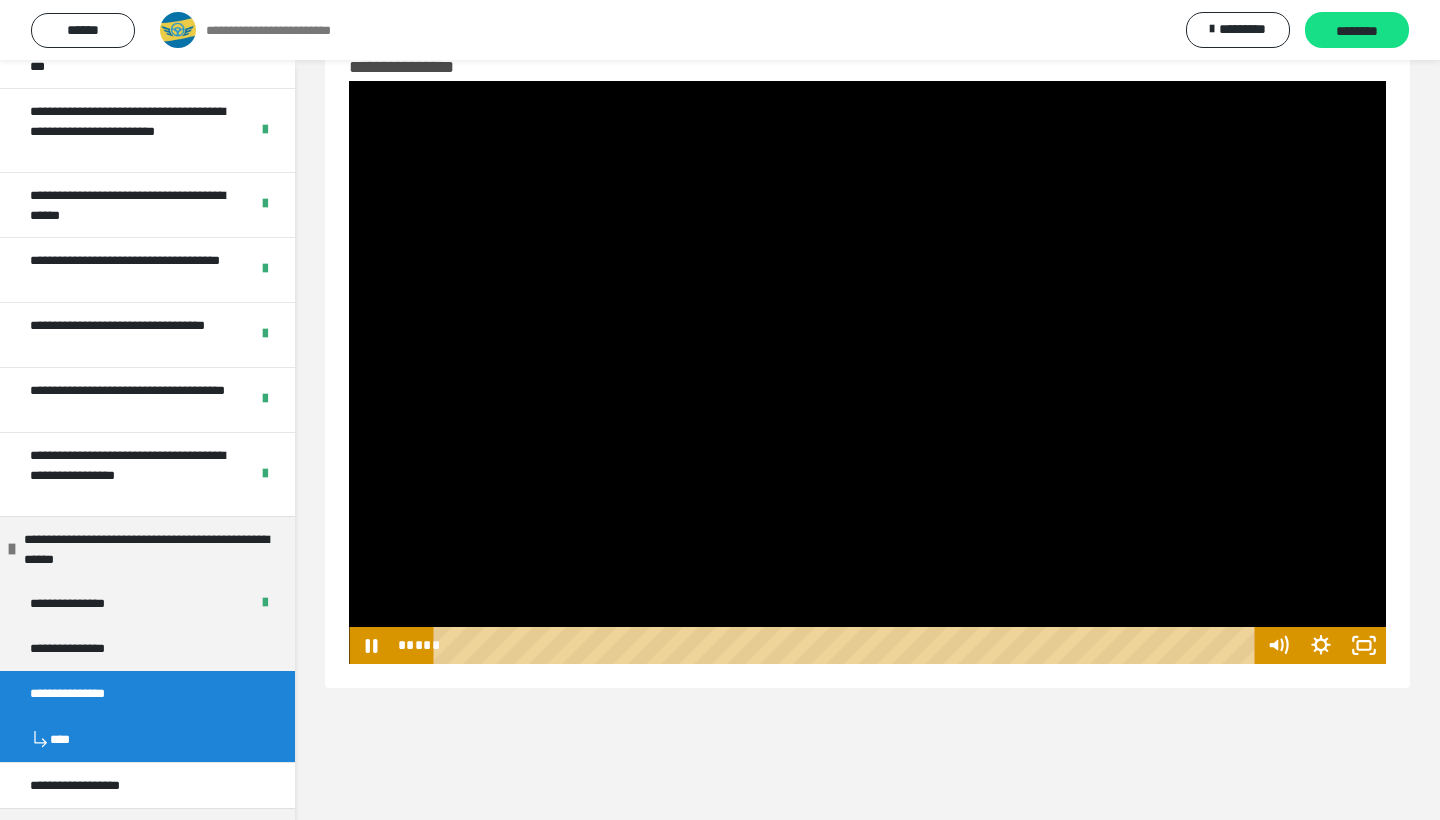 click at bounding box center (867, 372) 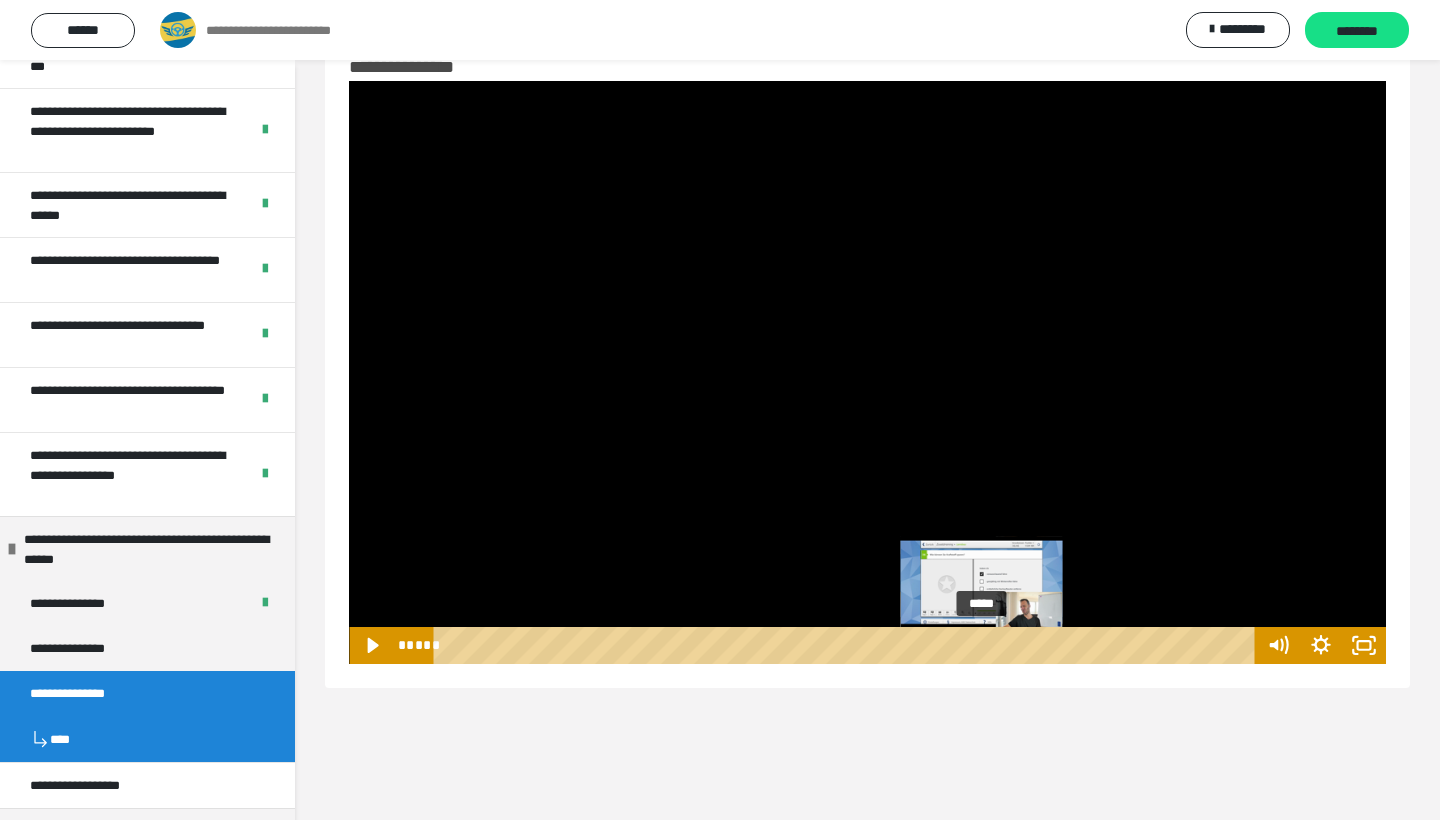 click on "*****" at bounding box center [848, 645] 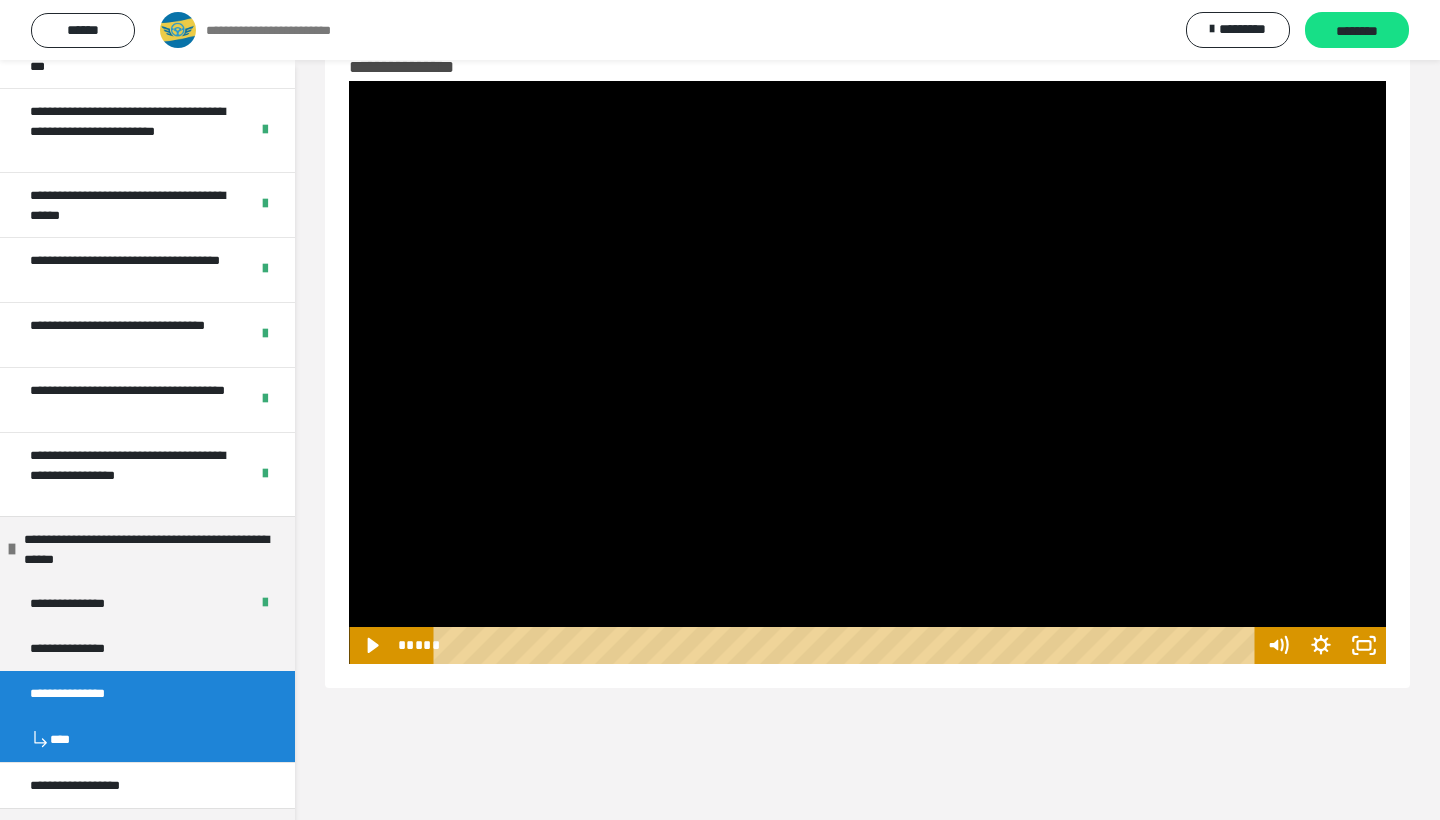 click at bounding box center (867, 372) 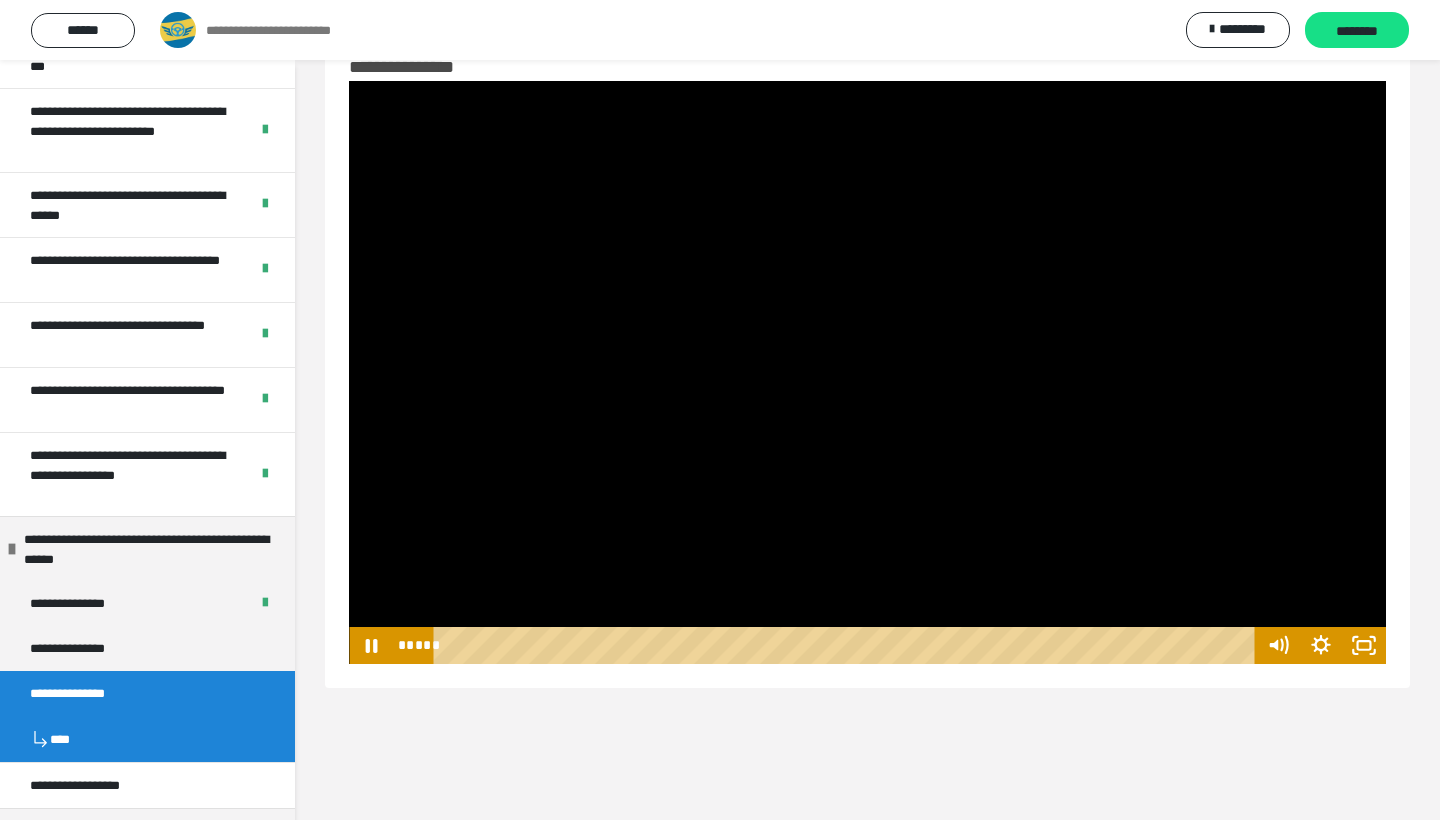 click at bounding box center [867, 372] 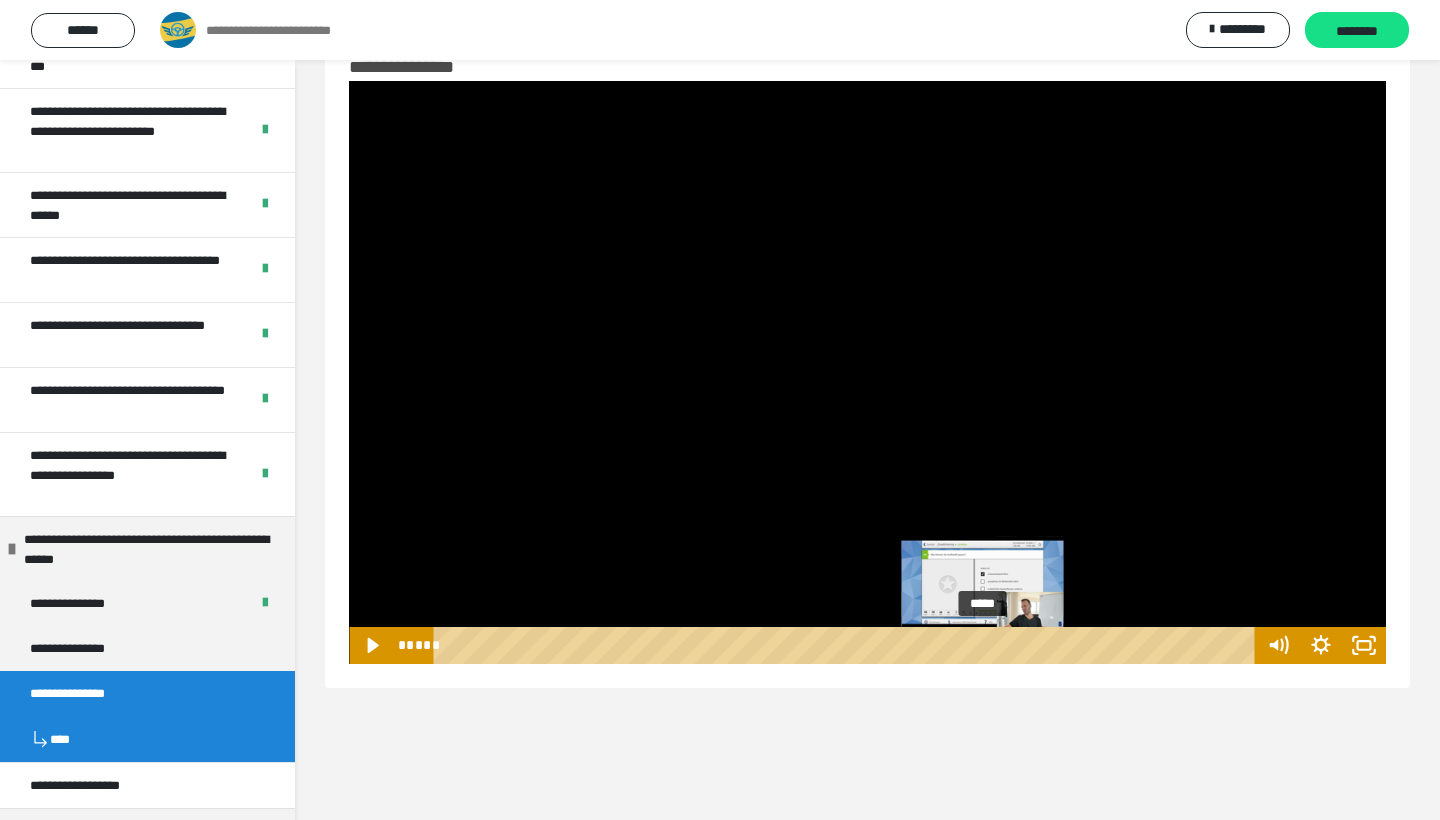click at bounding box center [983, 646] 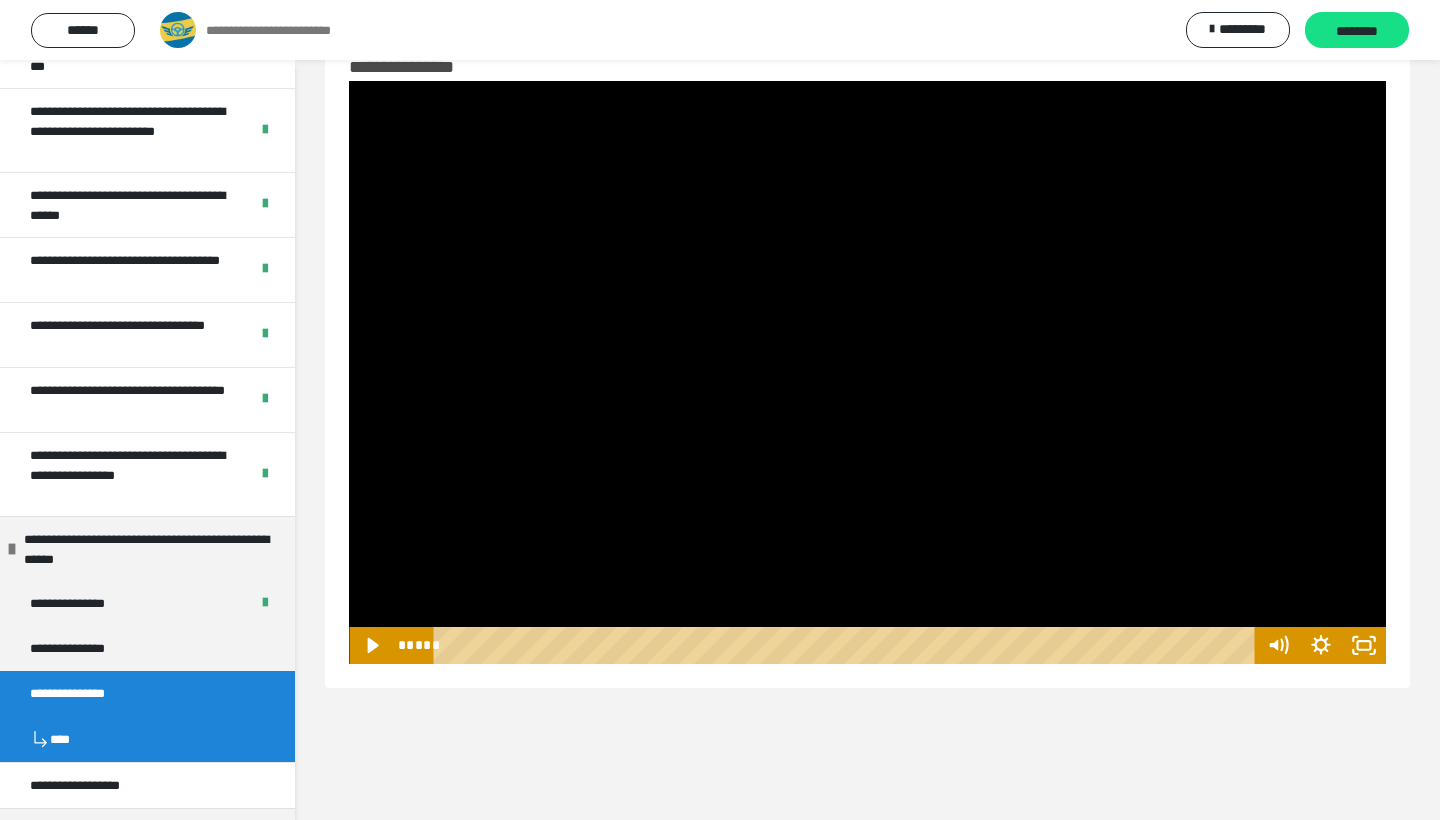 click at bounding box center (867, 372) 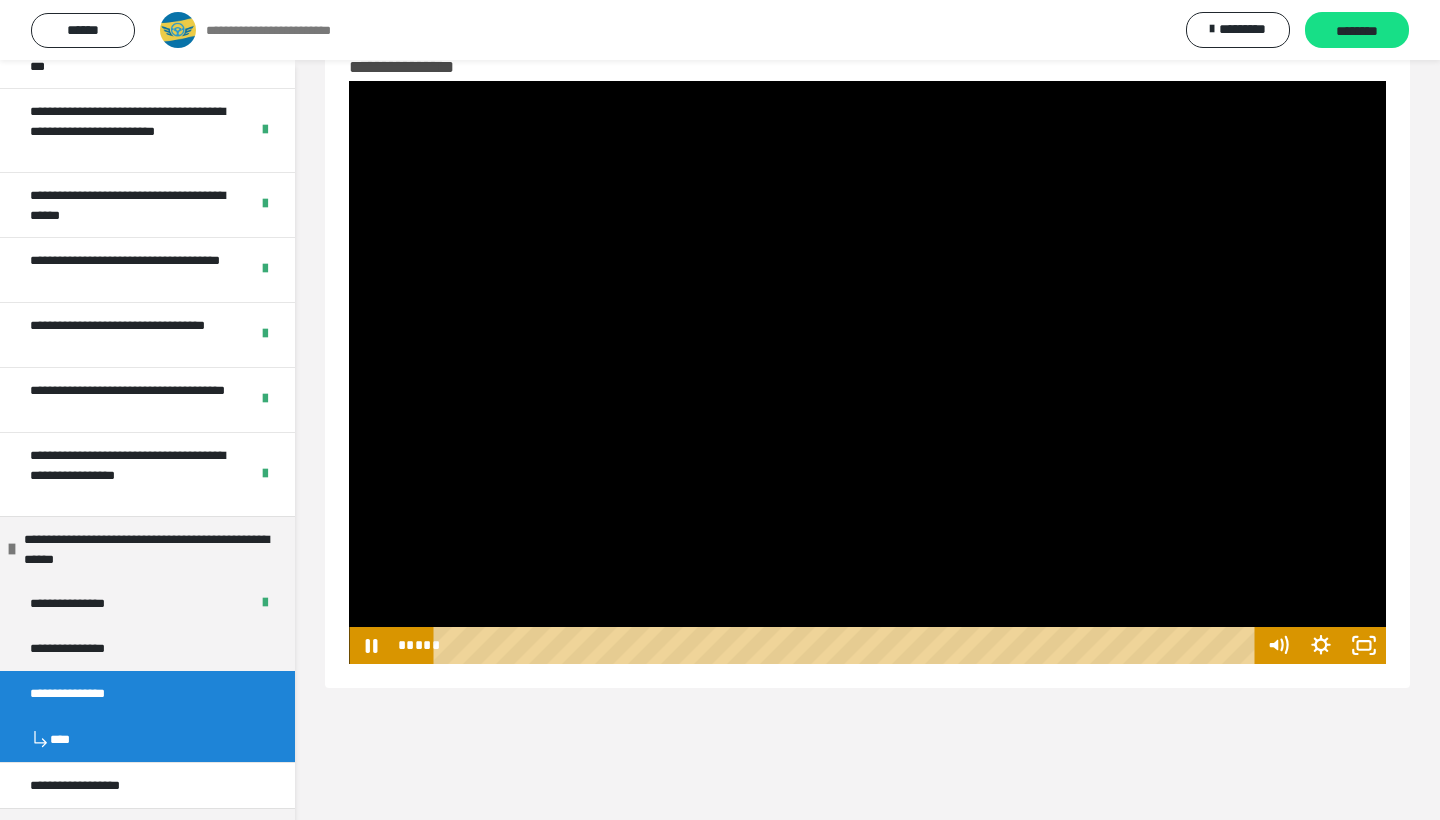 click at bounding box center (867, 372) 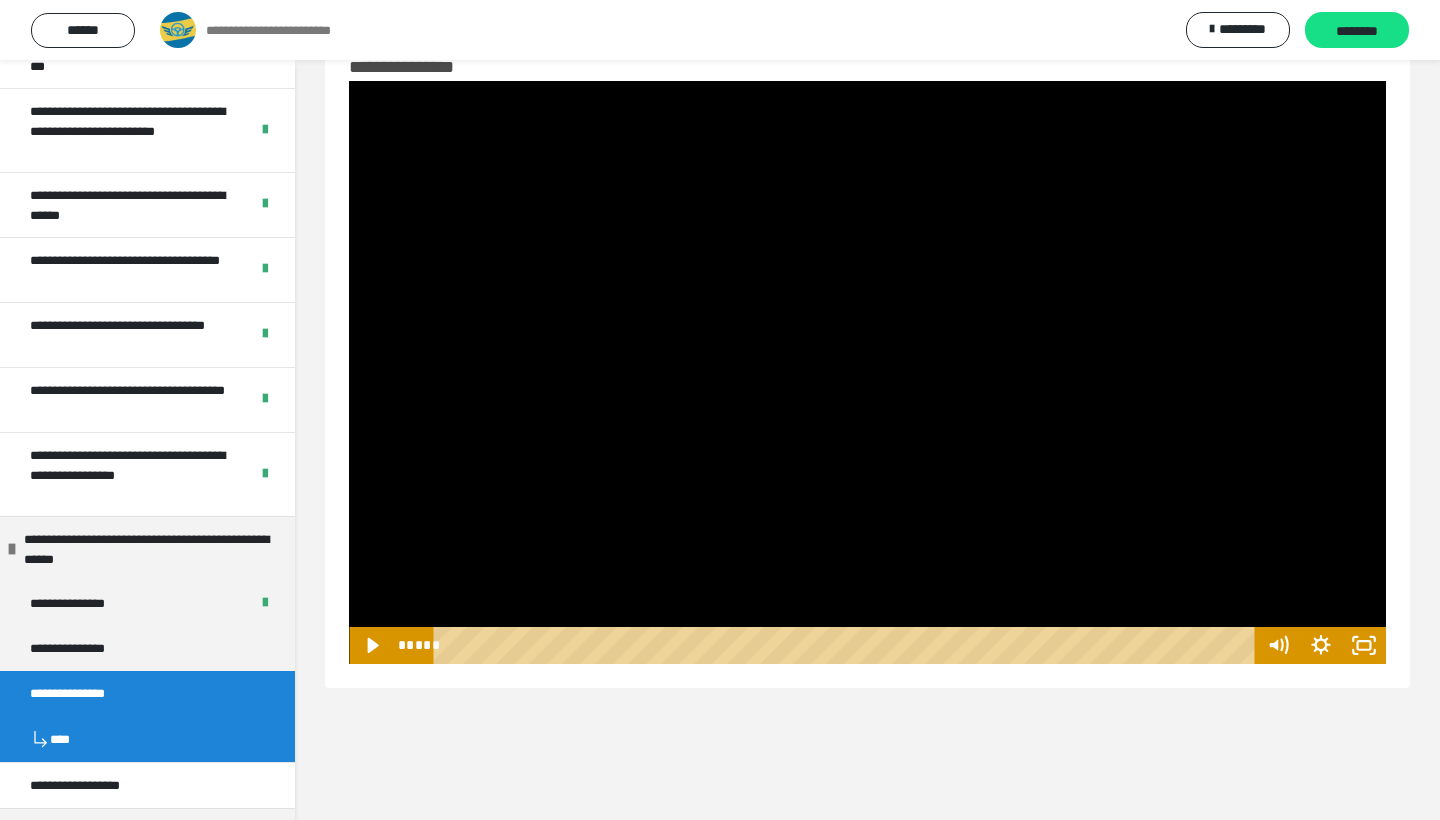 click at bounding box center (867, 372) 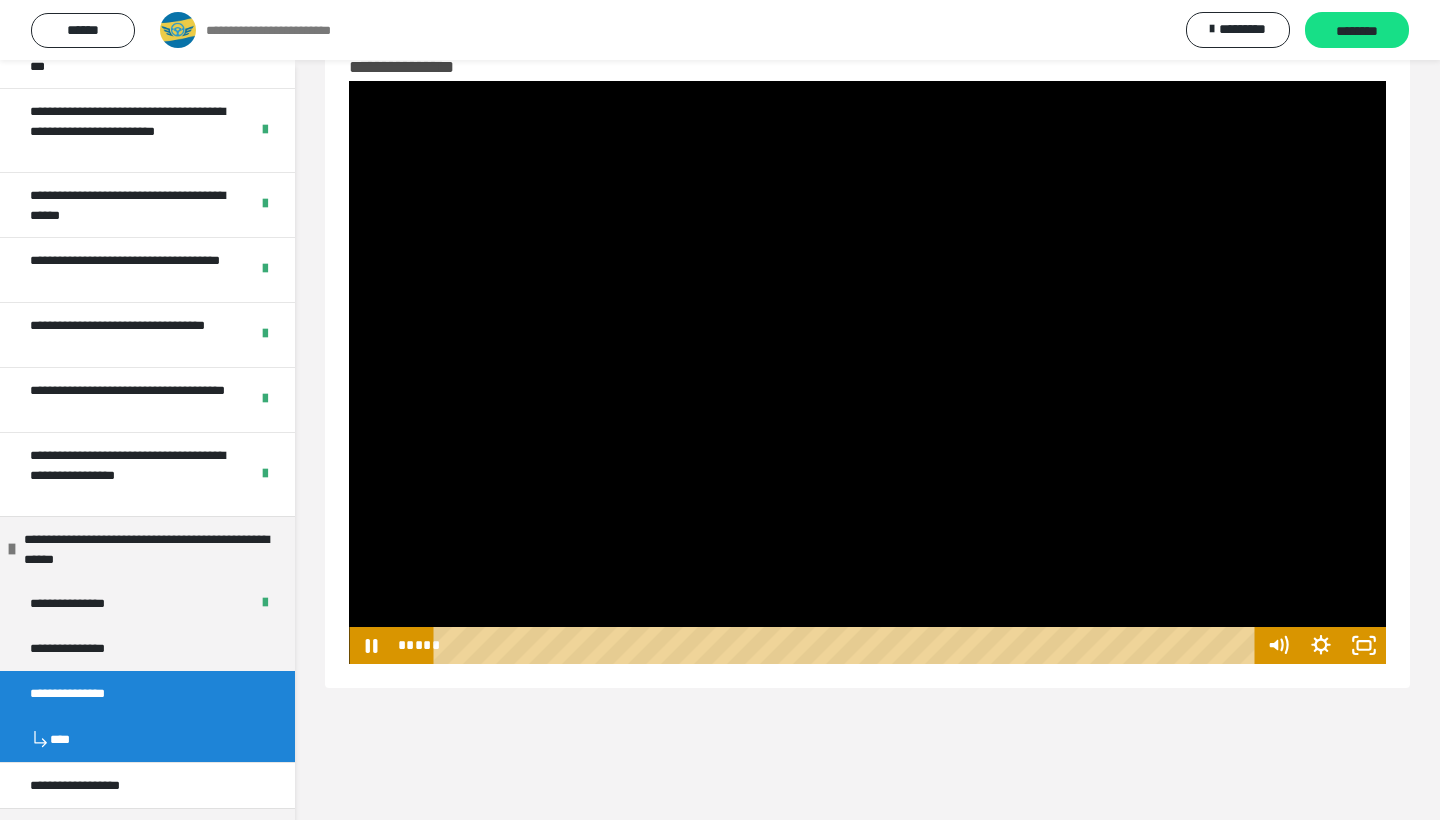 click at bounding box center (867, 372) 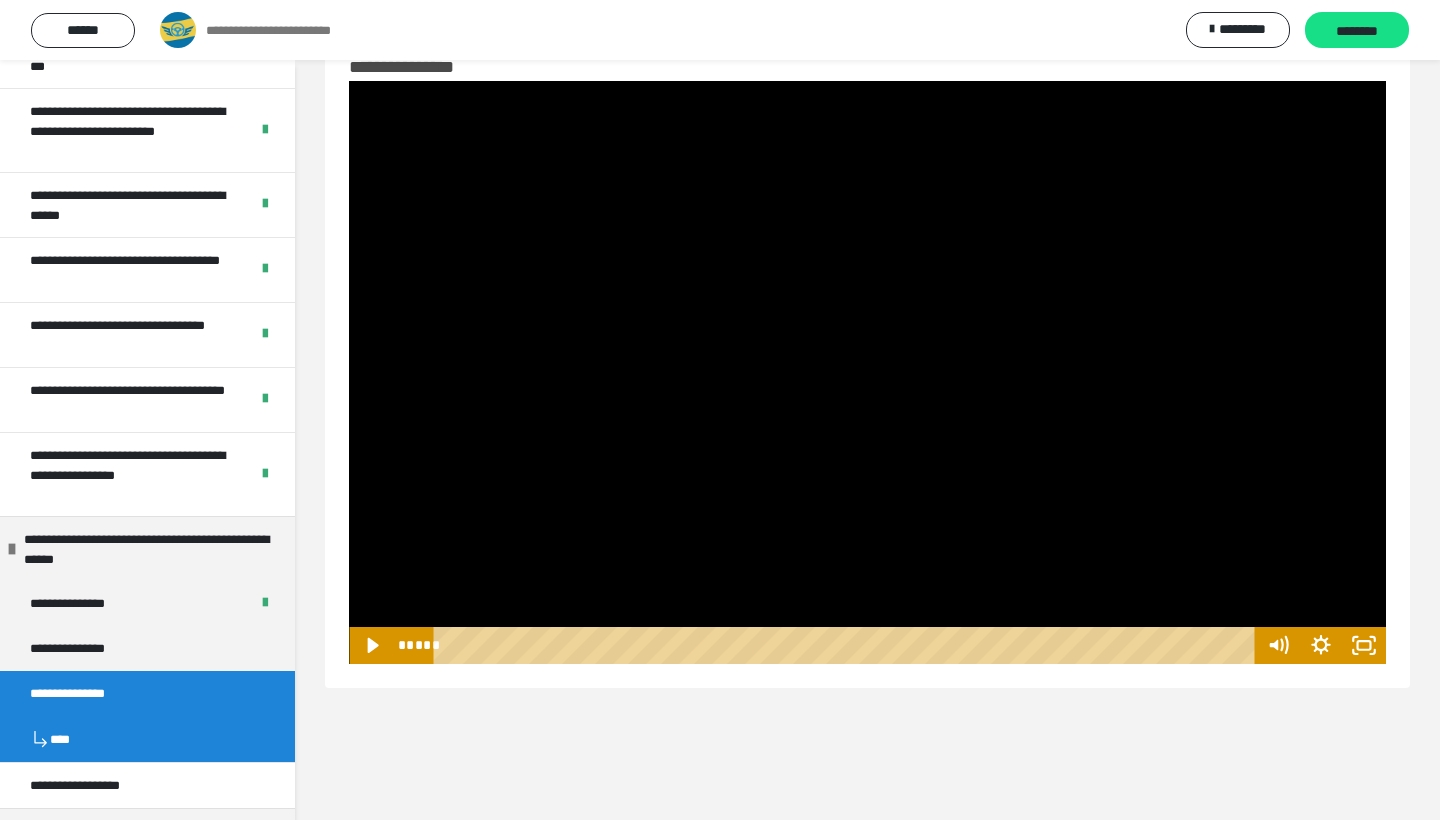 click at bounding box center (867, 372) 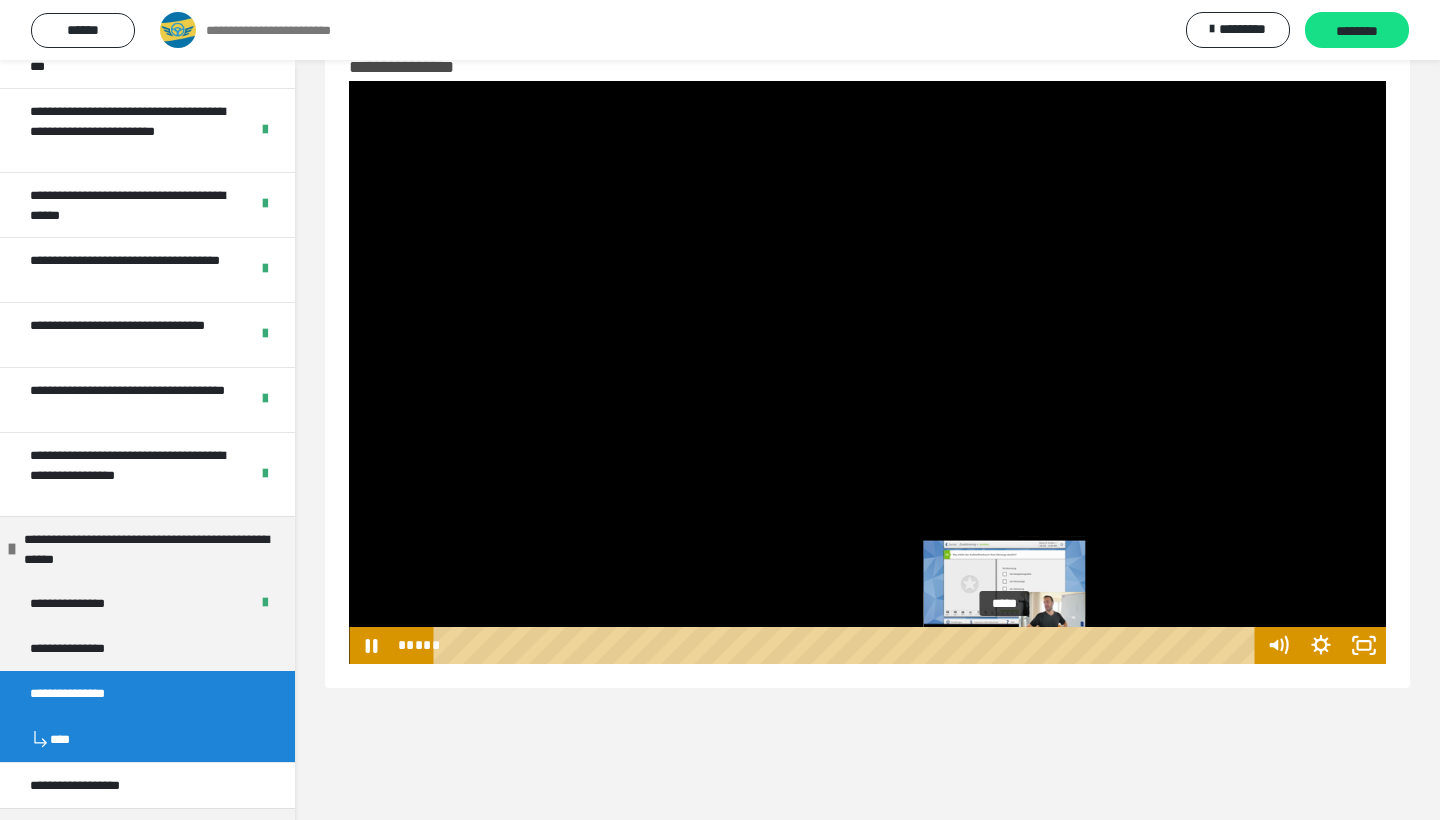 click on "*****" at bounding box center (848, 645) 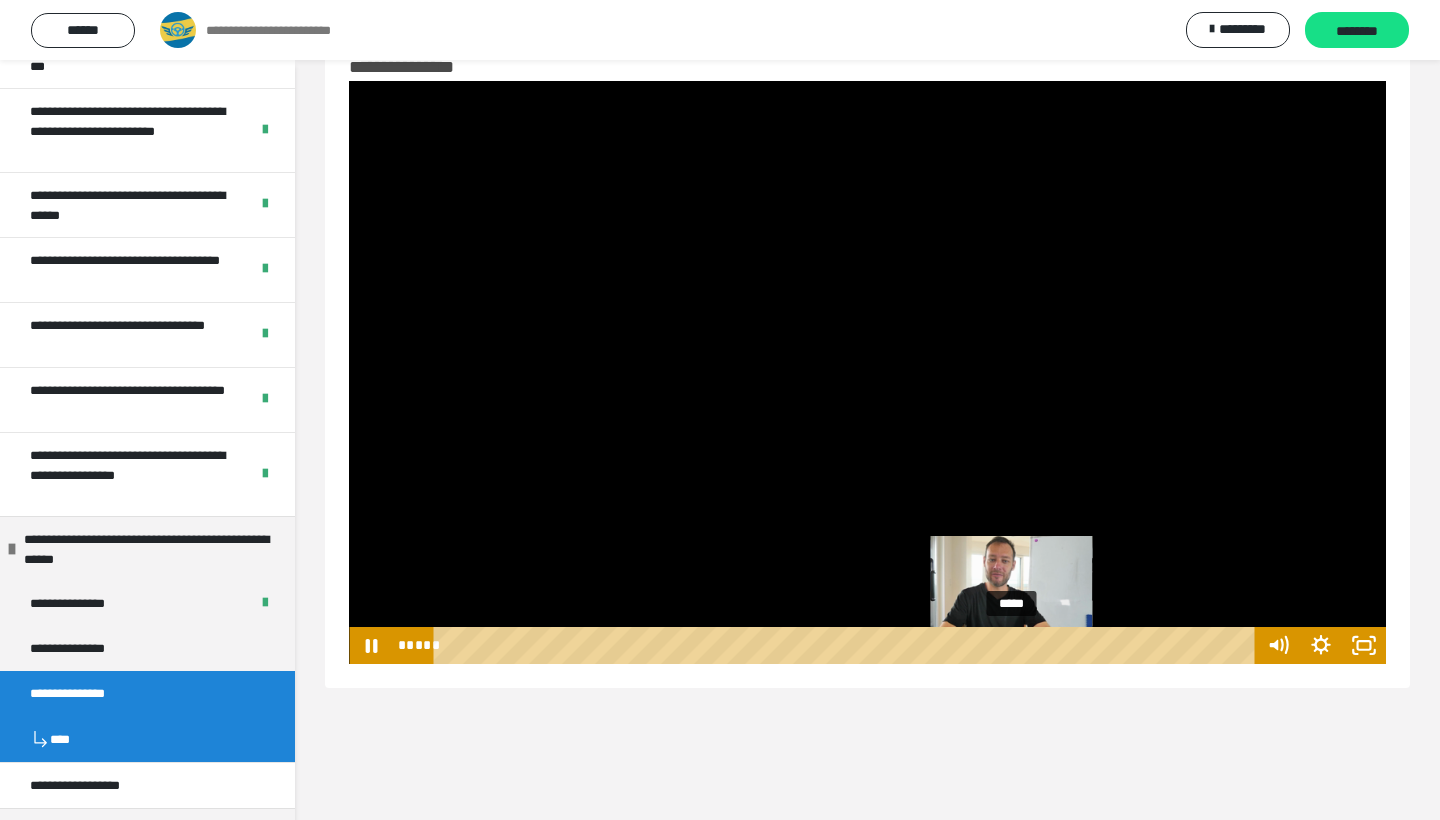 click at bounding box center [1006, 646] 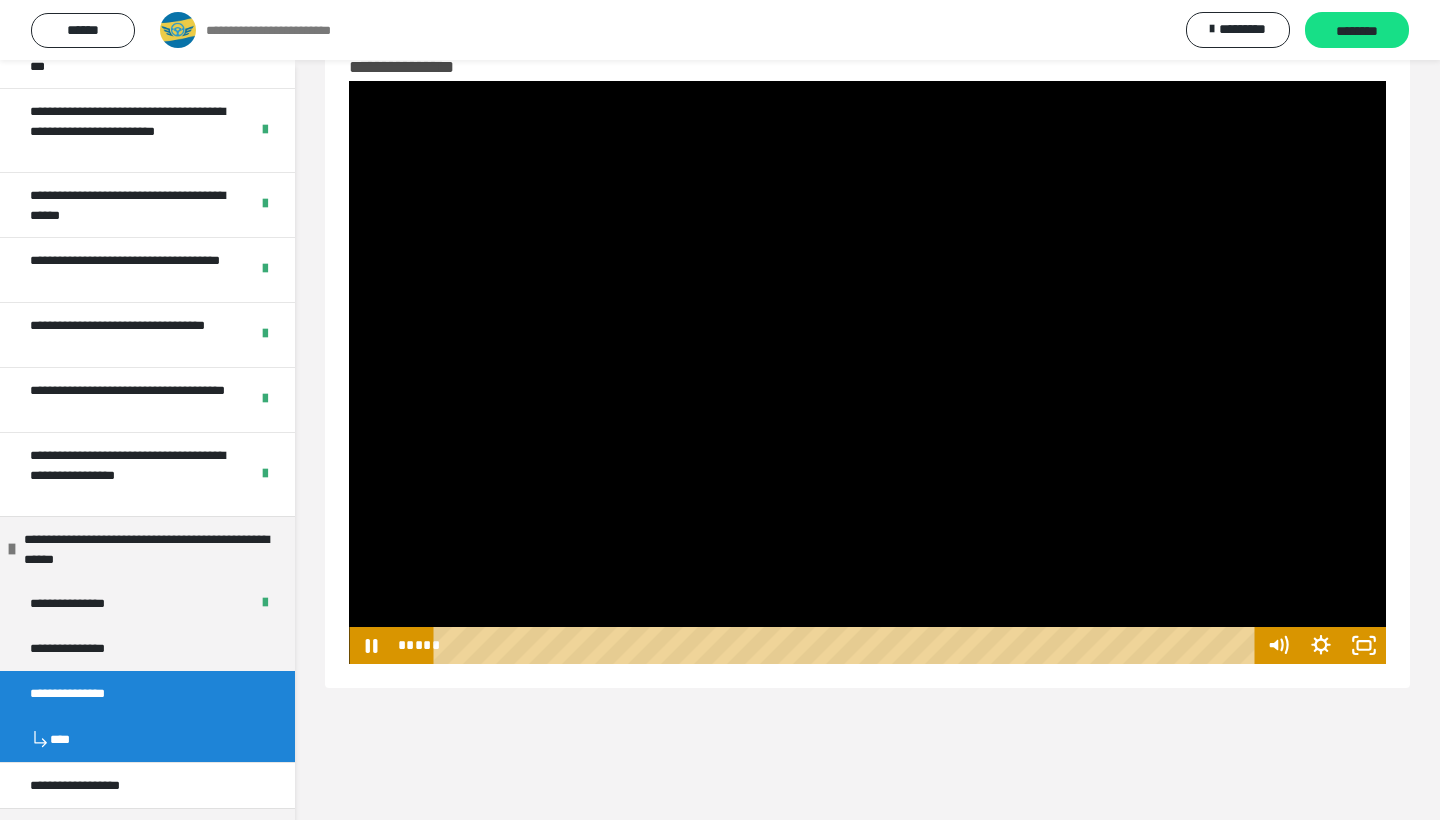 click at bounding box center [867, 372] 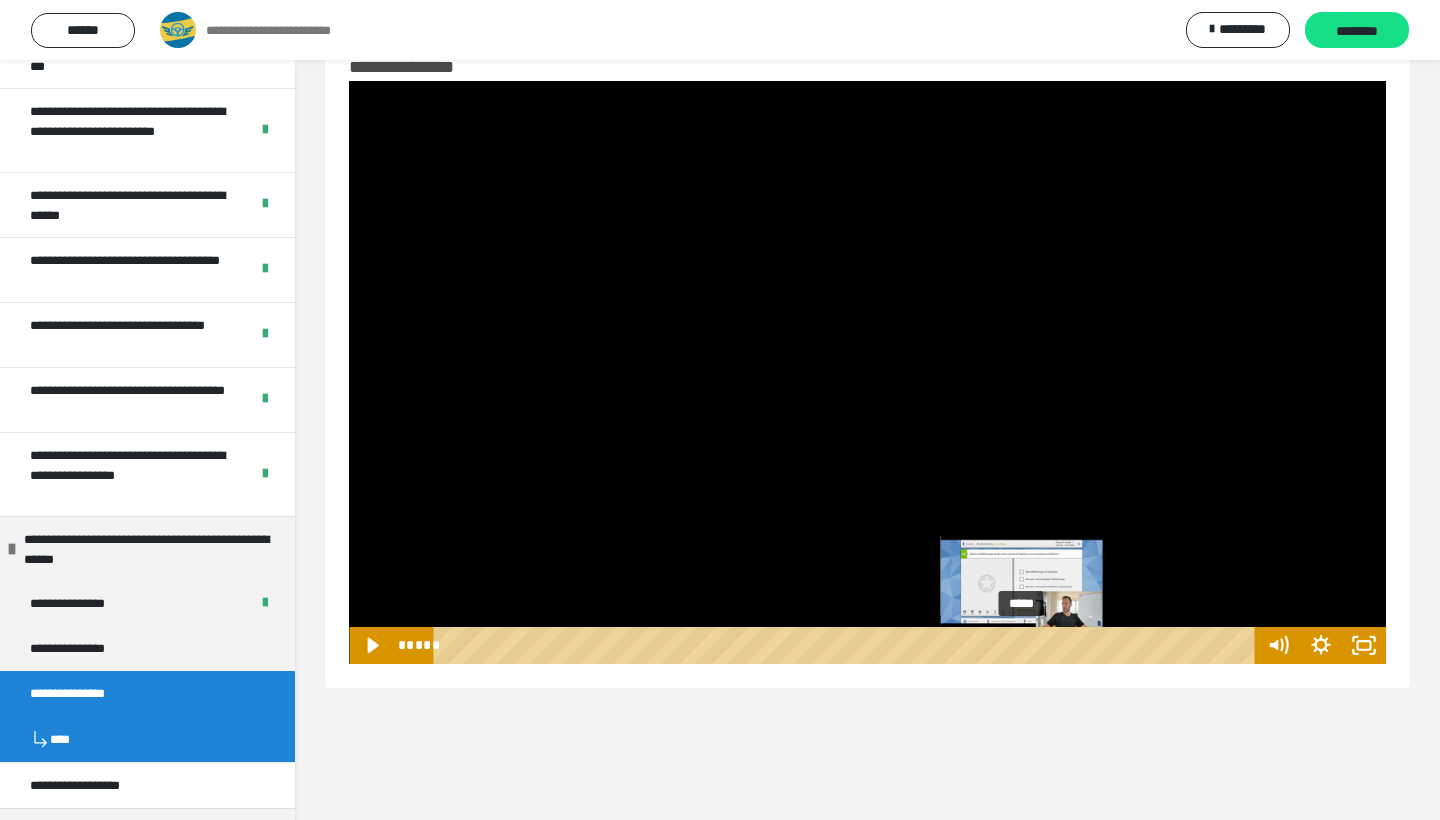click on "*****" at bounding box center [848, 645] 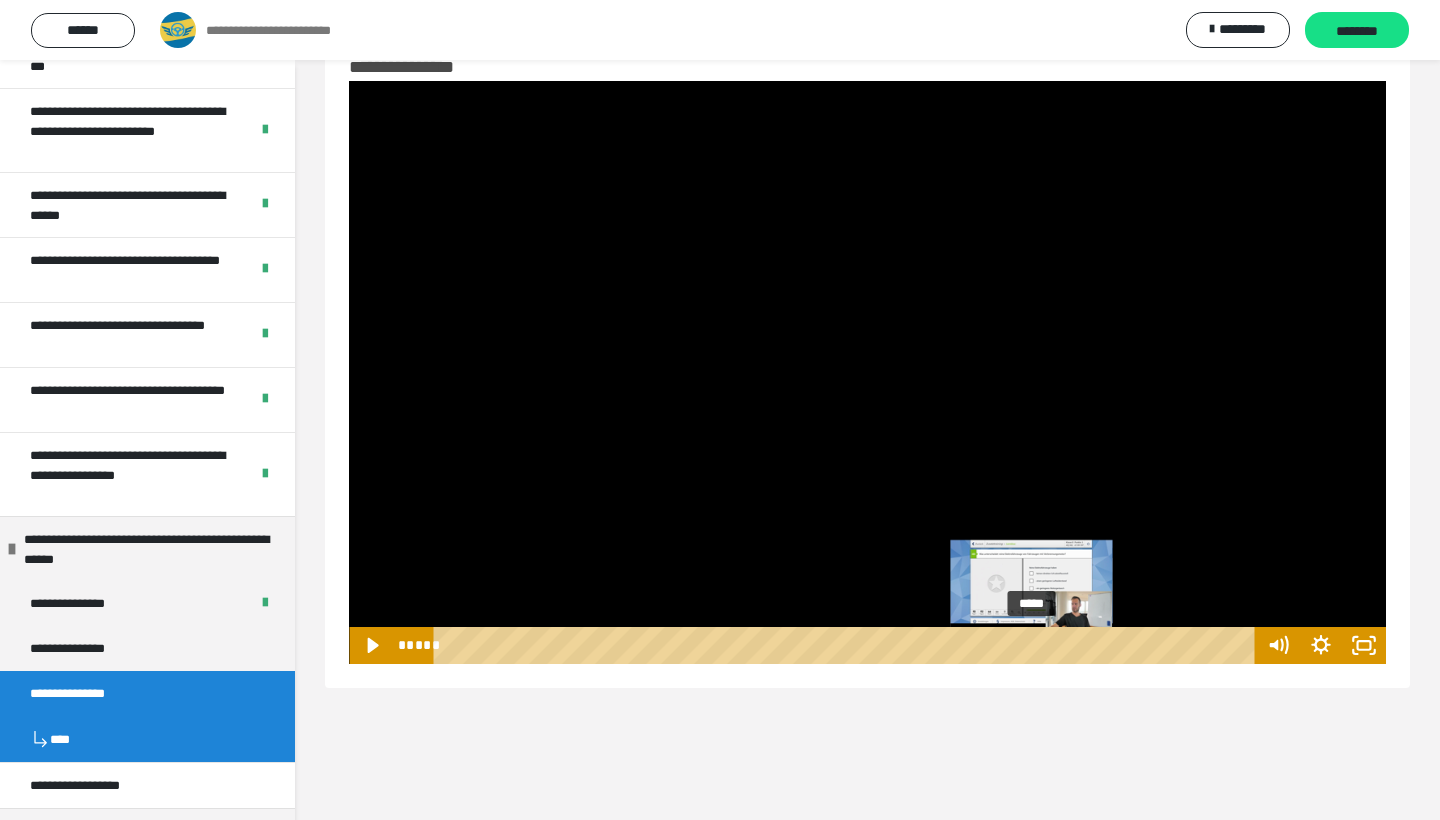 click on "*****" at bounding box center (848, 645) 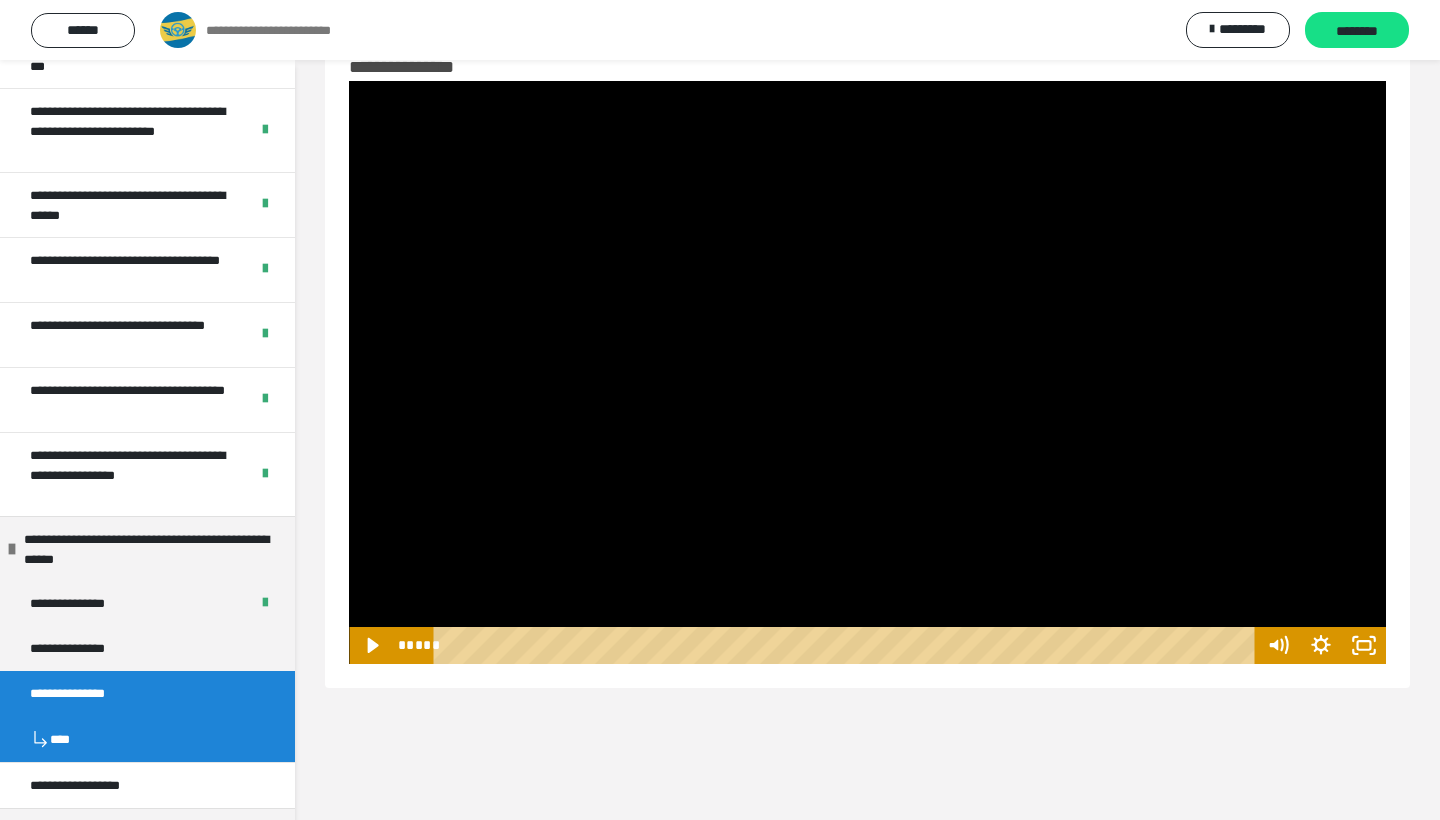 click at bounding box center [867, 372] 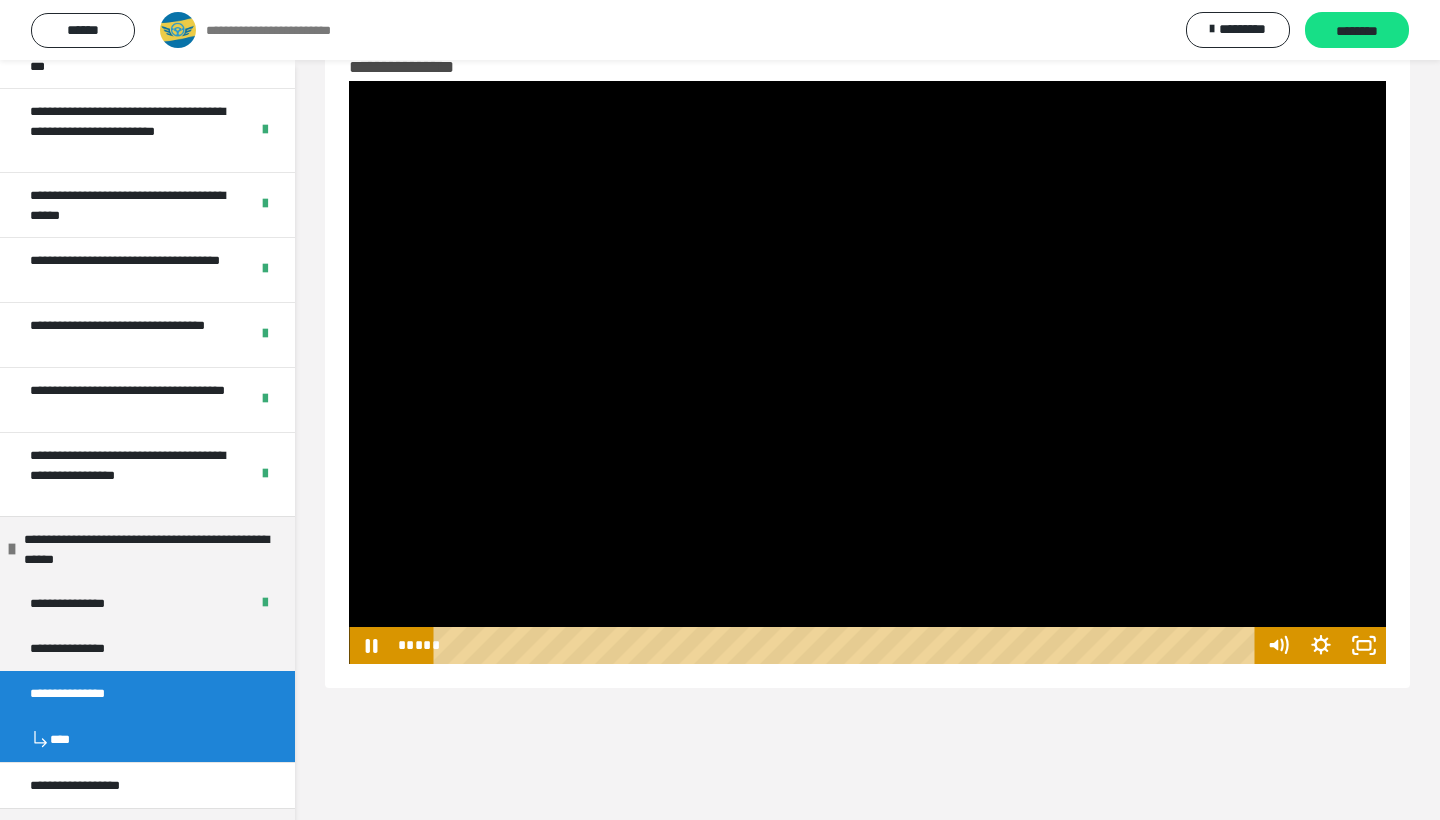 click at bounding box center [867, 372] 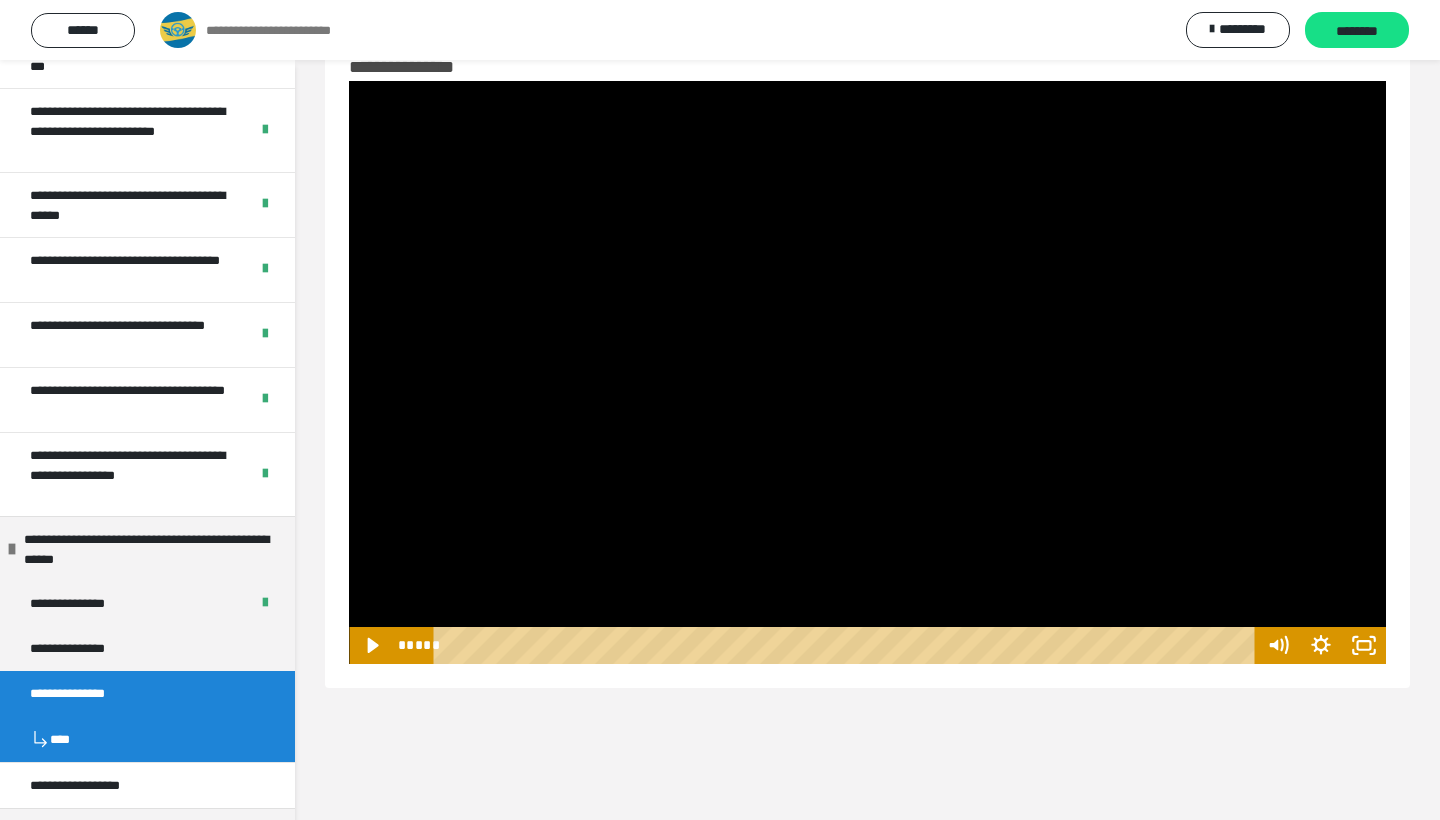 click at bounding box center [867, 372] 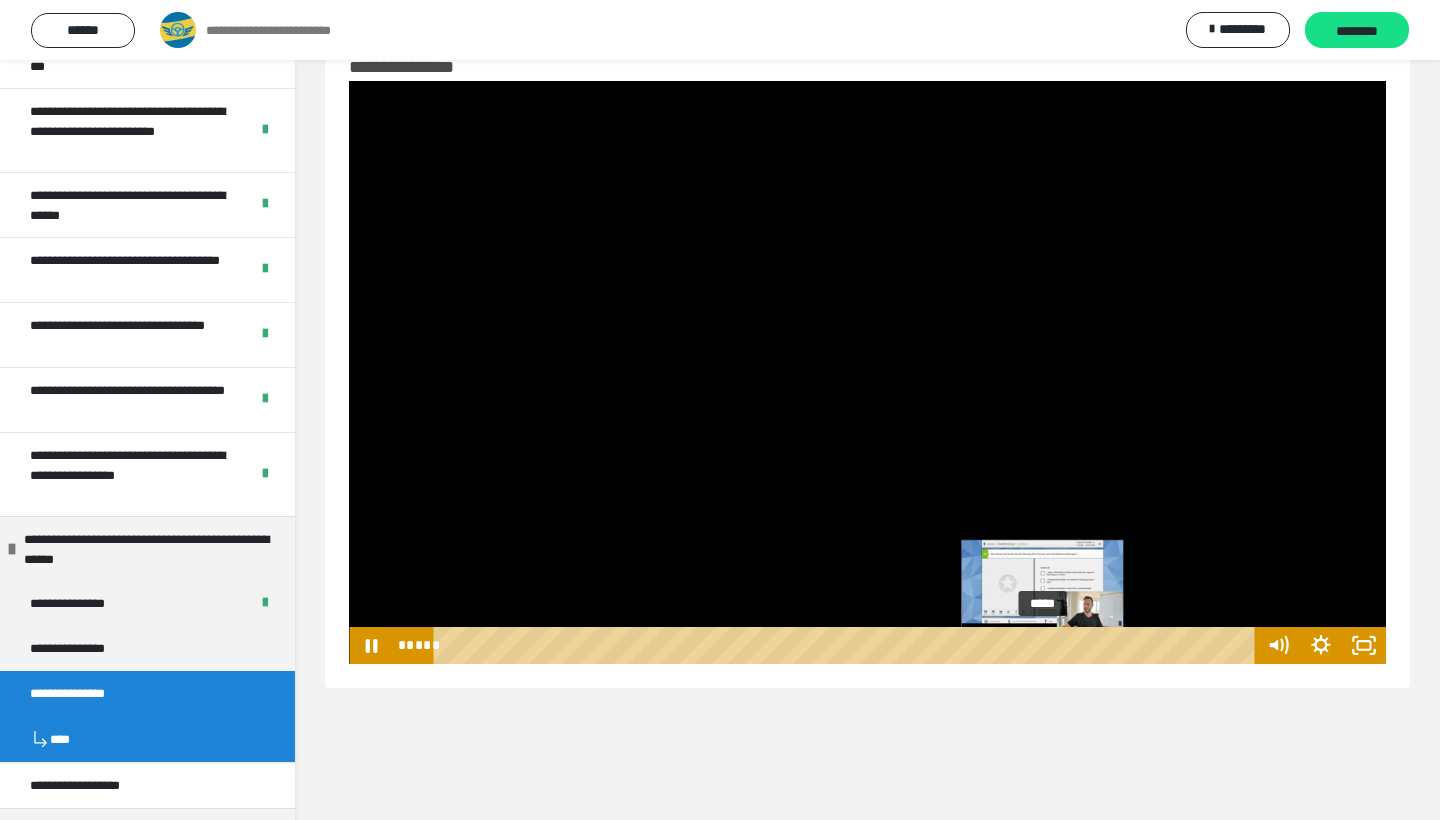 click on "*****" at bounding box center (848, 645) 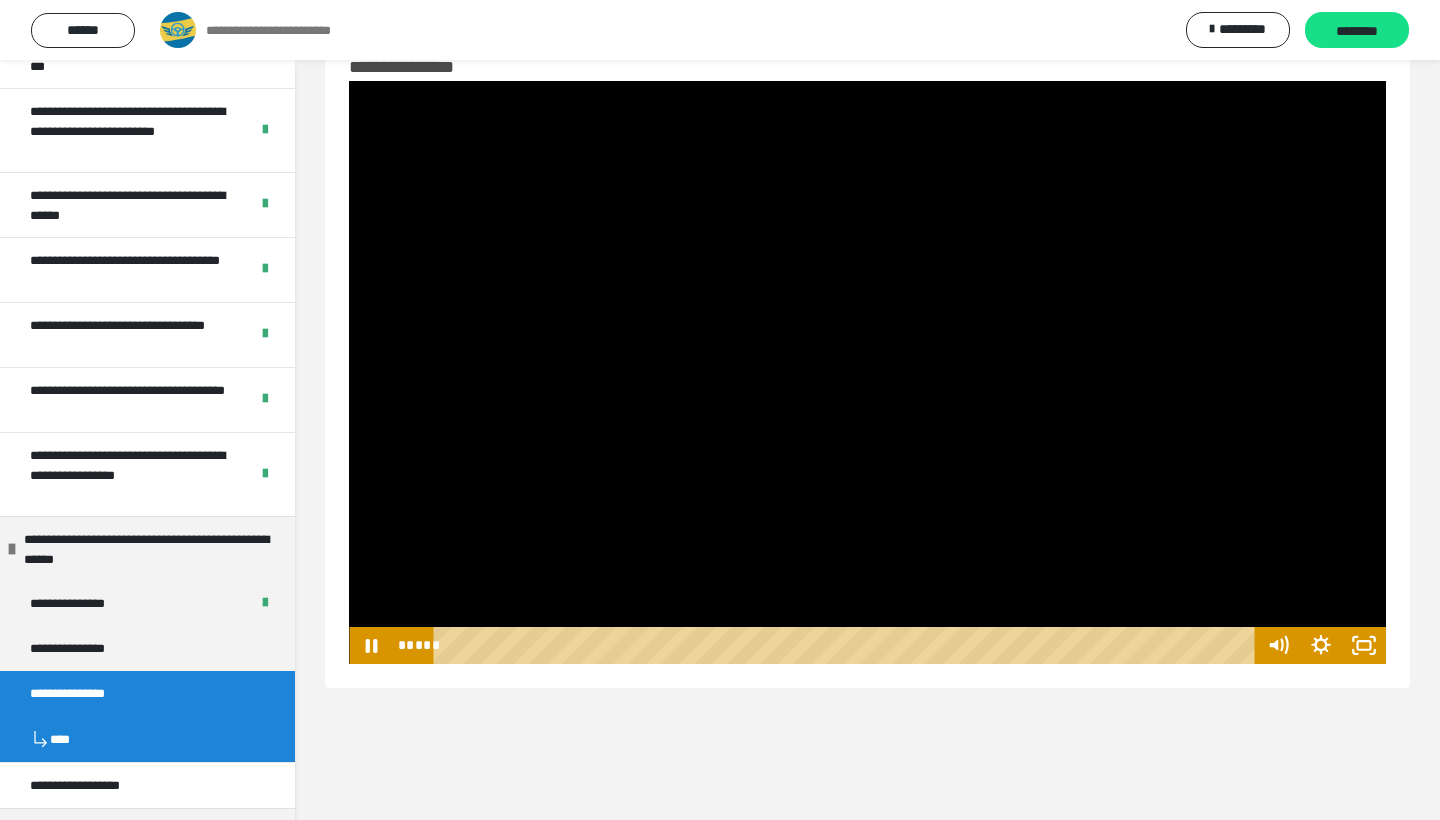 click at bounding box center (867, 372) 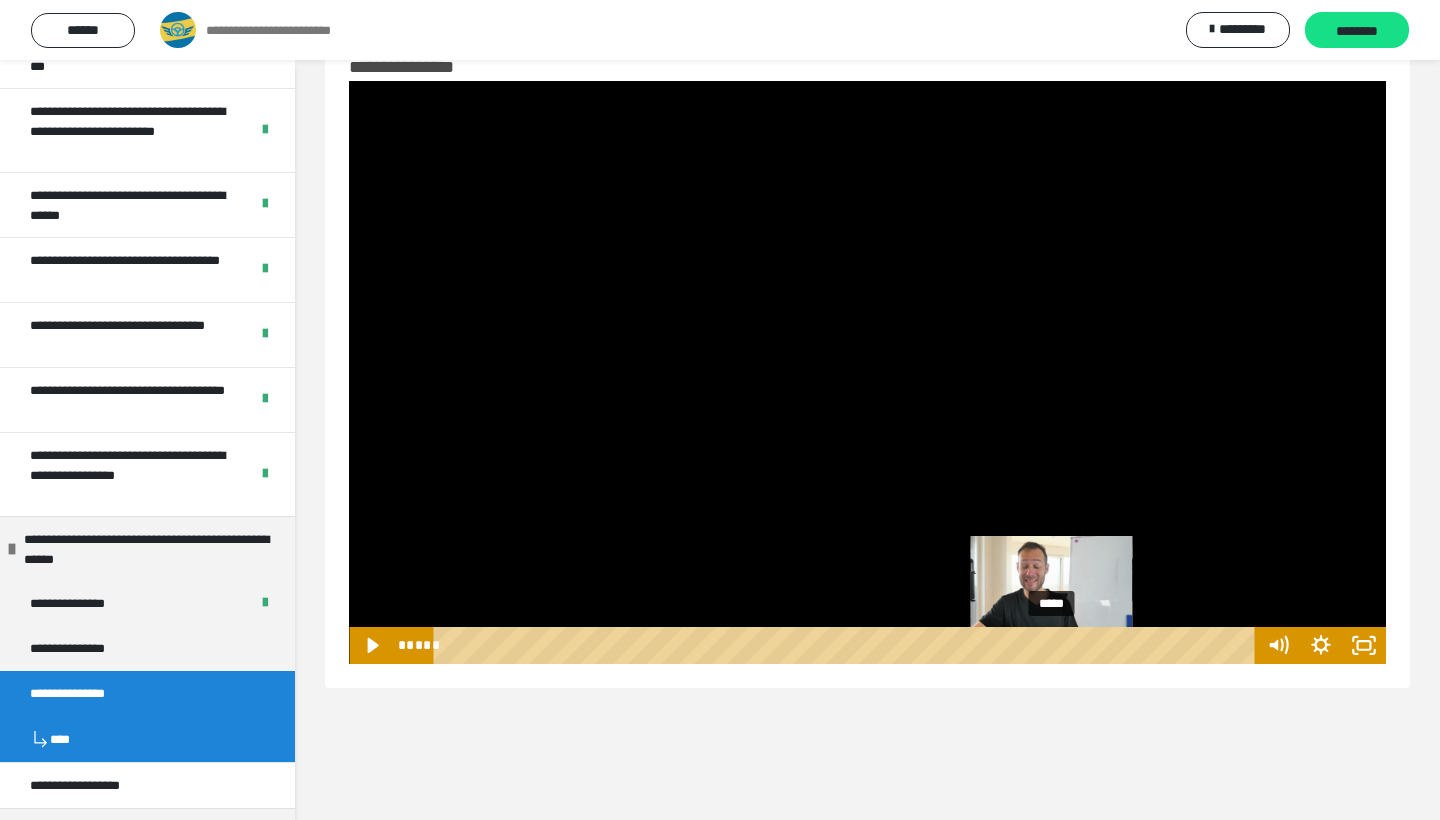 click on "*****" at bounding box center (848, 645) 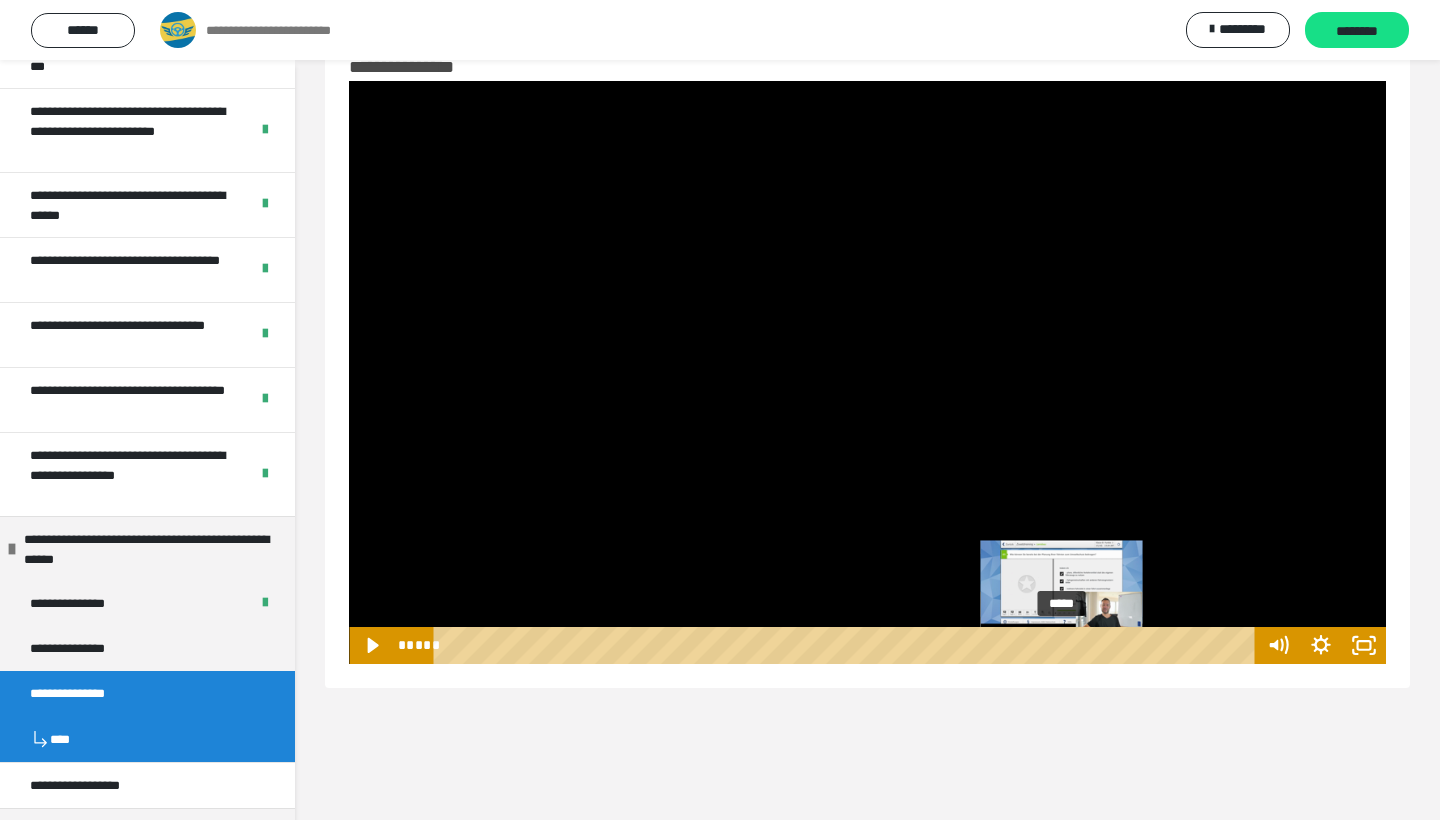 click on "*****" at bounding box center (848, 645) 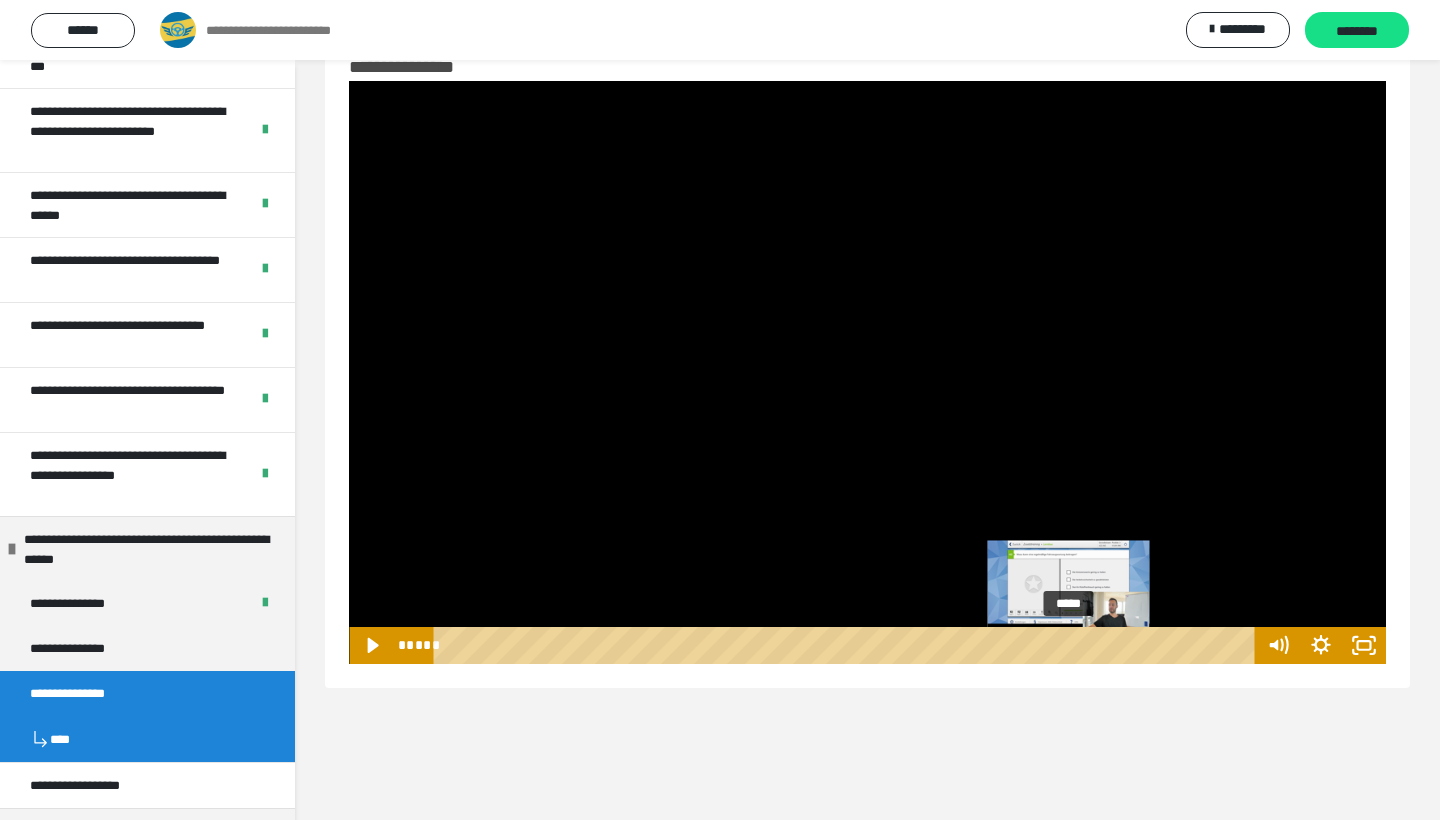click on "*****" at bounding box center (848, 645) 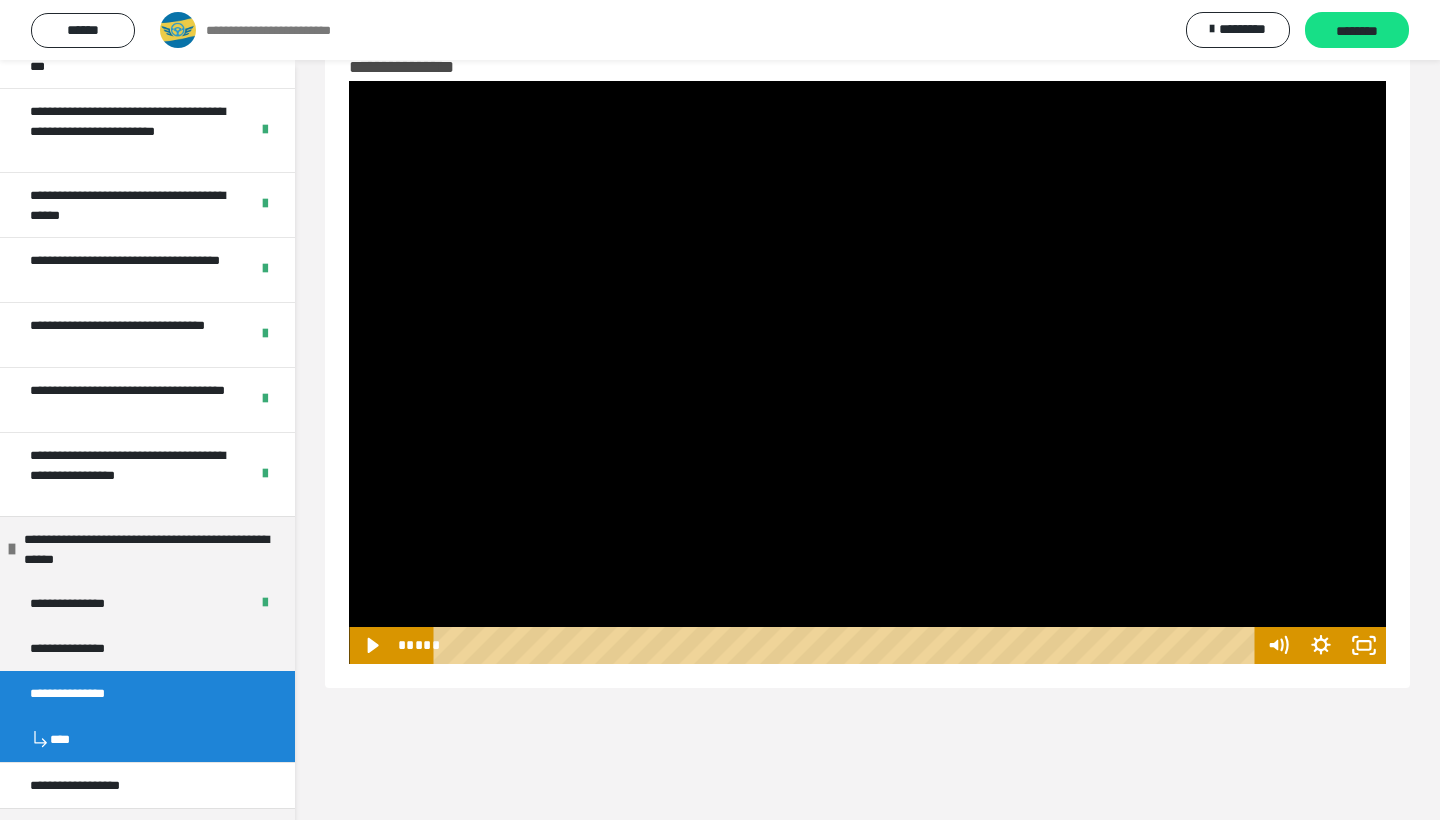 click at bounding box center (867, 372) 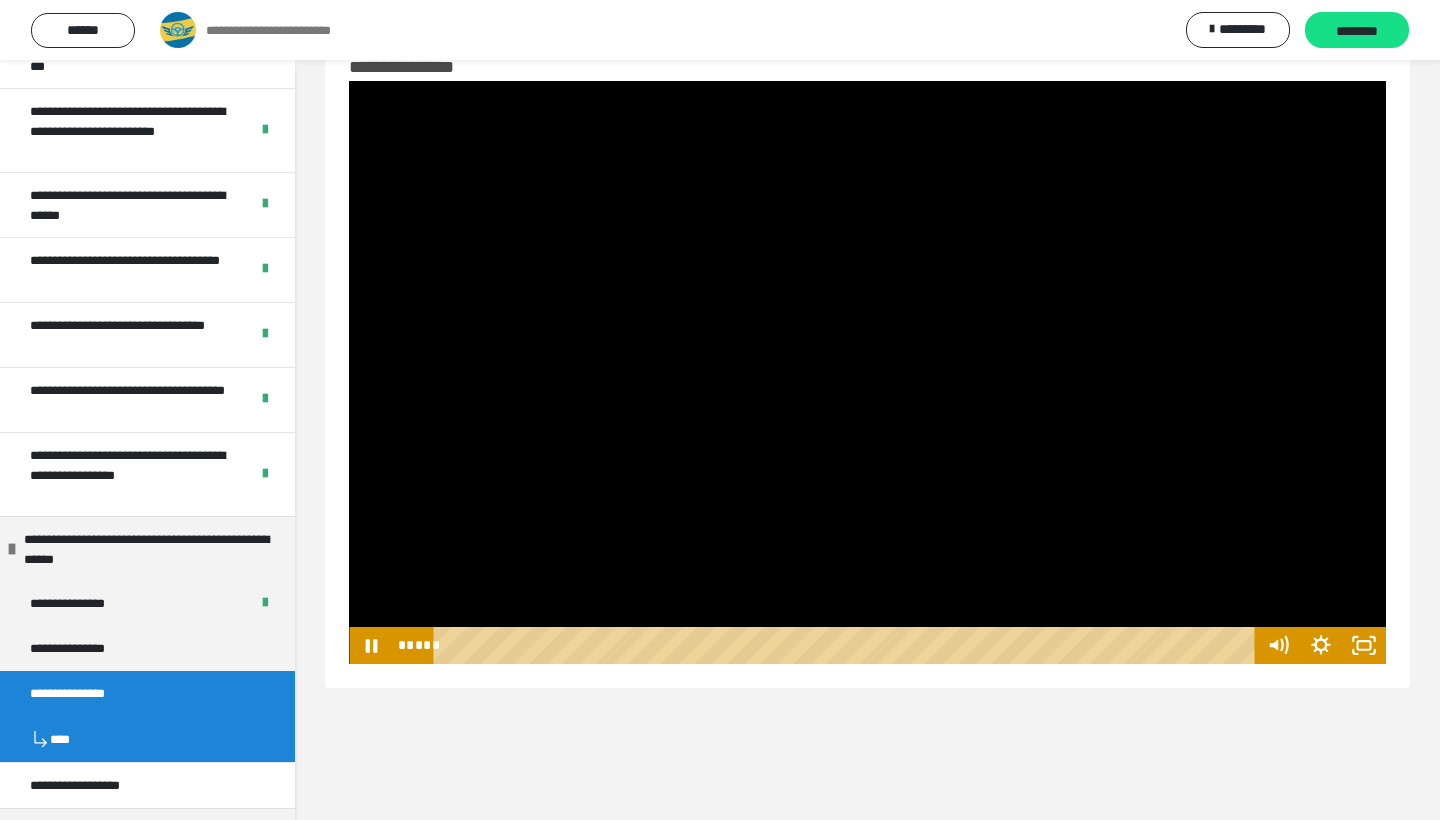 click at bounding box center (867, 372) 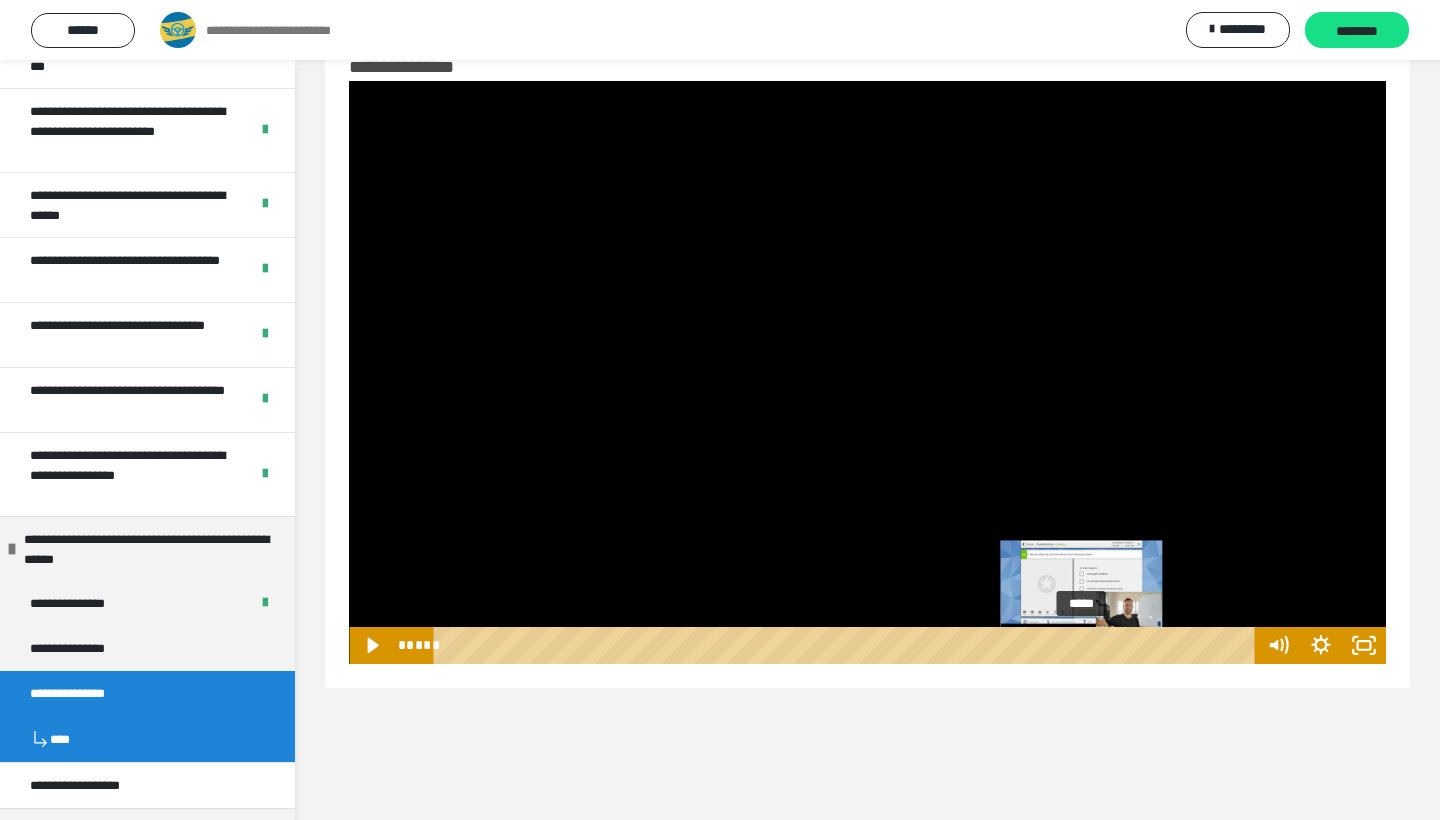 click on "*****" at bounding box center [848, 645] 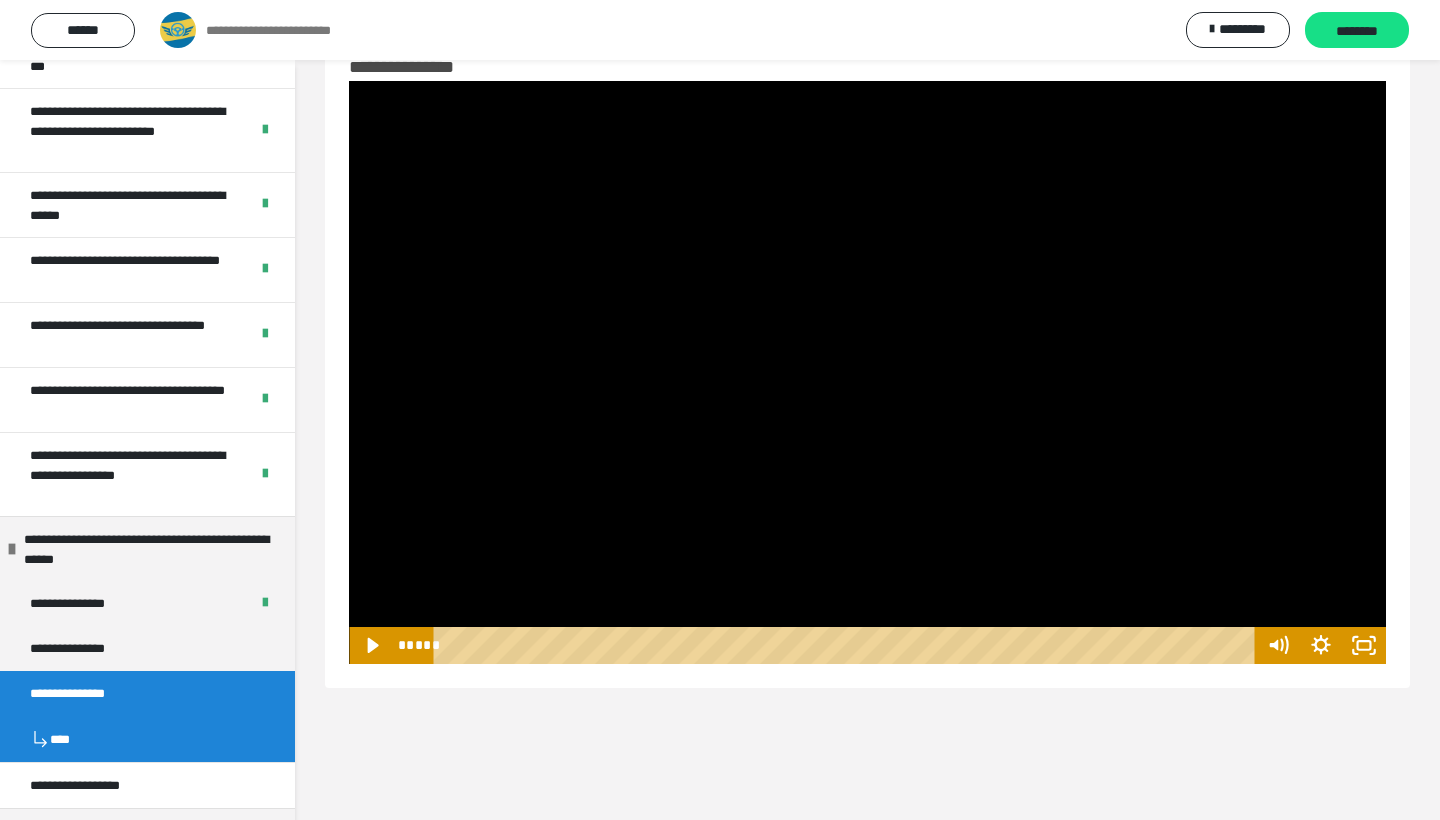 click at bounding box center [867, 372] 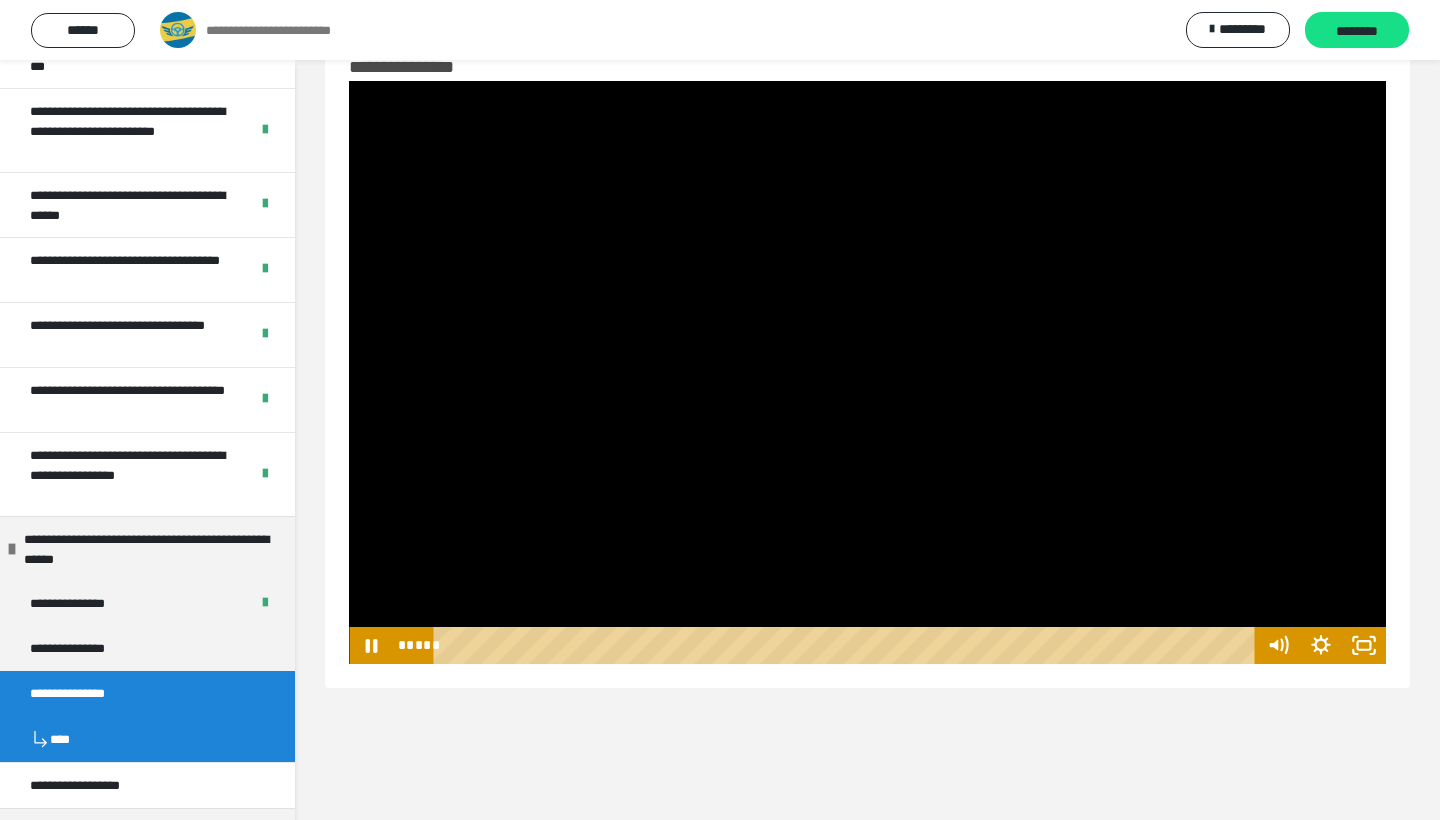 click at bounding box center (867, 372) 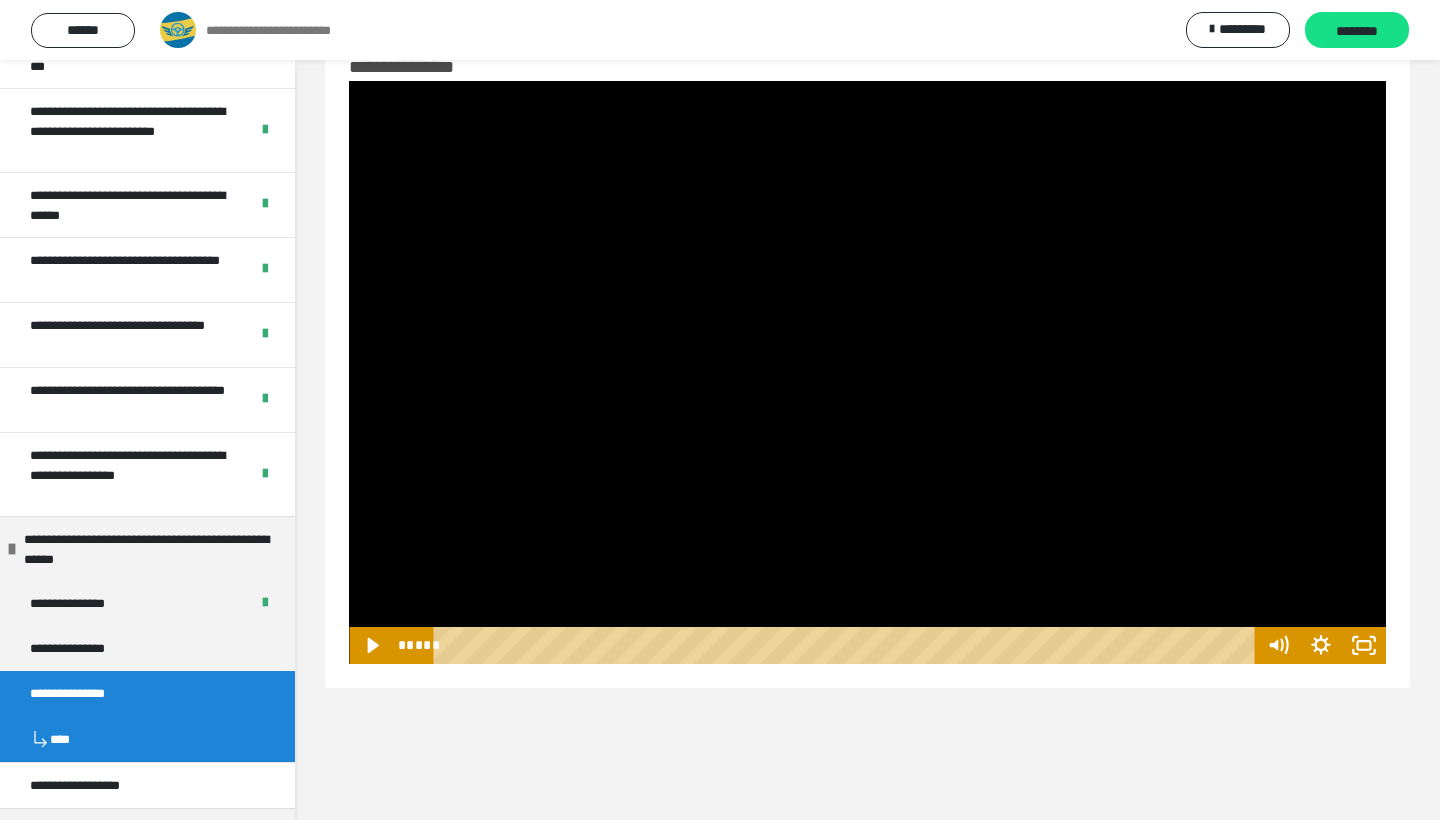 click at bounding box center (867, 372) 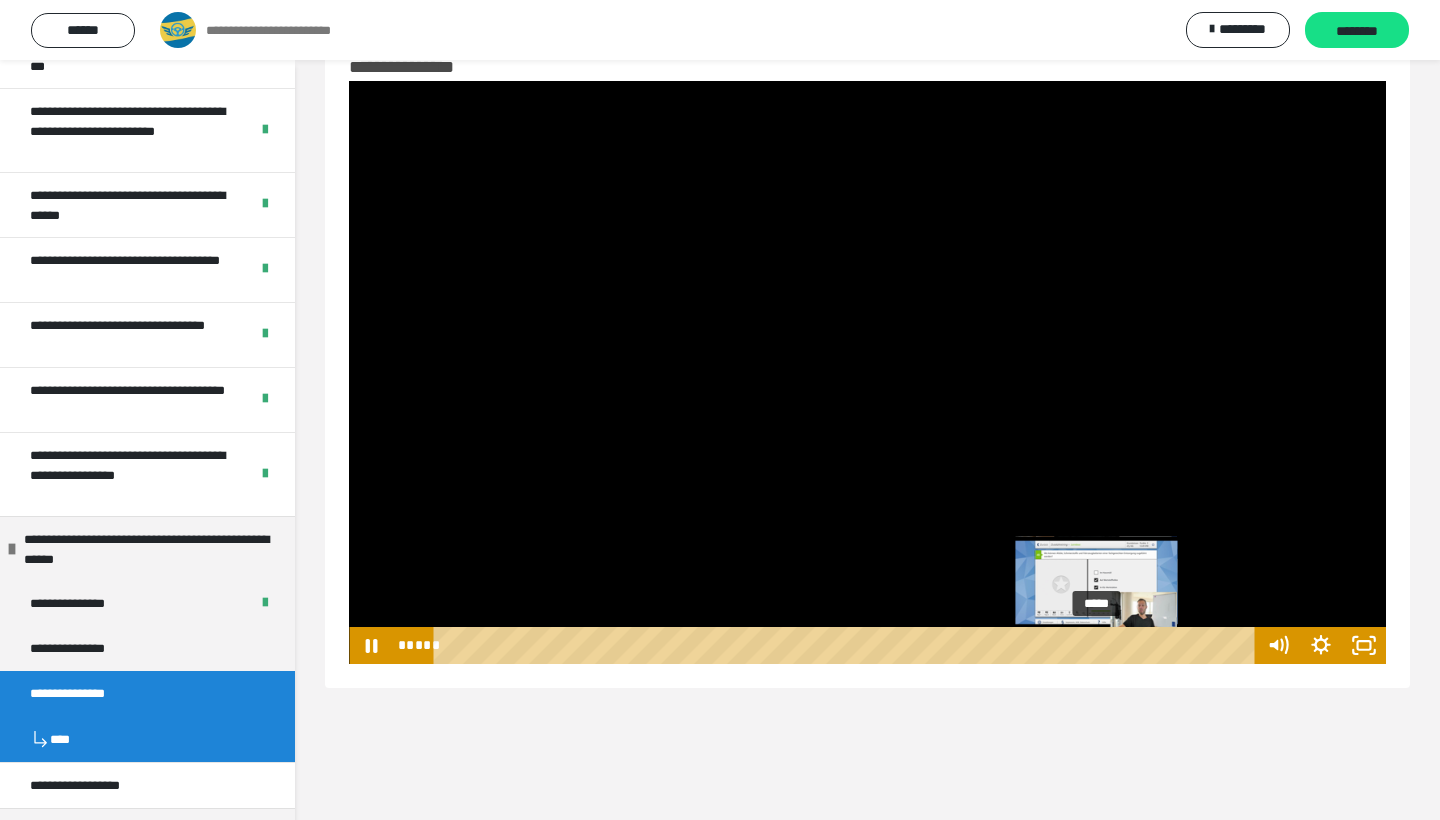 click on "*****" at bounding box center [848, 645] 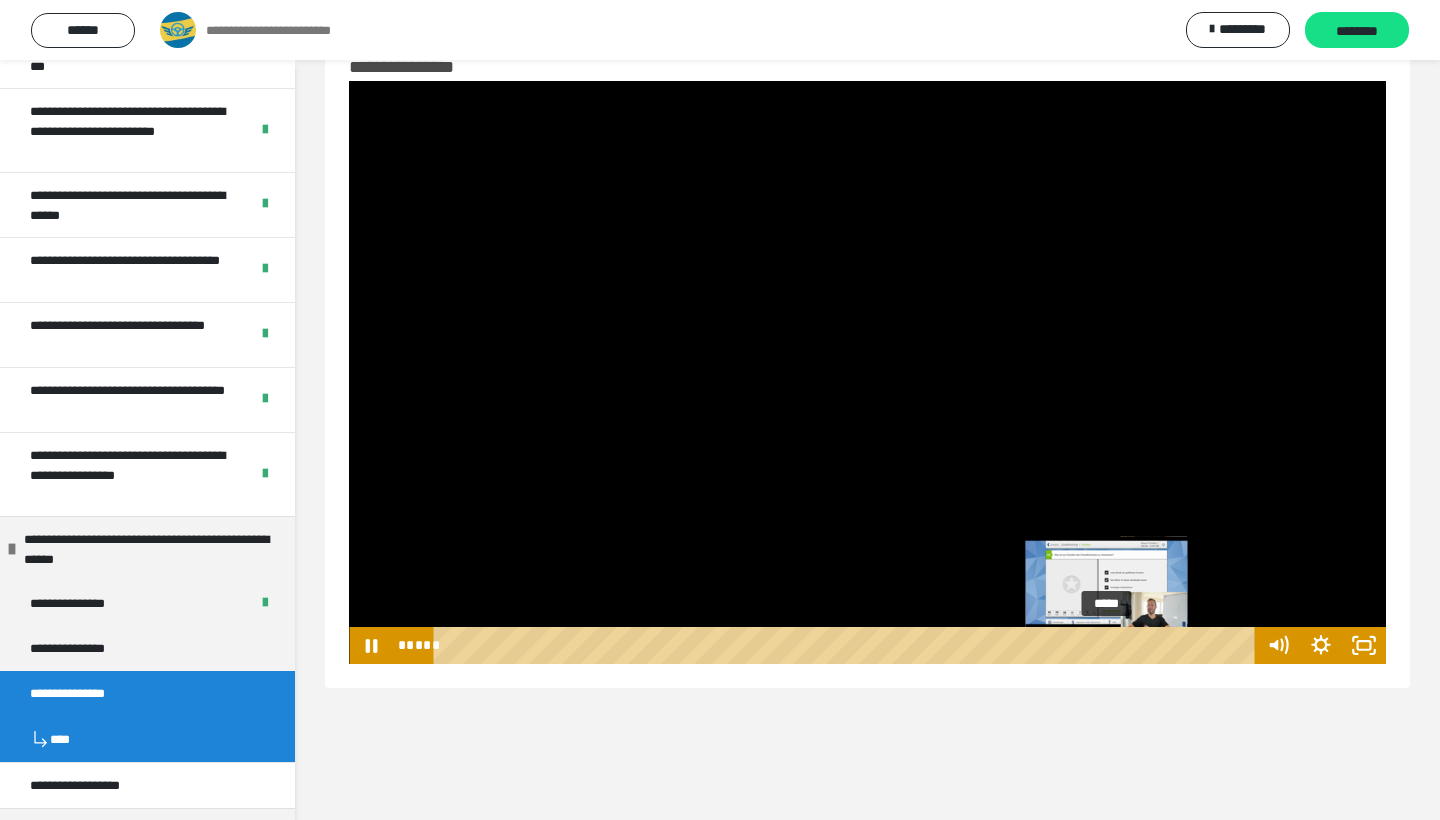 click on "*****" at bounding box center (848, 645) 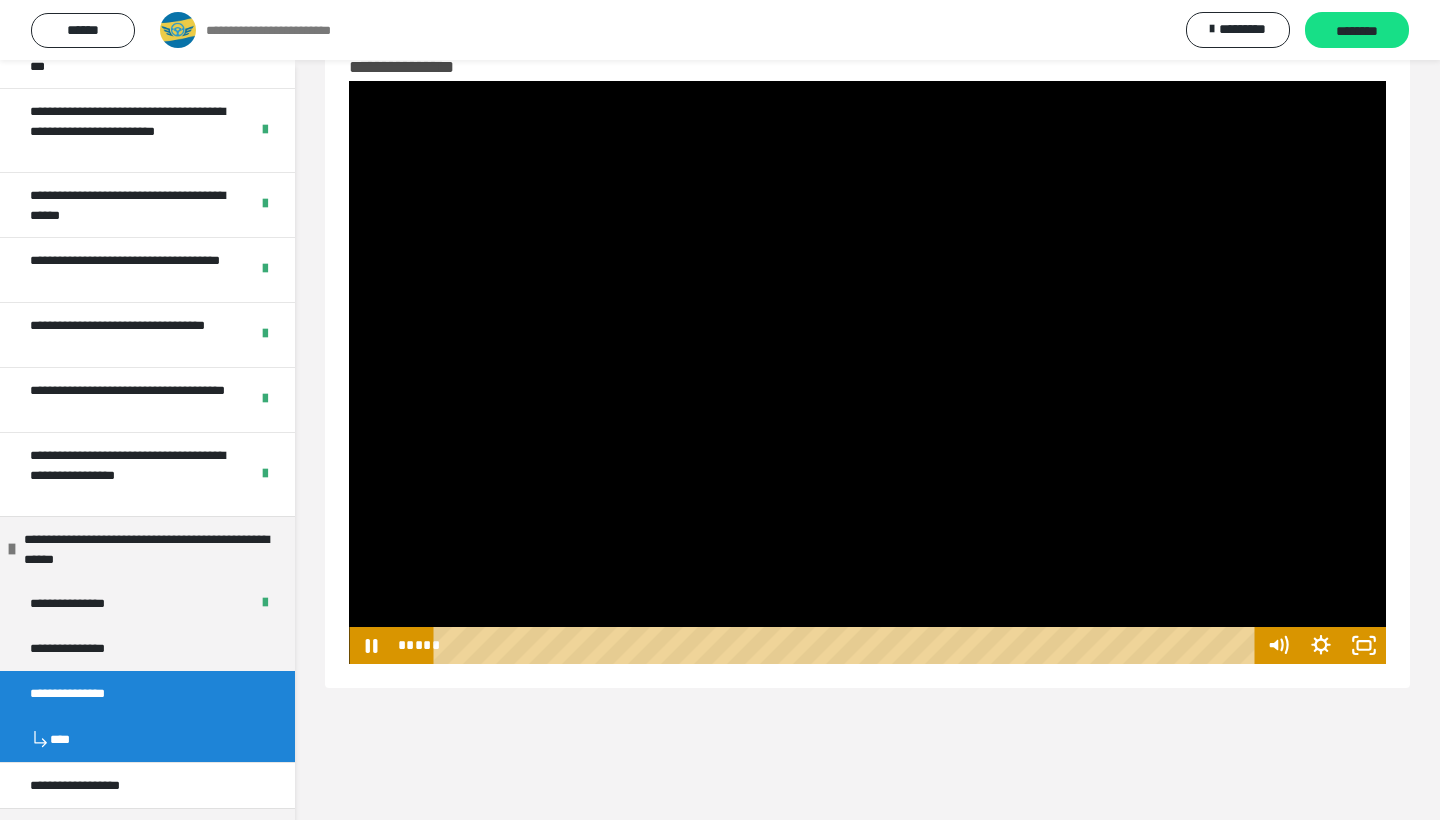 click at bounding box center [867, 372] 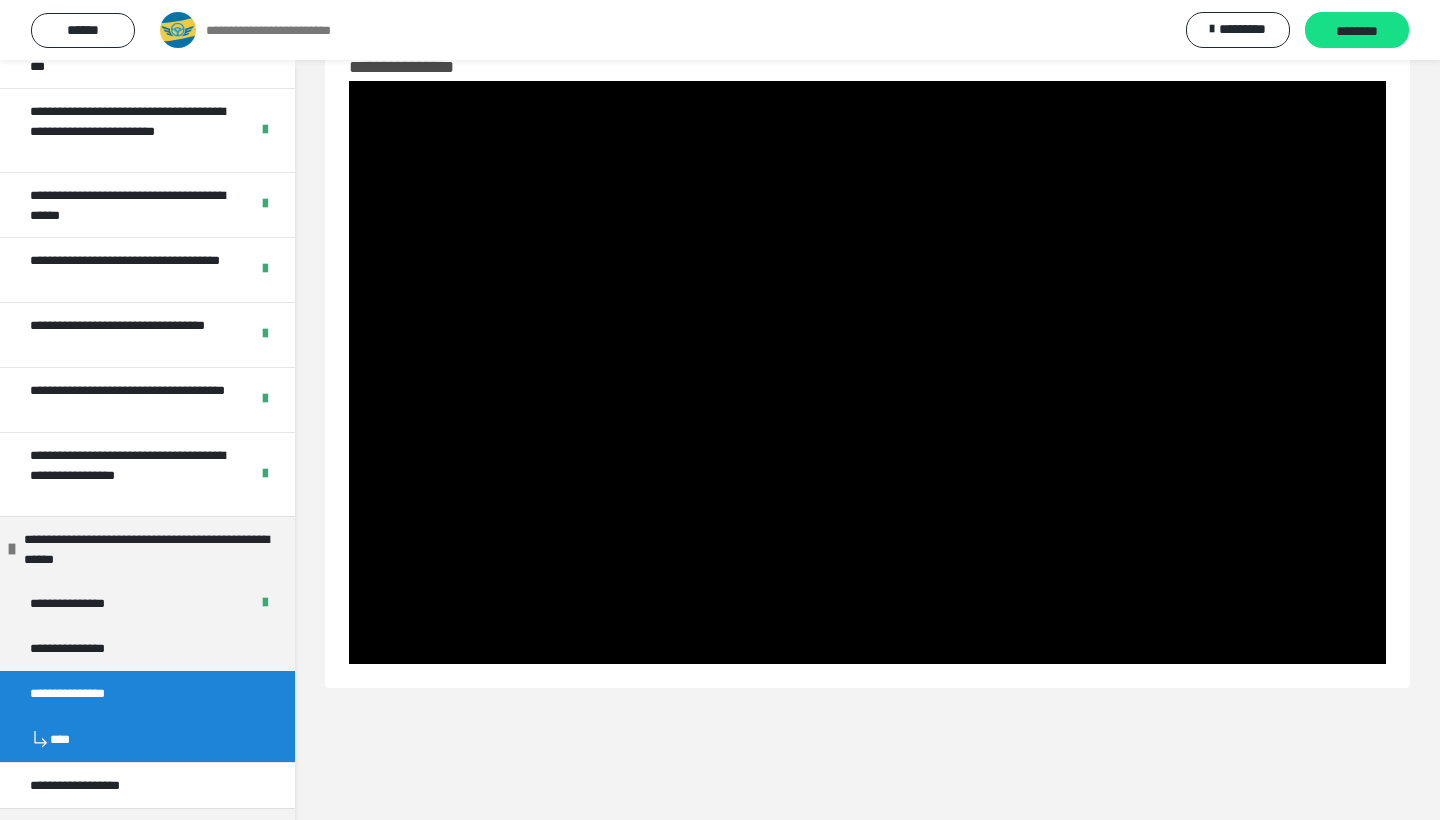 click at bounding box center (867, 372) 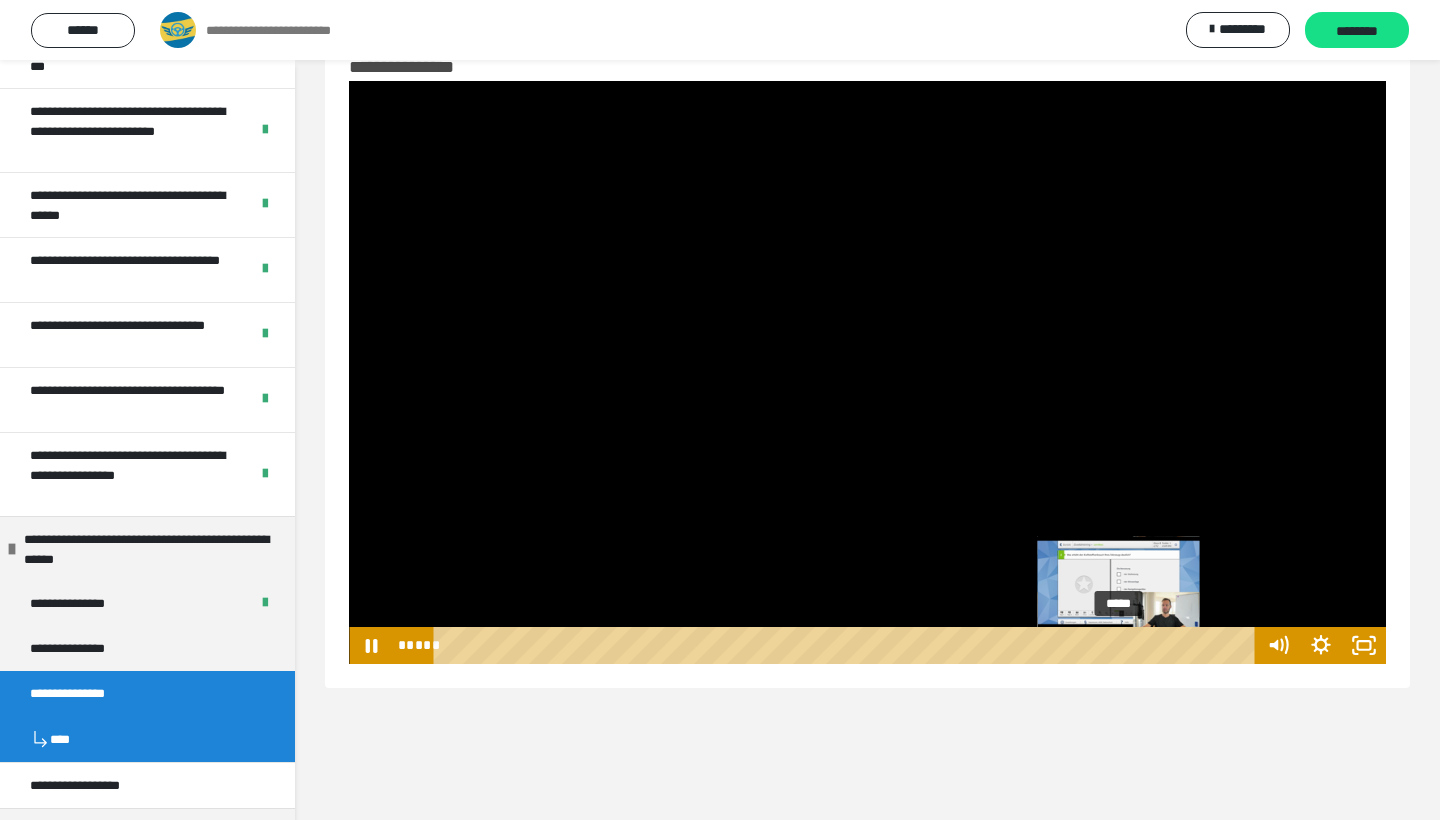 click on "*****" at bounding box center (848, 645) 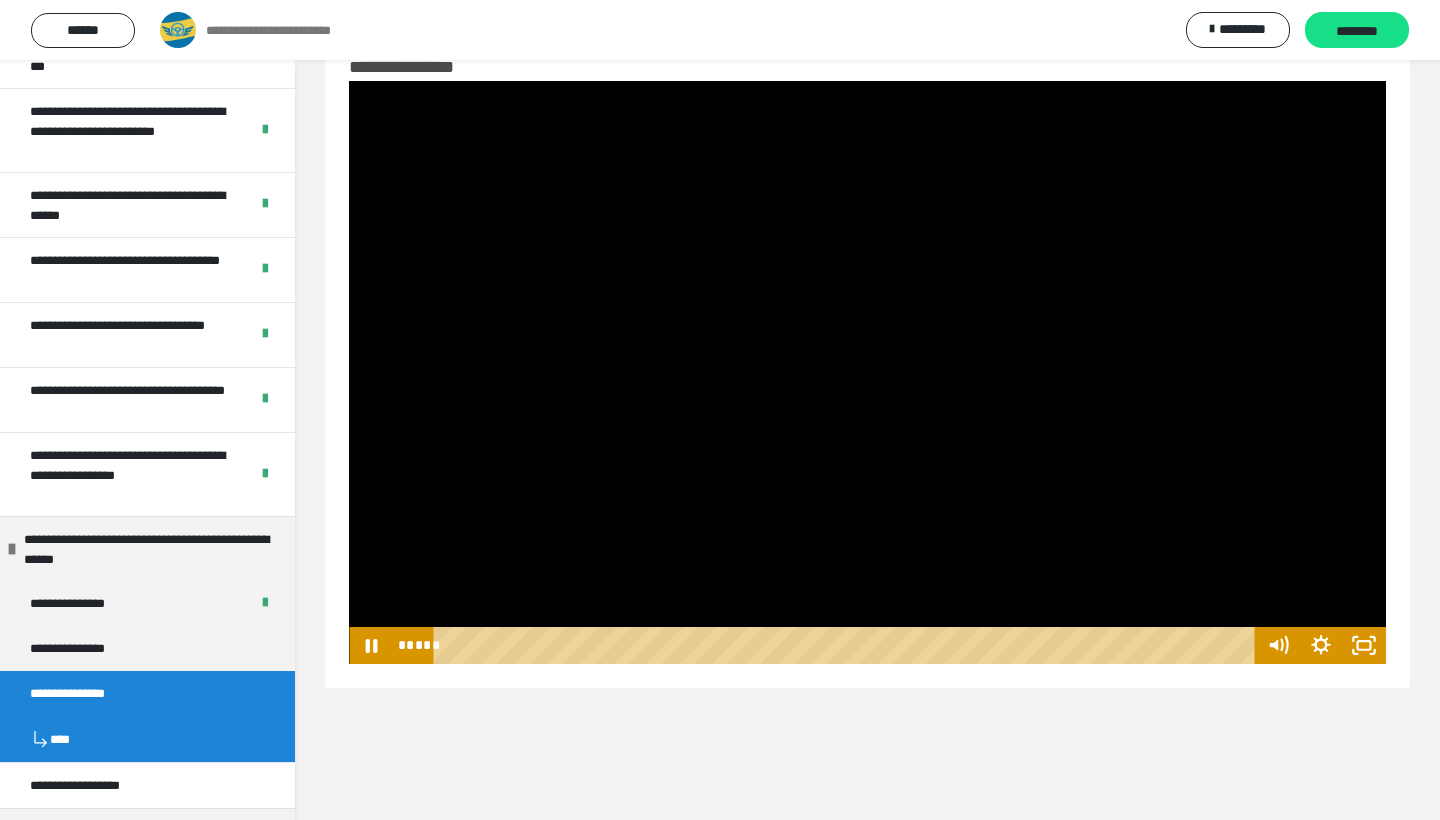 click at bounding box center (867, 372) 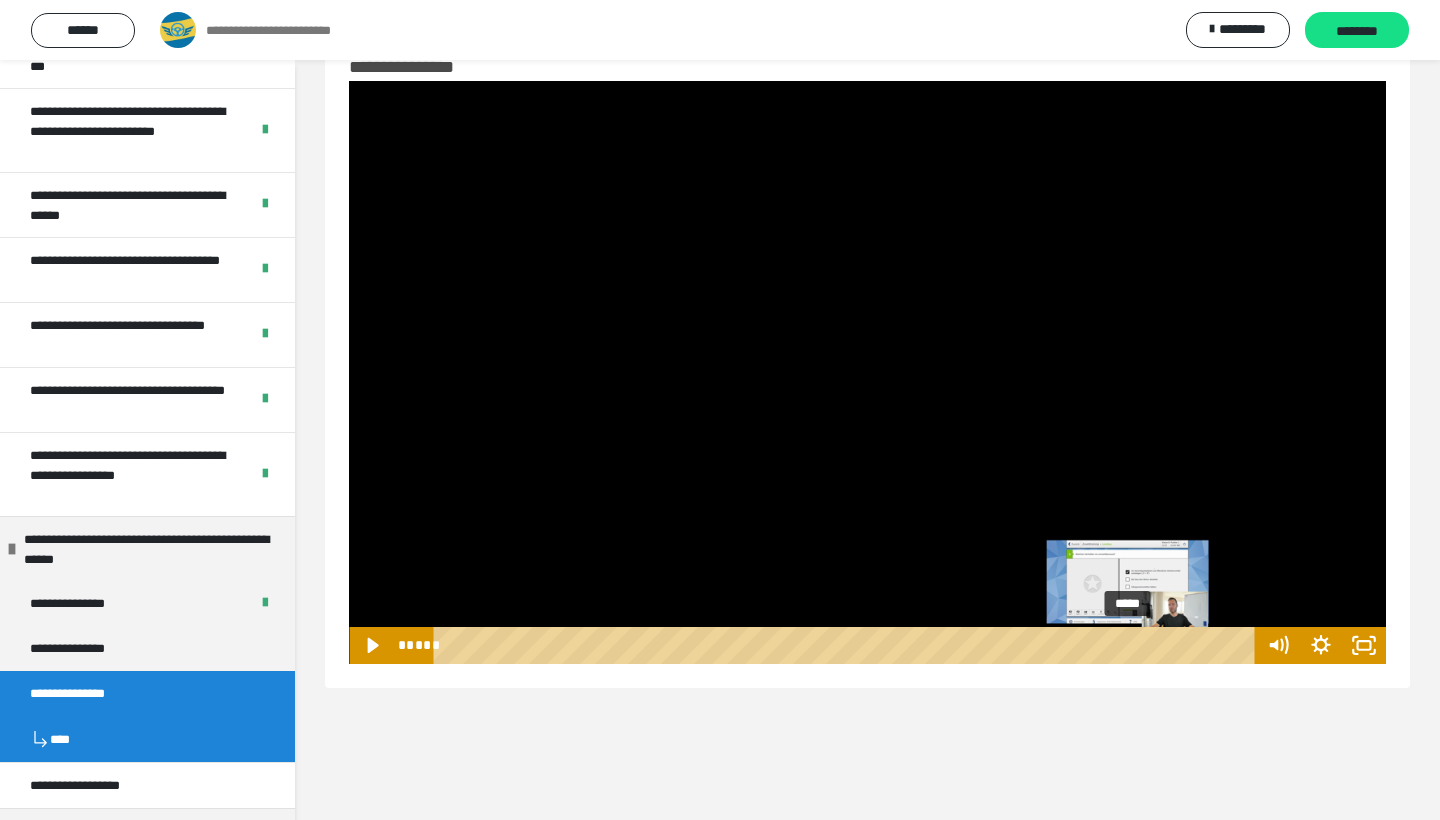 click on "*****" at bounding box center (848, 645) 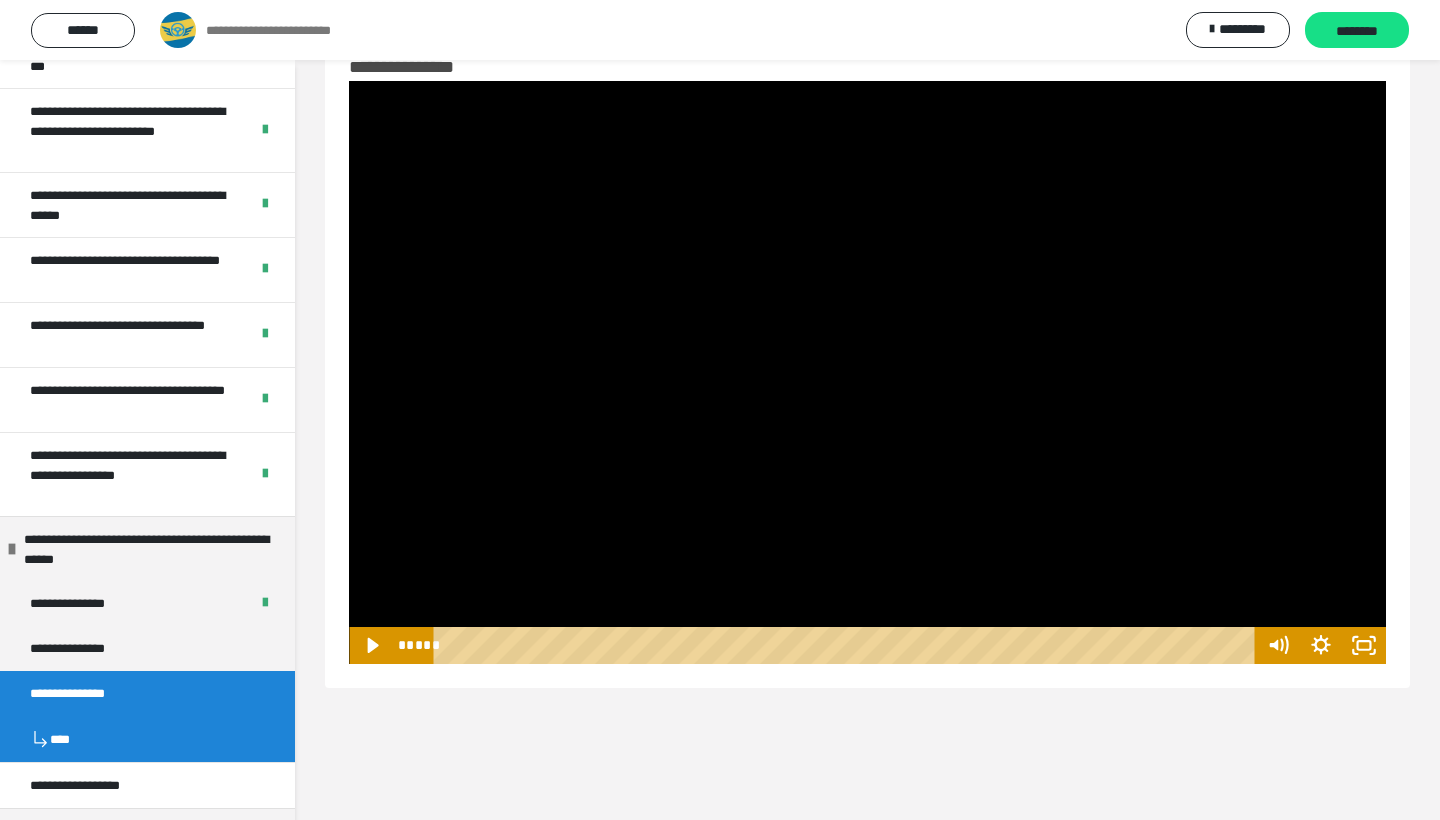 click at bounding box center [867, 372] 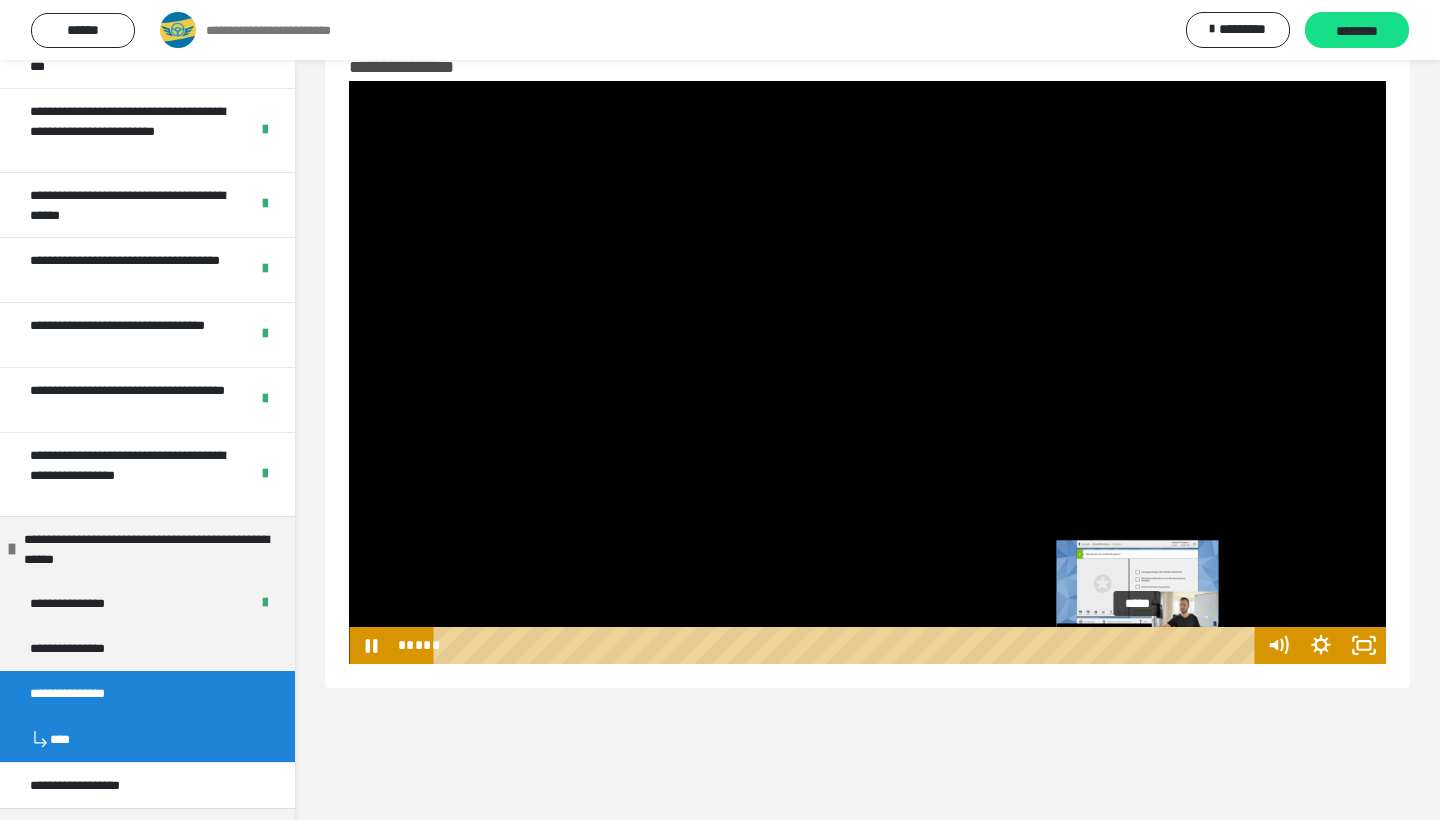 click on "*****" at bounding box center [848, 645] 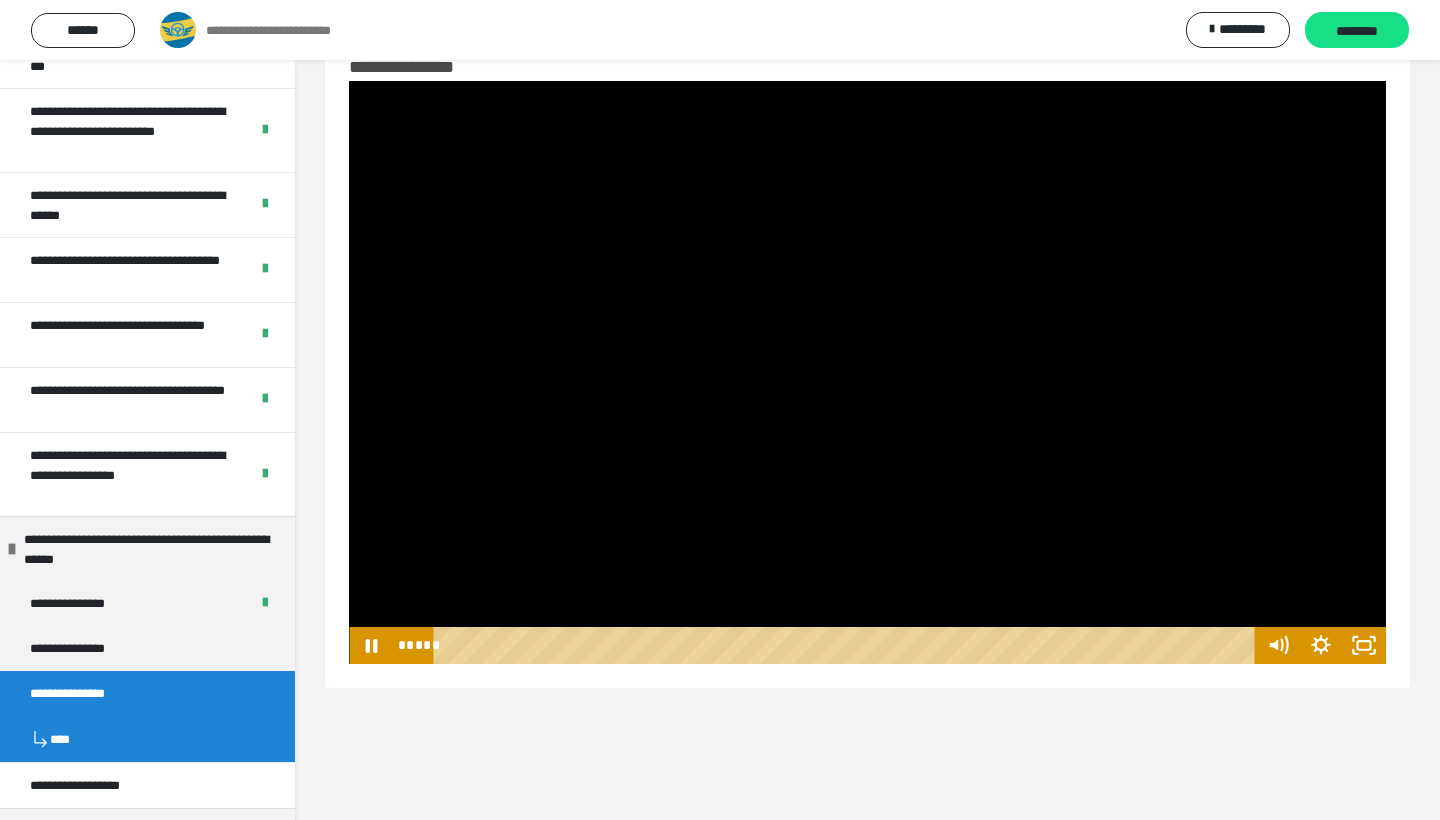 click at bounding box center [867, 372] 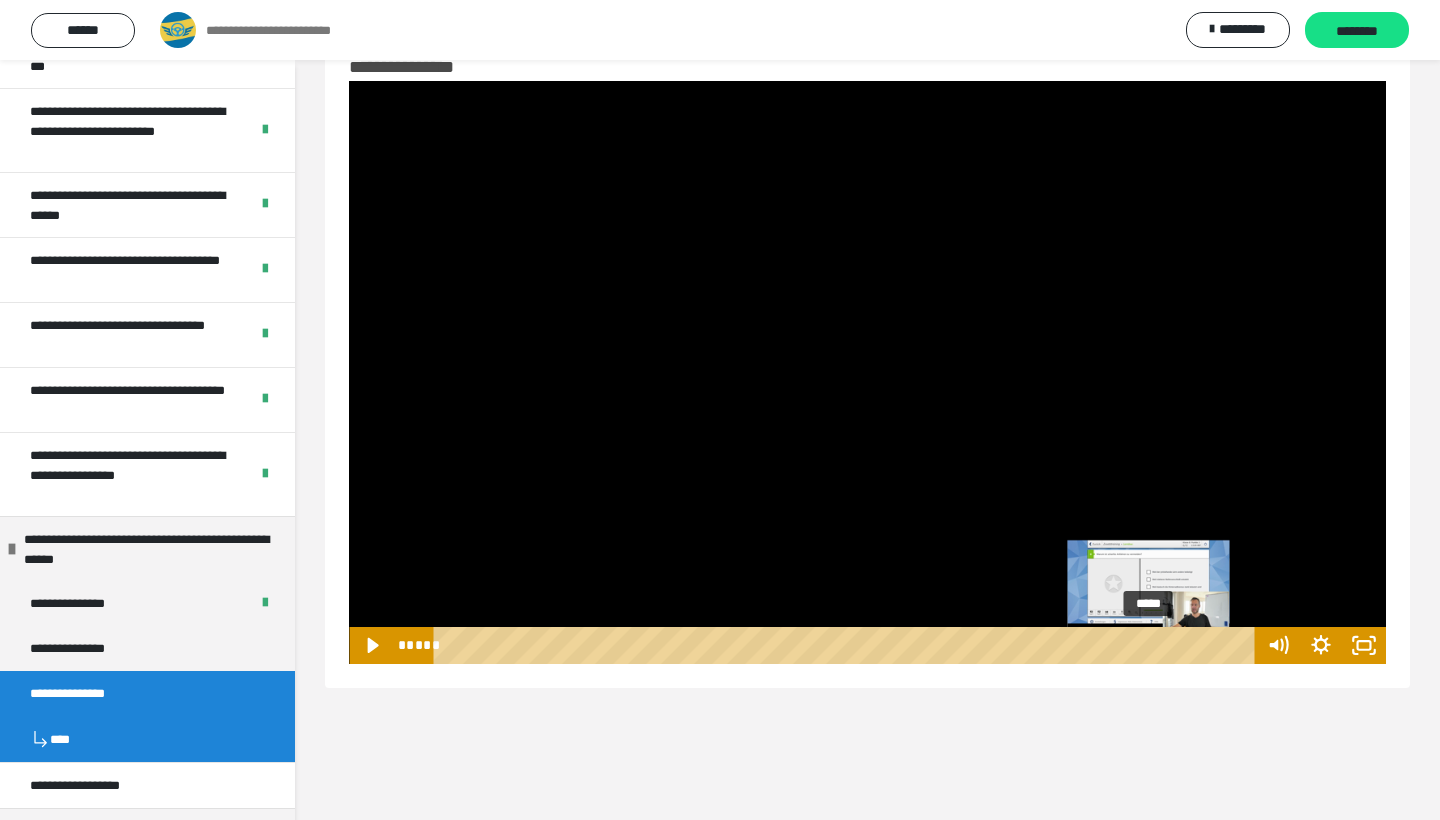 click on "*****" at bounding box center [848, 645] 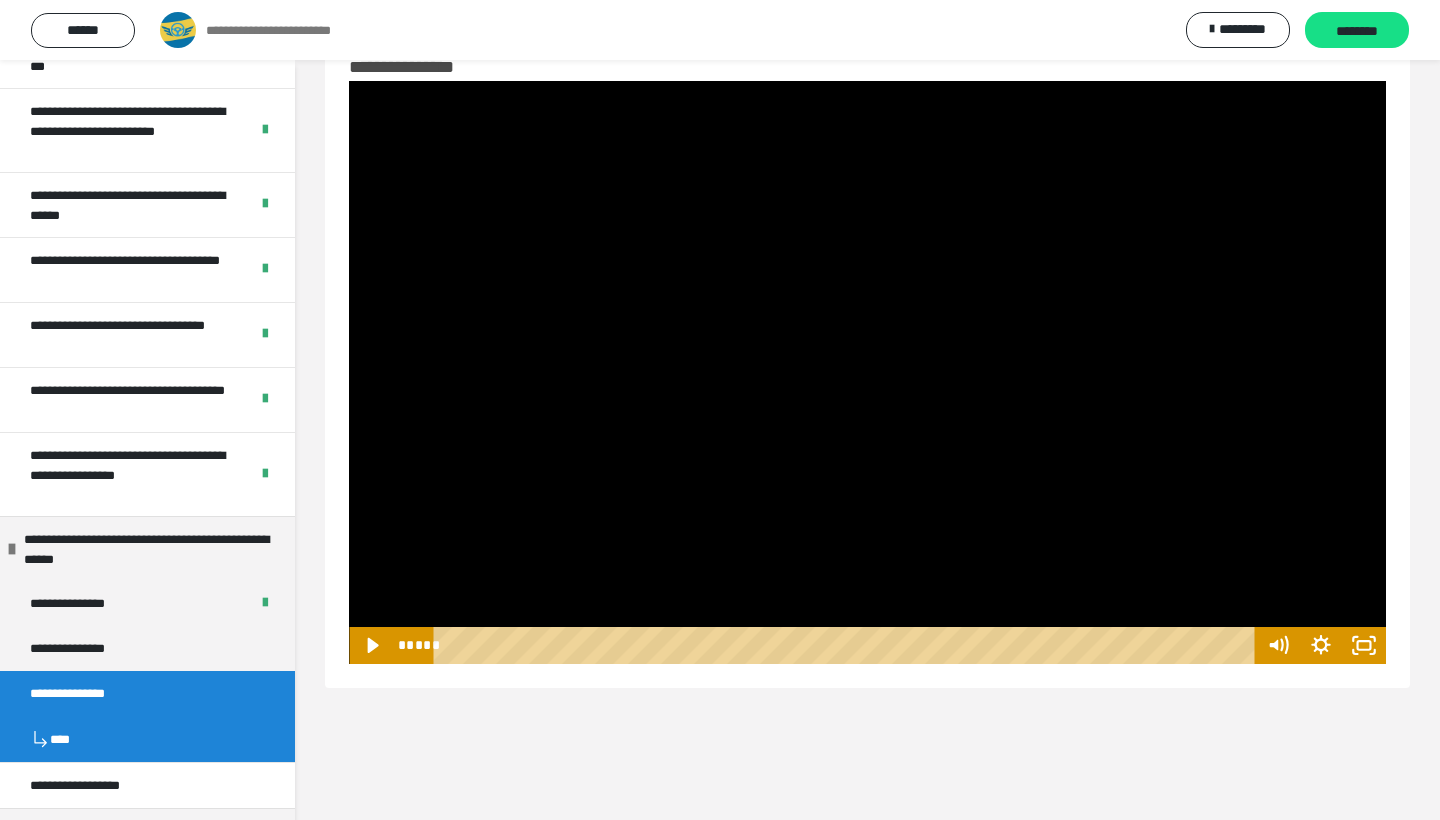 click at bounding box center (867, 372) 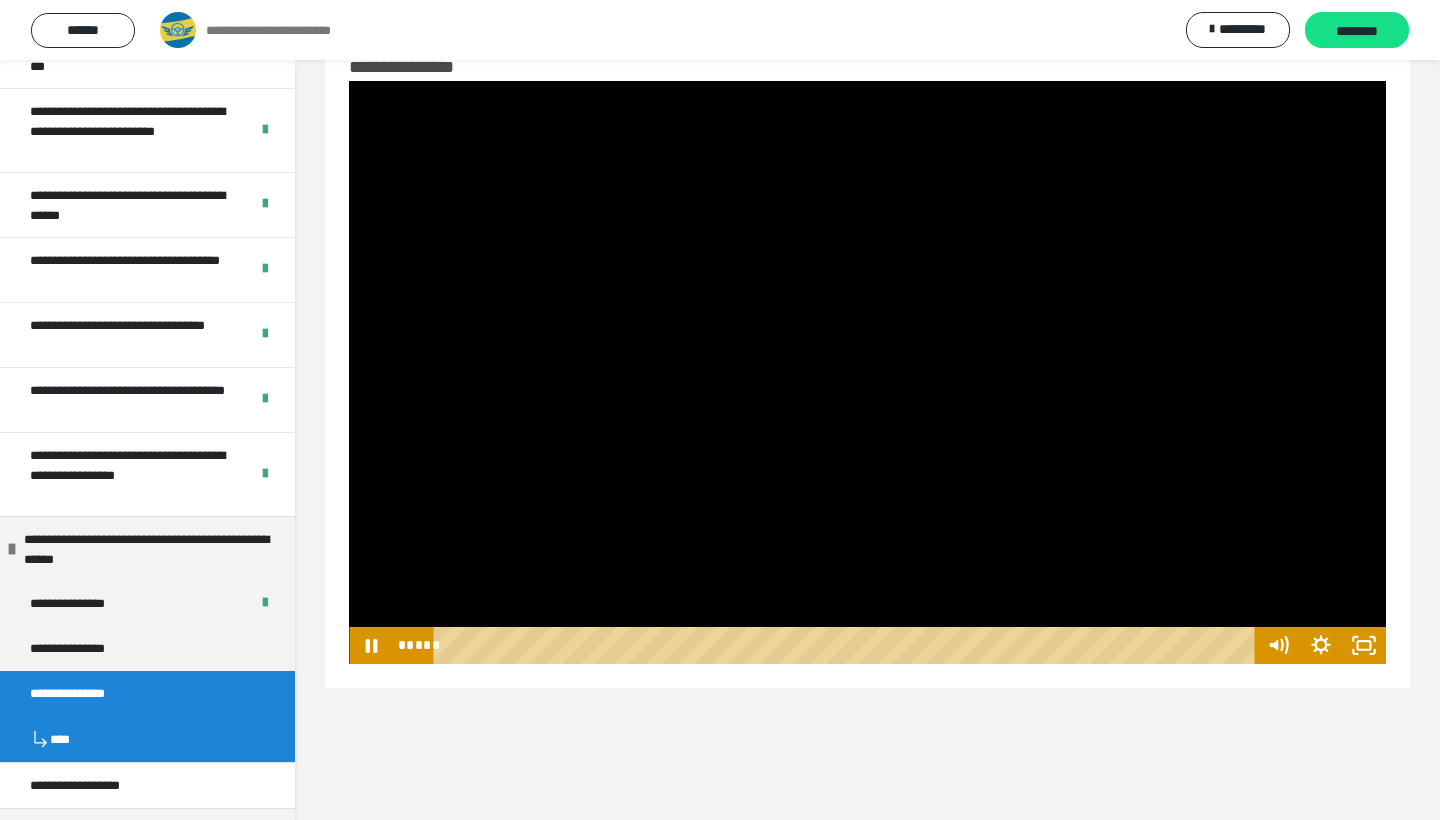 click at bounding box center [867, 372] 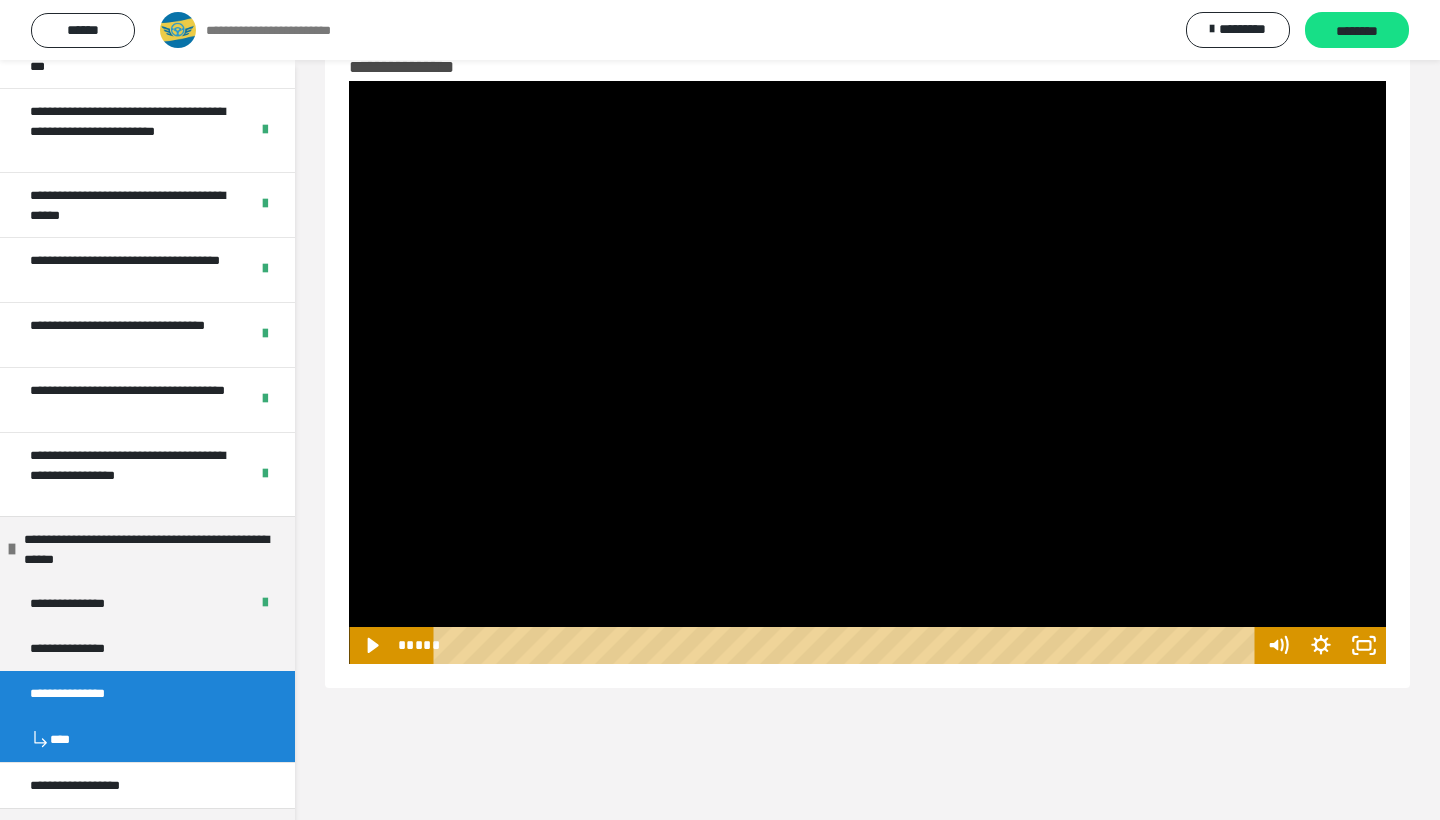 click at bounding box center [867, 372] 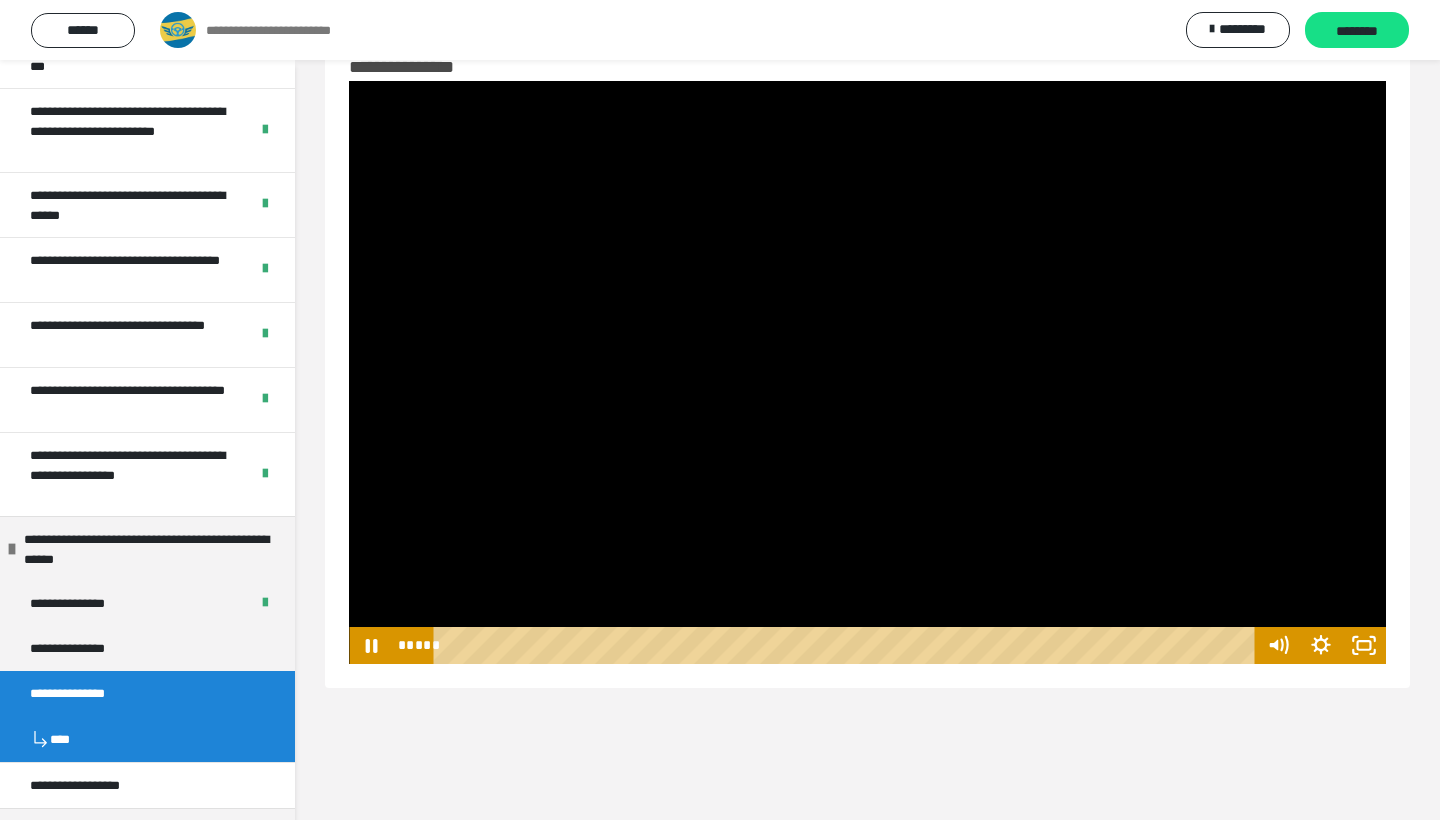 click at bounding box center (867, 372) 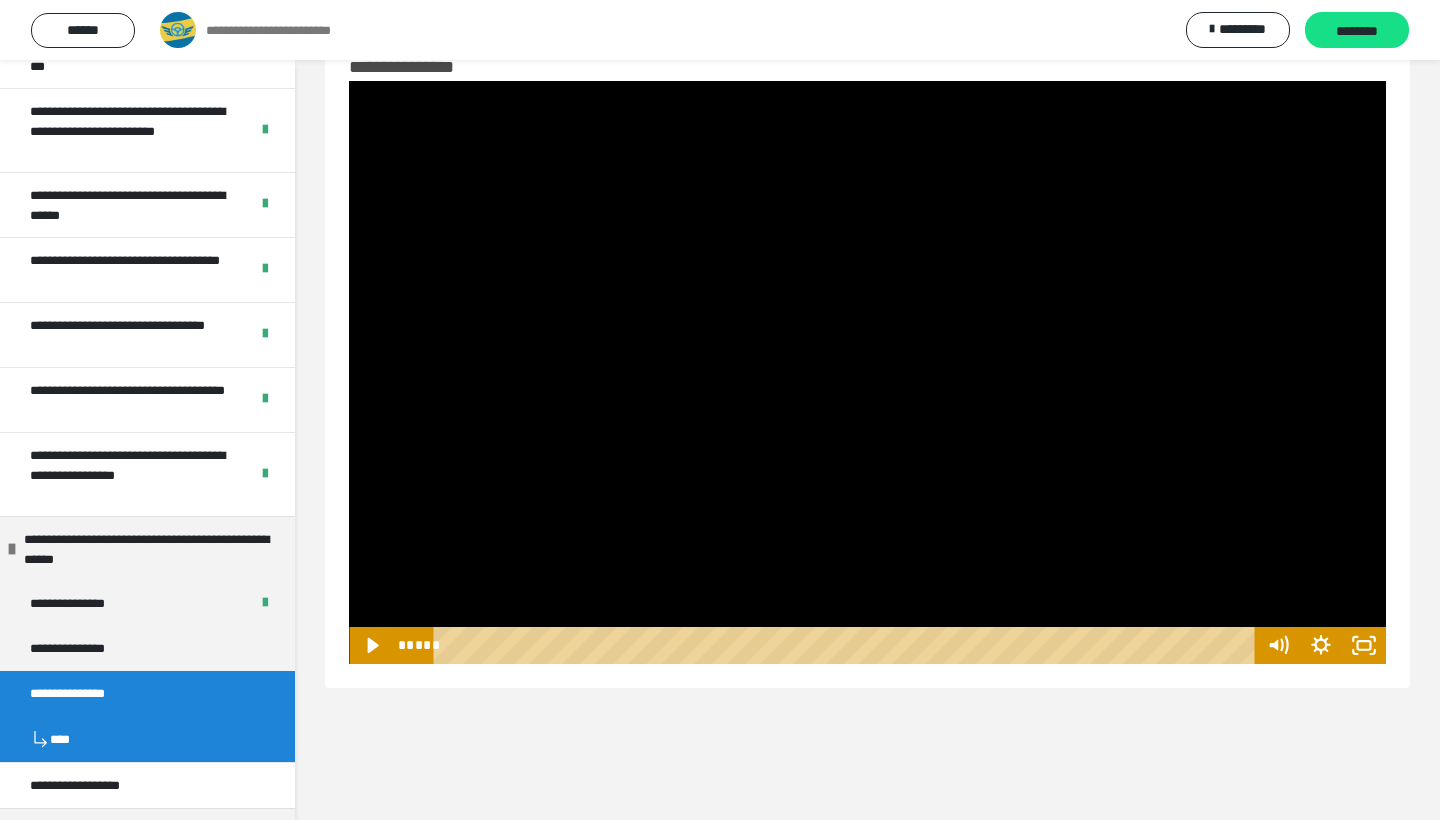 click at bounding box center [867, 372] 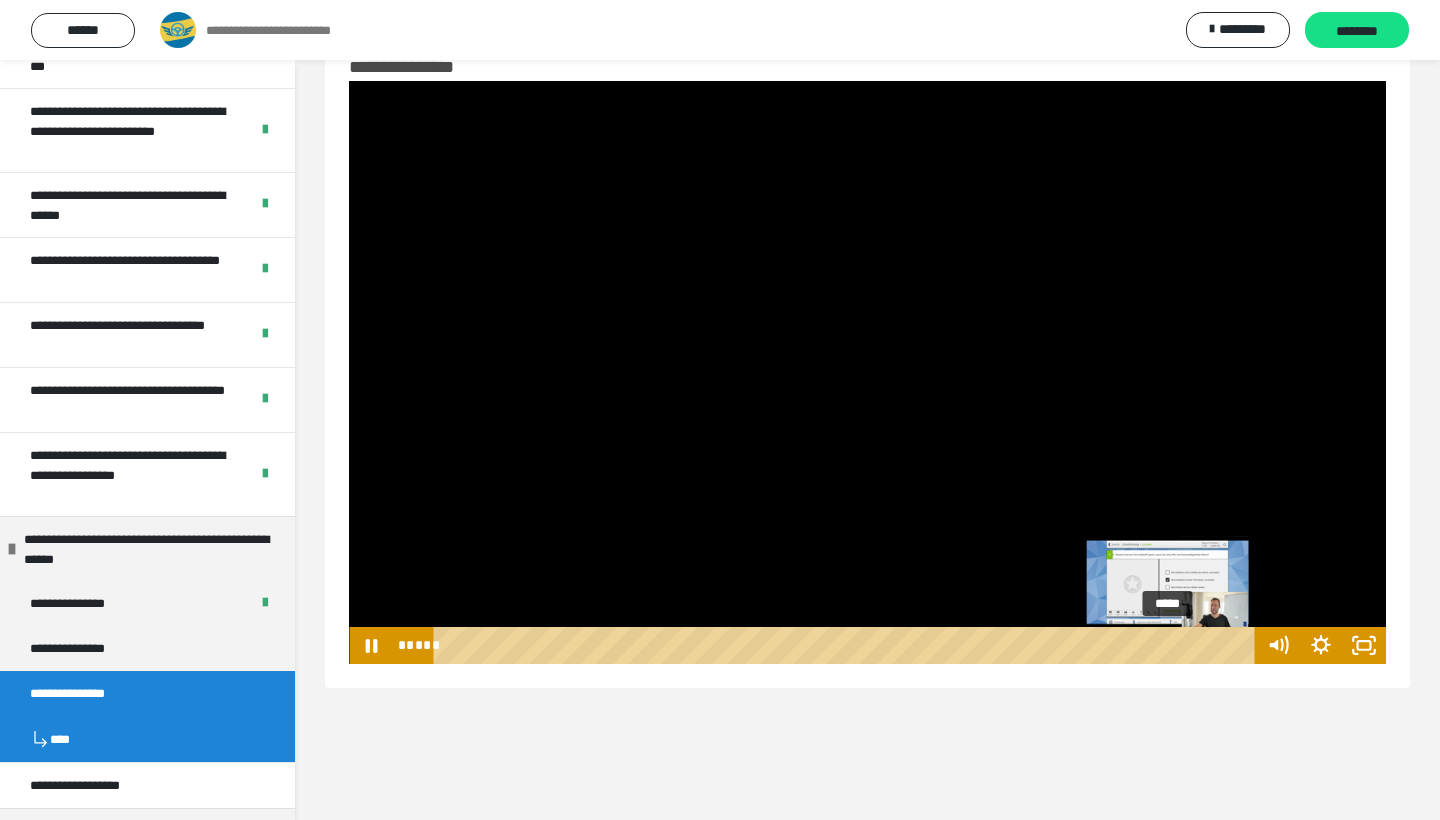 click on "*****" at bounding box center (848, 645) 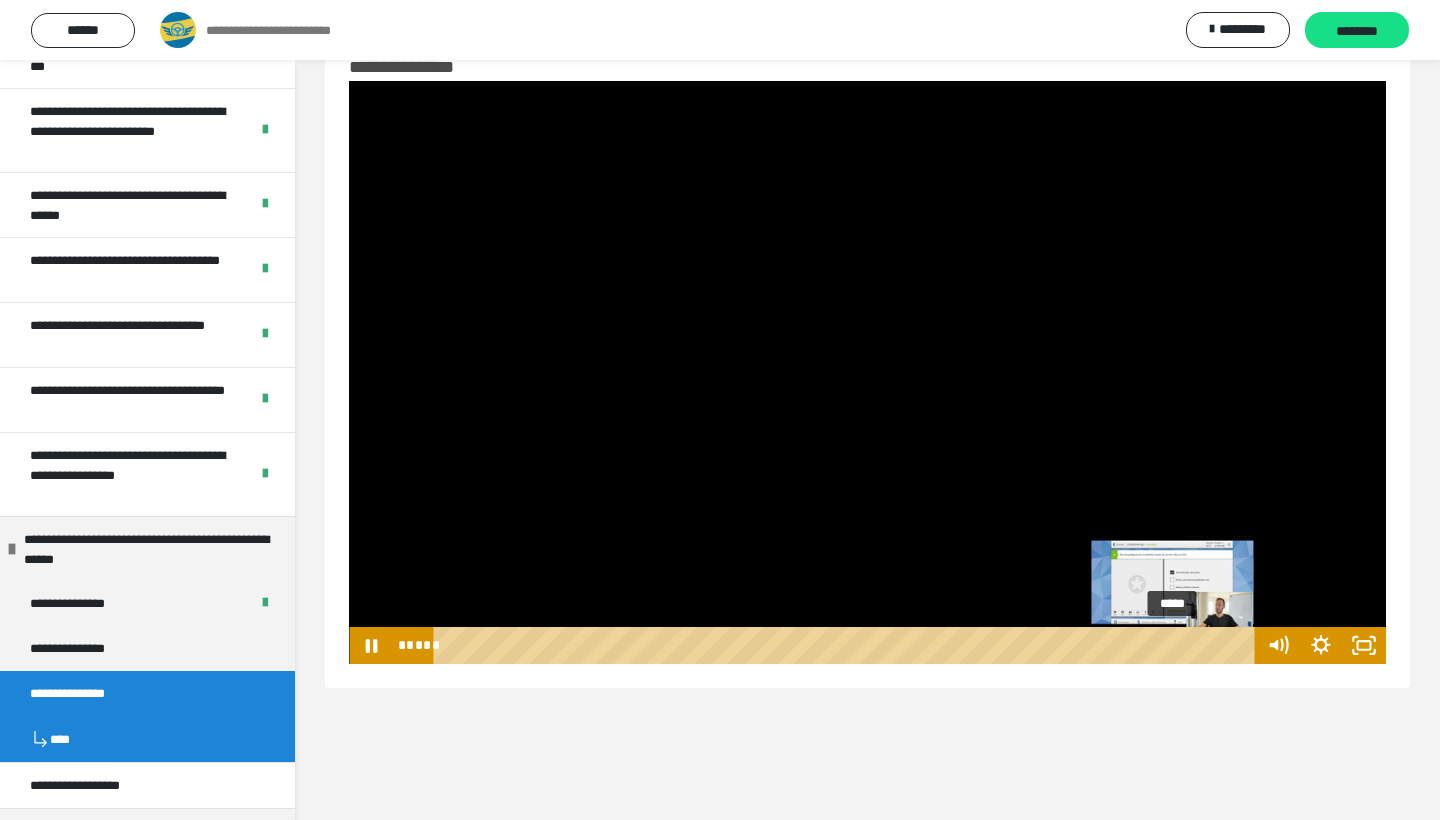 click on "*****" at bounding box center (848, 645) 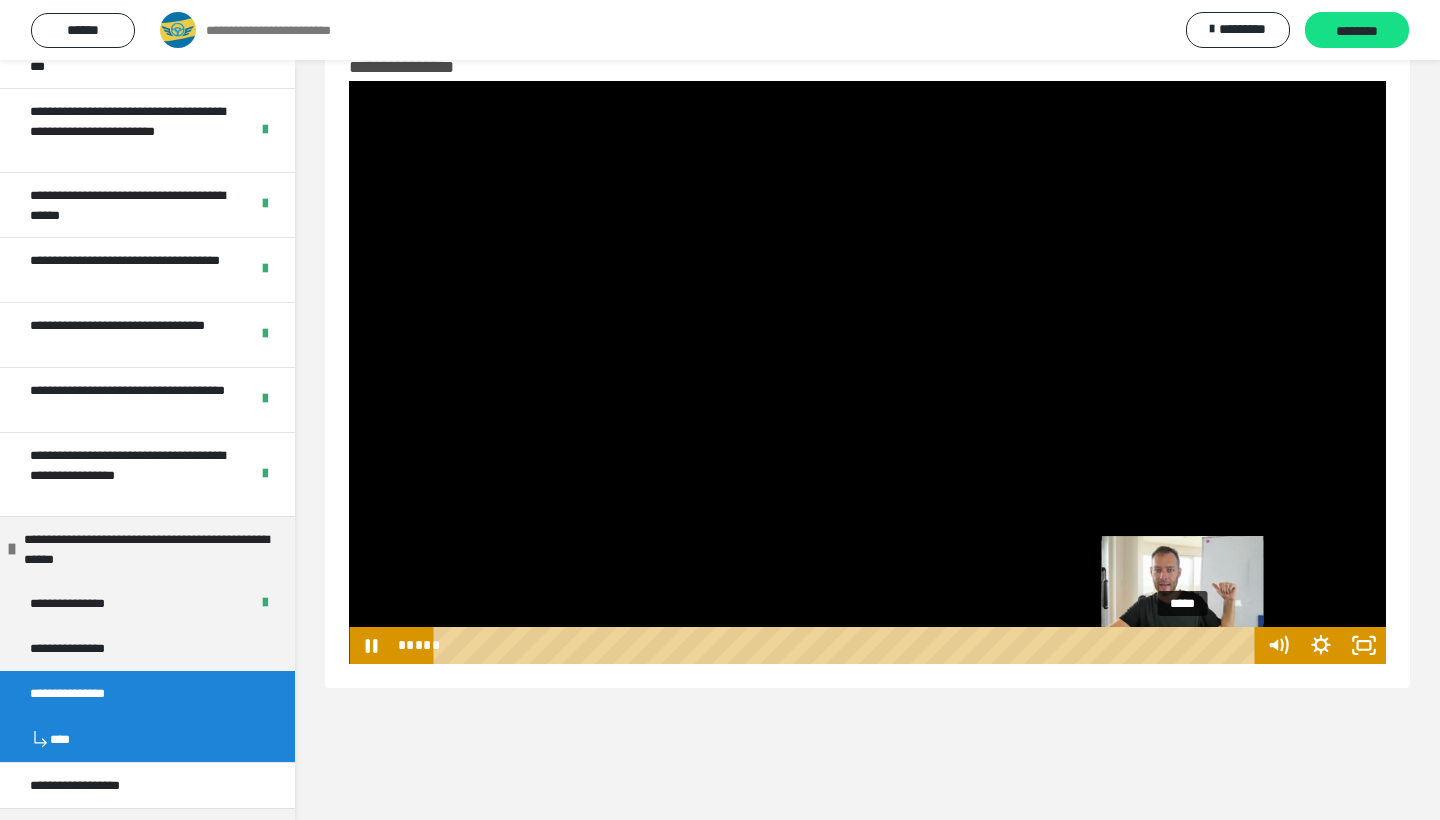 click on "*****" at bounding box center [848, 645] 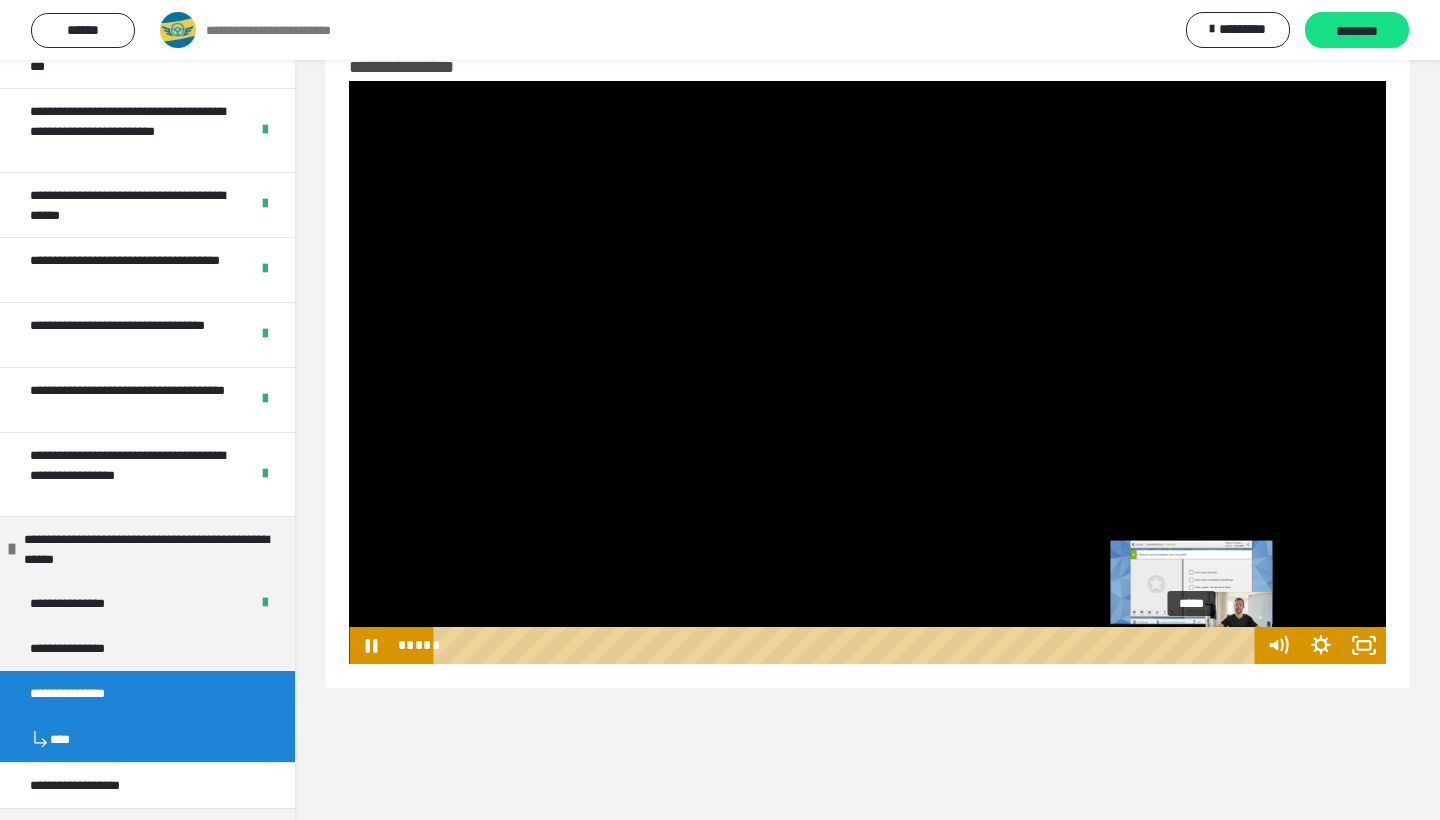 click on "*****" at bounding box center [848, 645] 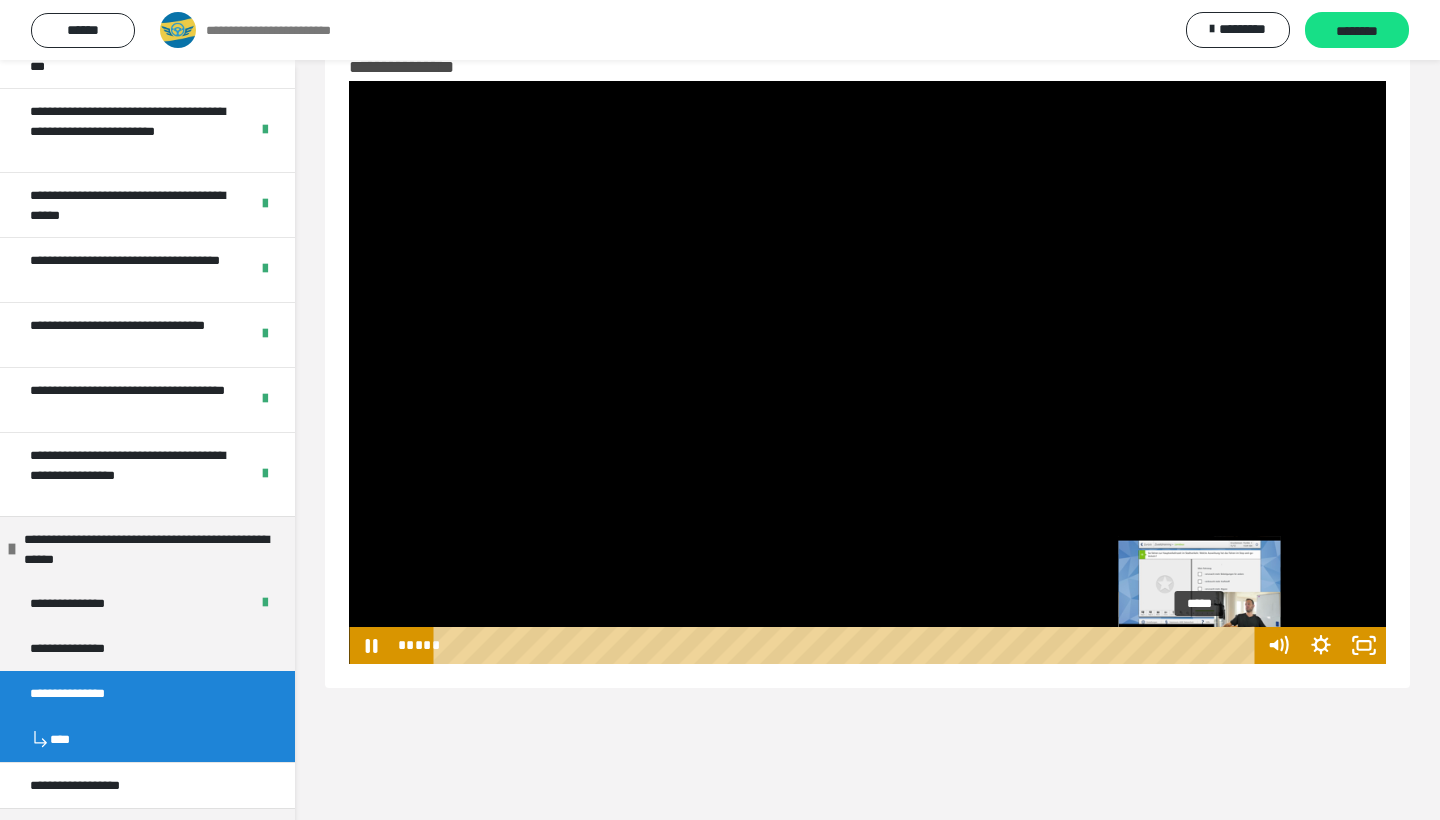 click on "*****" at bounding box center (848, 645) 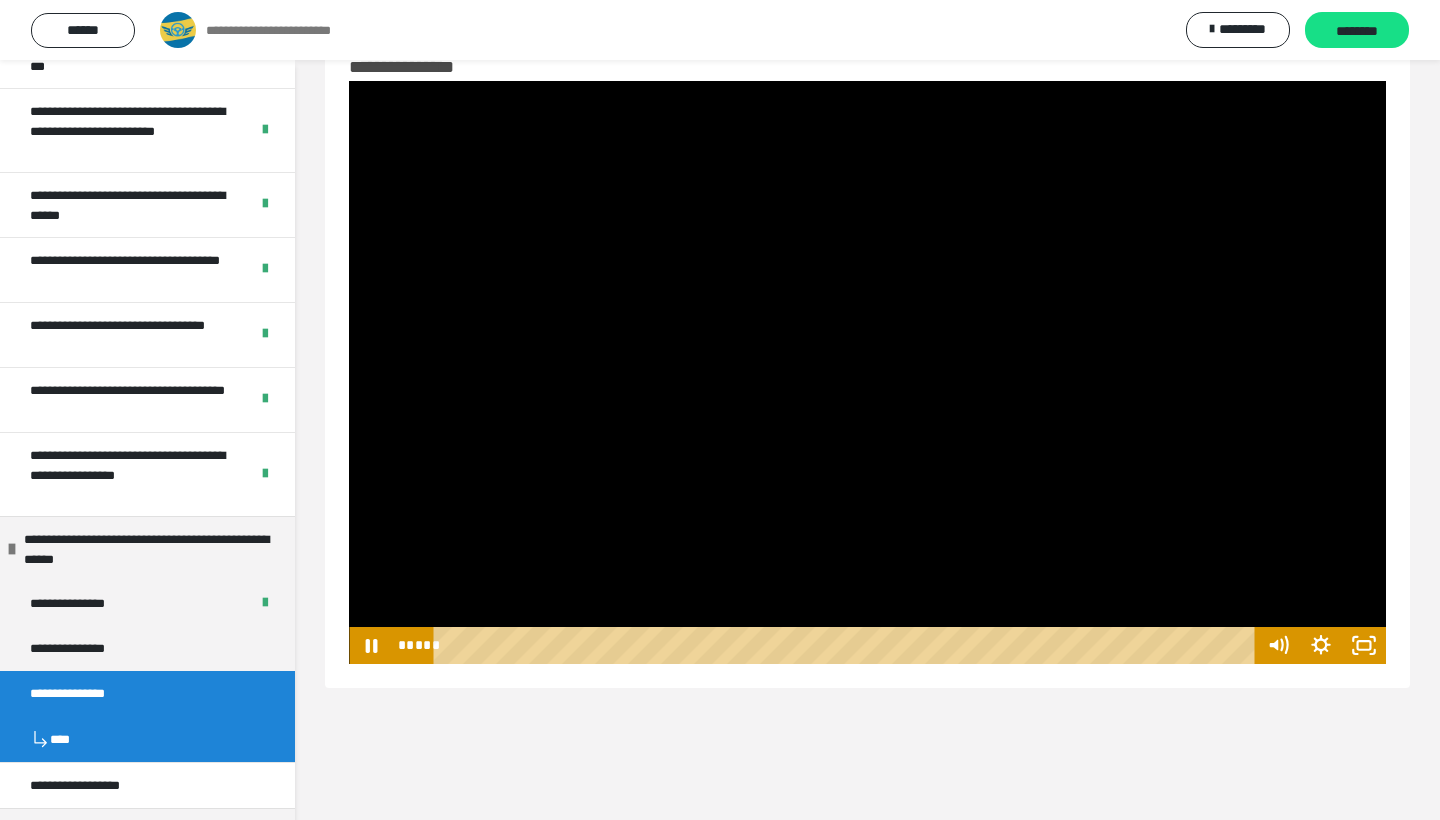 click at bounding box center [867, 372] 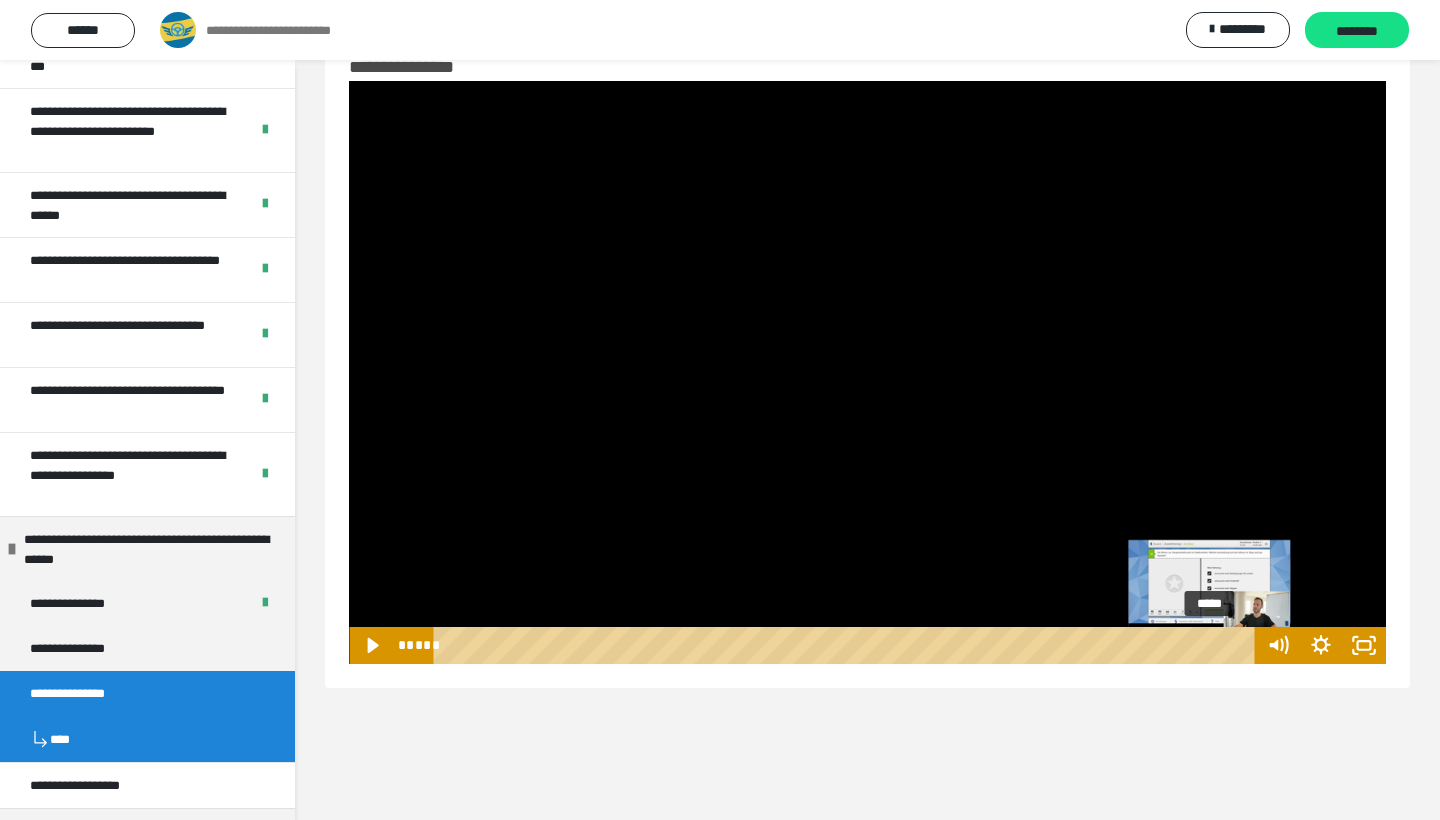 click on "*****" at bounding box center [848, 645] 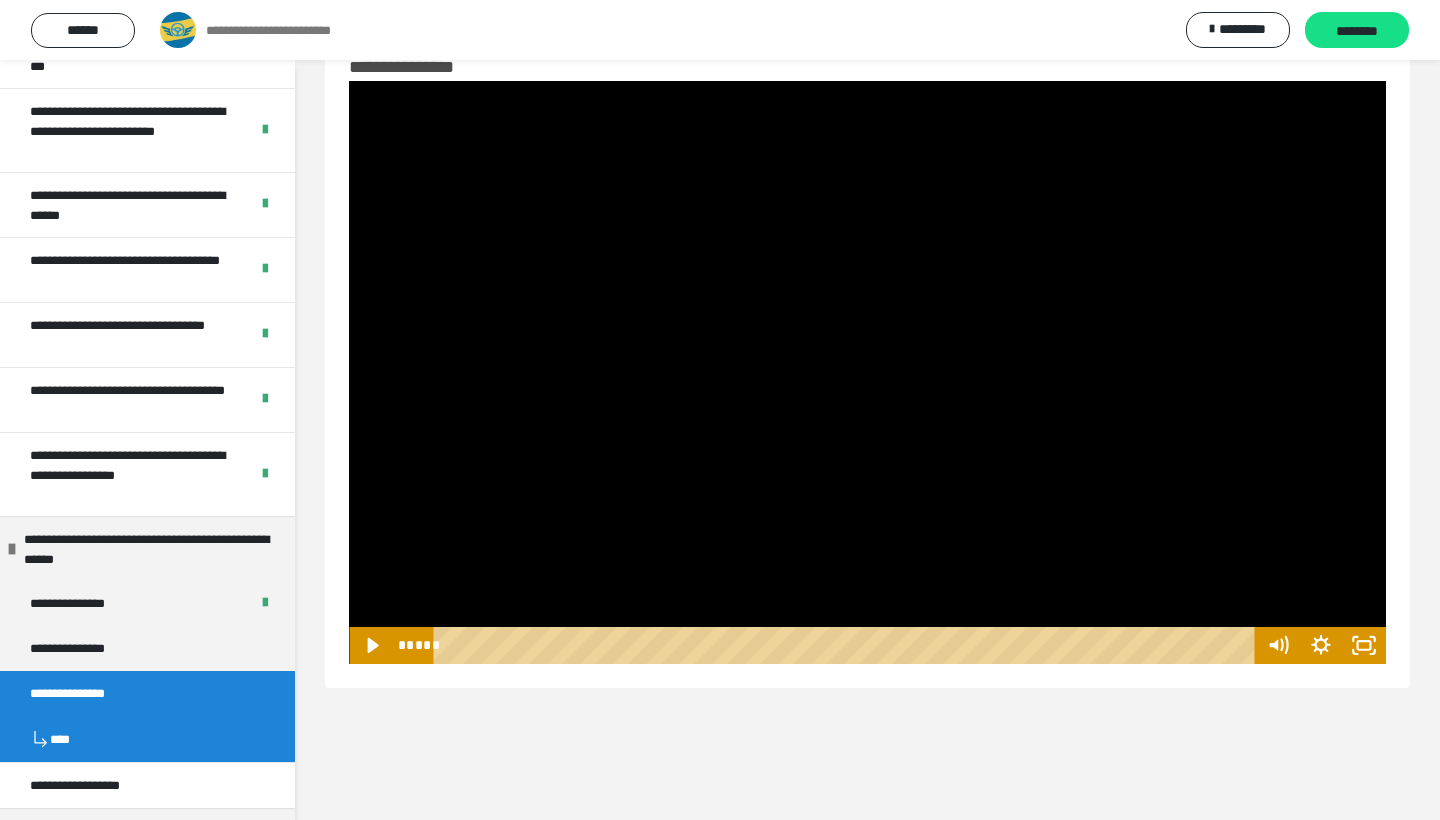click at bounding box center (867, 372) 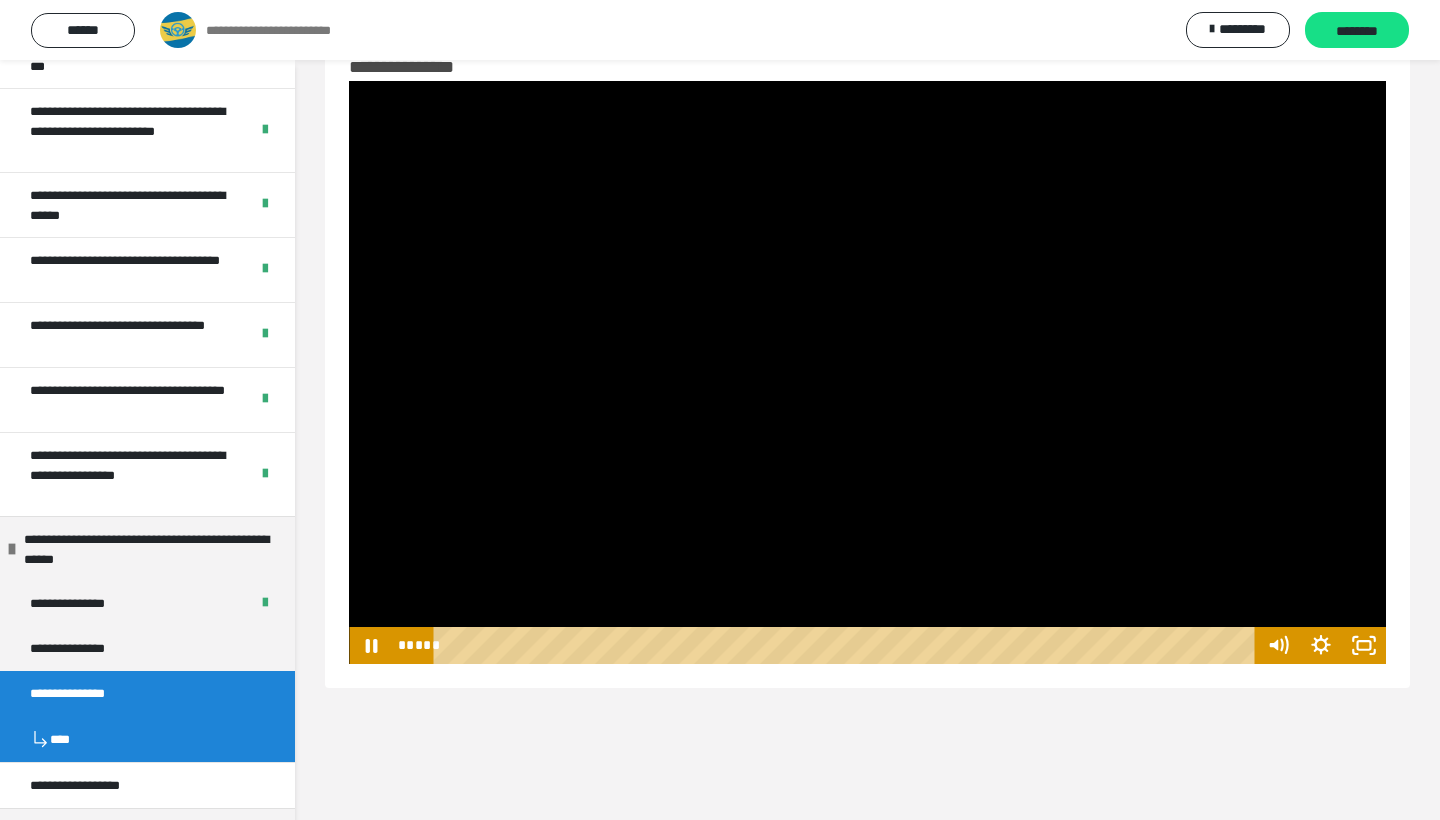 click at bounding box center (867, 372) 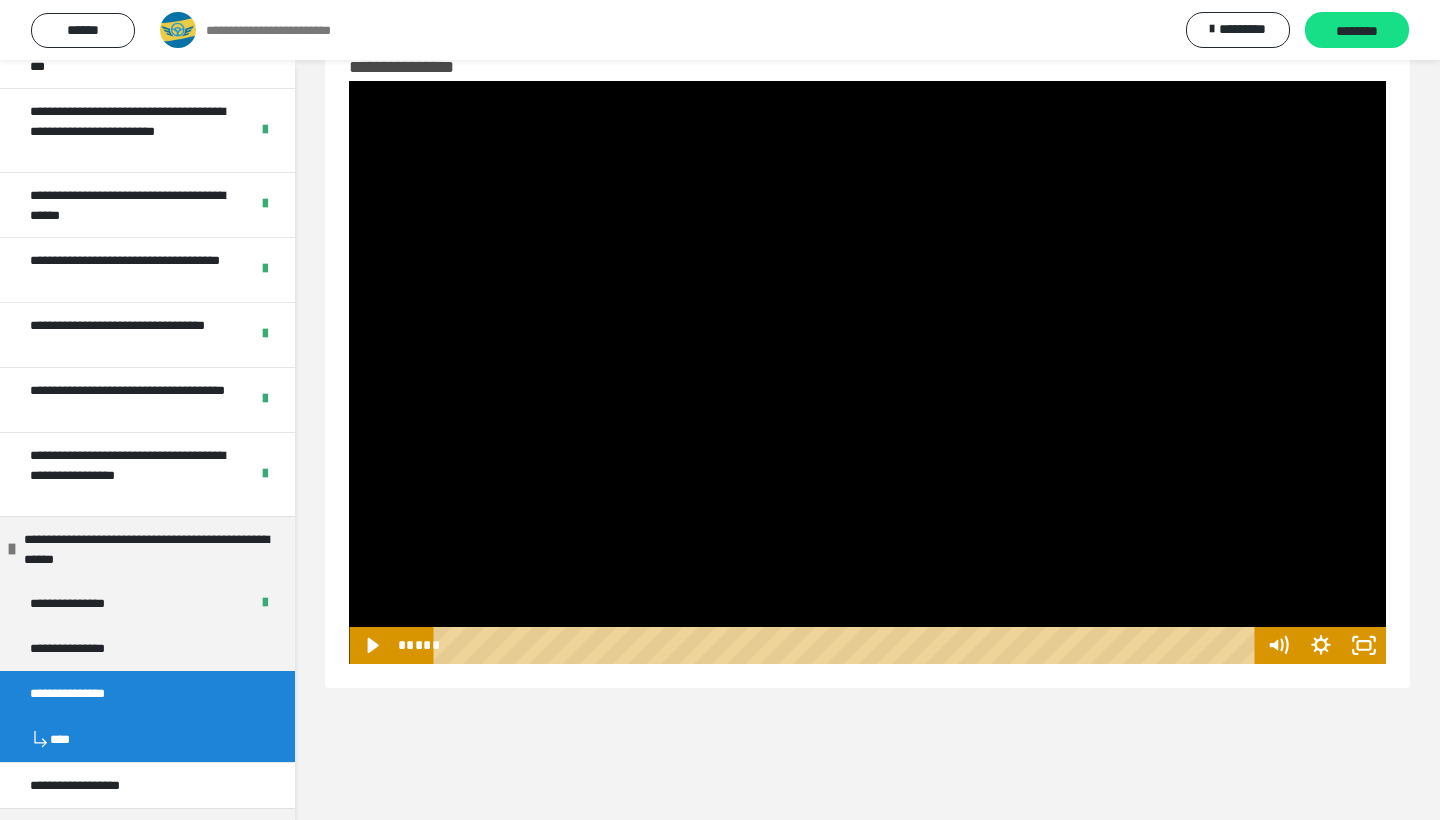 click at bounding box center [867, 372] 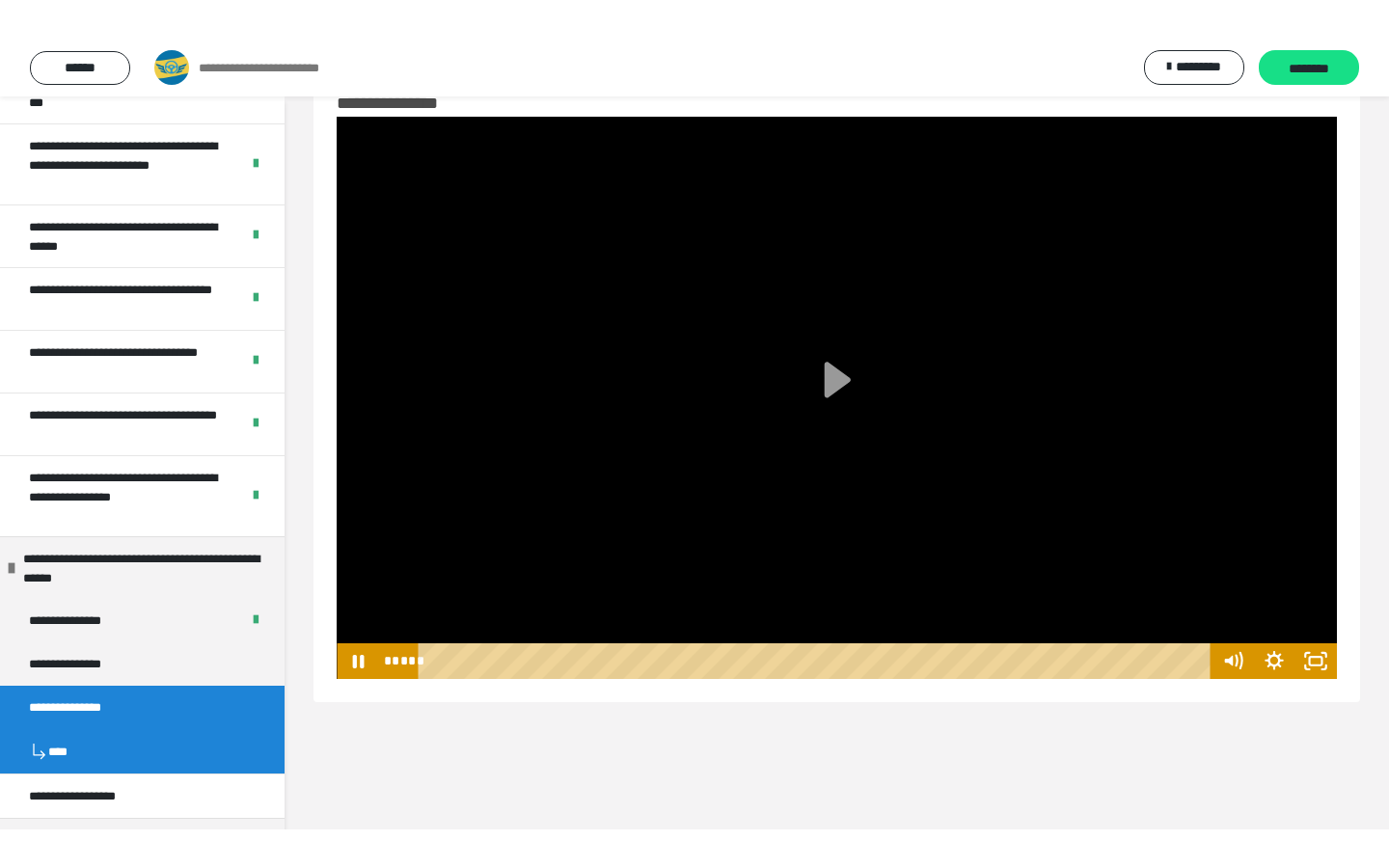 scroll, scrollTop: 0, scrollLeft: 0, axis: both 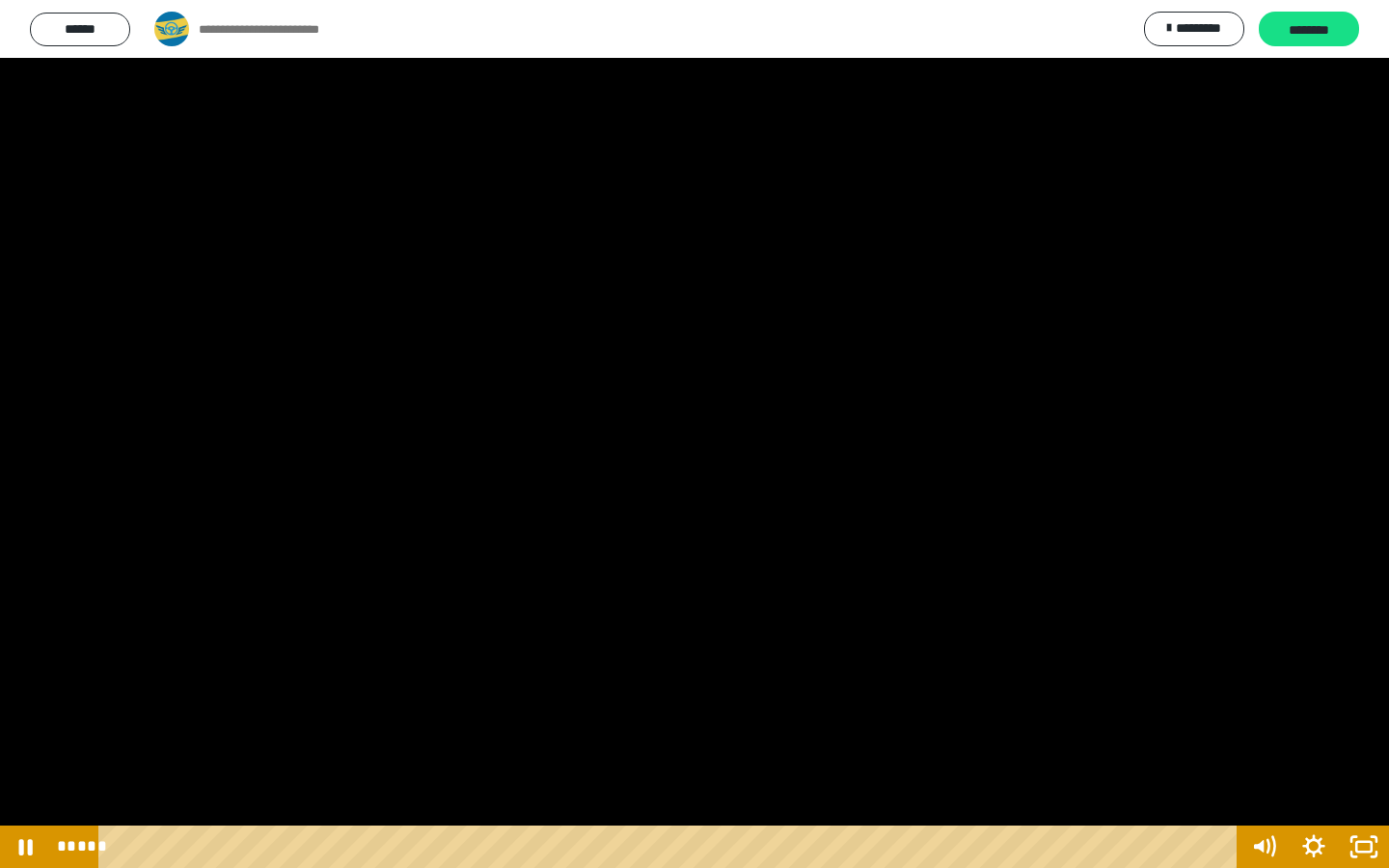 click at bounding box center [694, 434] 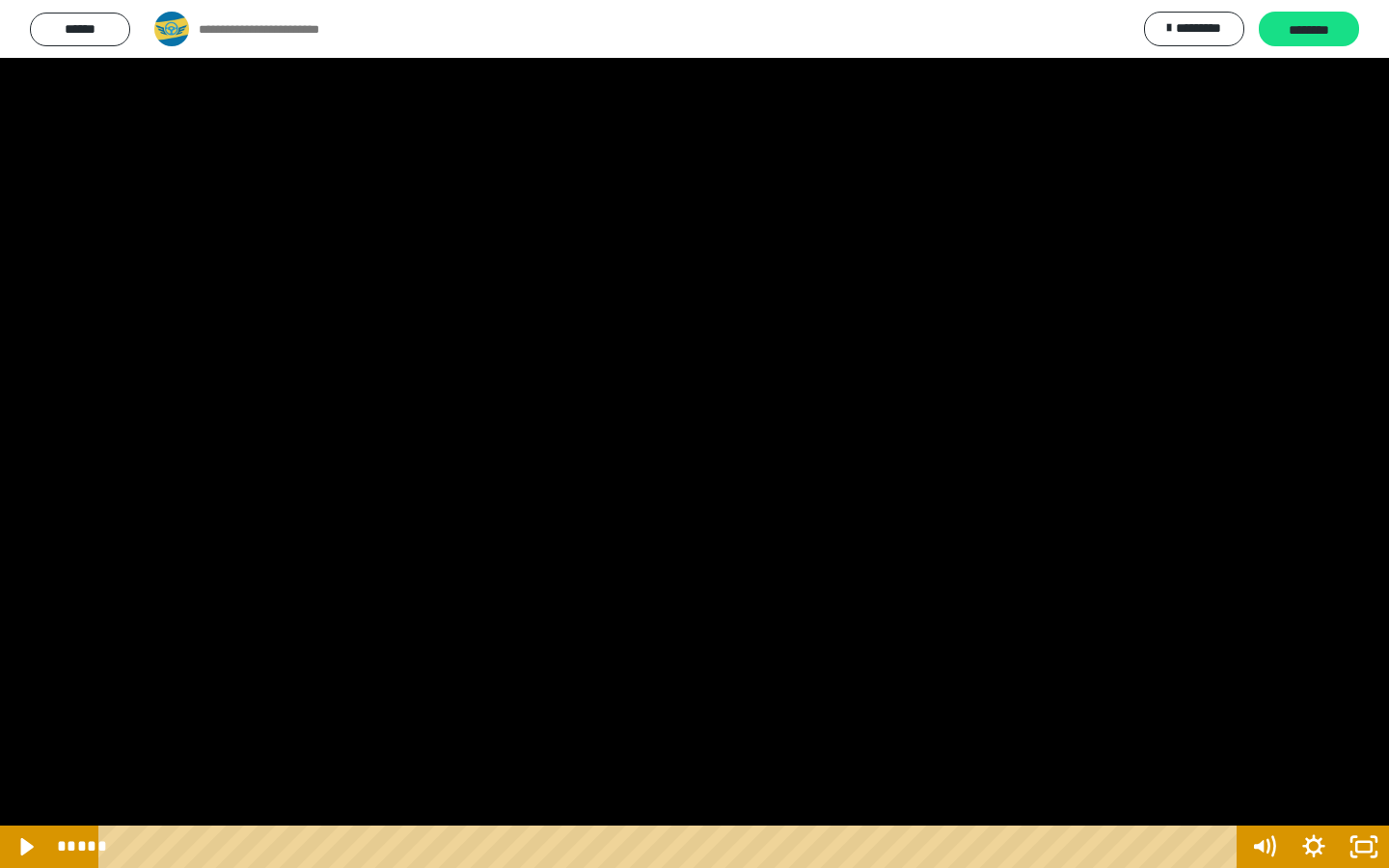 click at bounding box center [694, 434] 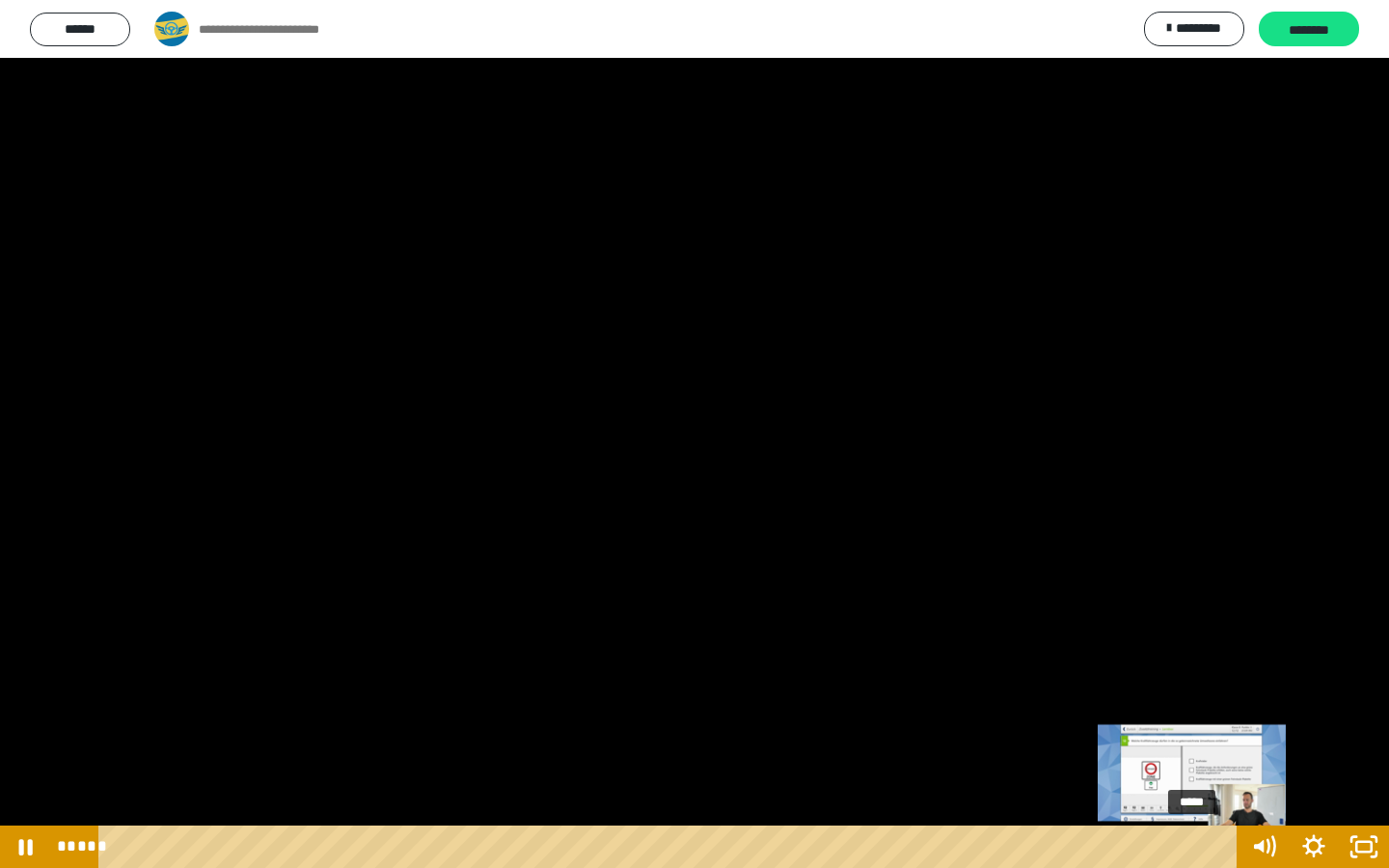click on "*****" at bounding box center [671, 847] 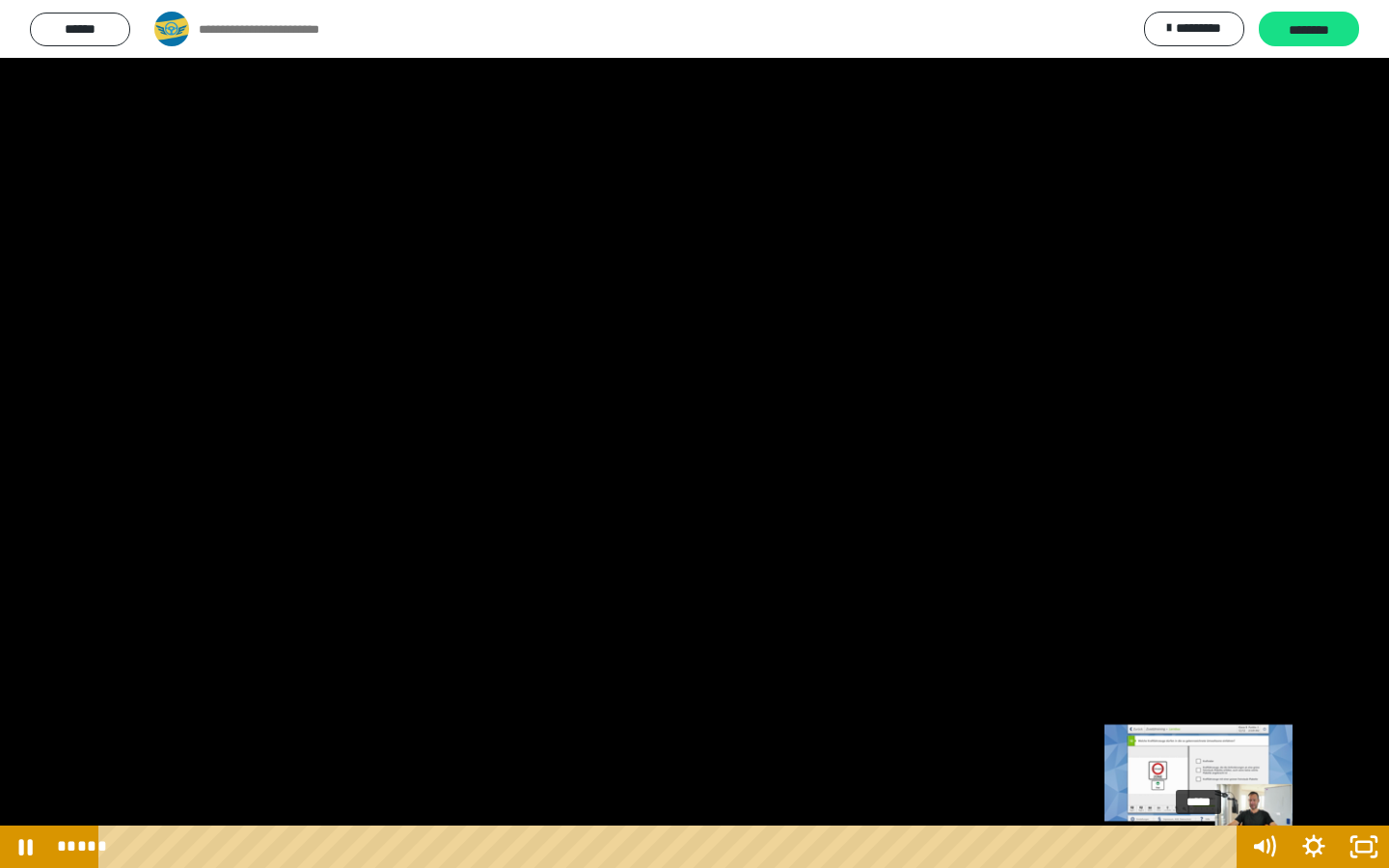 click on "*****" at bounding box center [671, 847] 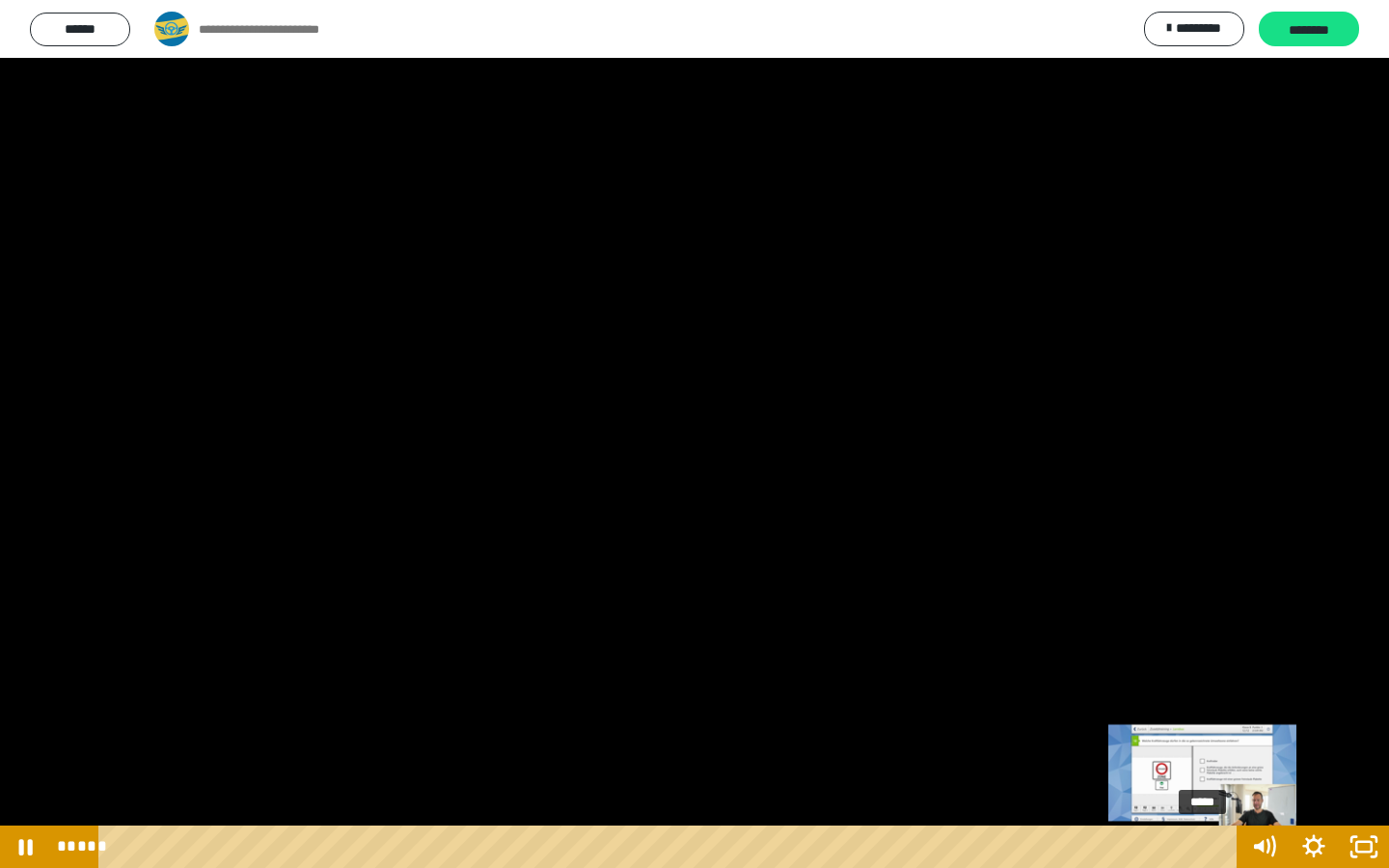 click at bounding box center [1199, 847] 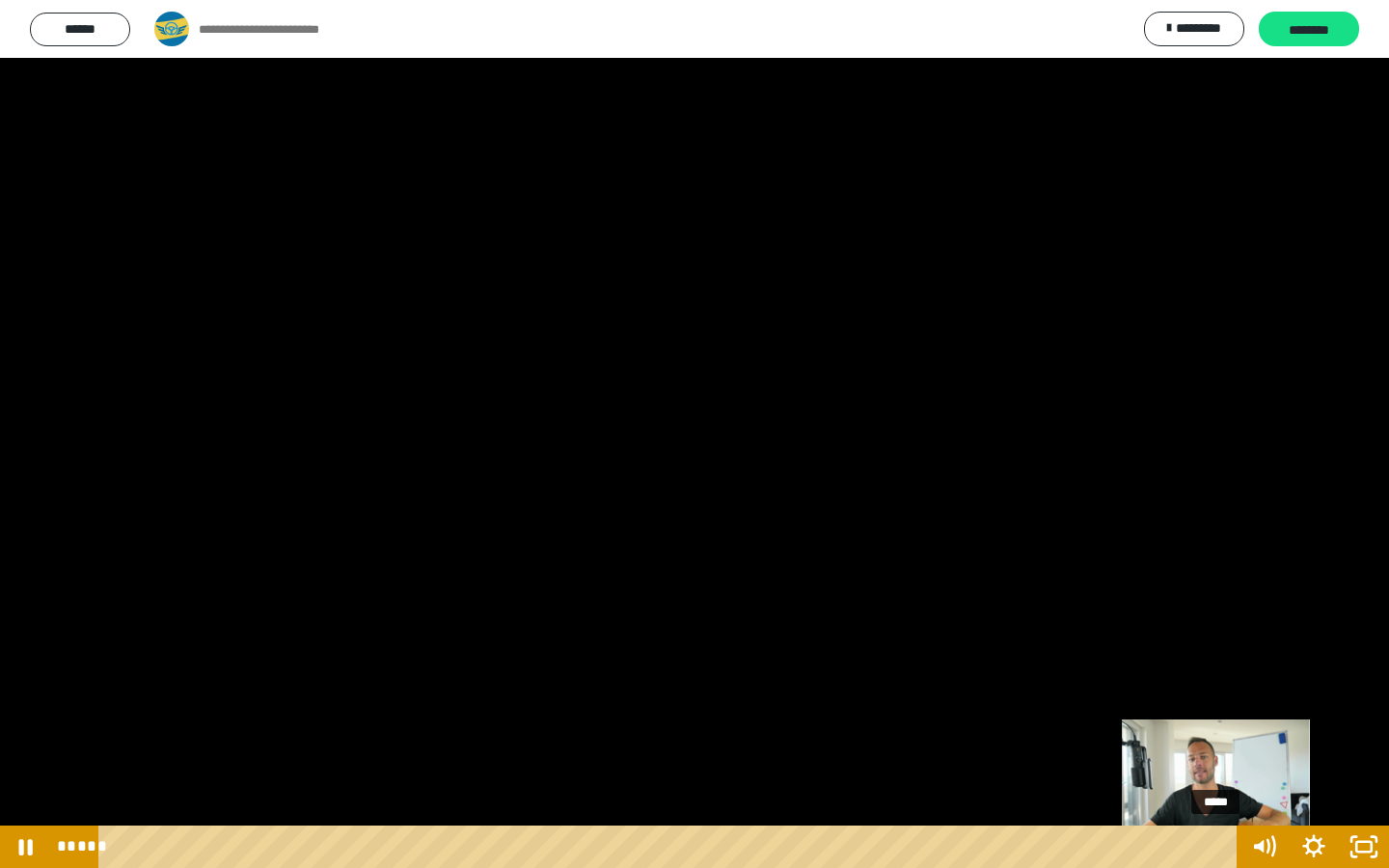click on "*****" at bounding box center (671, 847) 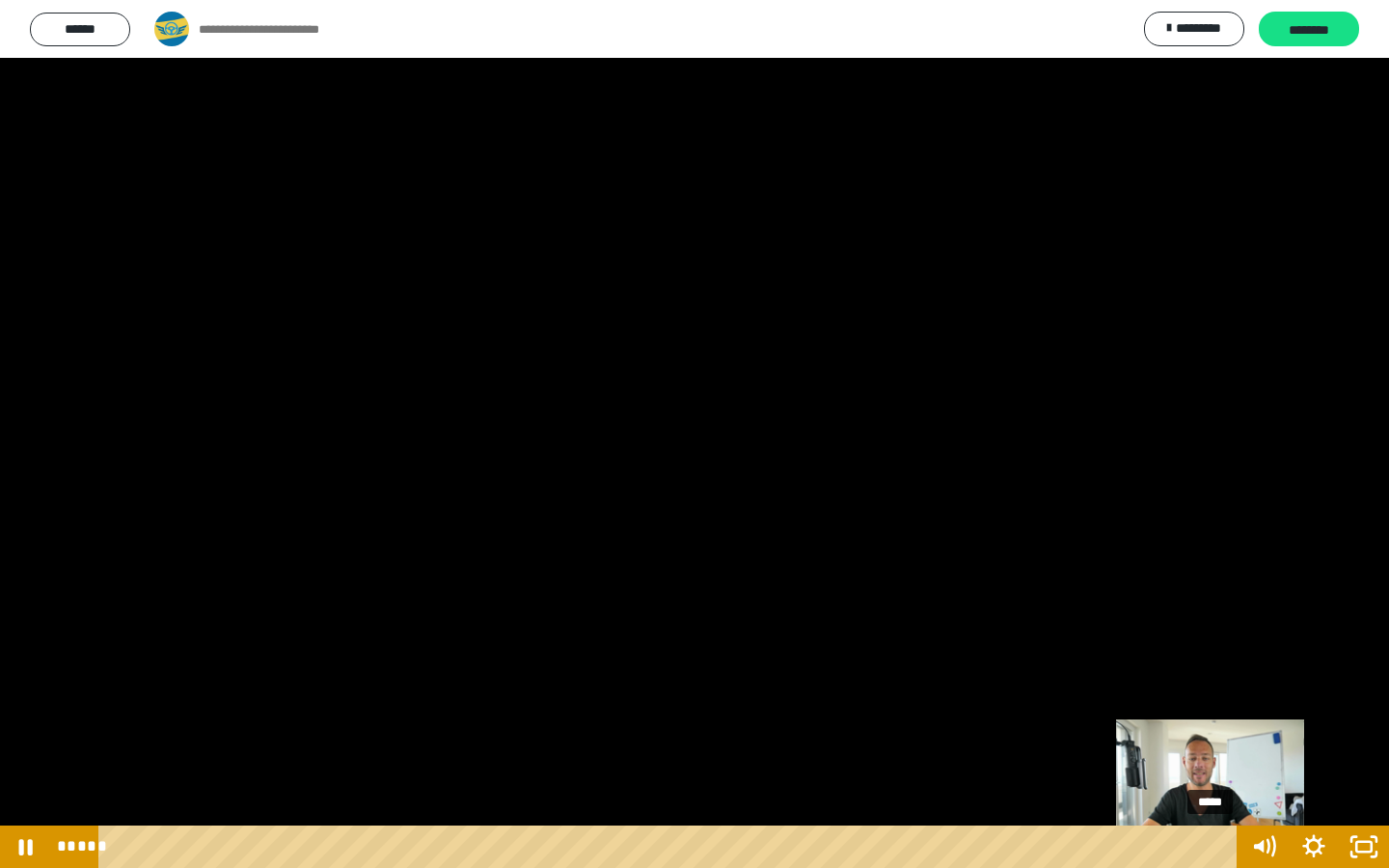 click at bounding box center [1210, 847] 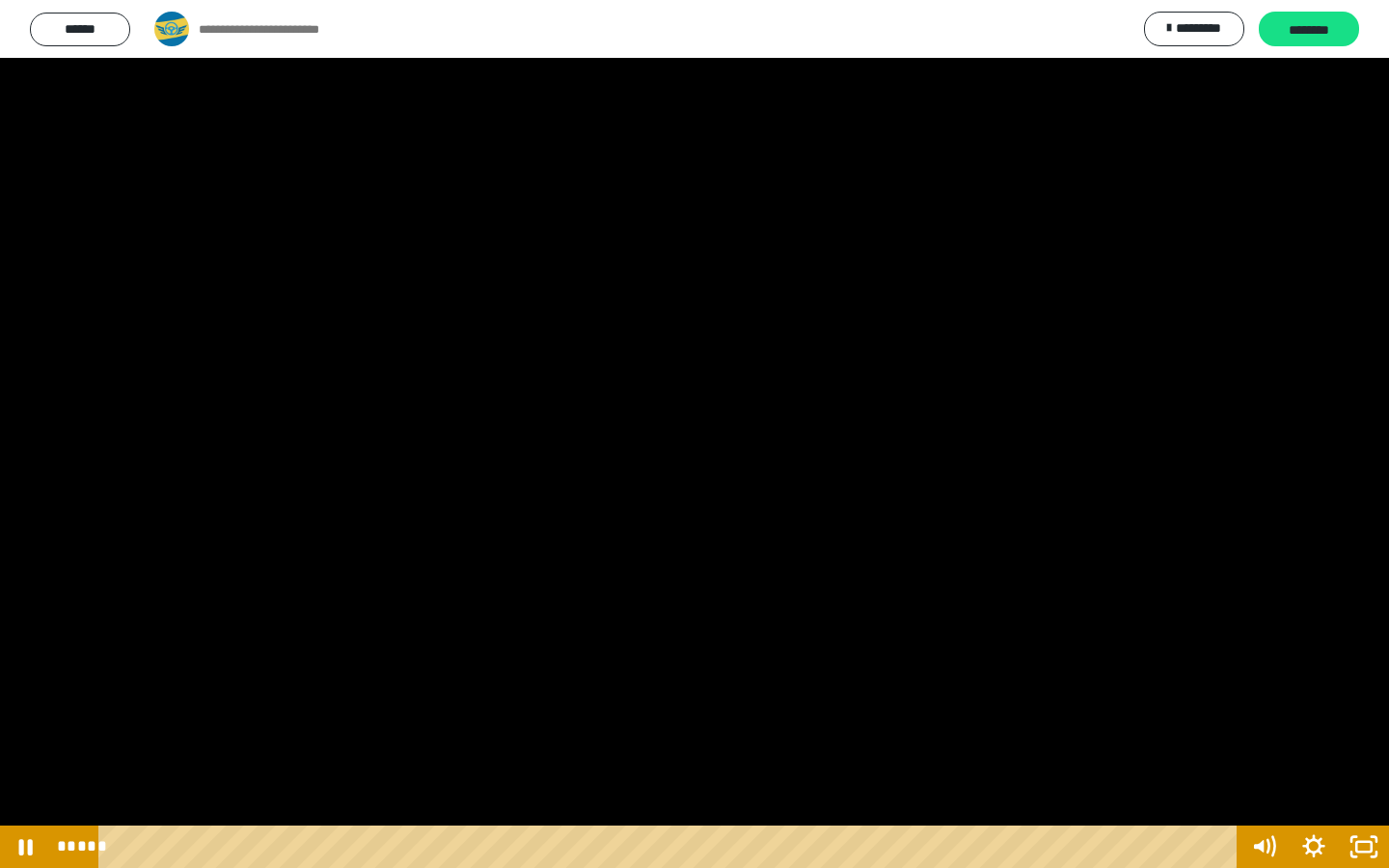 click at bounding box center [694, 434] 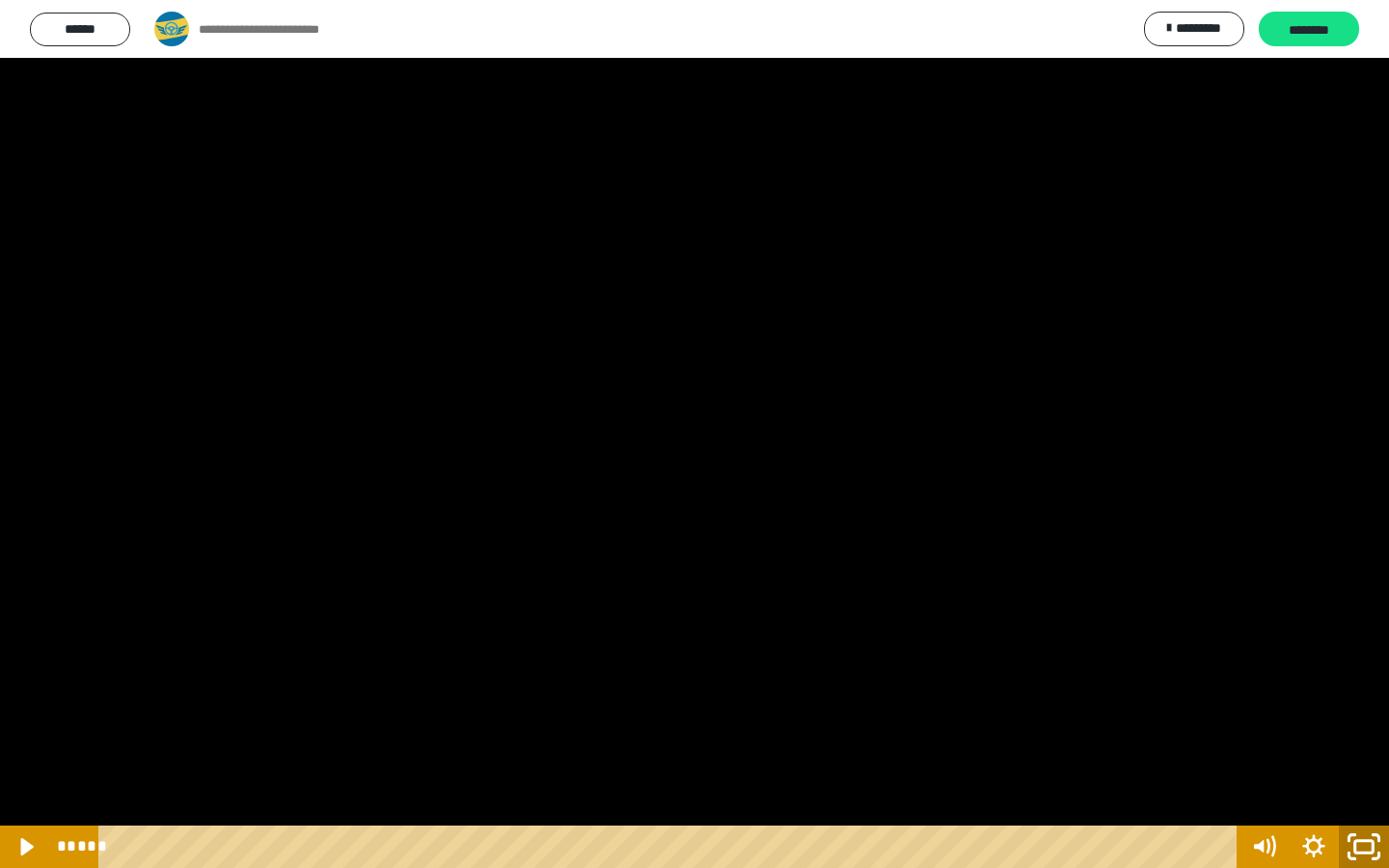 click 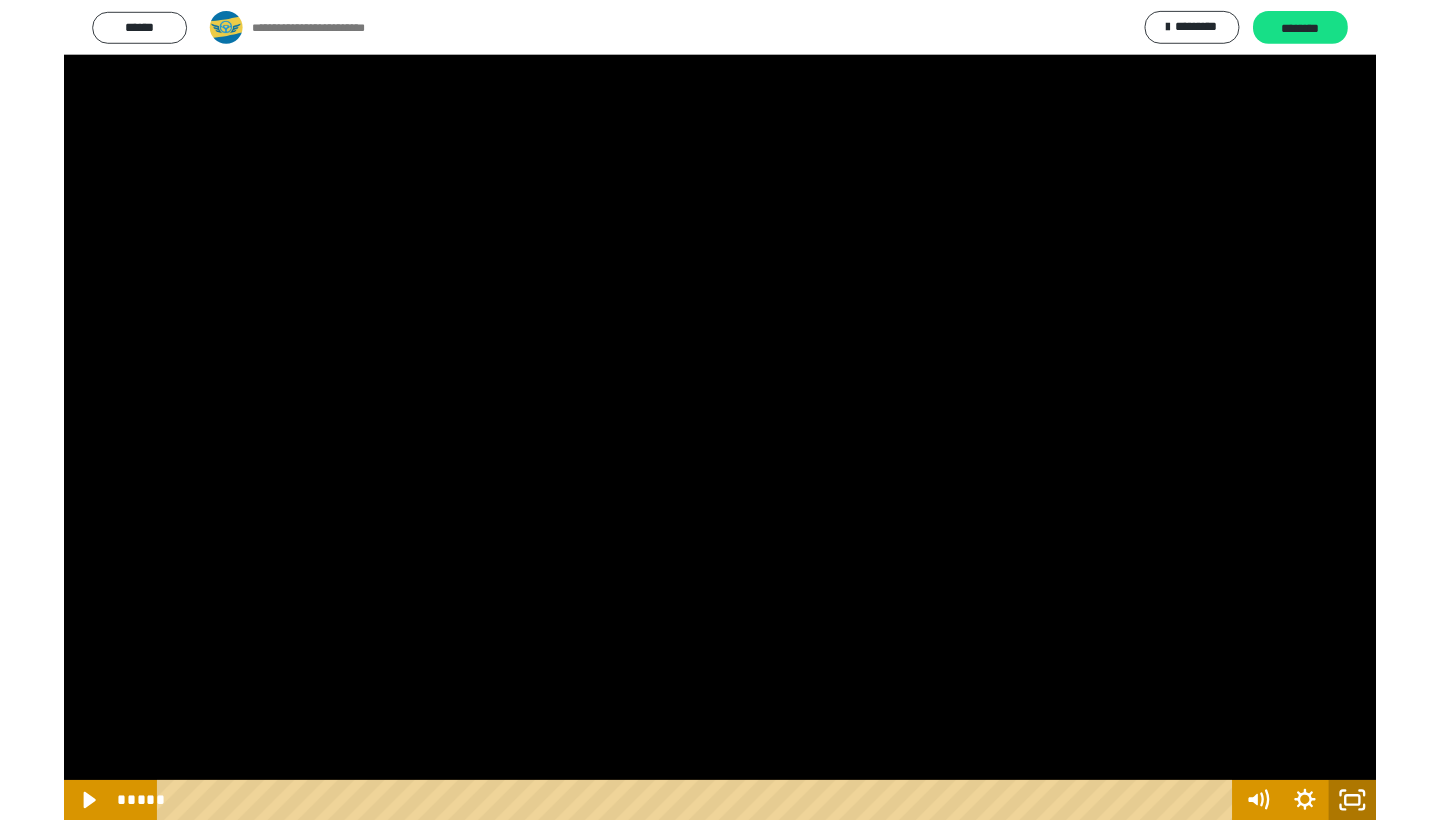 scroll, scrollTop: 60, scrollLeft: 0, axis: vertical 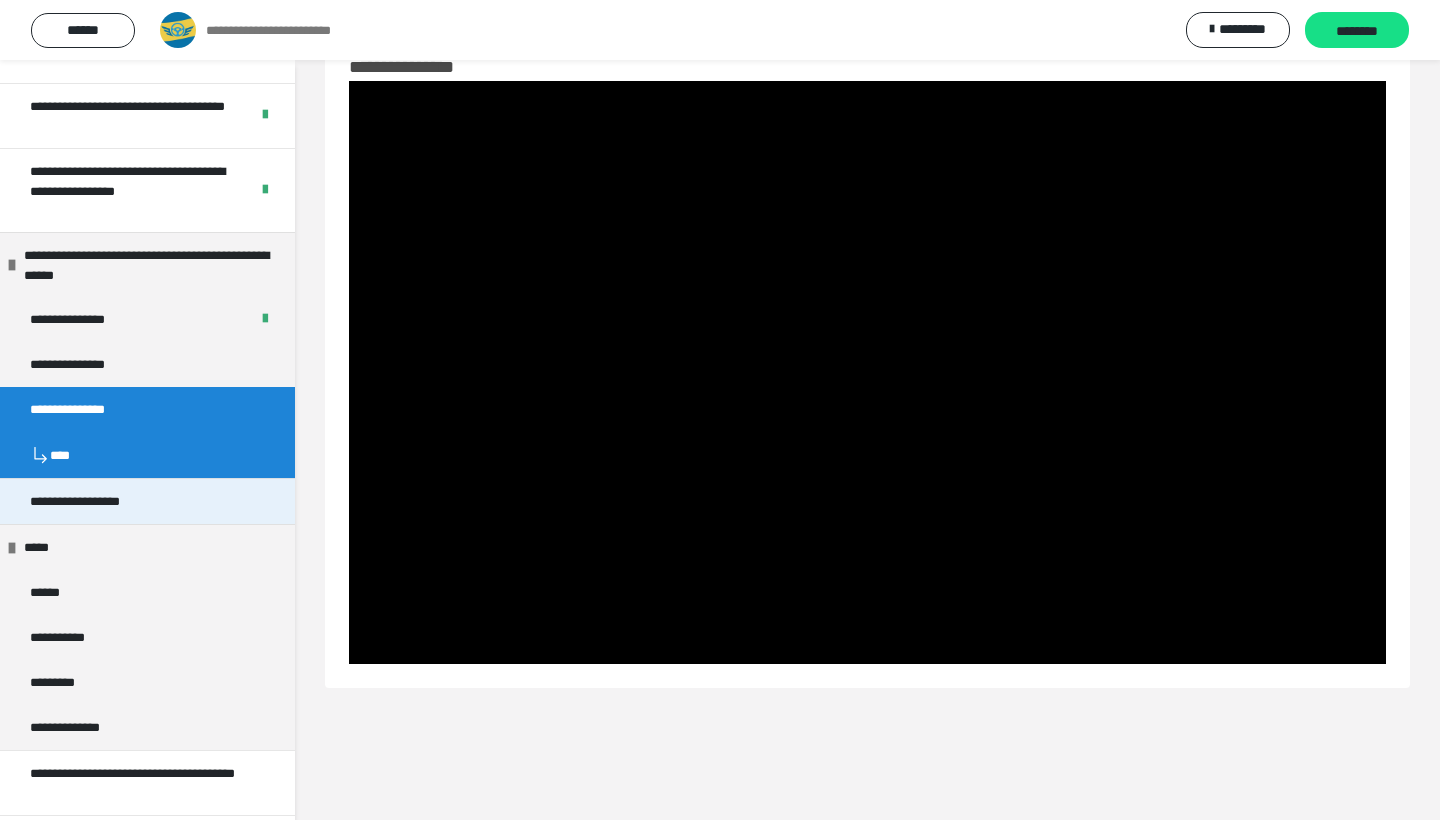click on "**********" at bounding box center (97, 501) 